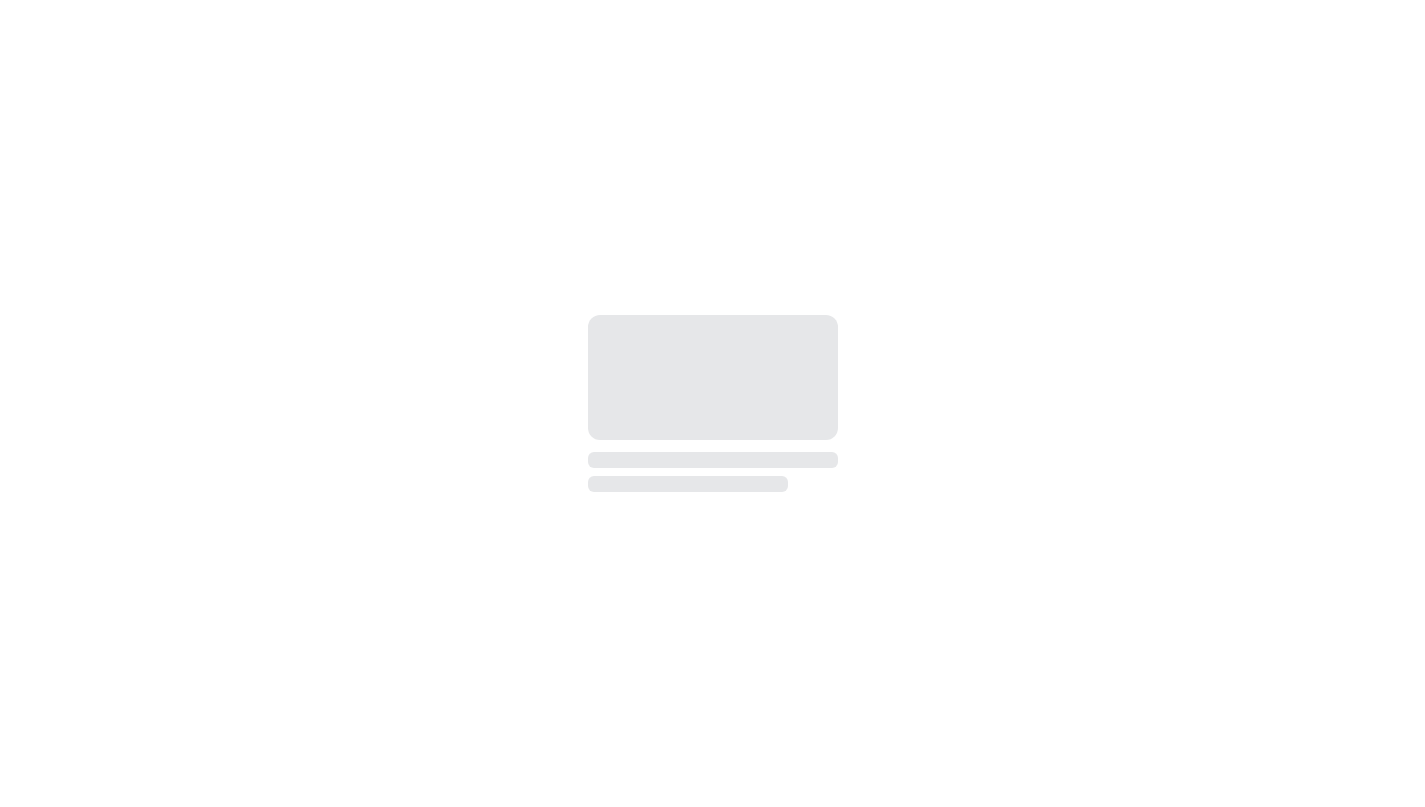 scroll, scrollTop: 0, scrollLeft: 0, axis: both 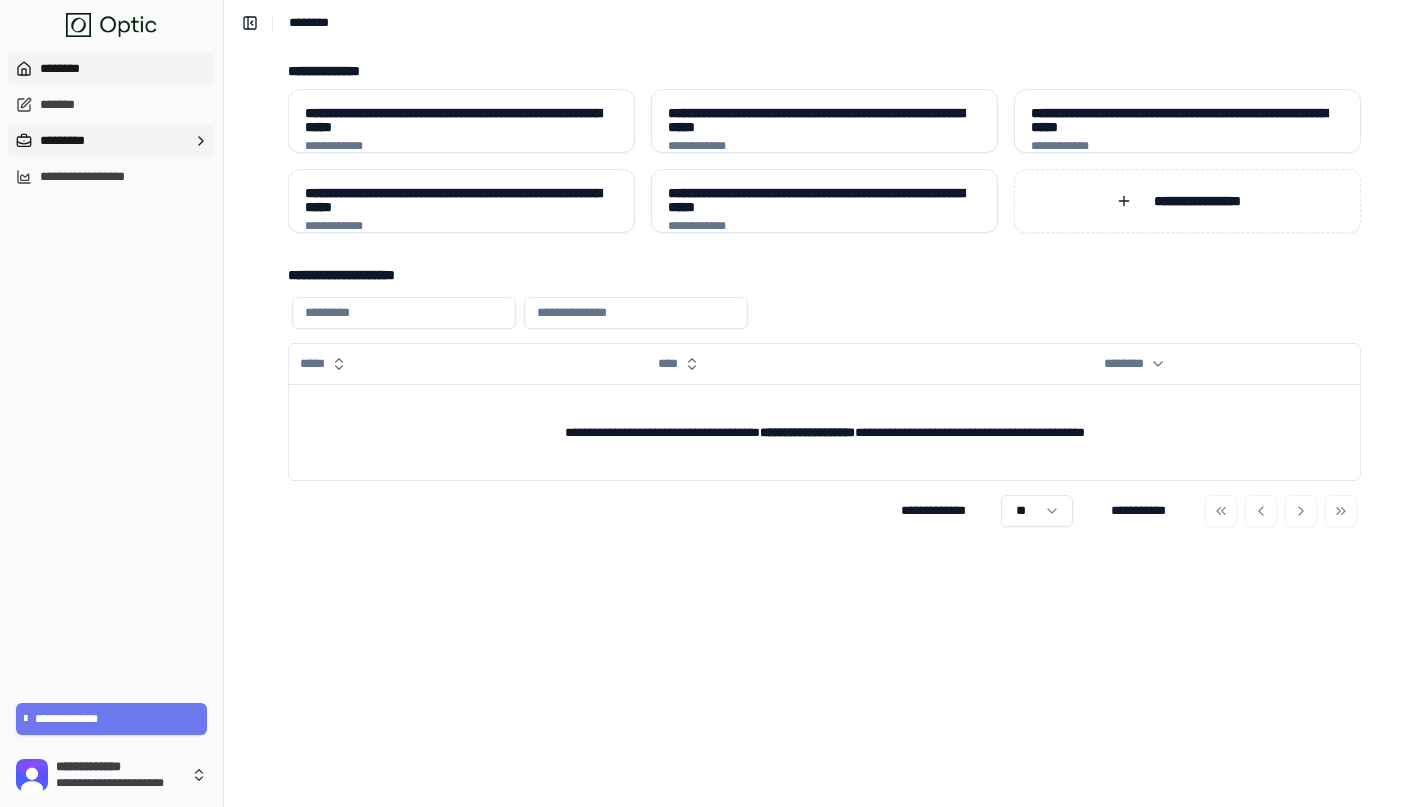 click on "*********" at bounding box center (111, 141) 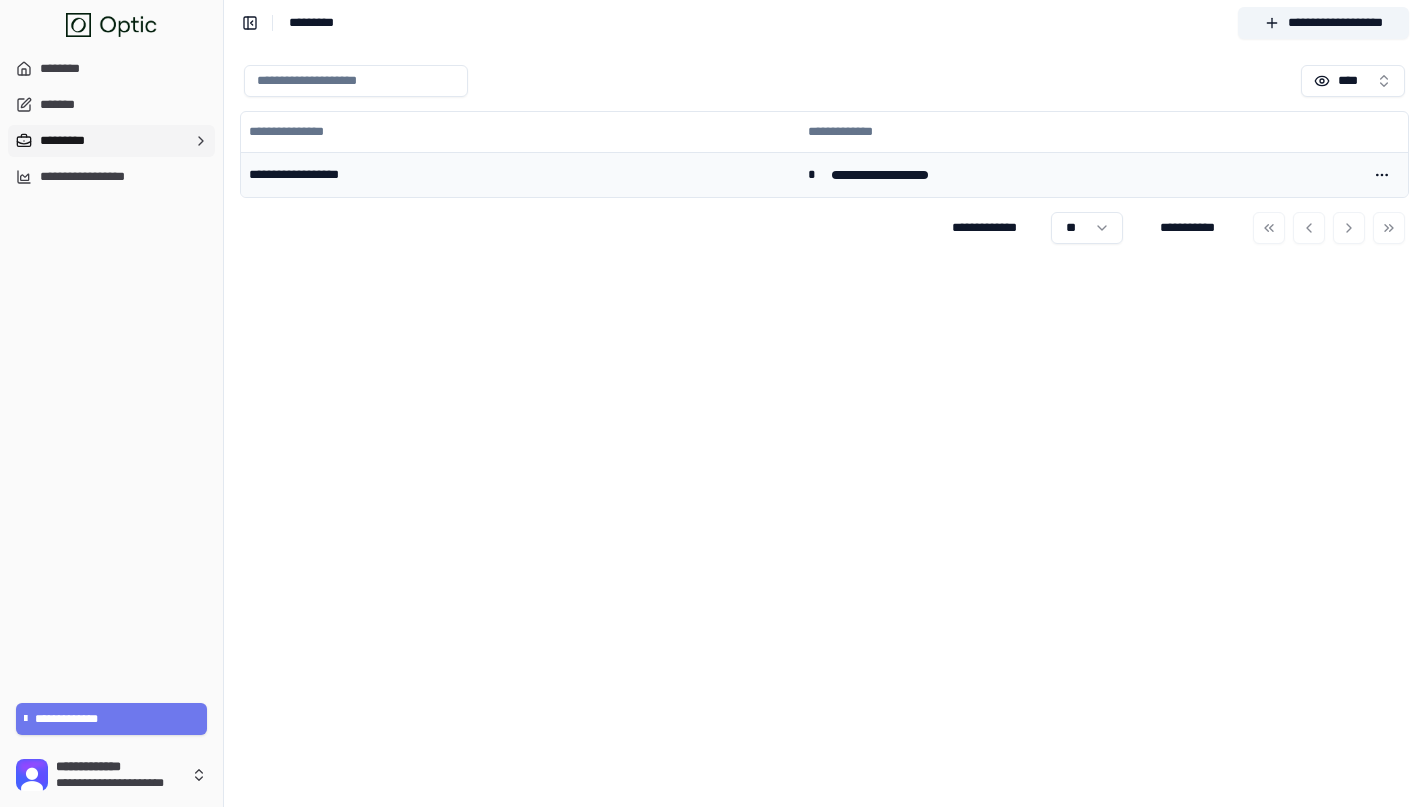 click on "**********" at bounding box center (520, 174) 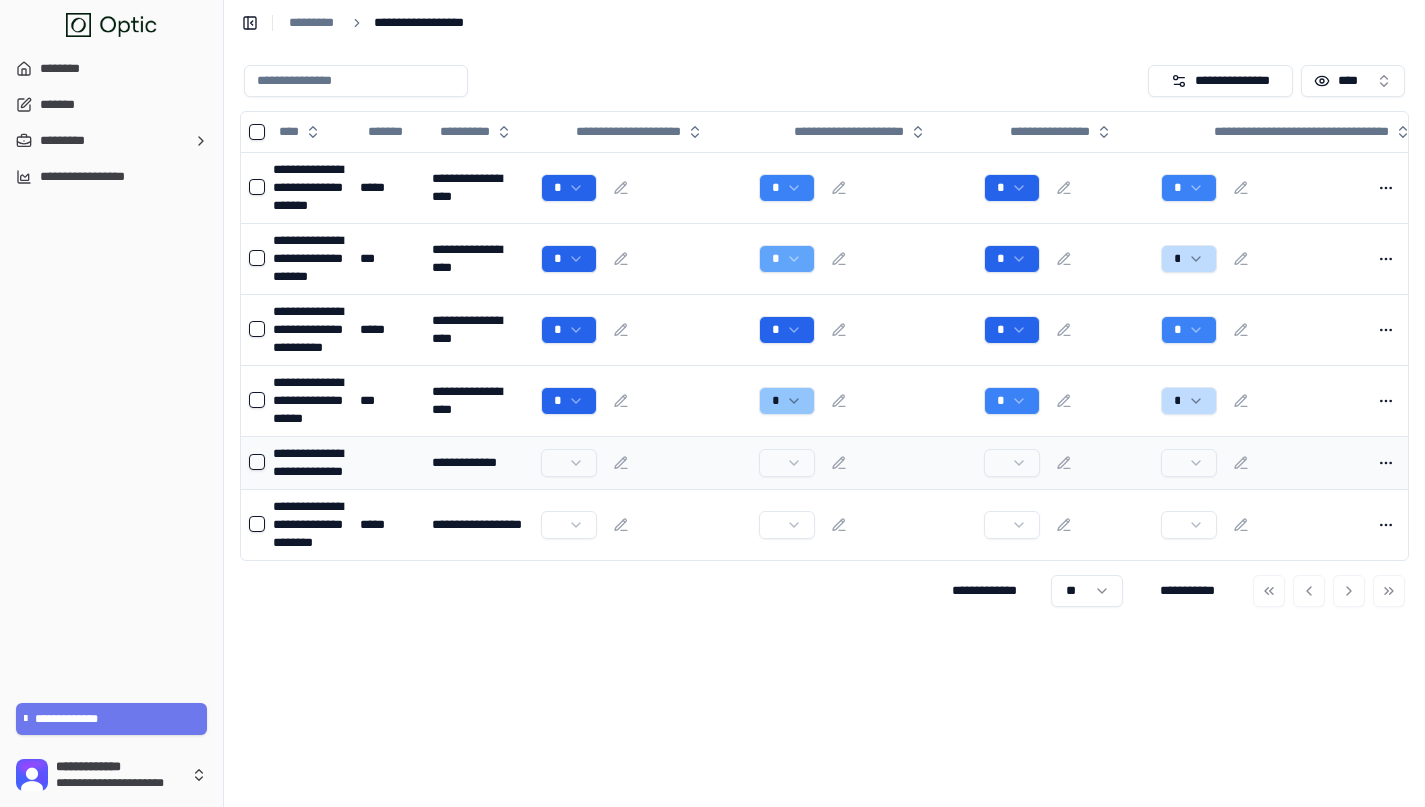 click at bounding box center (257, 462) 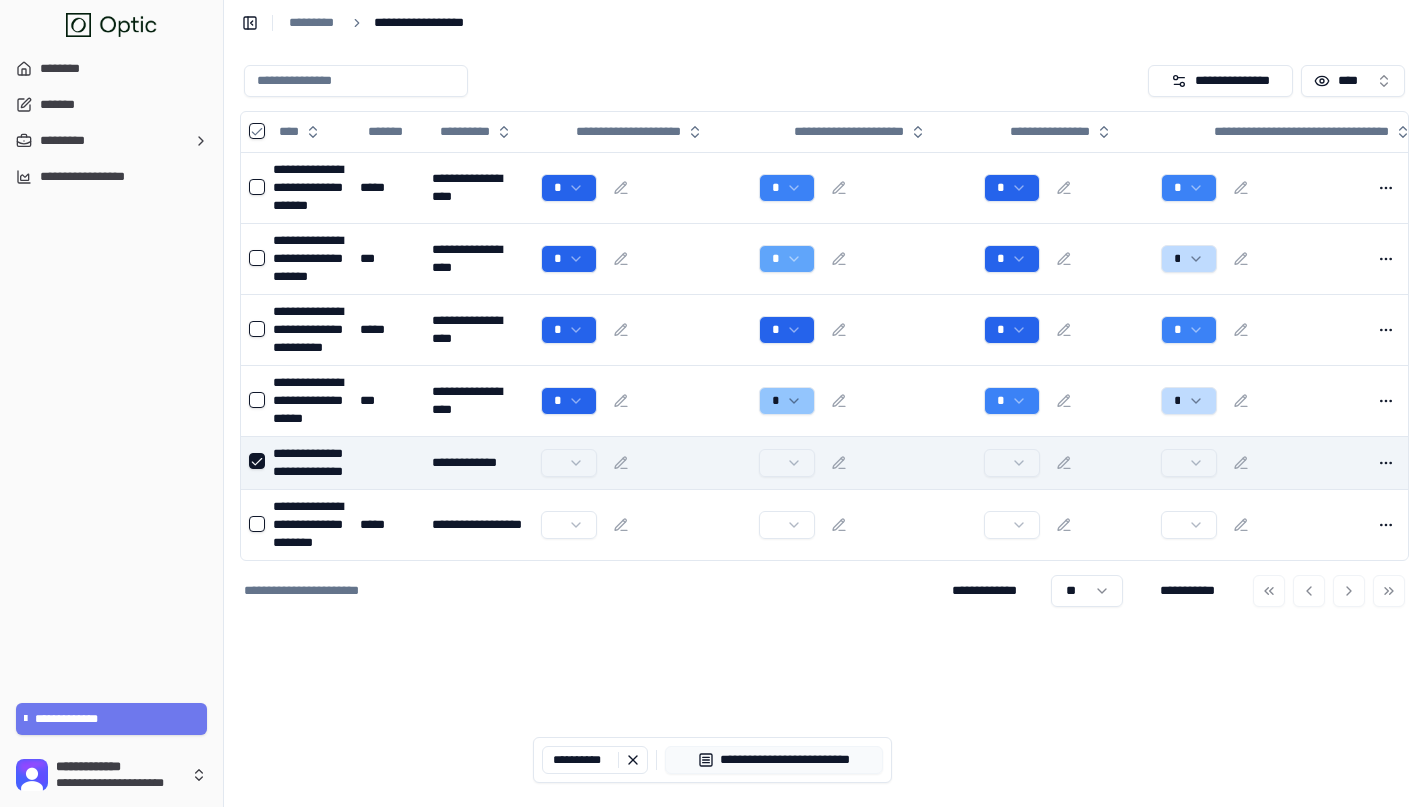 click at bounding box center [257, 461] 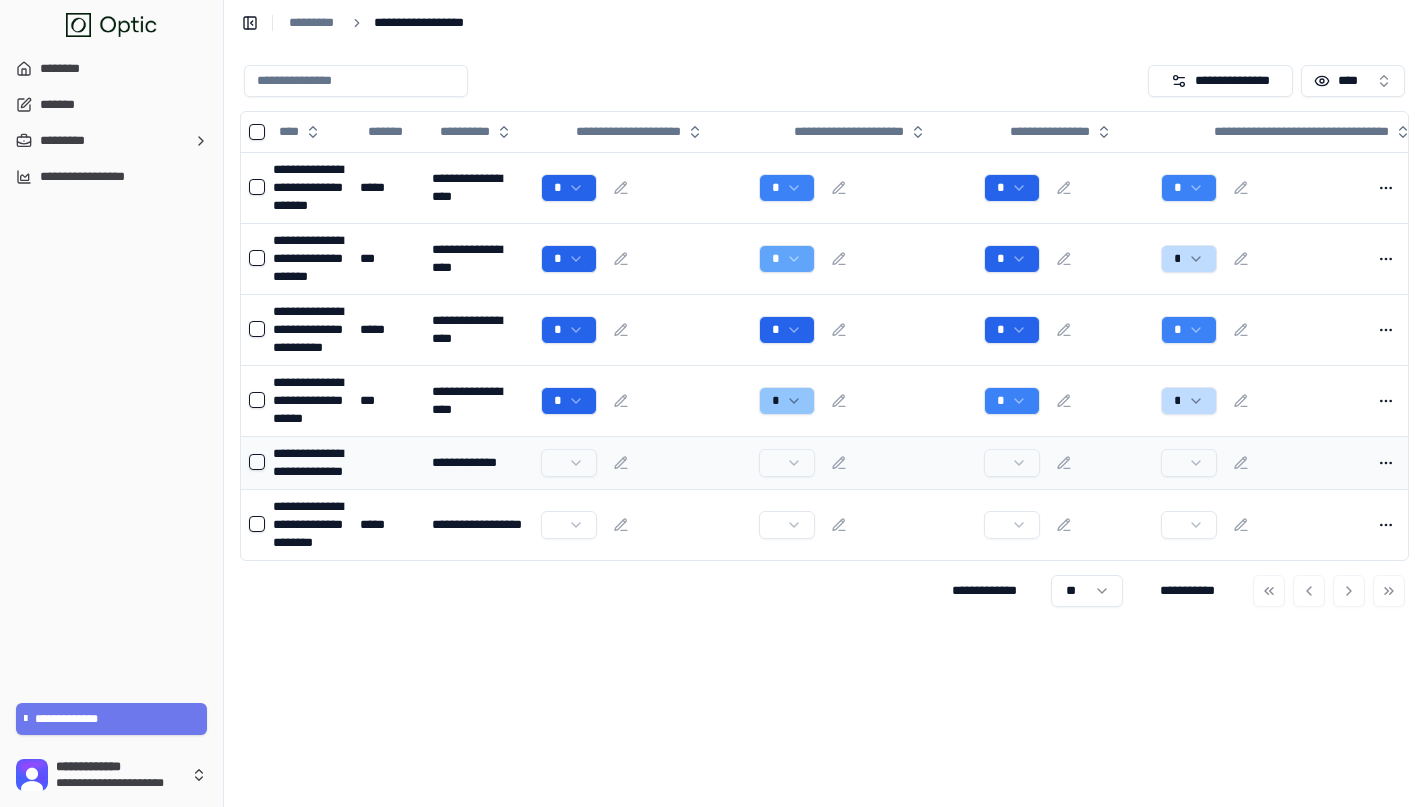 click at bounding box center [257, 462] 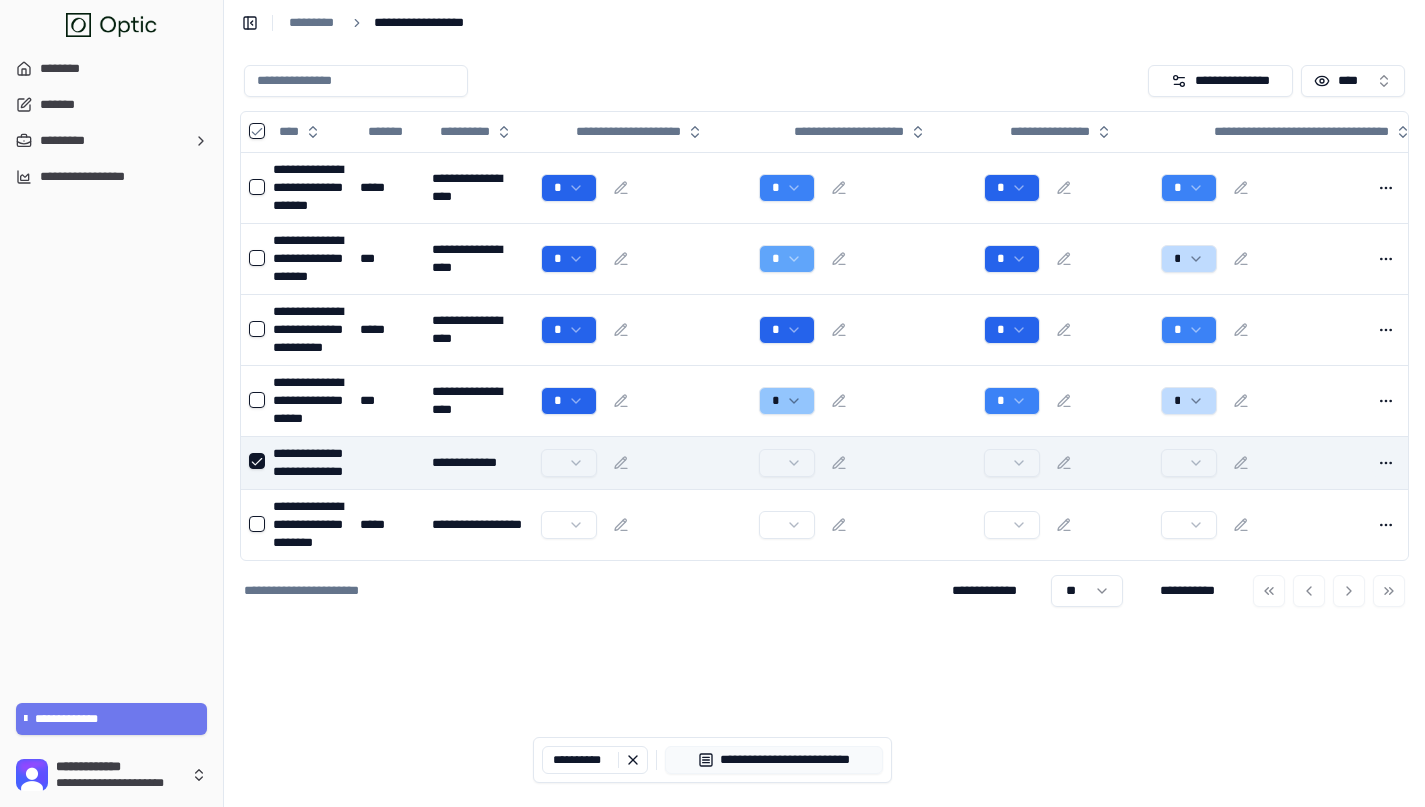 click at bounding box center (1386, 463) 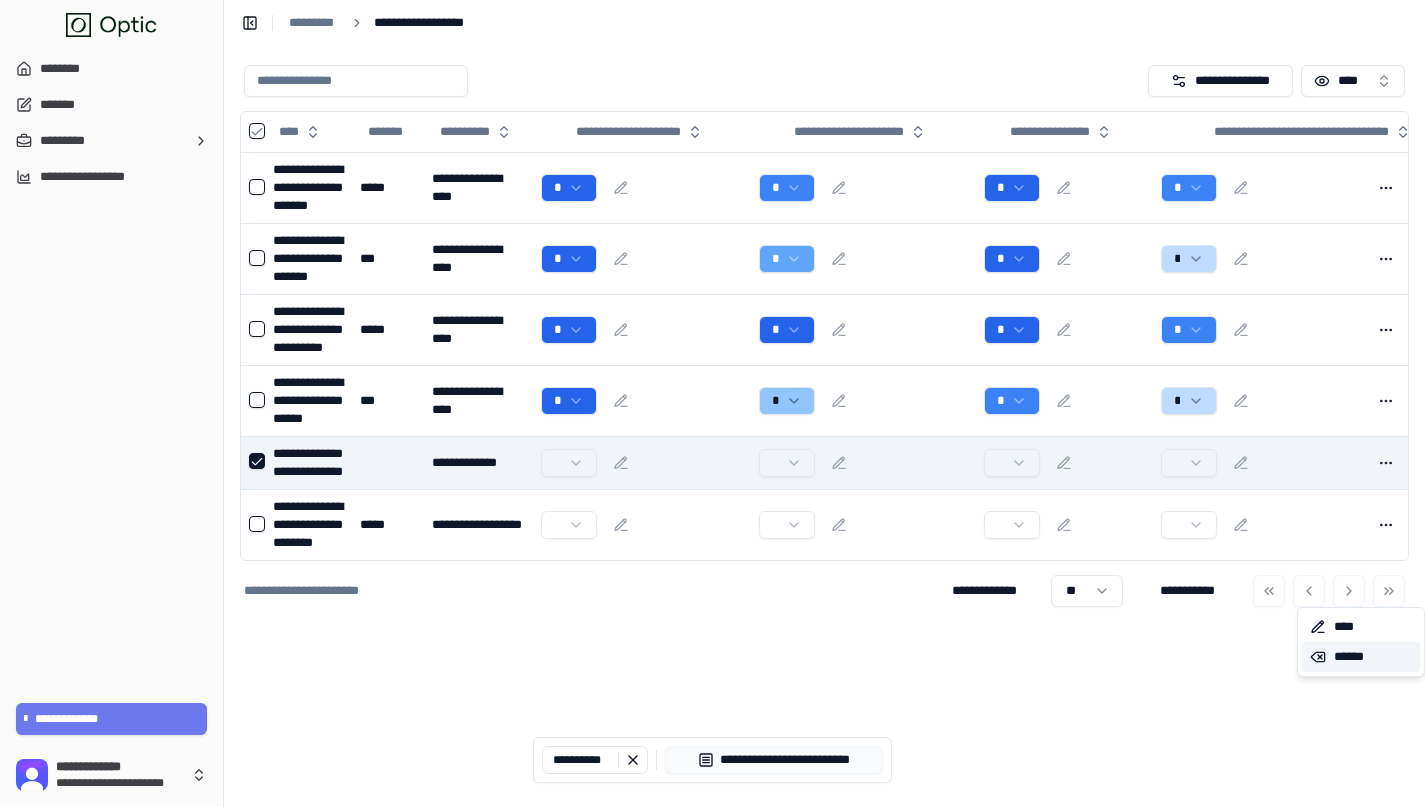 click on "******" at bounding box center (1361, 657) 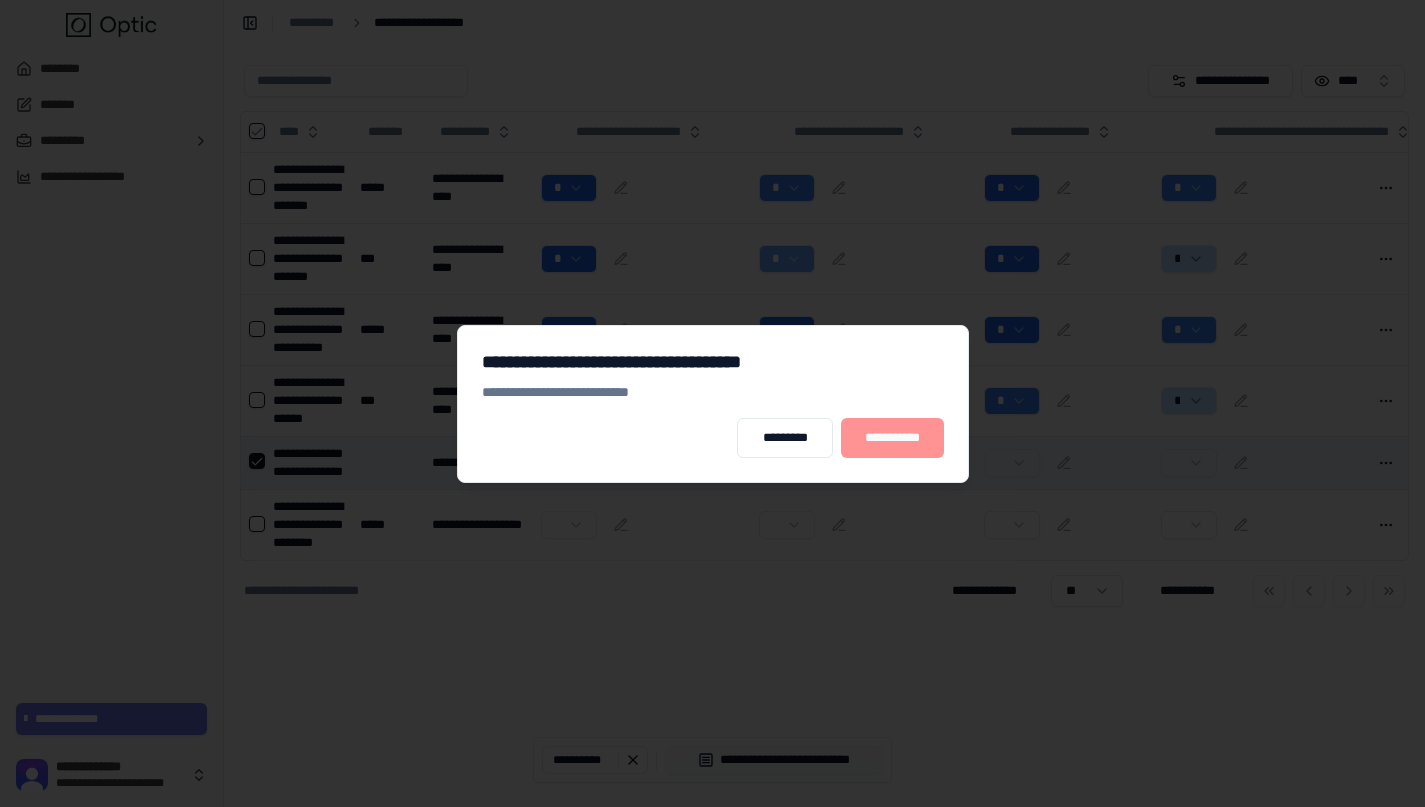 click on "**********" at bounding box center [892, 438] 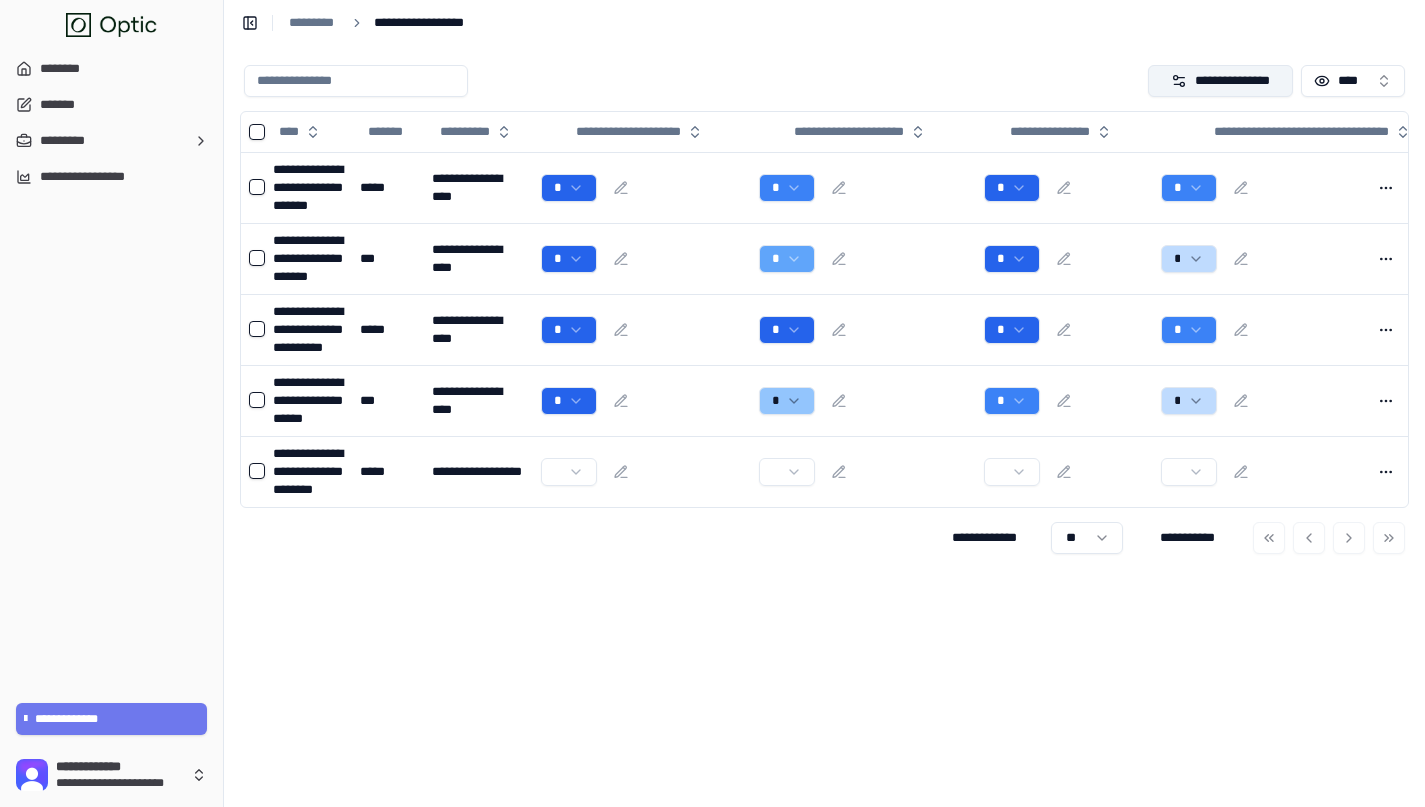 click on "**********" at bounding box center [1221, 81] 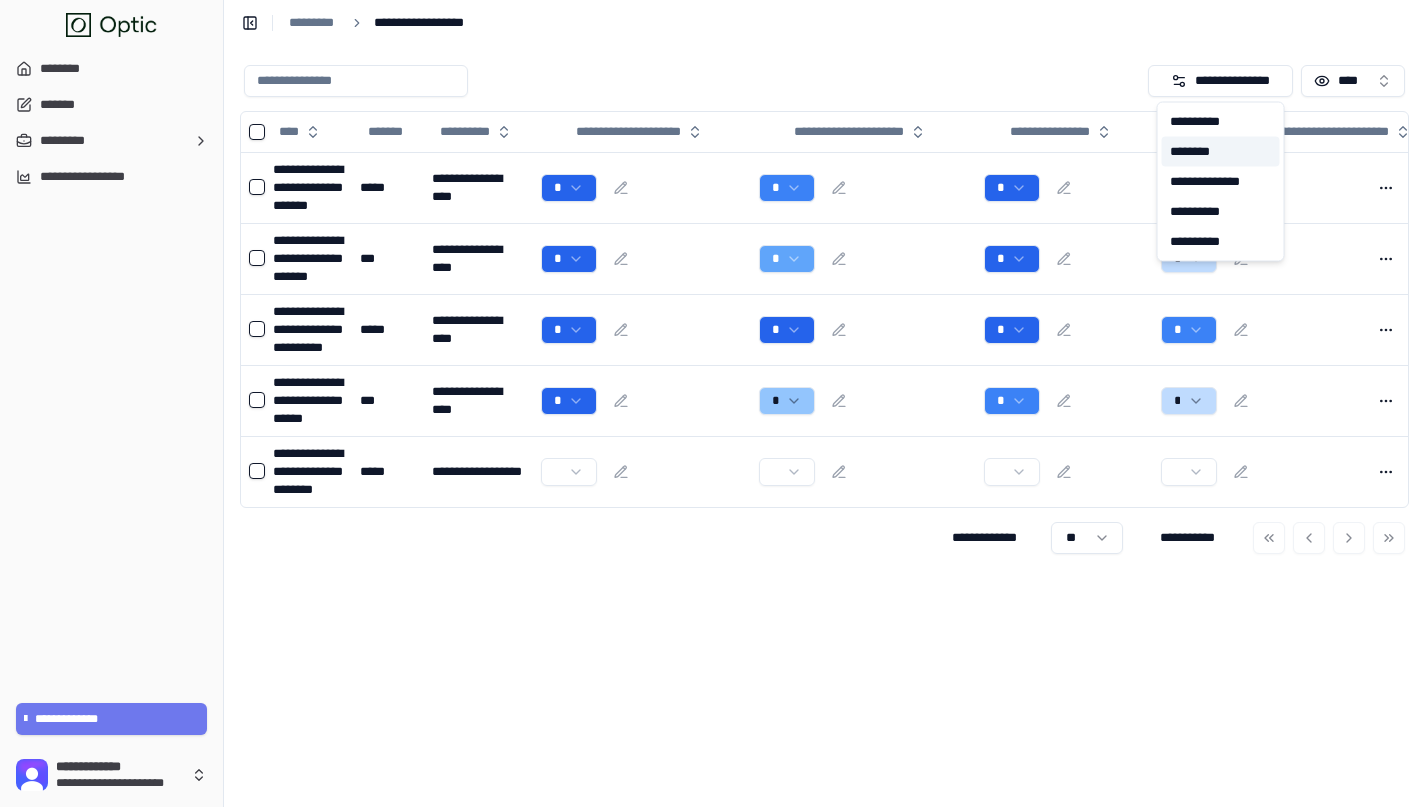 click on "********" at bounding box center [1221, 152] 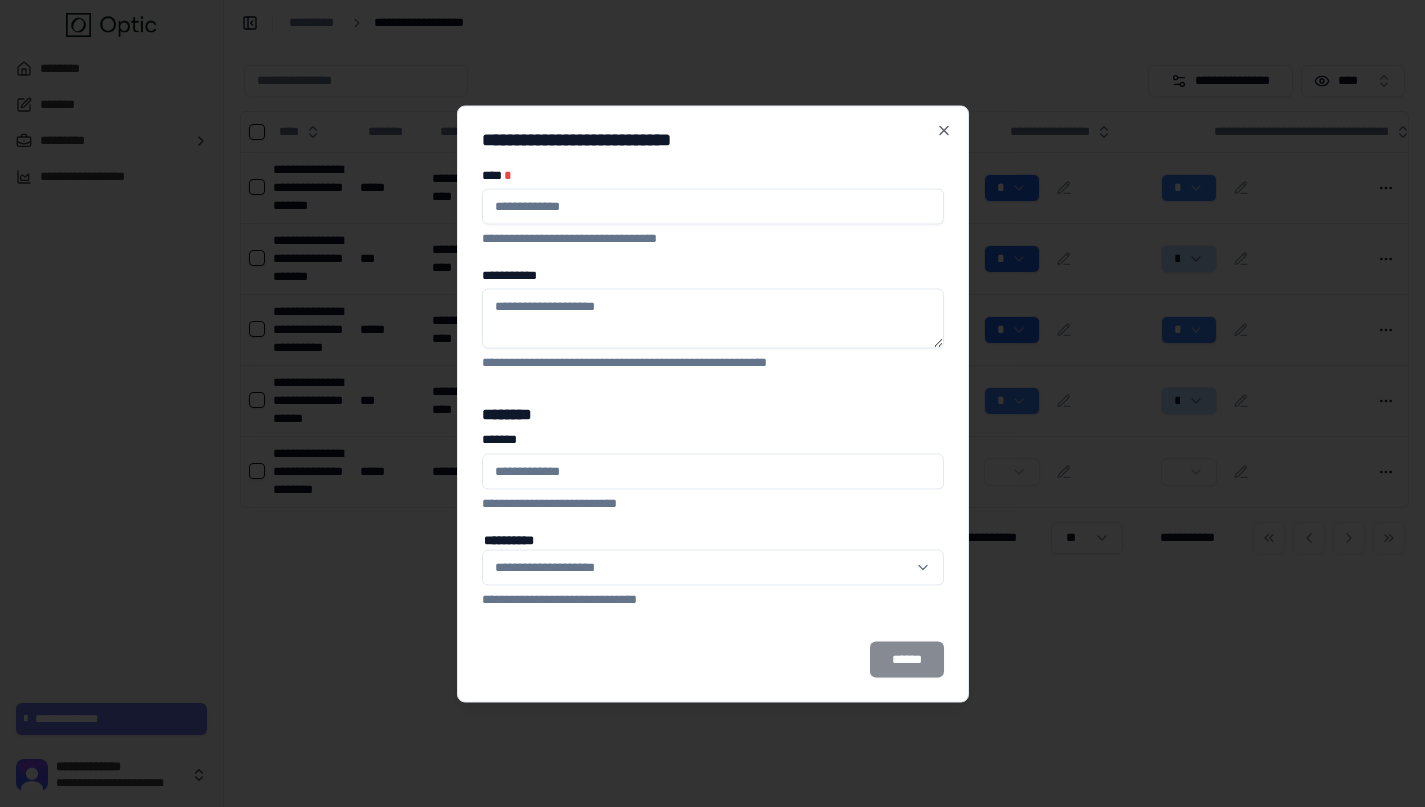 click at bounding box center [713, 206] 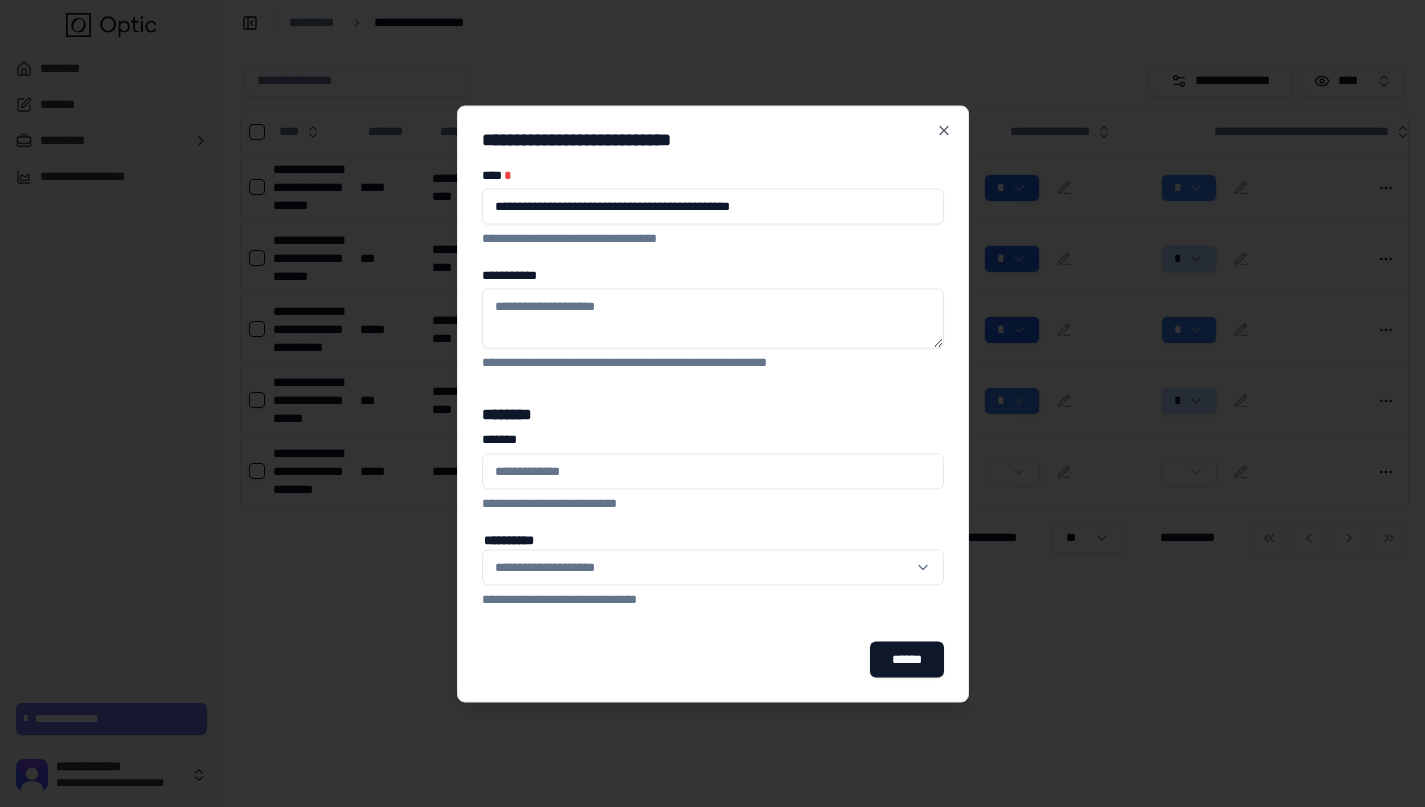 type on "**********" 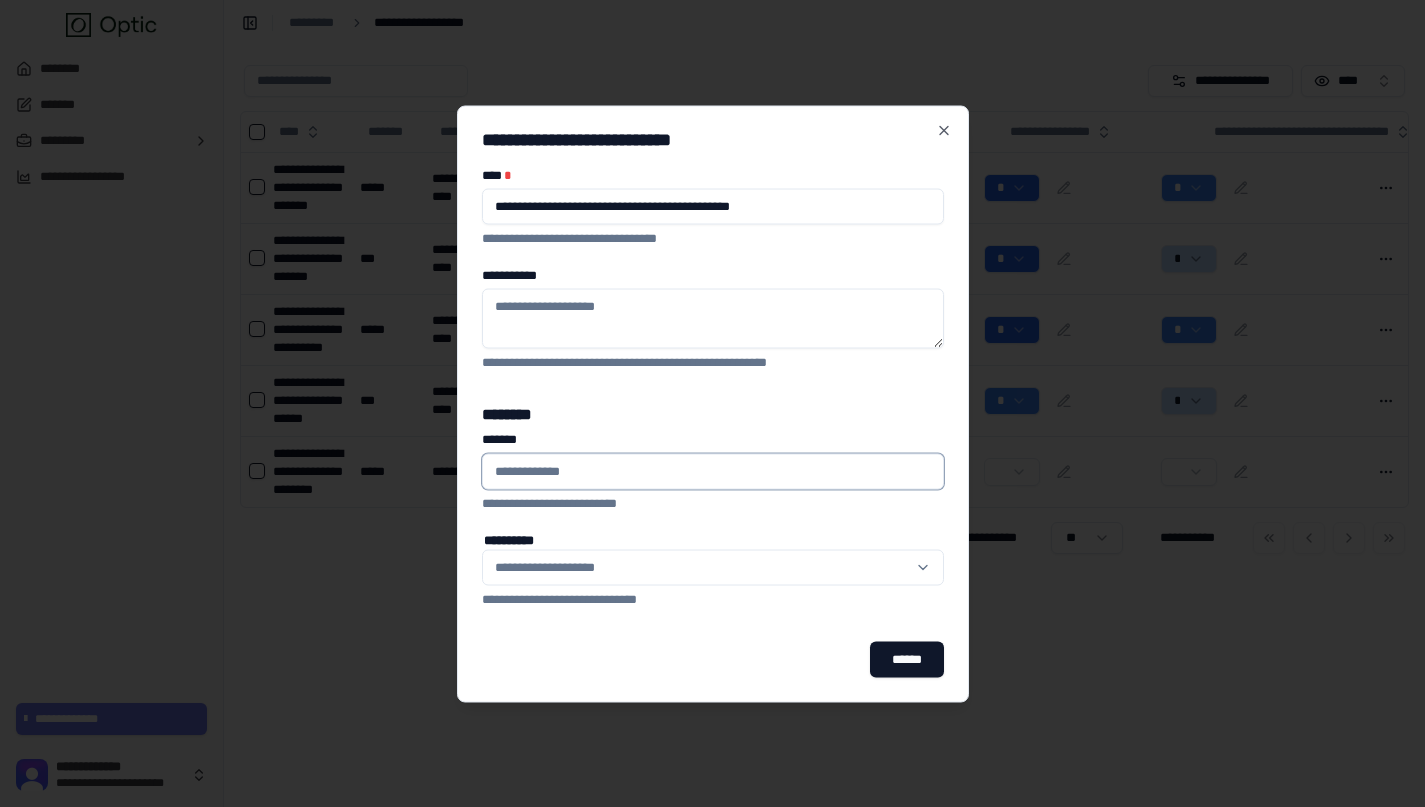 click on "*******" at bounding box center [713, 471] 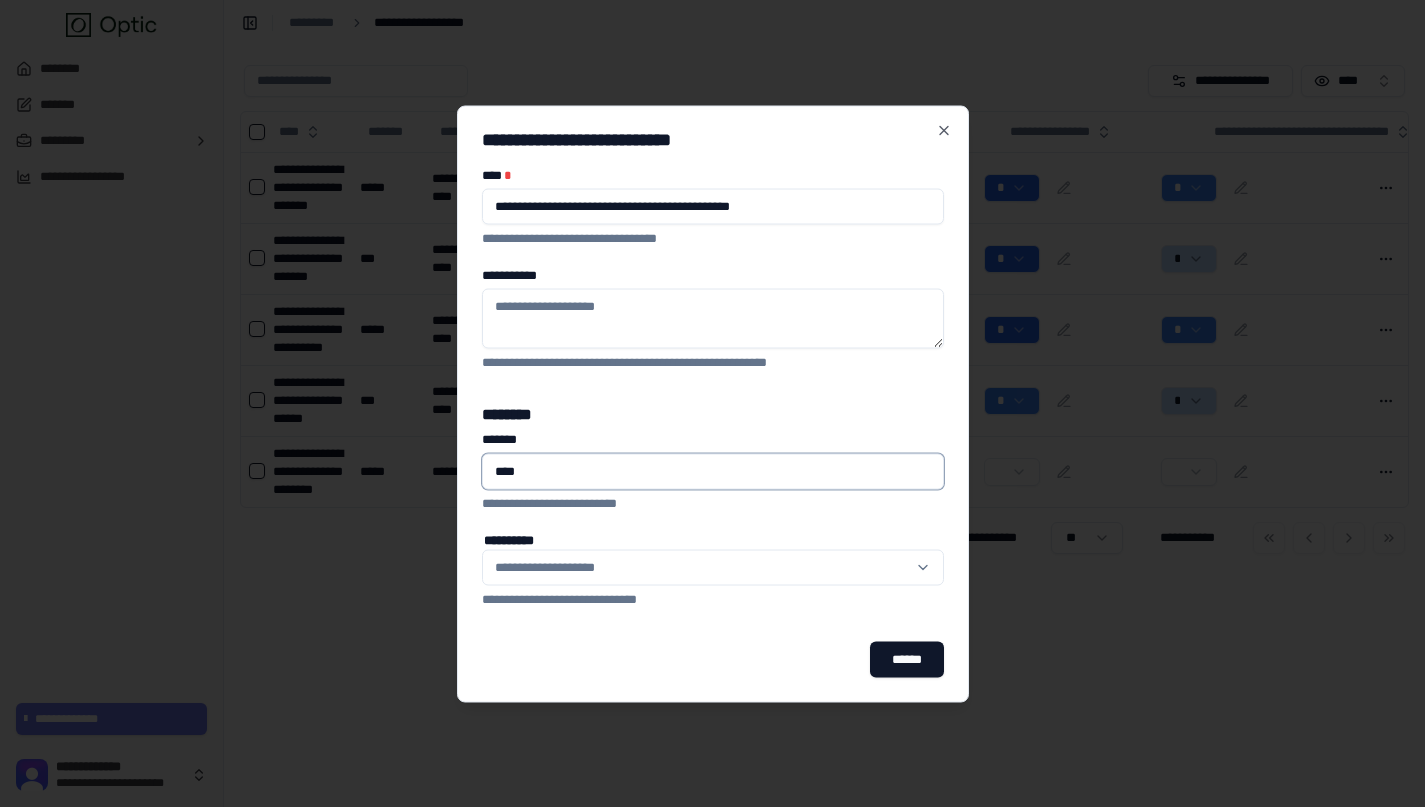 type on "****" 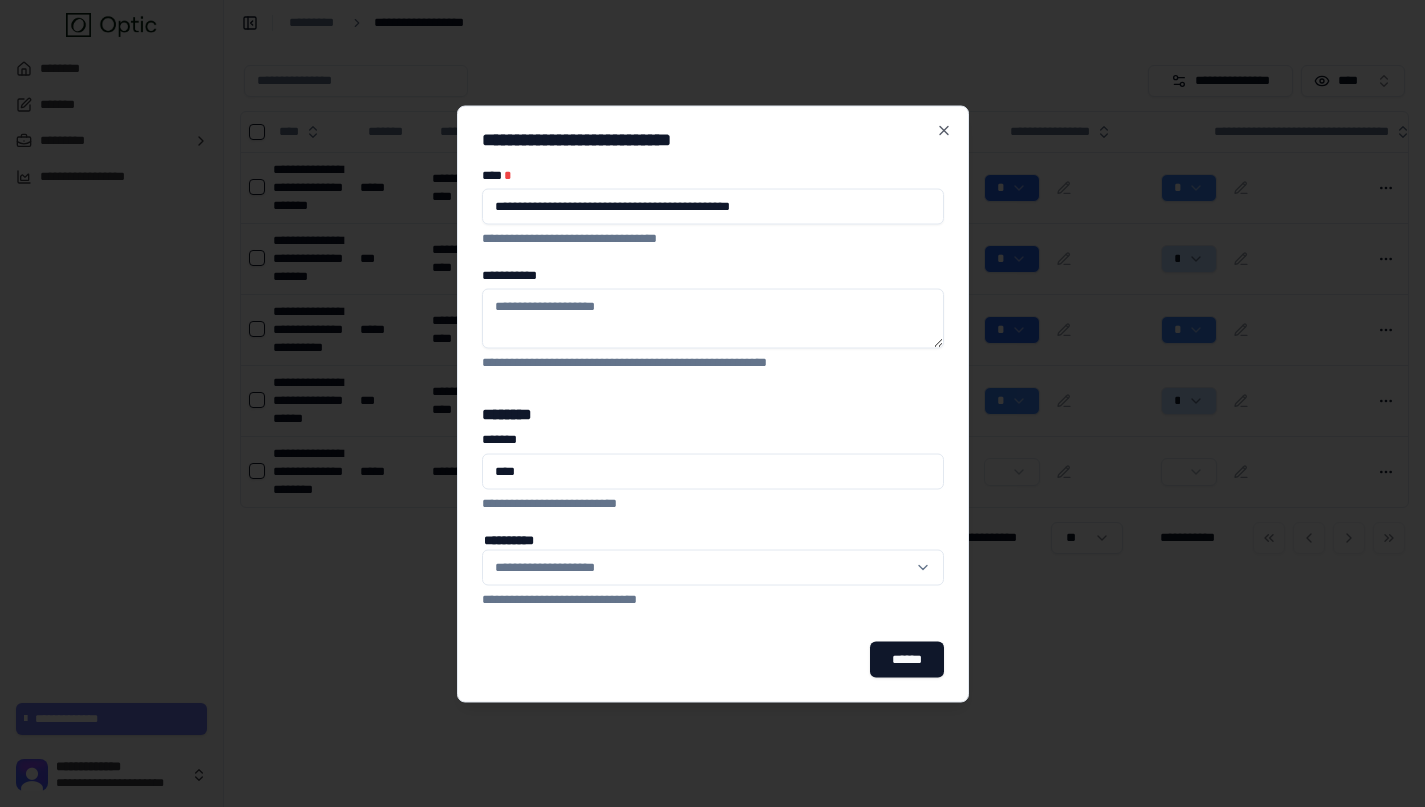 click on "**********" at bounding box center [713, 506] 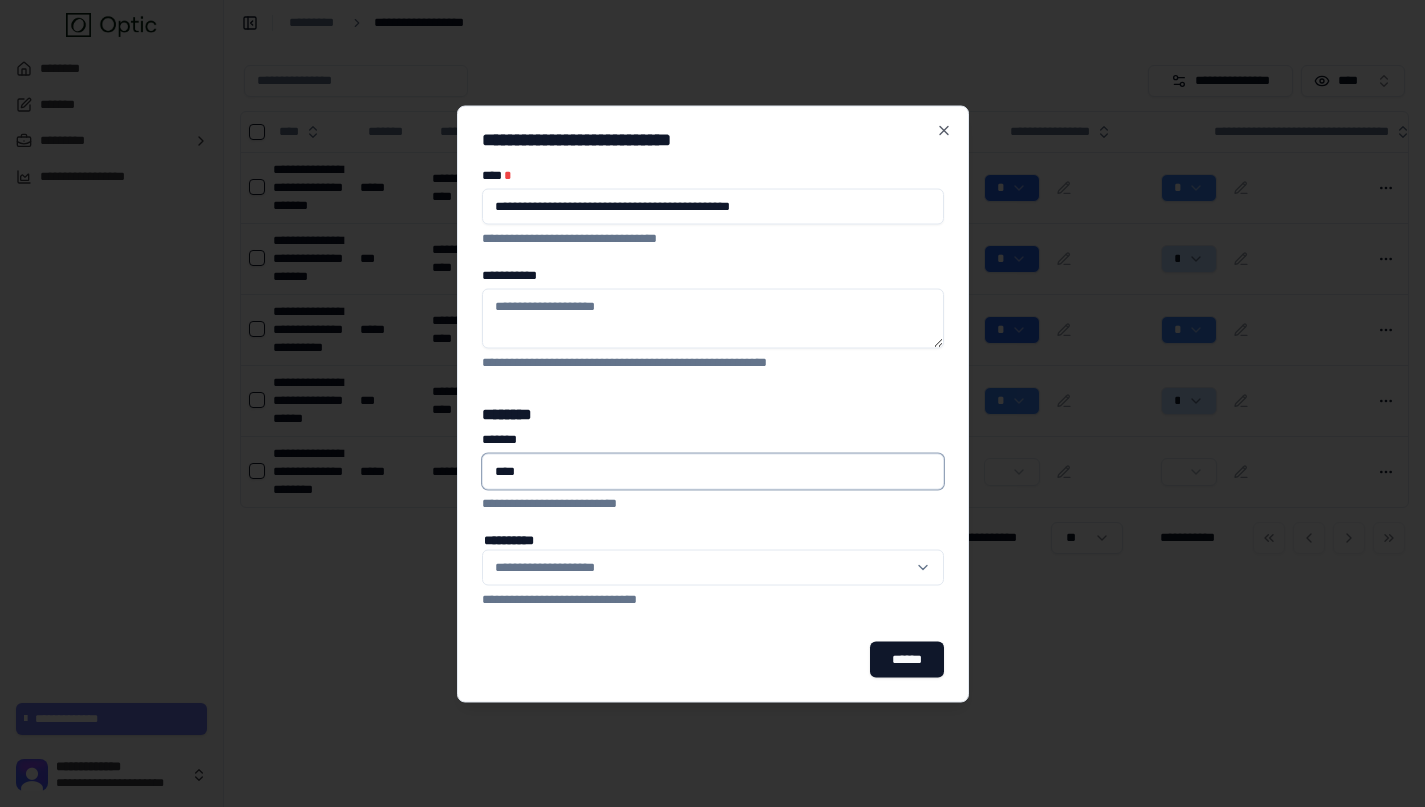click on "****" at bounding box center [713, 471] 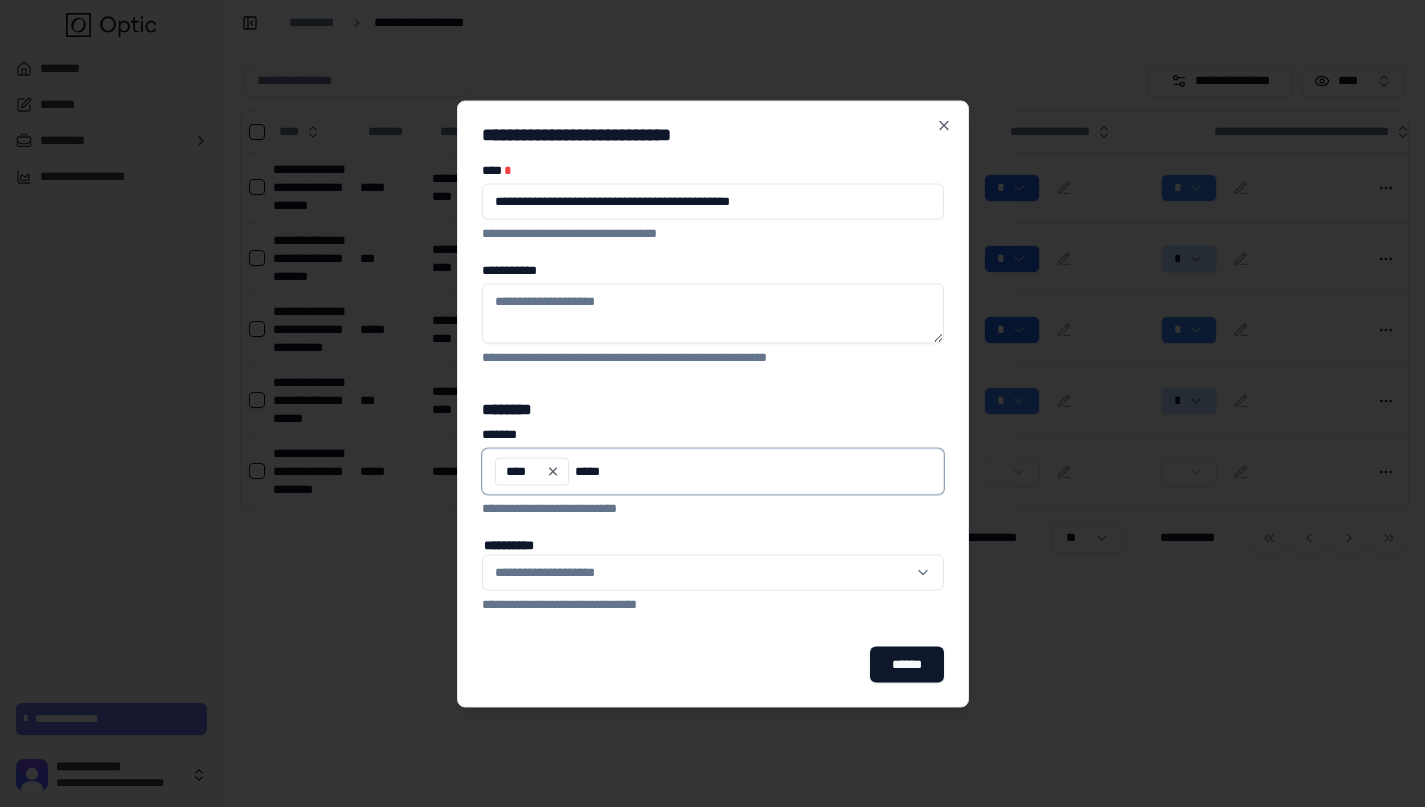 type on "*****" 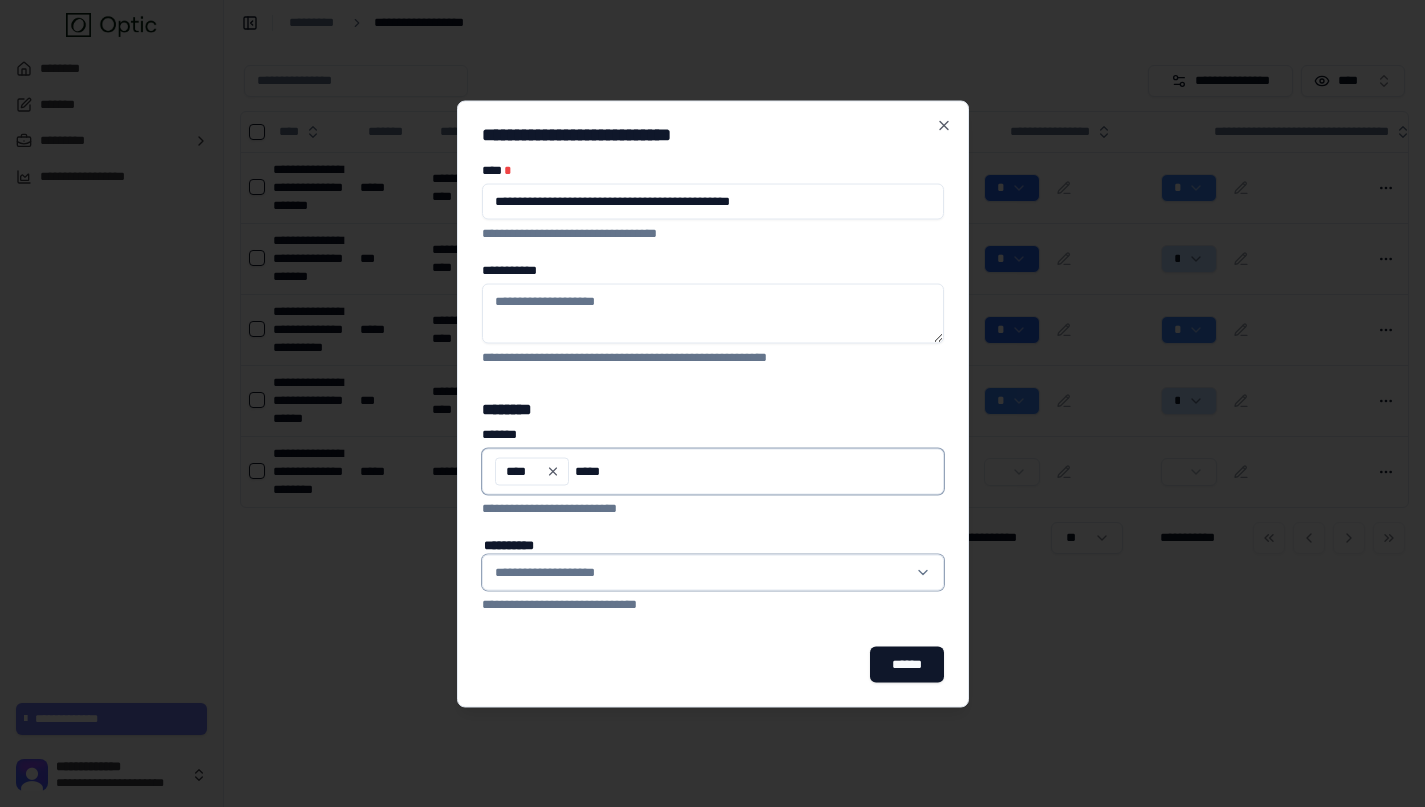 click on "*****" at bounding box center (752, 471) 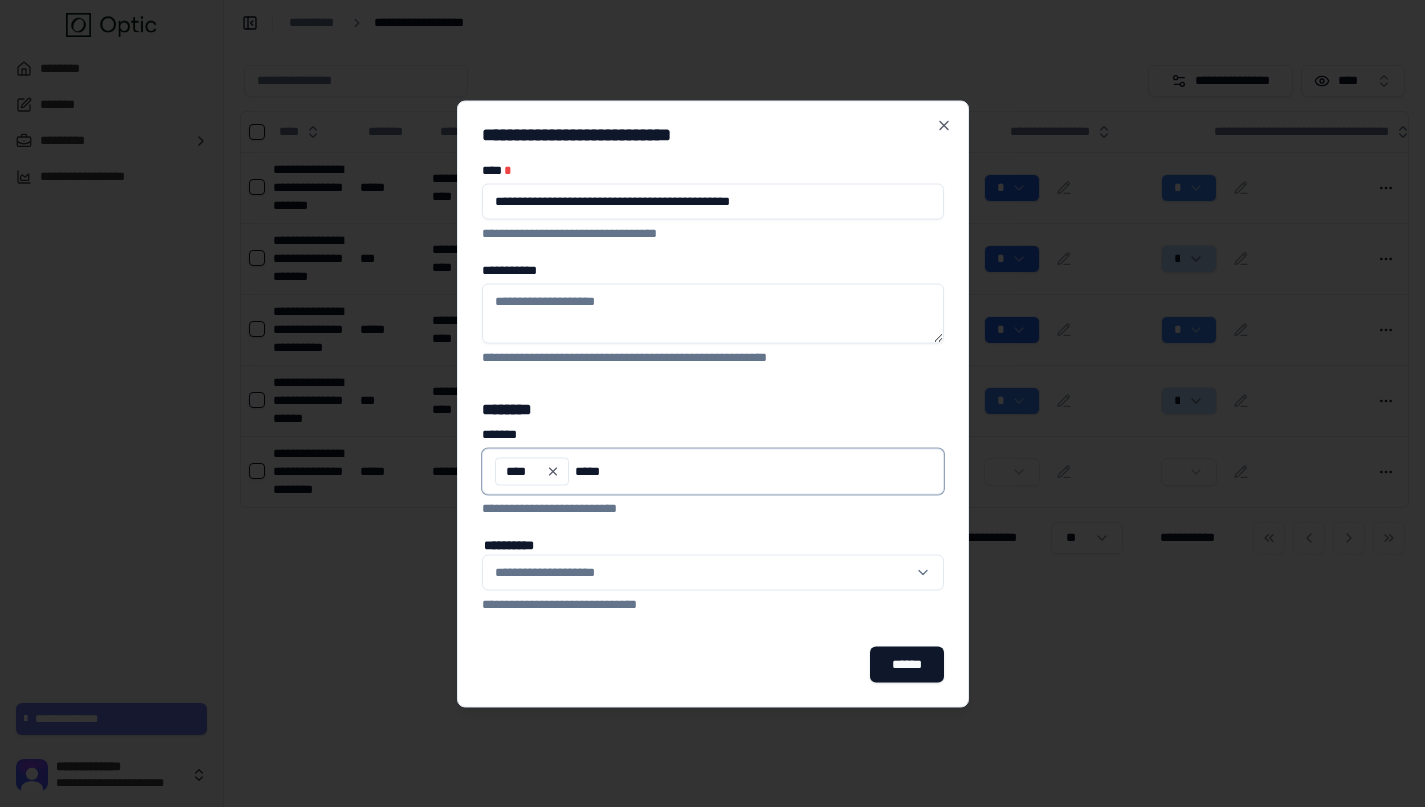 type 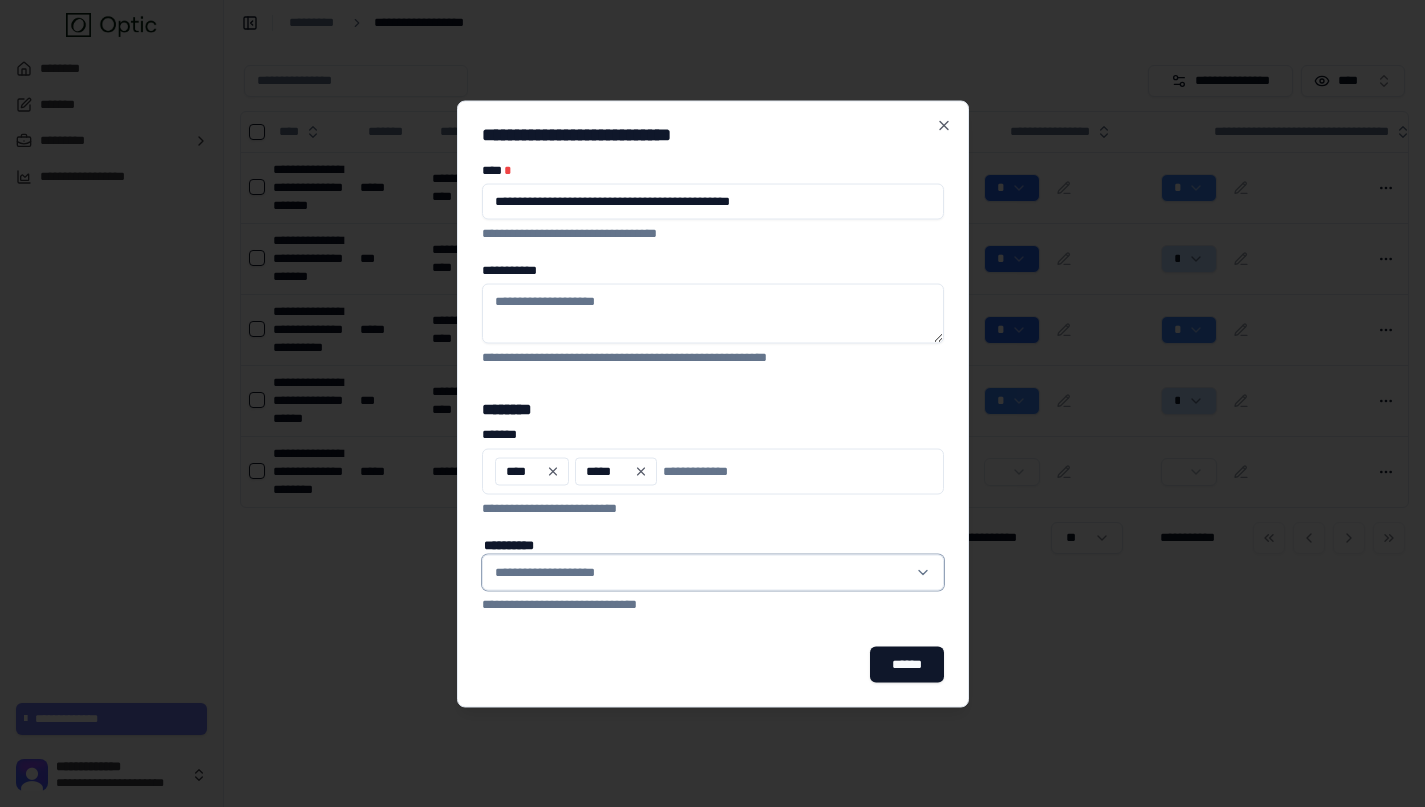 click on "**********" at bounding box center (701, 572) 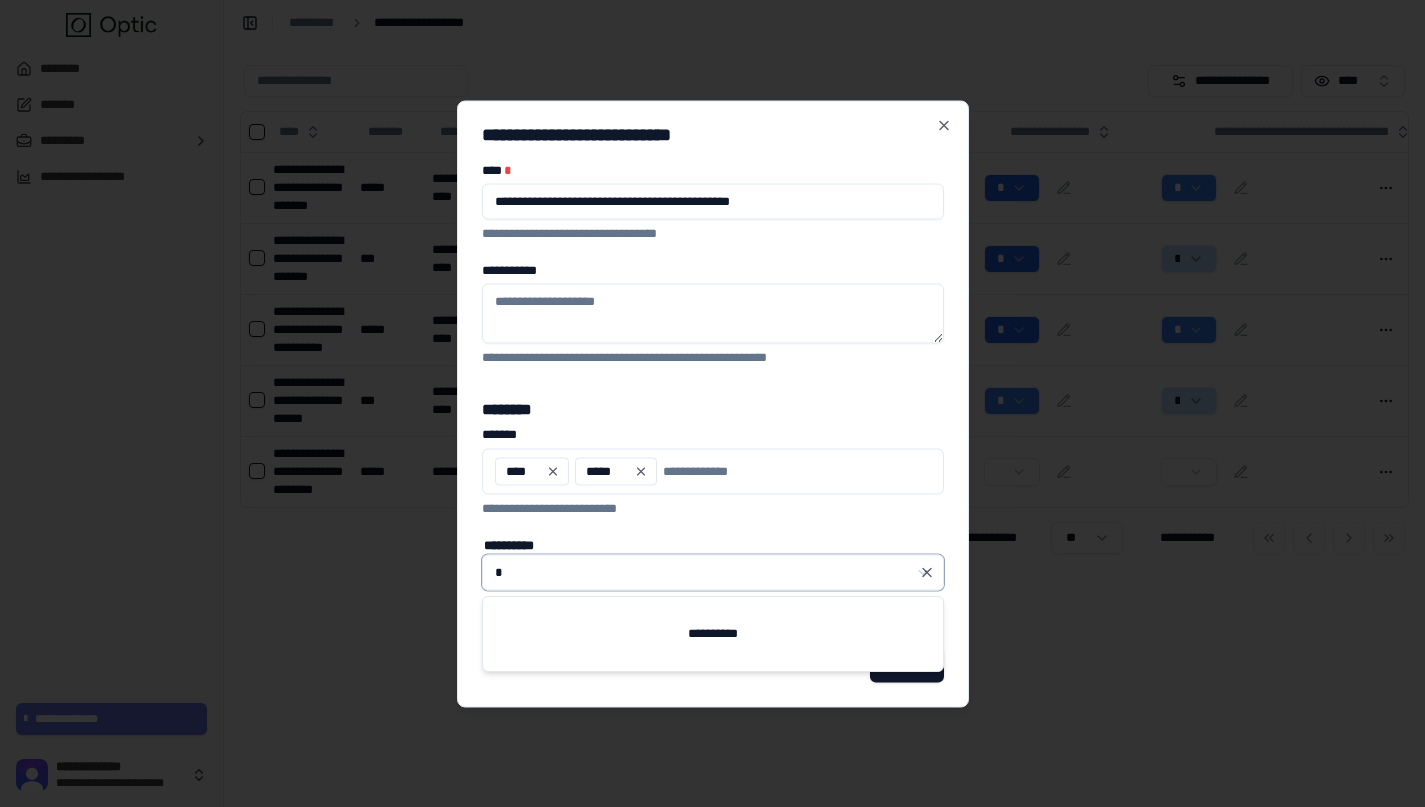 type on "*" 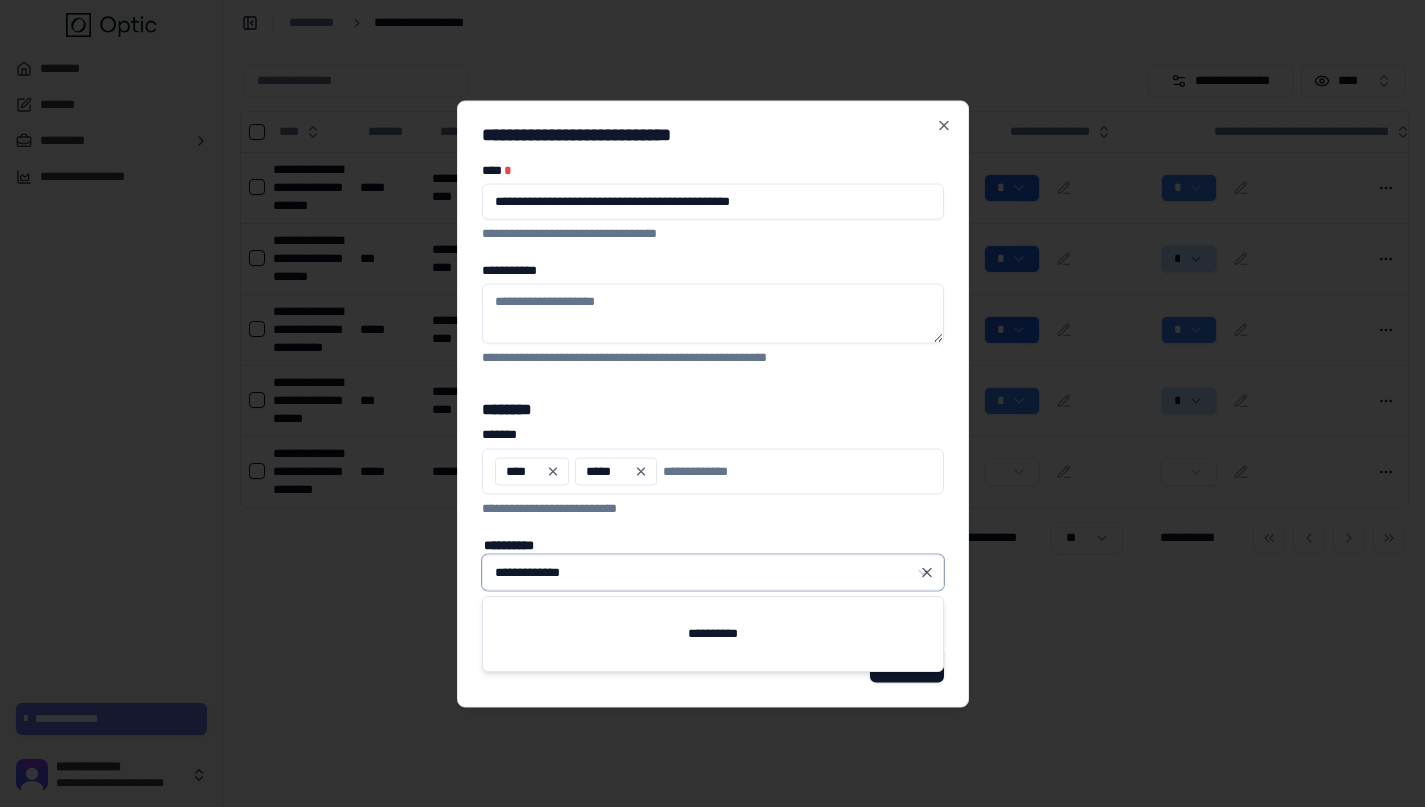 type on "**********" 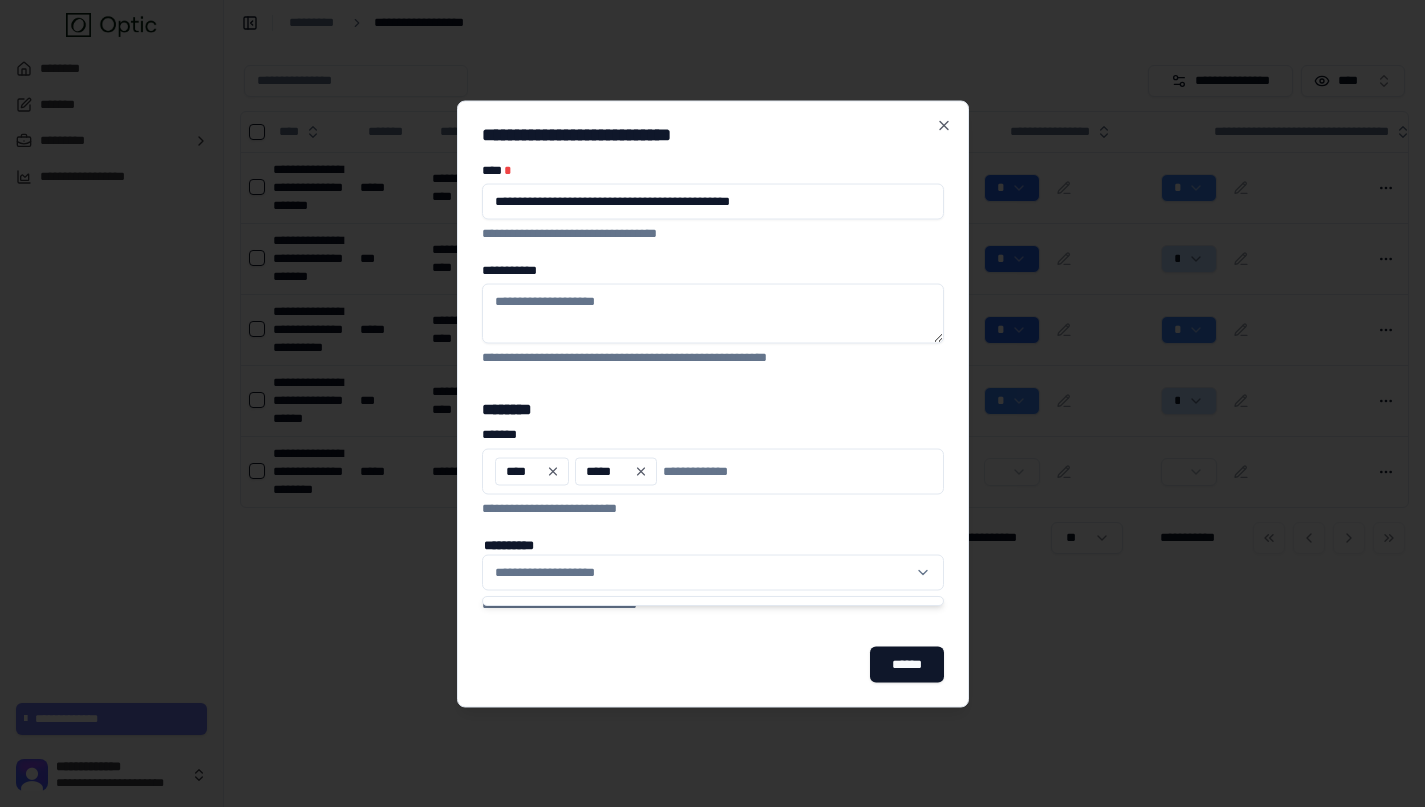 click on "**********" at bounding box center (713, 420) 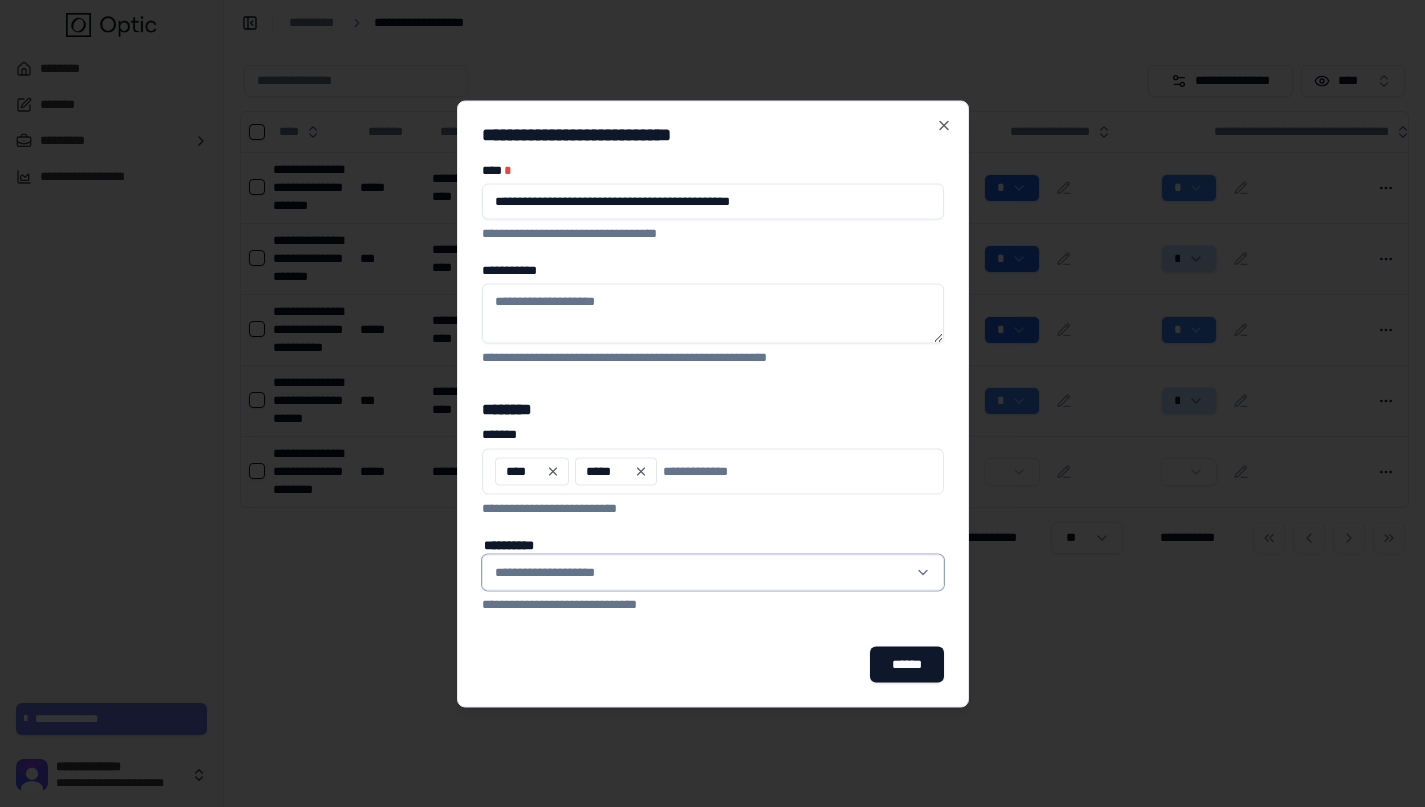 click on "**********" at bounding box center [701, 572] 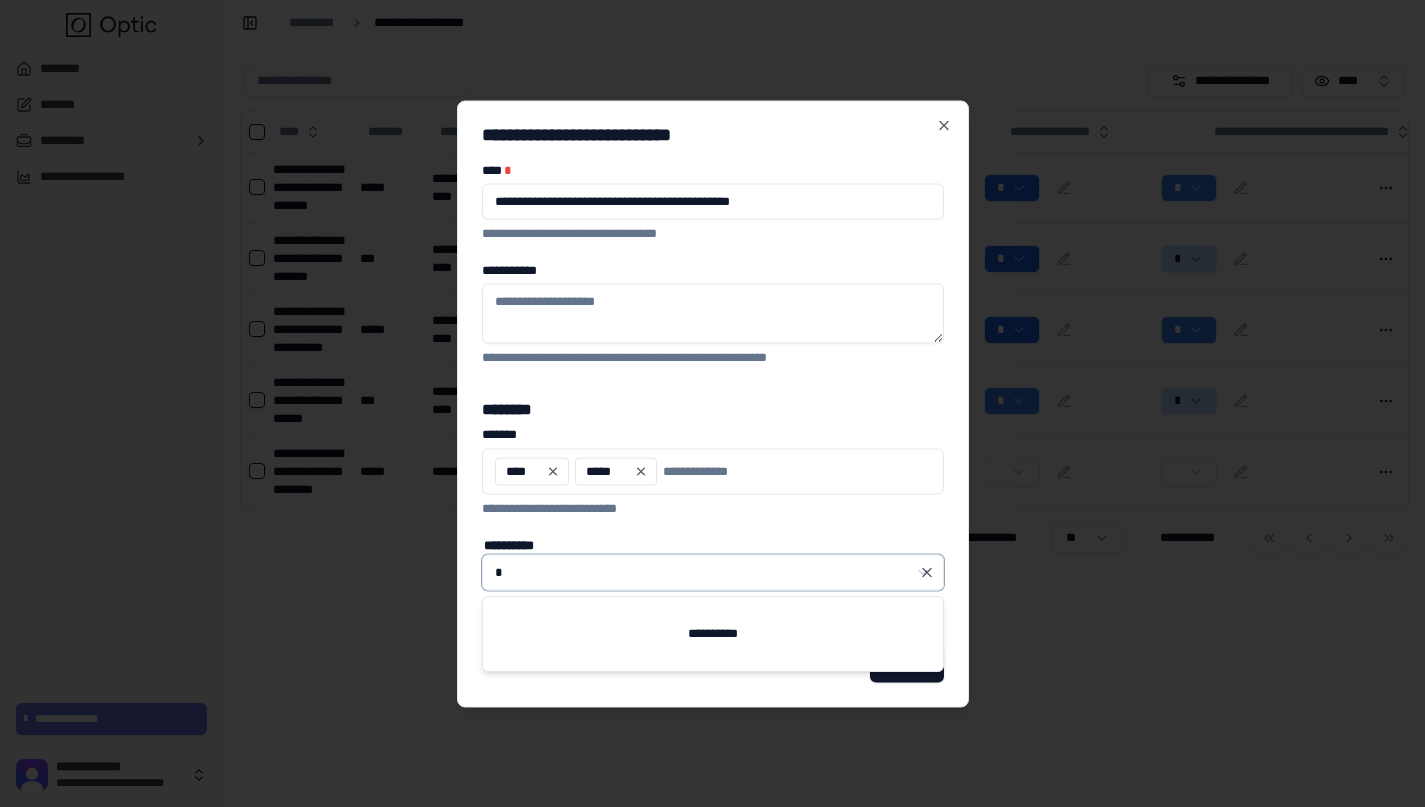 type on "*" 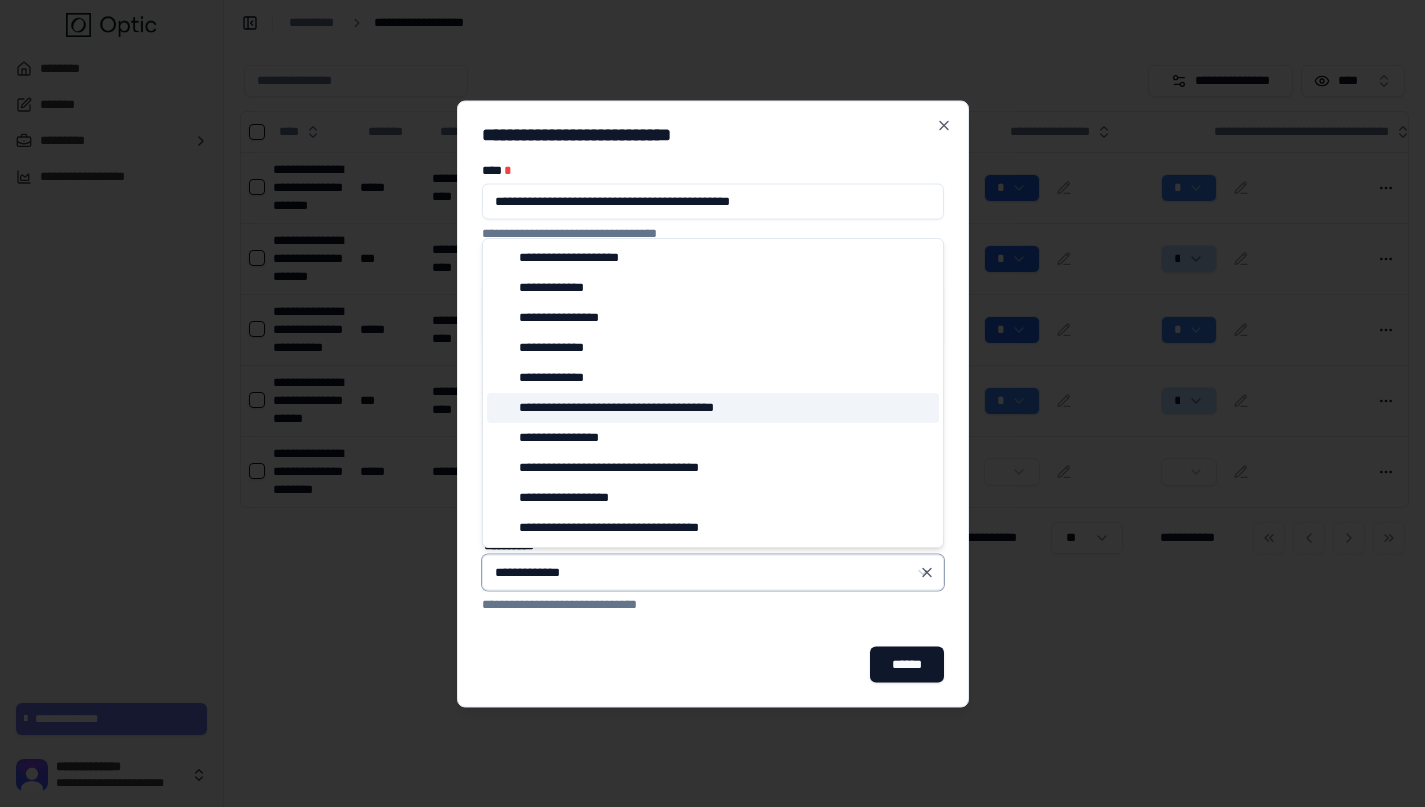 click on "**********" at bounding box center [644, 408] 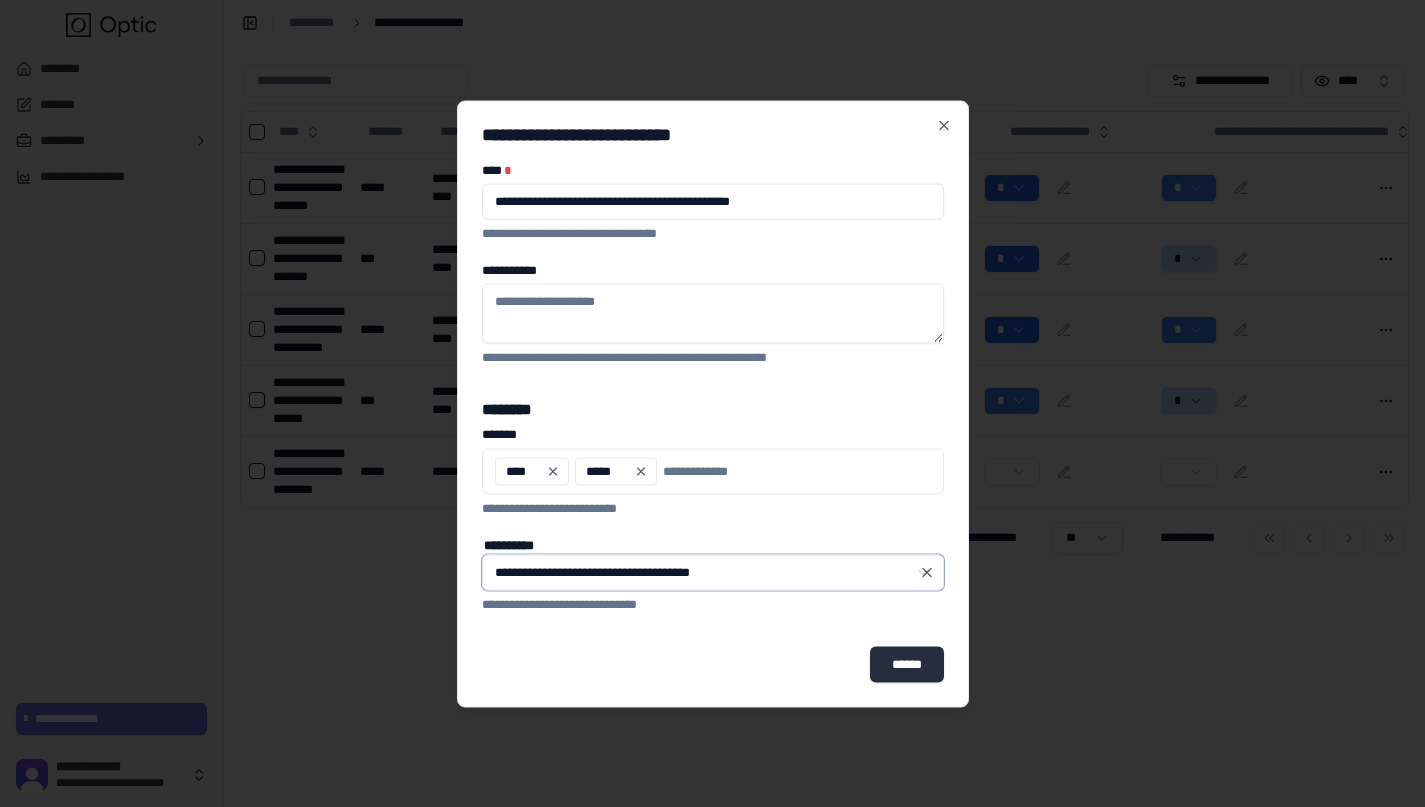 click on "******" at bounding box center (906, 664) 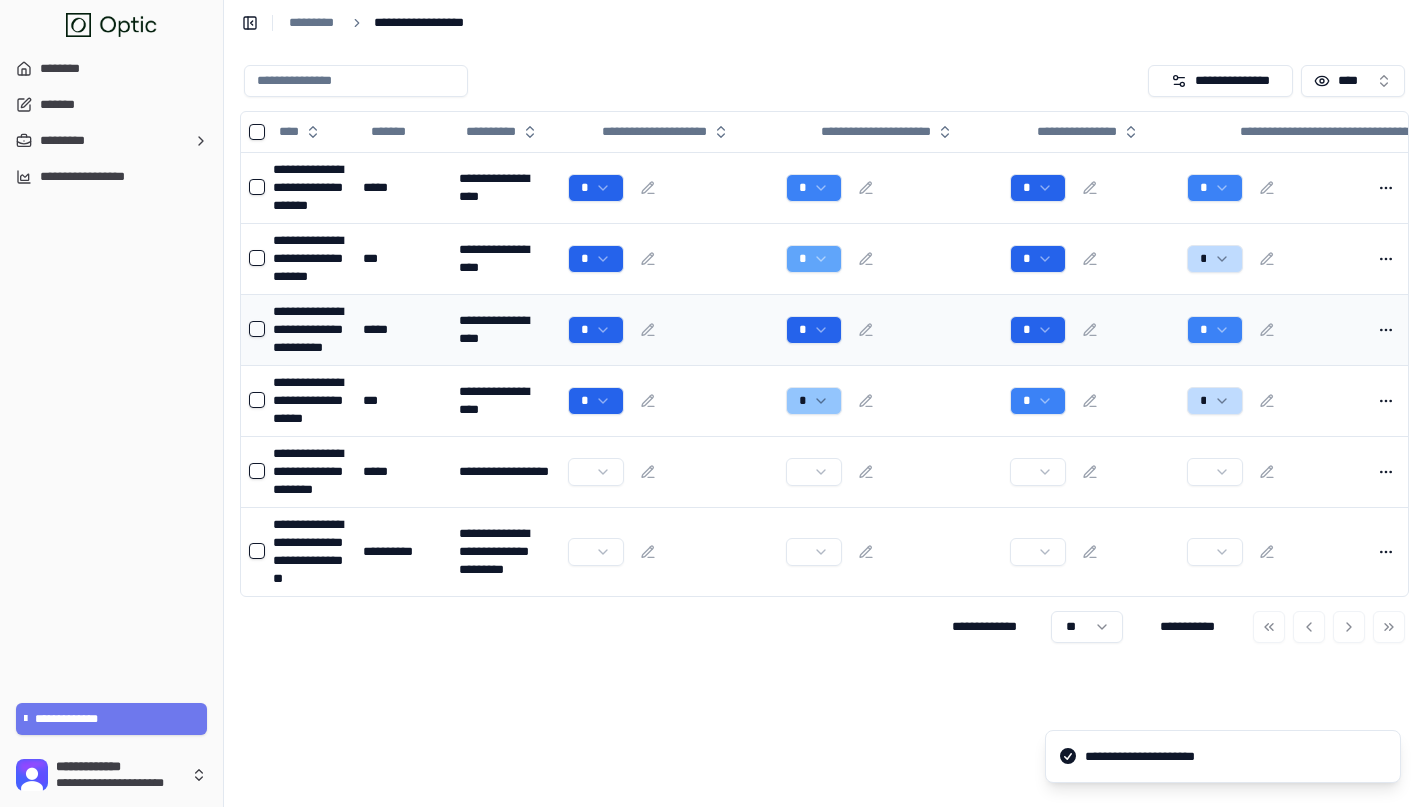 scroll, scrollTop: 2, scrollLeft: 0, axis: vertical 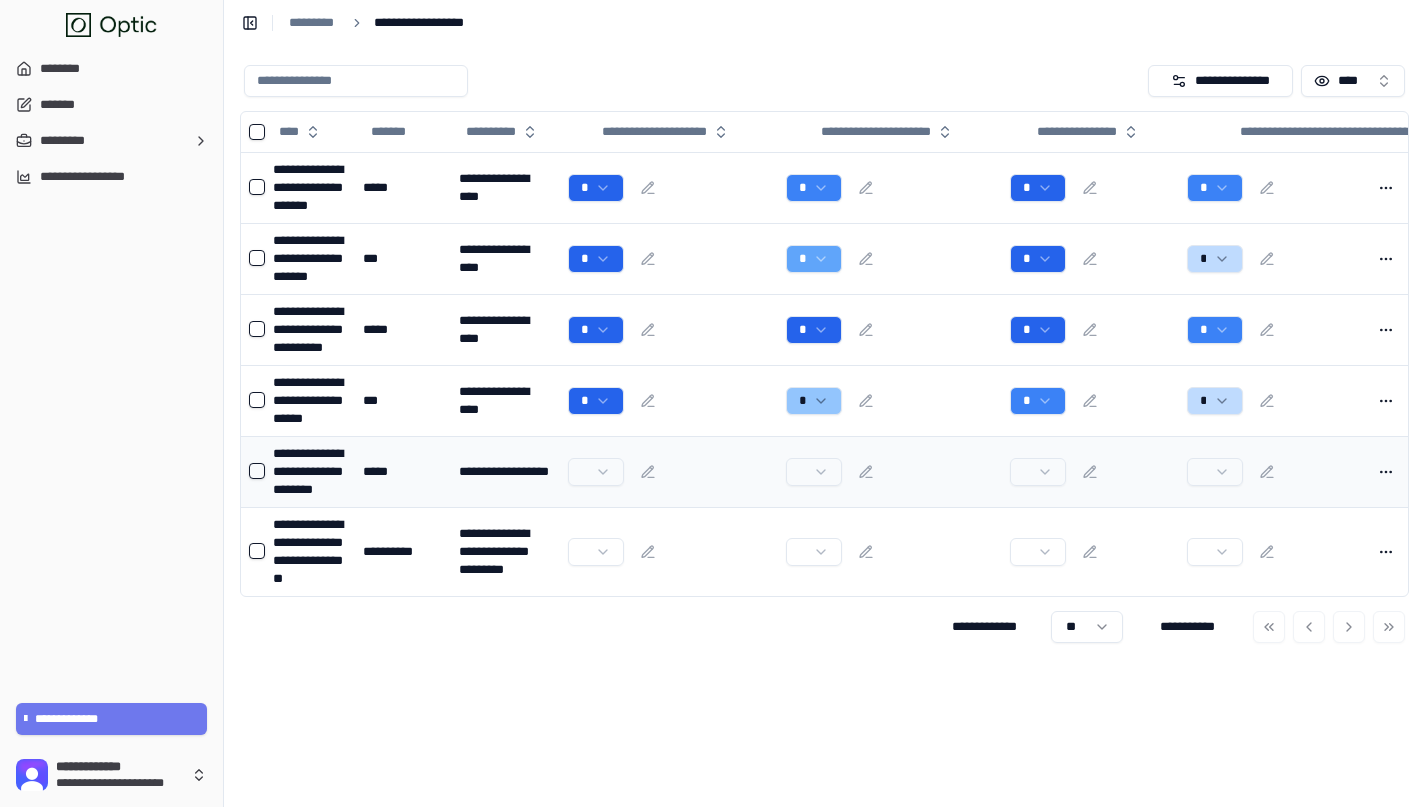 click on "**********" at bounding box center (310, 471) 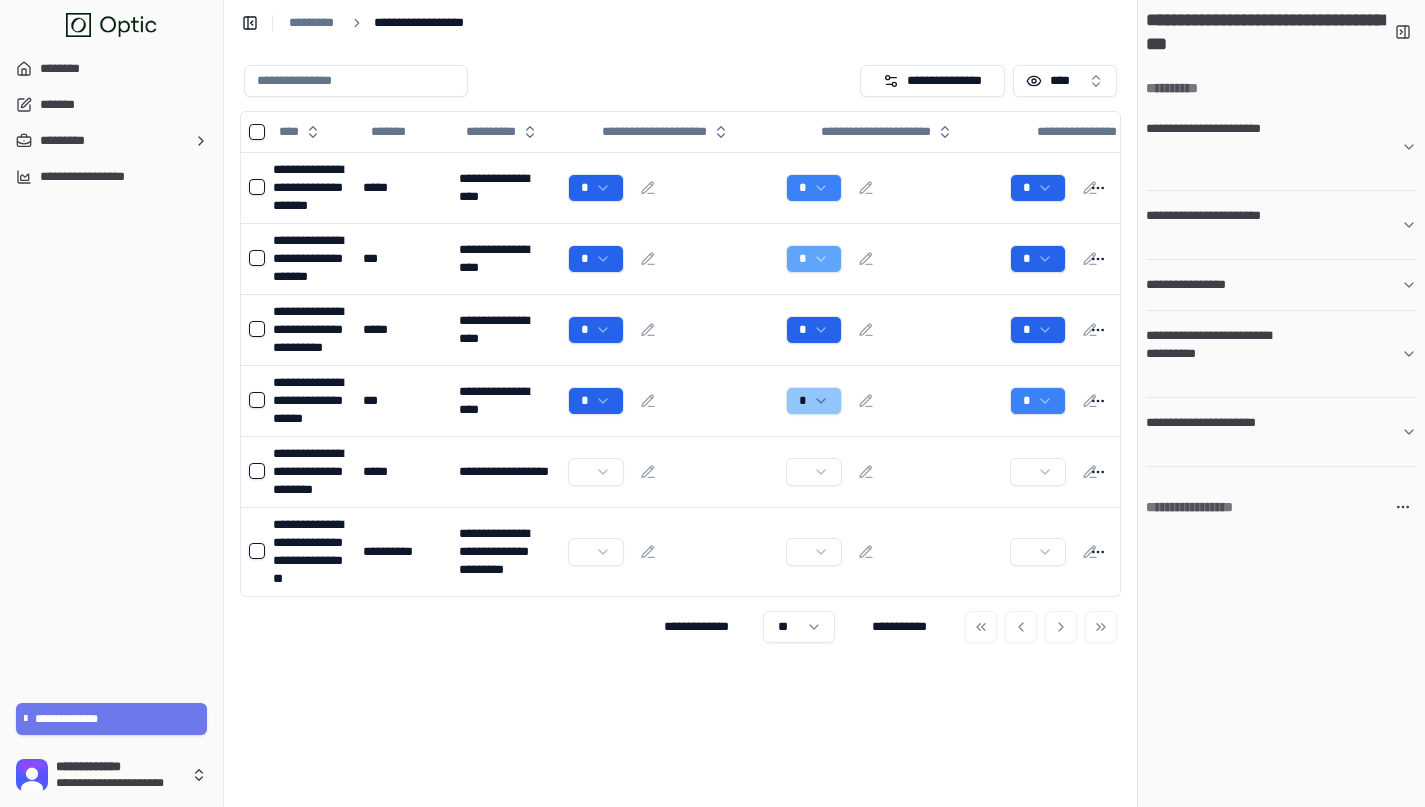 click on "**********" at bounding box center (1211, 507) 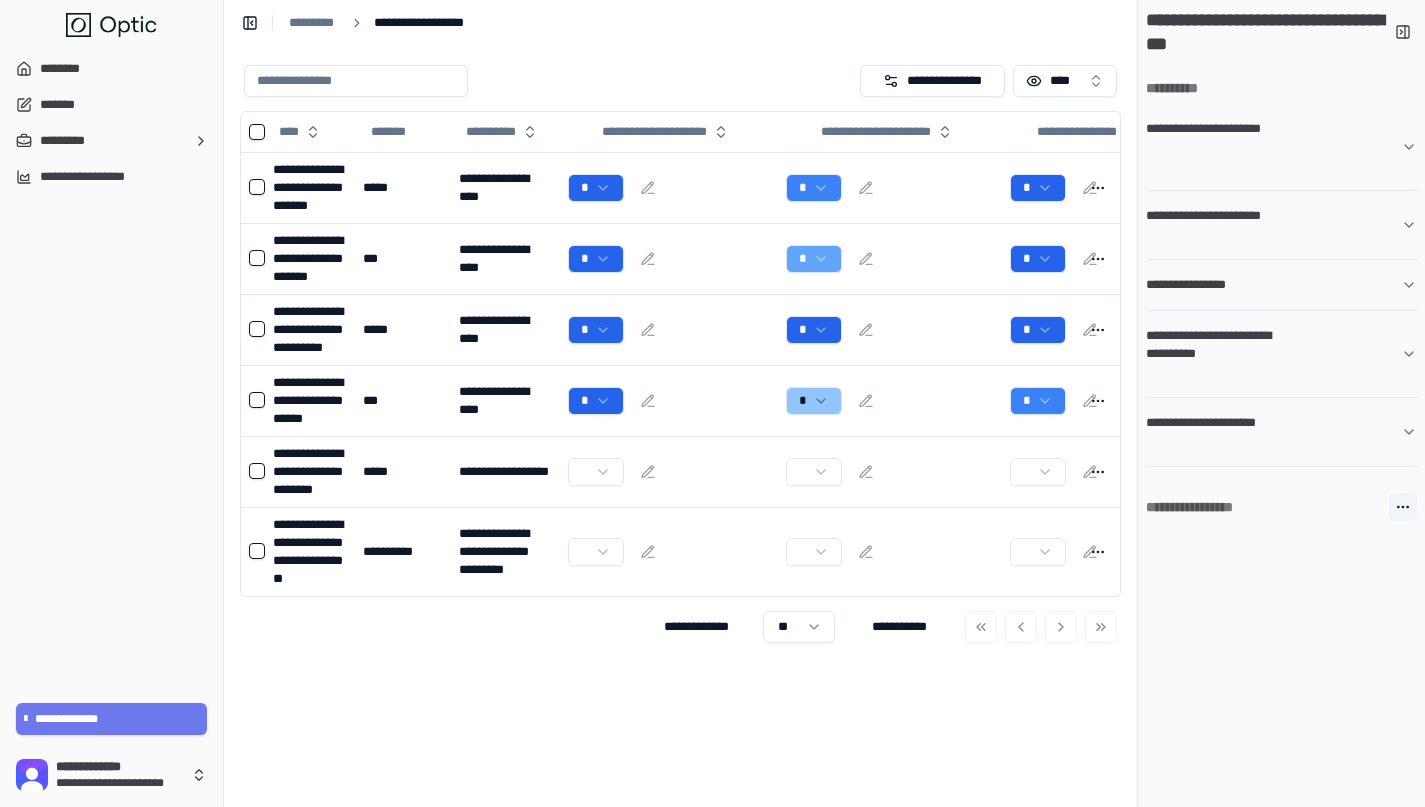 click at bounding box center [1403, 507] 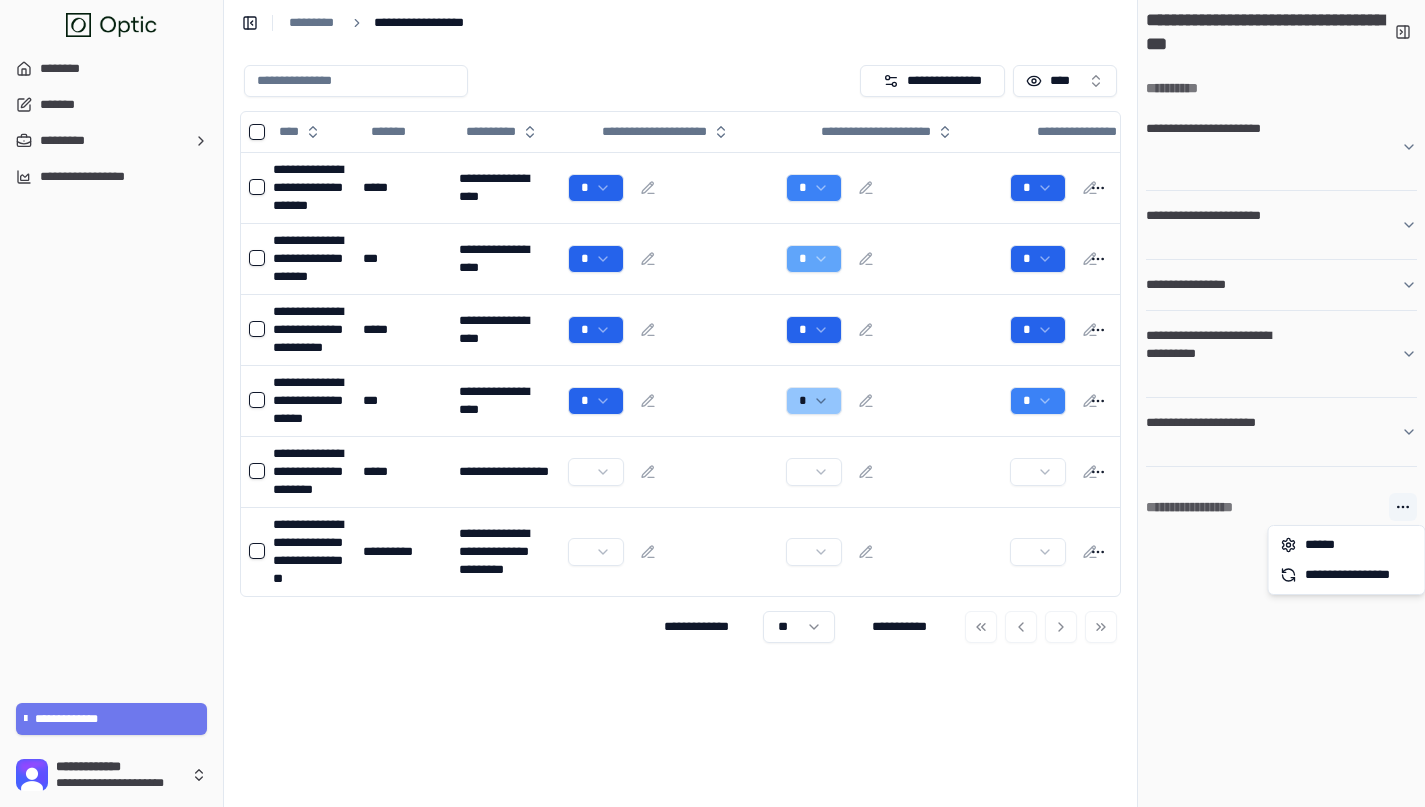 click at bounding box center (1403, 507) 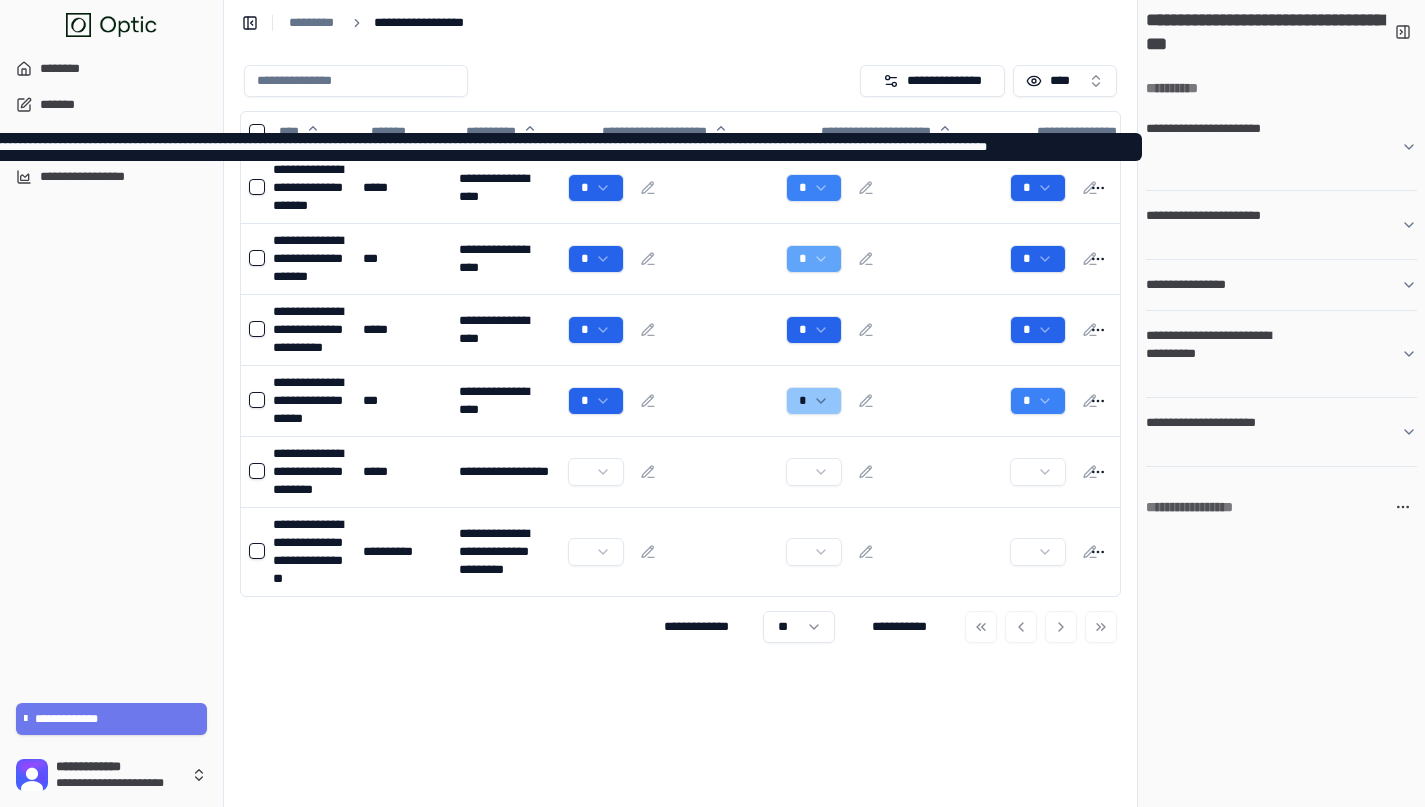 click on "**********" at bounding box center [1218, 147] 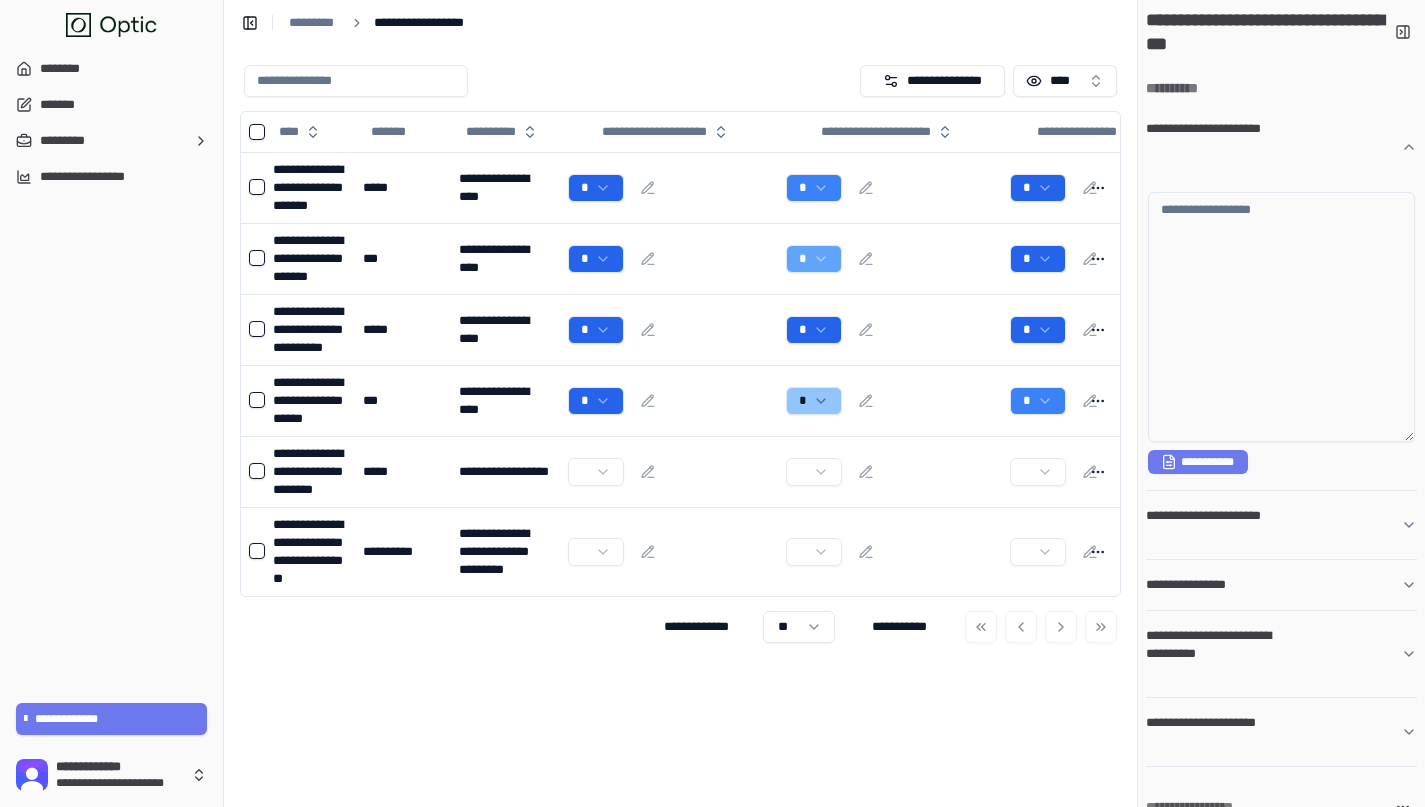 click on "**********" at bounding box center (1218, 147) 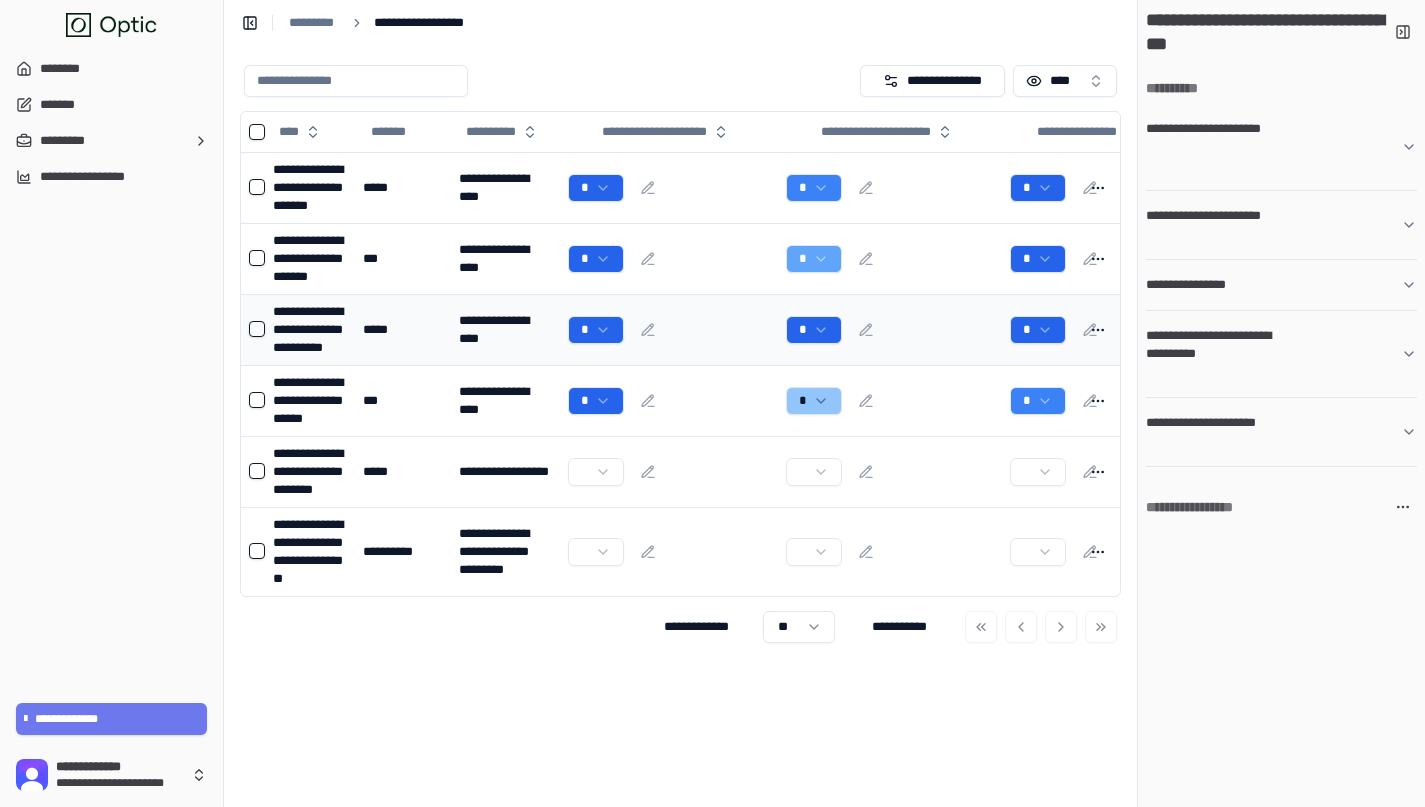 scroll, scrollTop: 0, scrollLeft: 0, axis: both 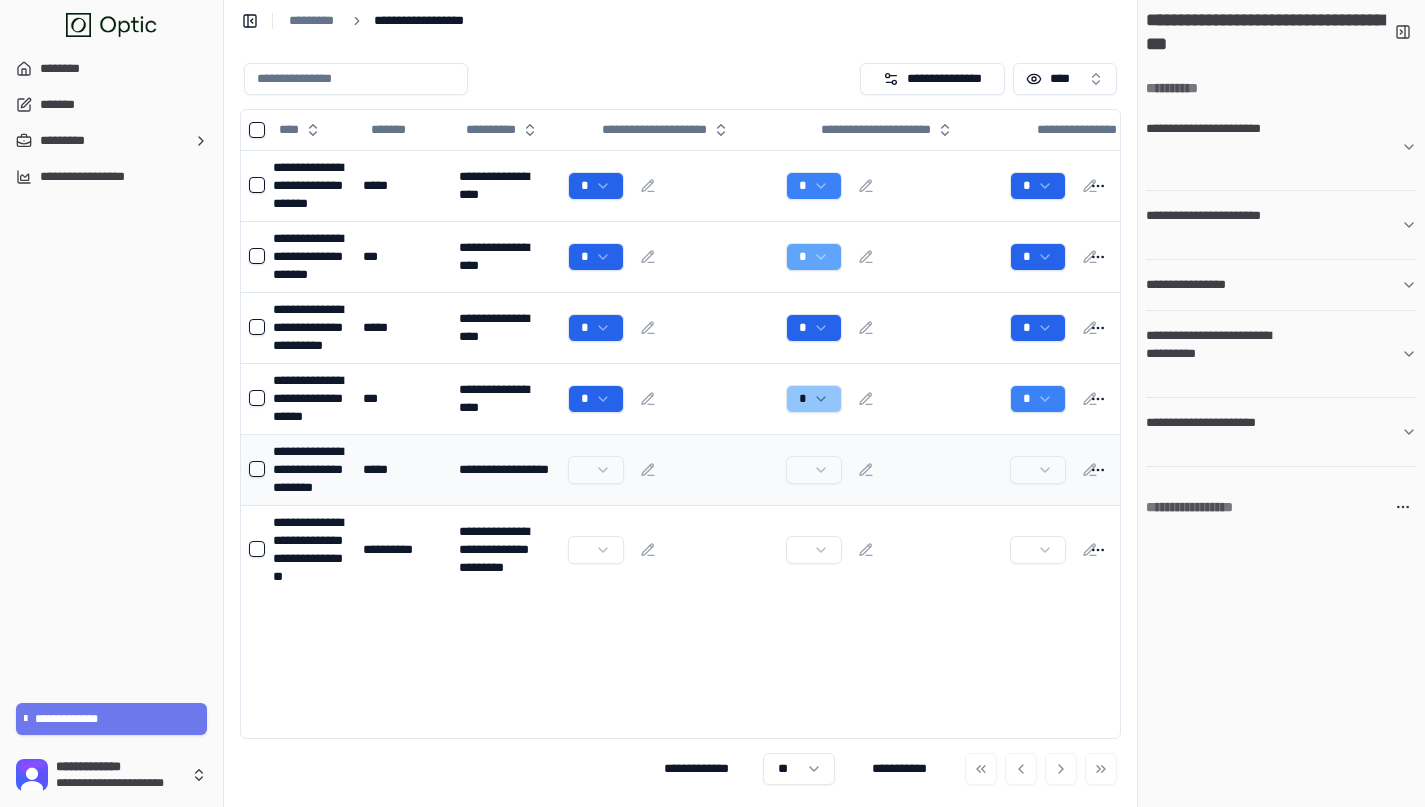 click on "**********" at bounding box center [310, 469] 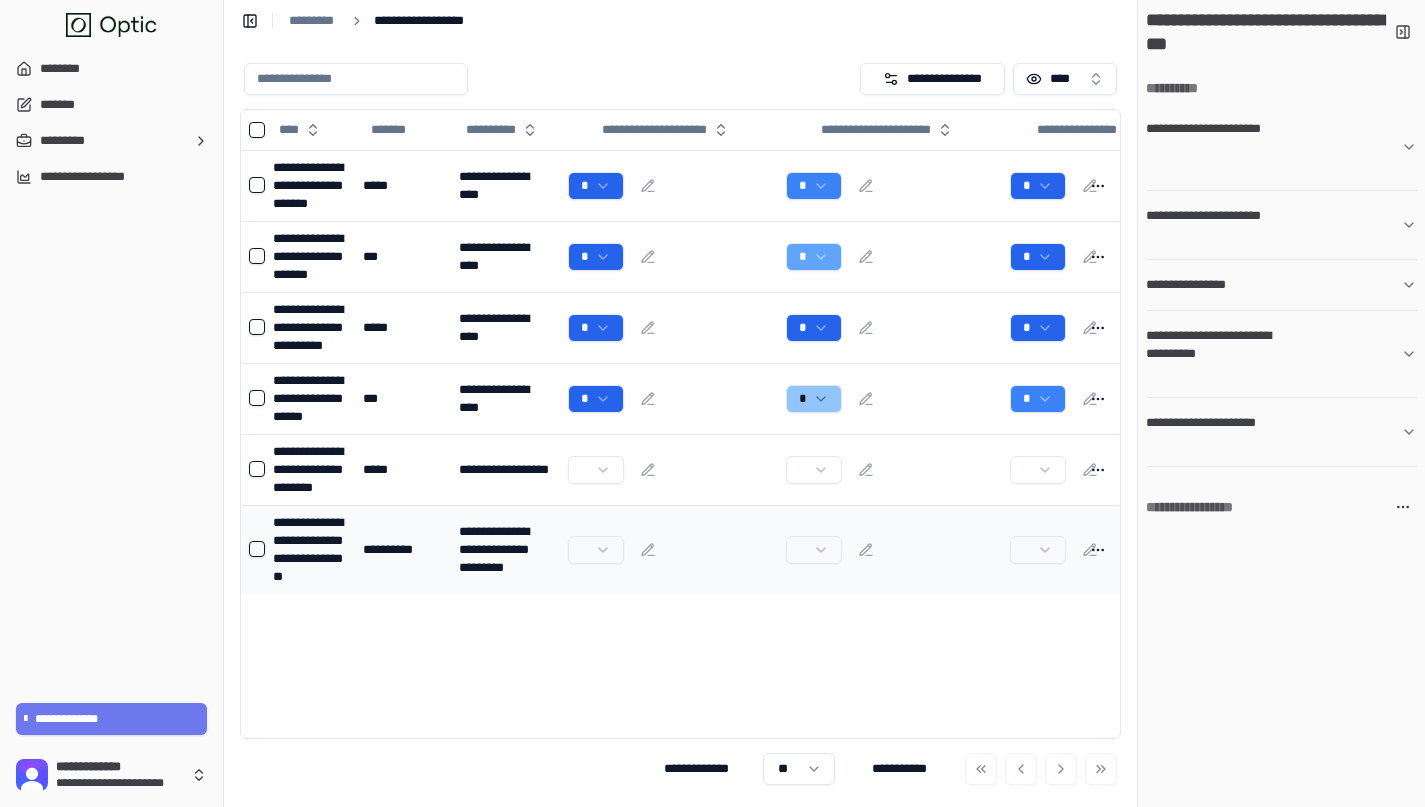click on "**********" at bounding box center (310, 549) 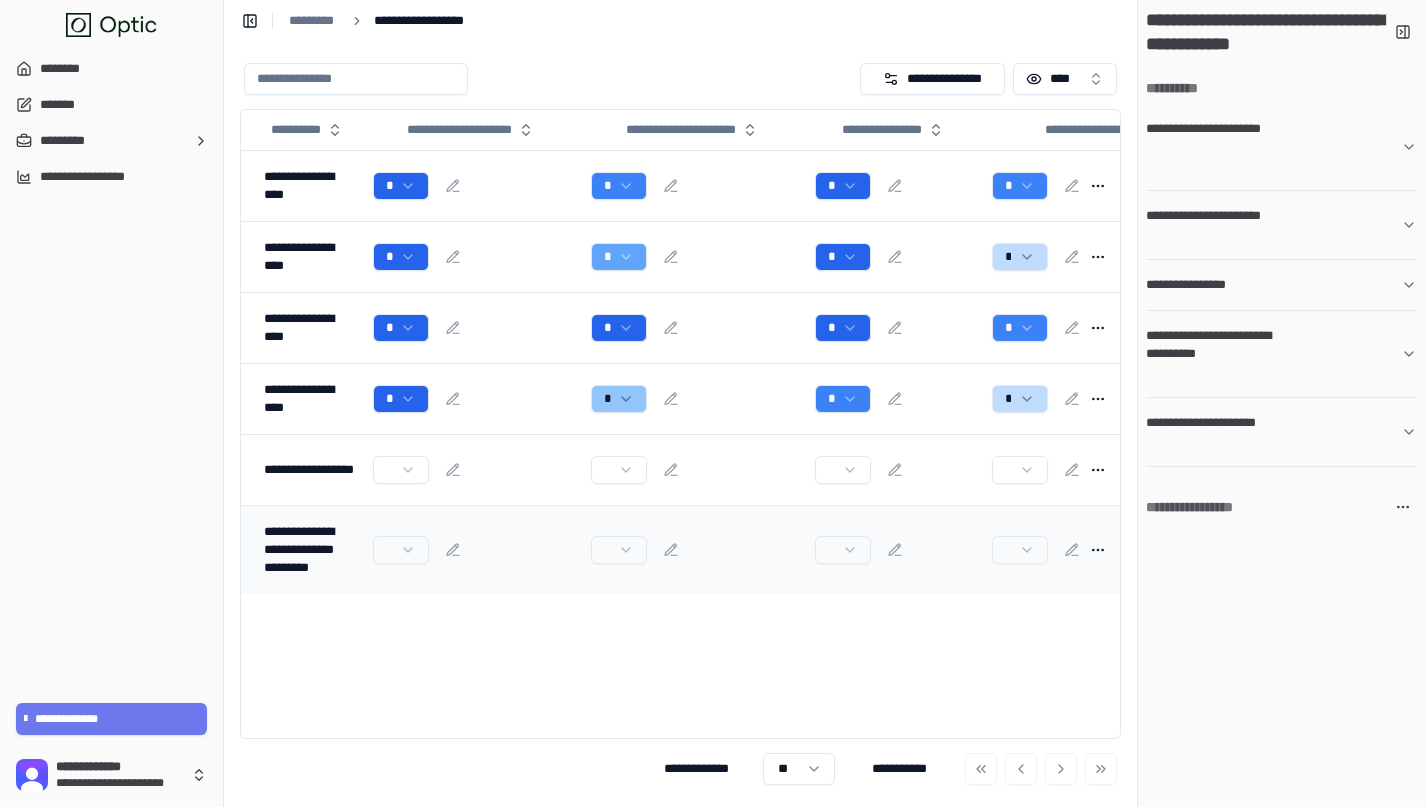 scroll, scrollTop: 0, scrollLeft: 0, axis: both 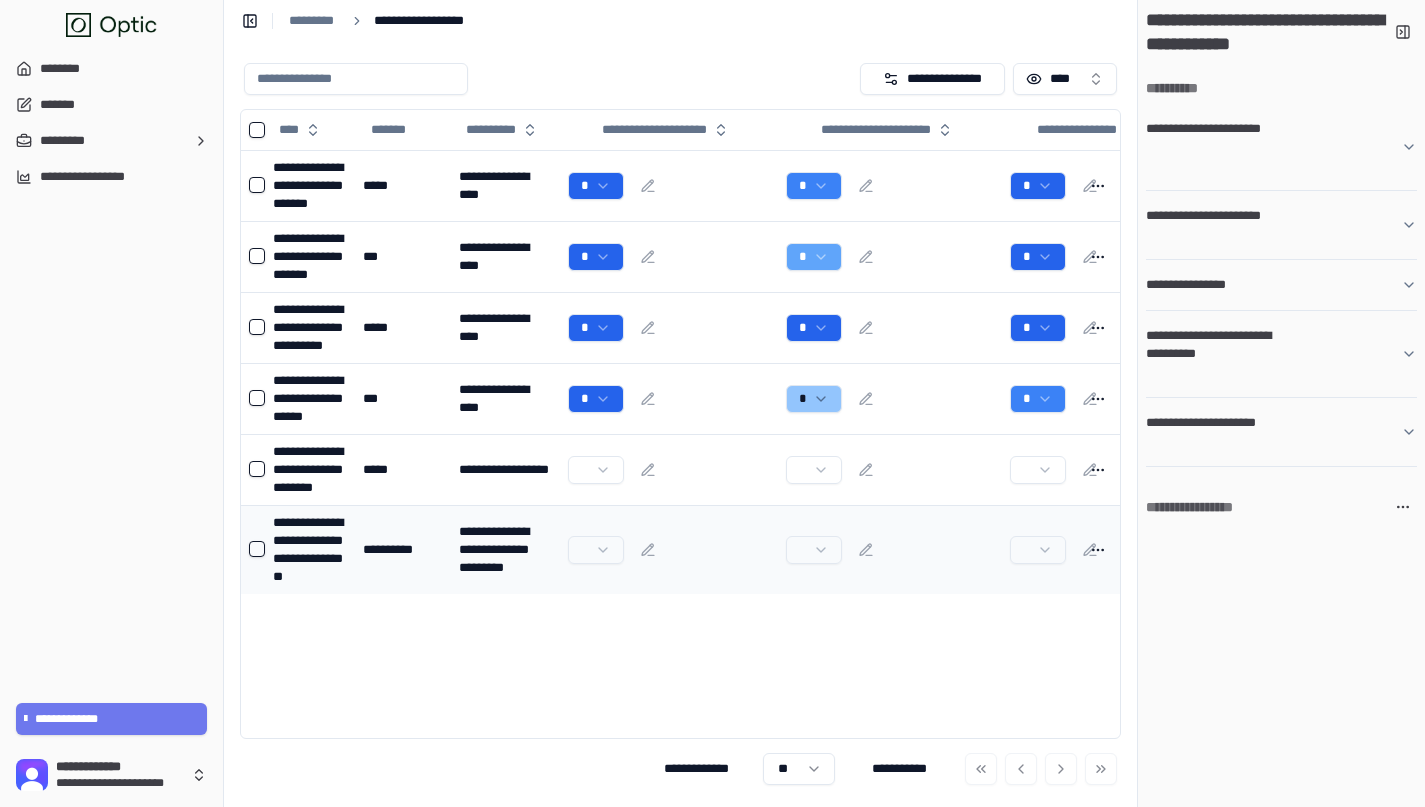 click at bounding box center [669, 549] 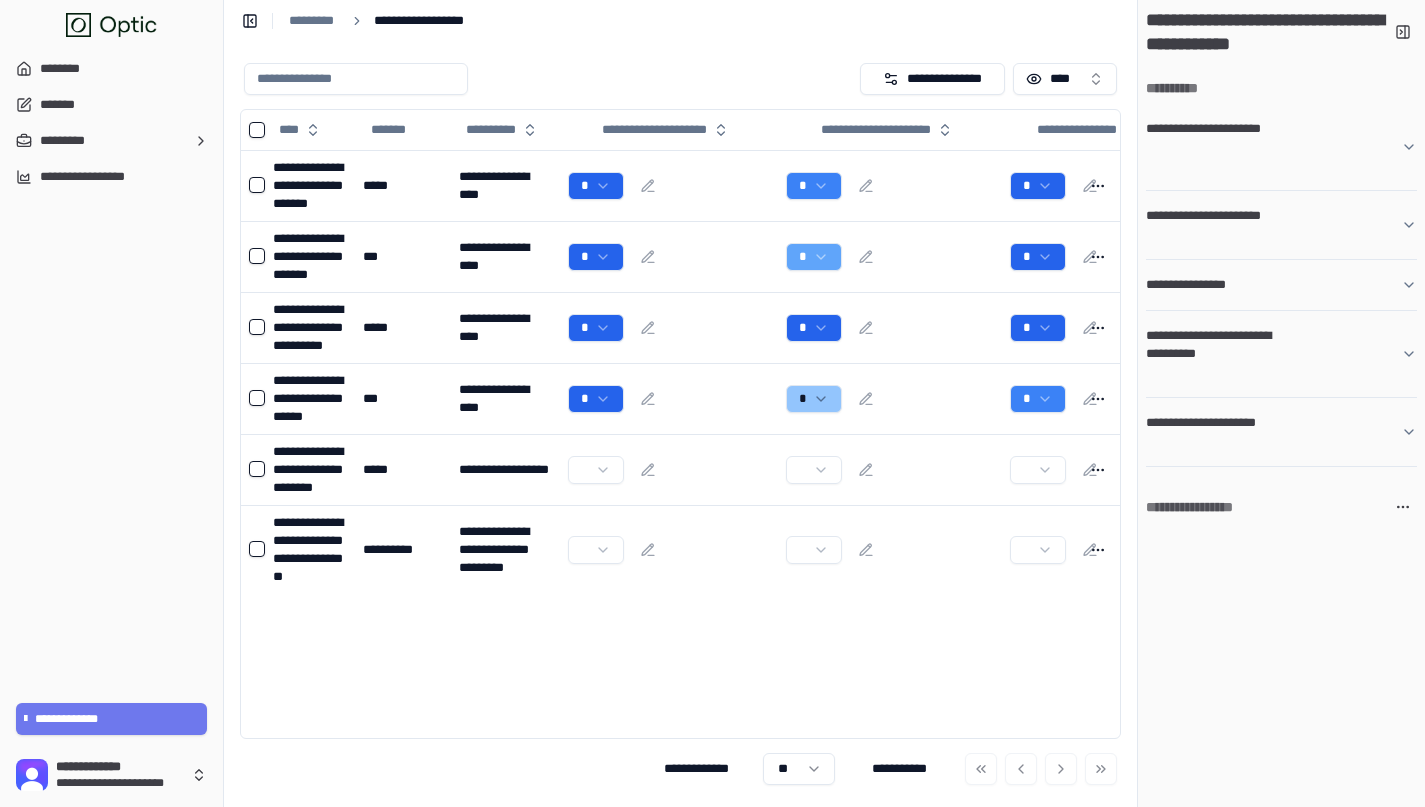 click 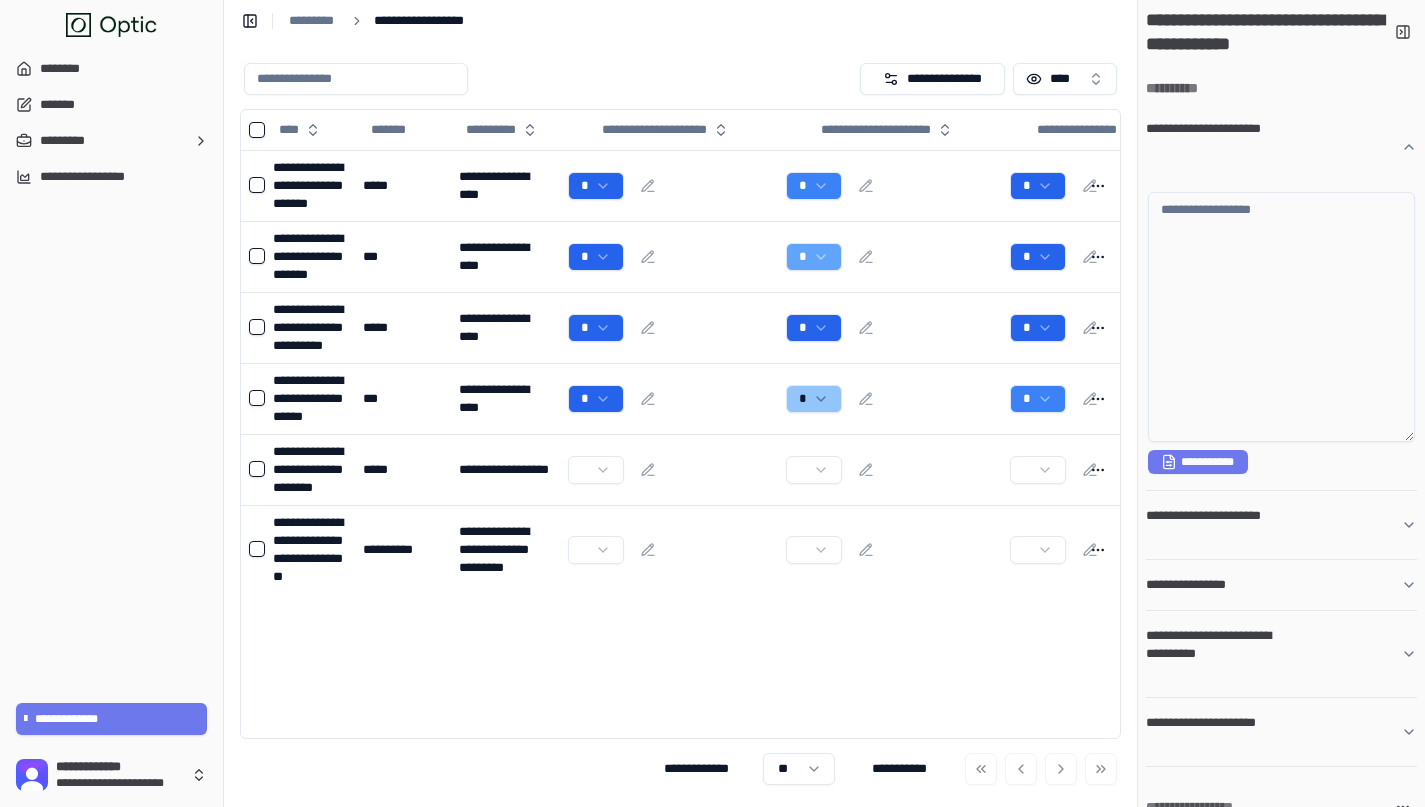click at bounding box center [1281, 317] 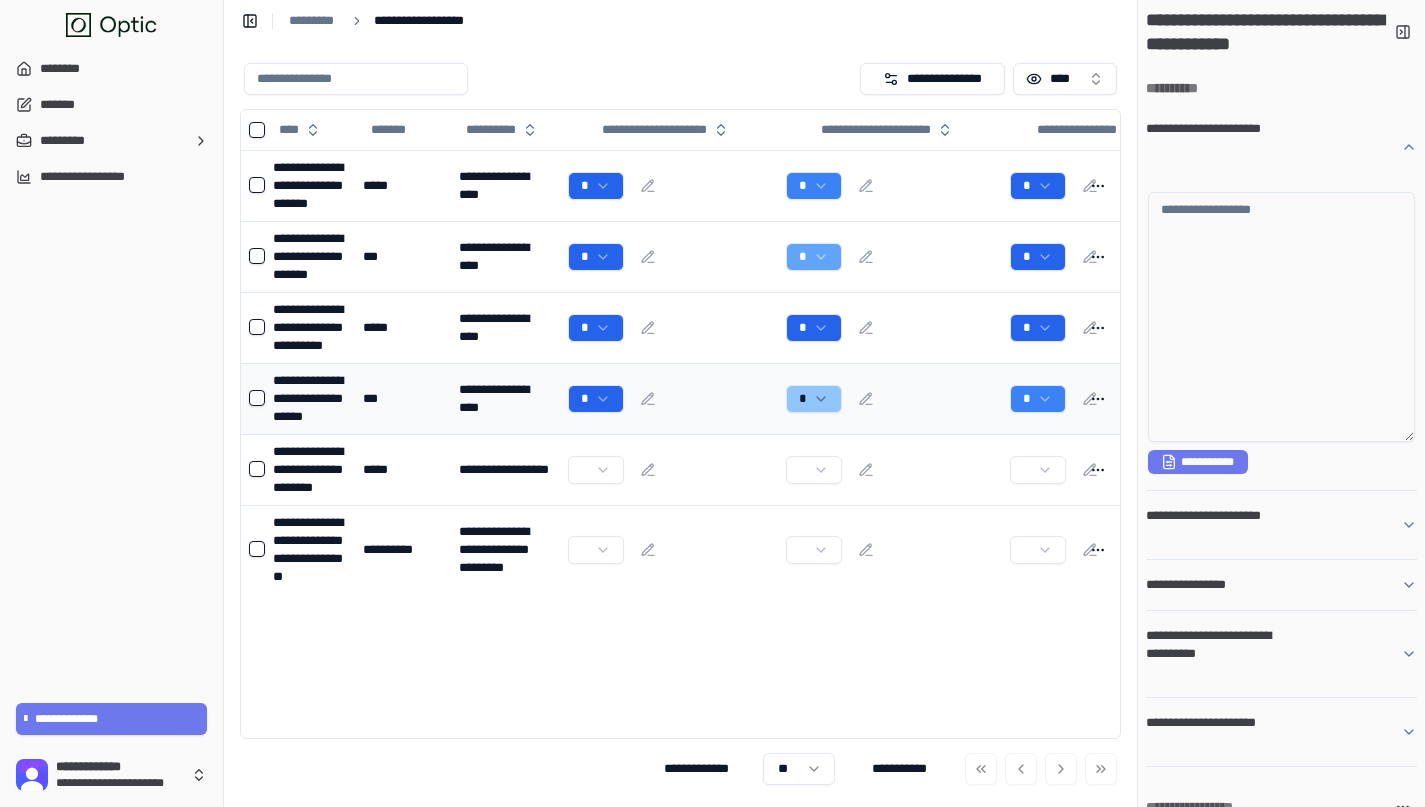 click on "**********" at bounding box center [505, 398] 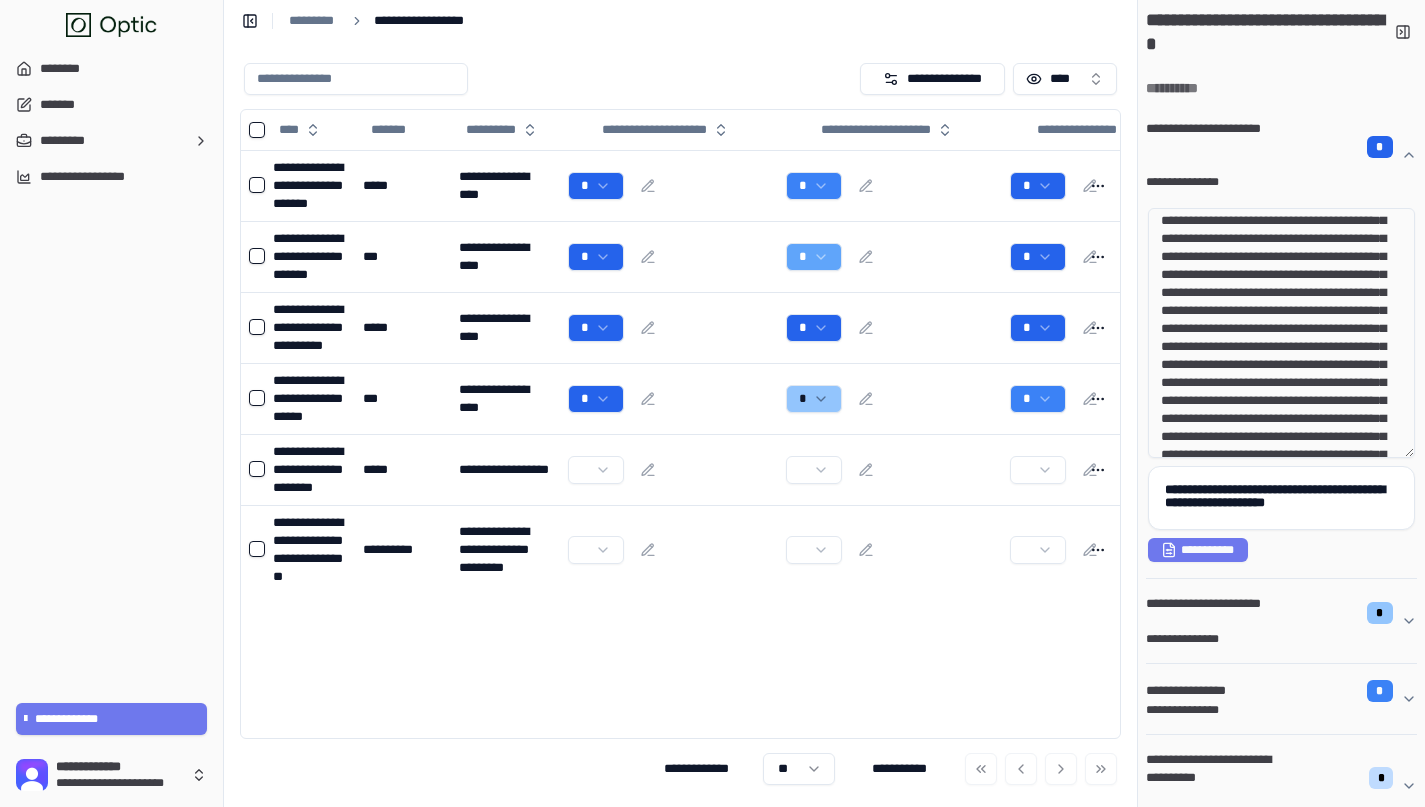 scroll, scrollTop: 0, scrollLeft: 0, axis: both 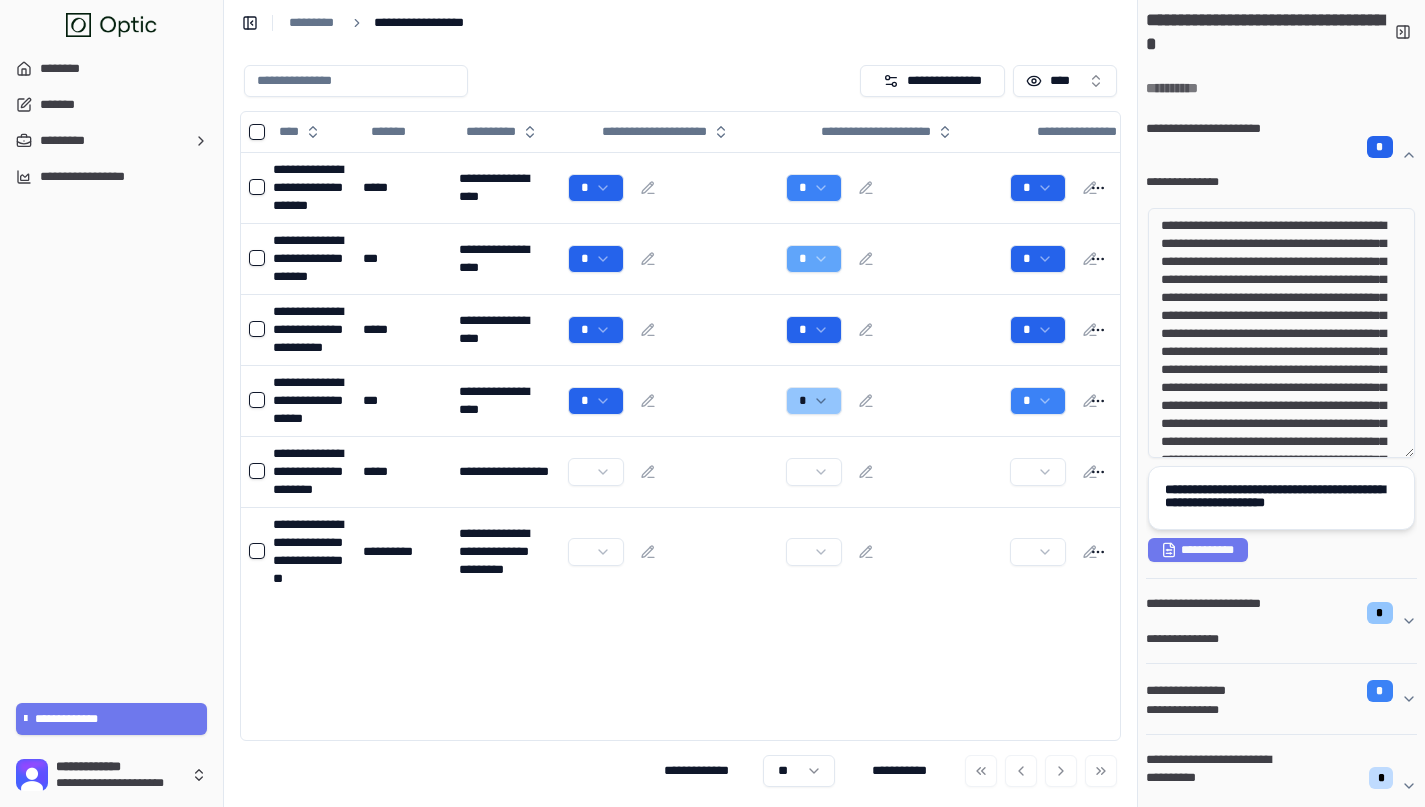 click on "**********" at bounding box center (1281, 498) 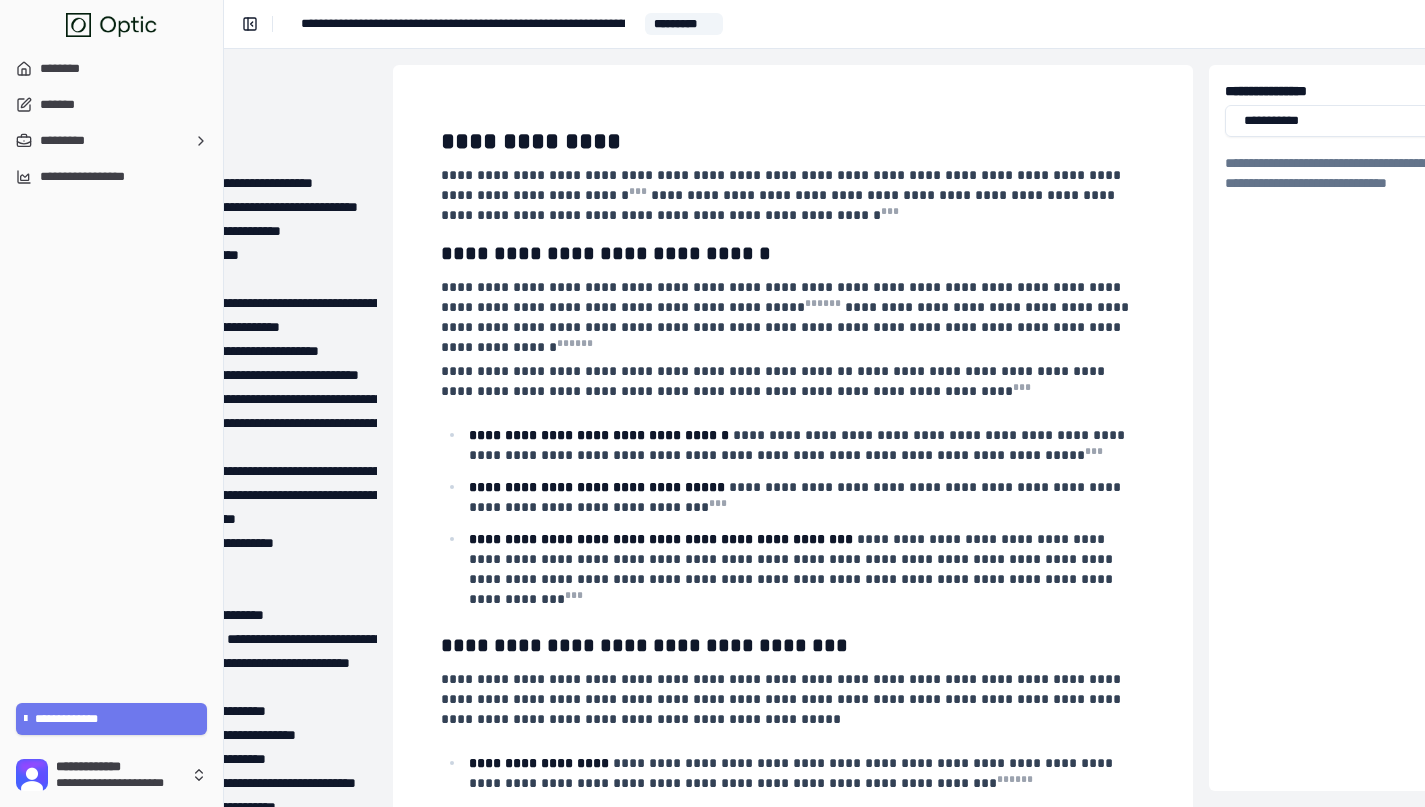 scroll, scrollTop: 0, scrollLeft: 0, axis: both 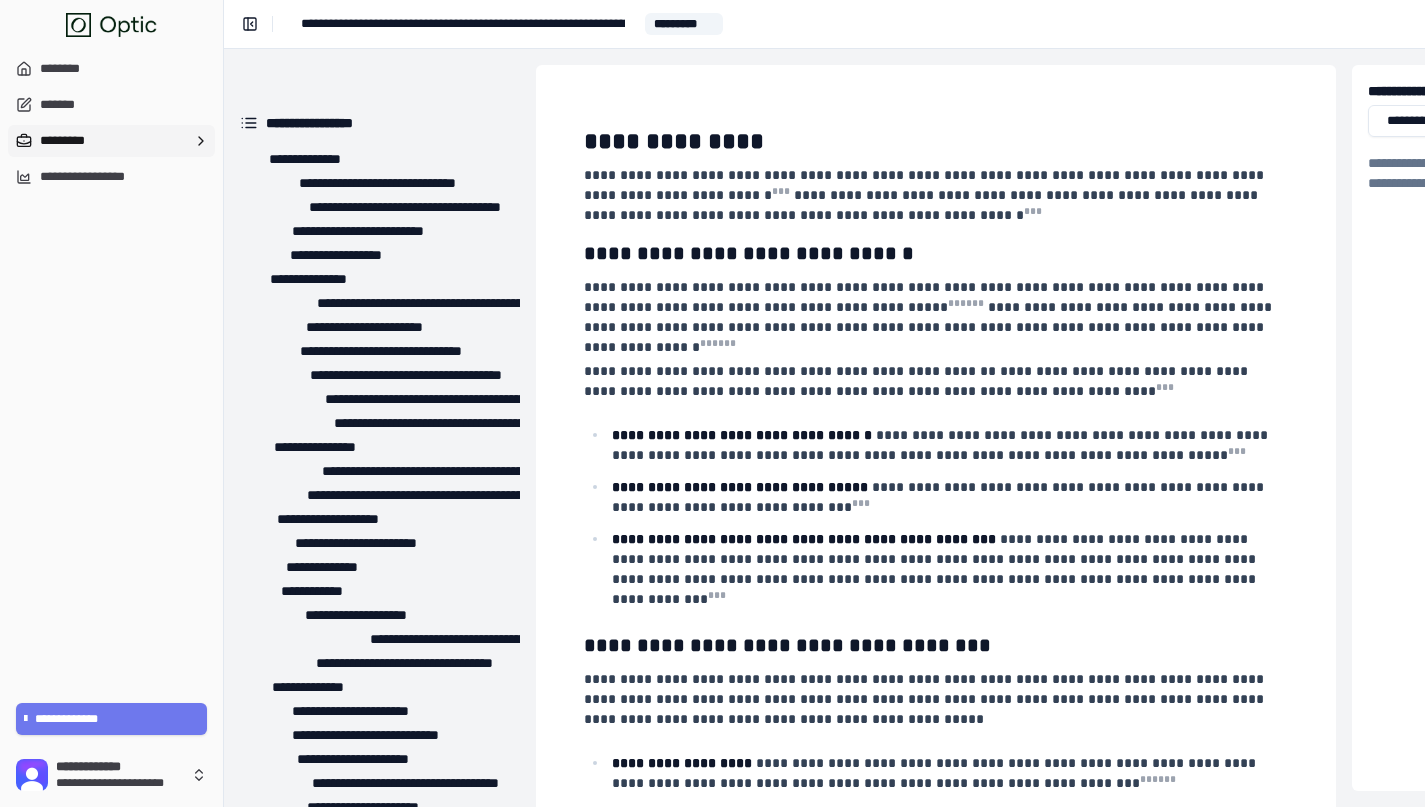 click on "*********" at bounding box center [111, 141] 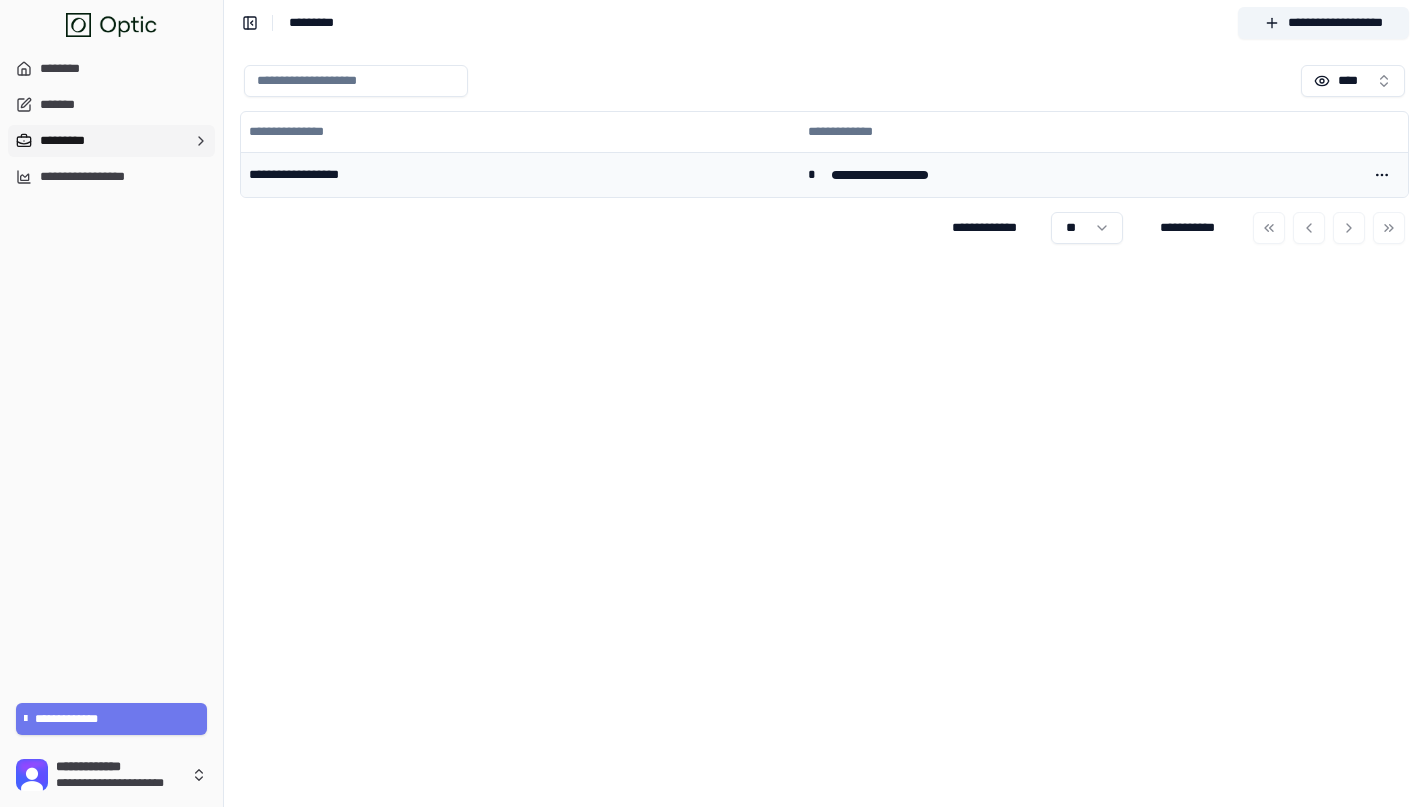 click on "**********" at bounding box center (520, 174) 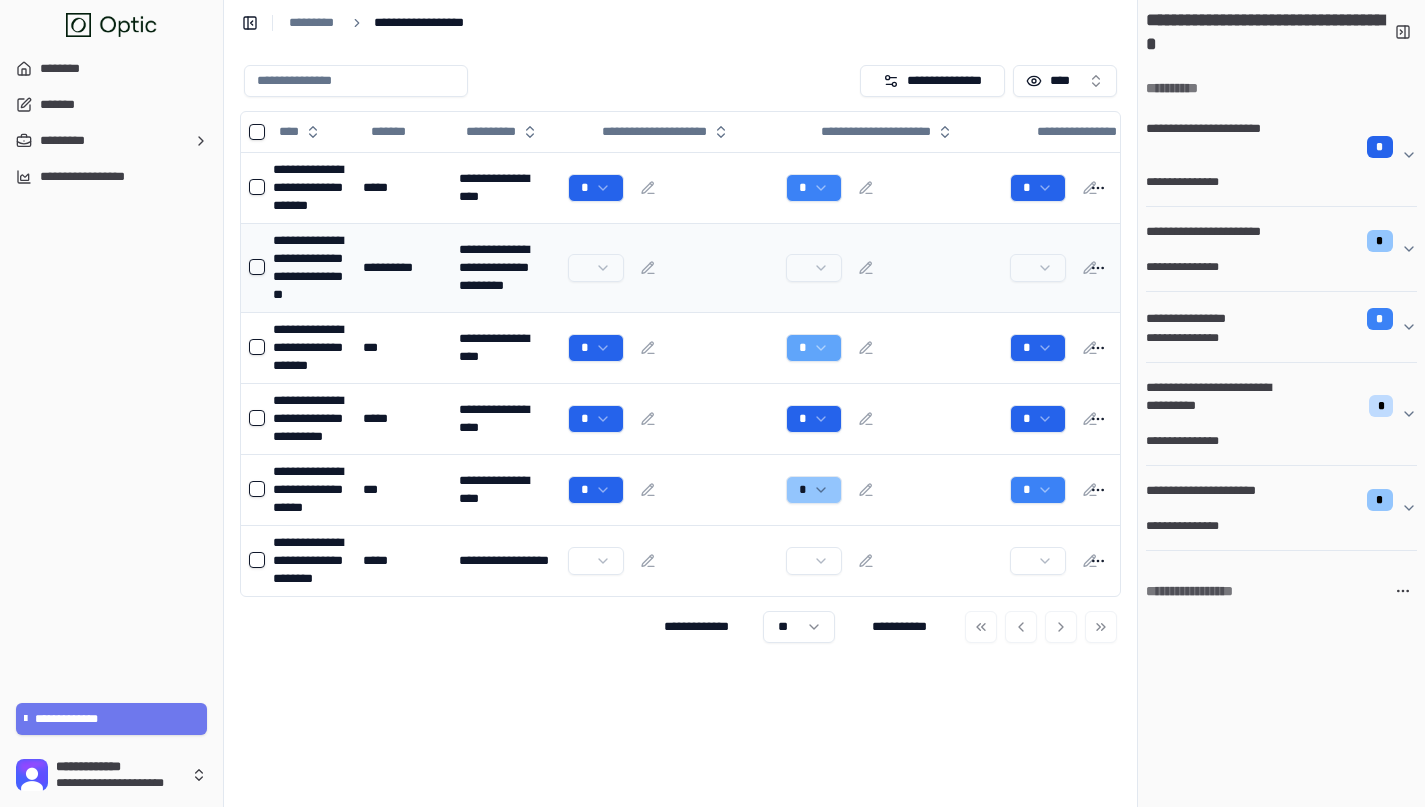 scroll, scrollTop: 2, scrollLeft: 0, axis: vertical 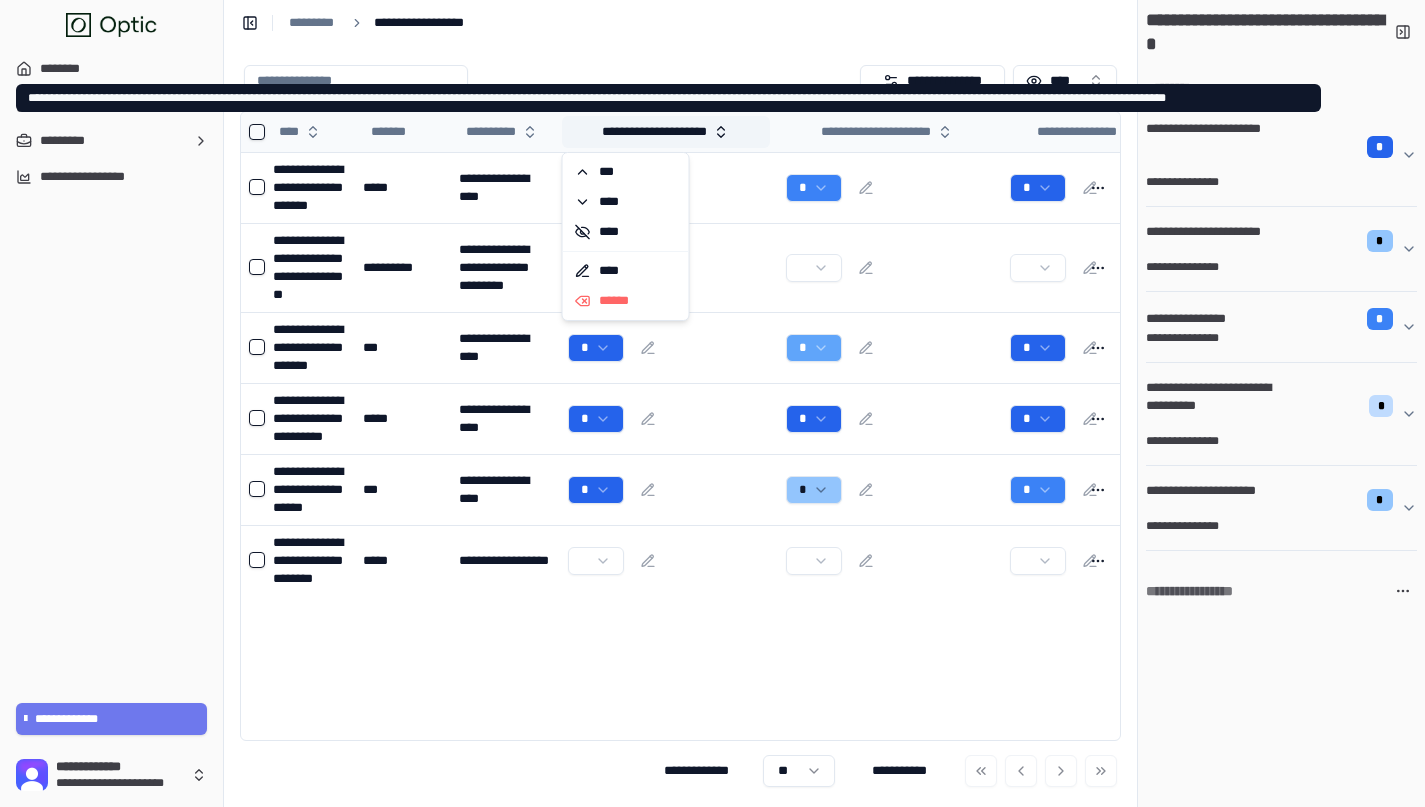 click on "**********" at bounding box center (666, 132) 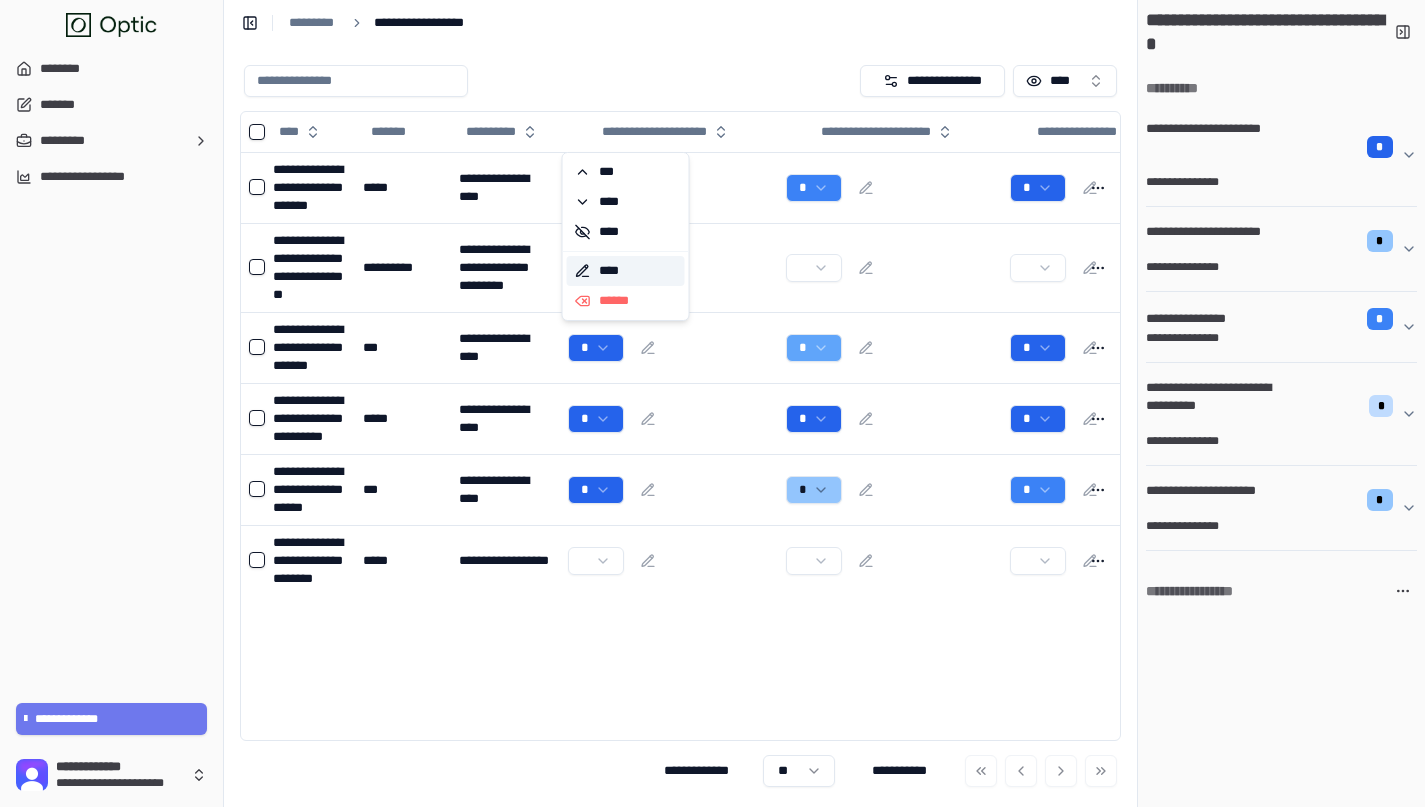 click on "****" at bounding box center (626, 271) 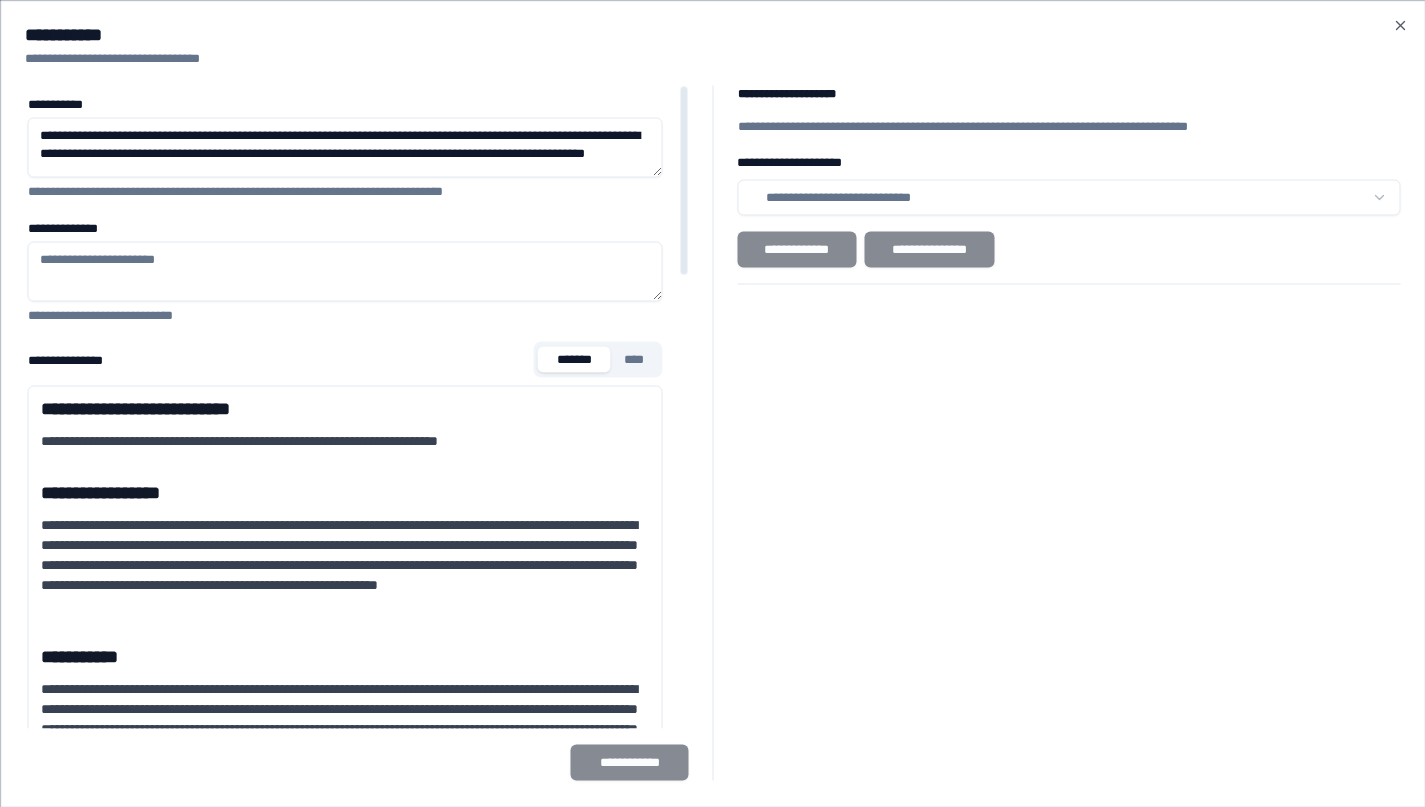 scroll, scrollTop: 0, scrollLeft: 0, axis: both 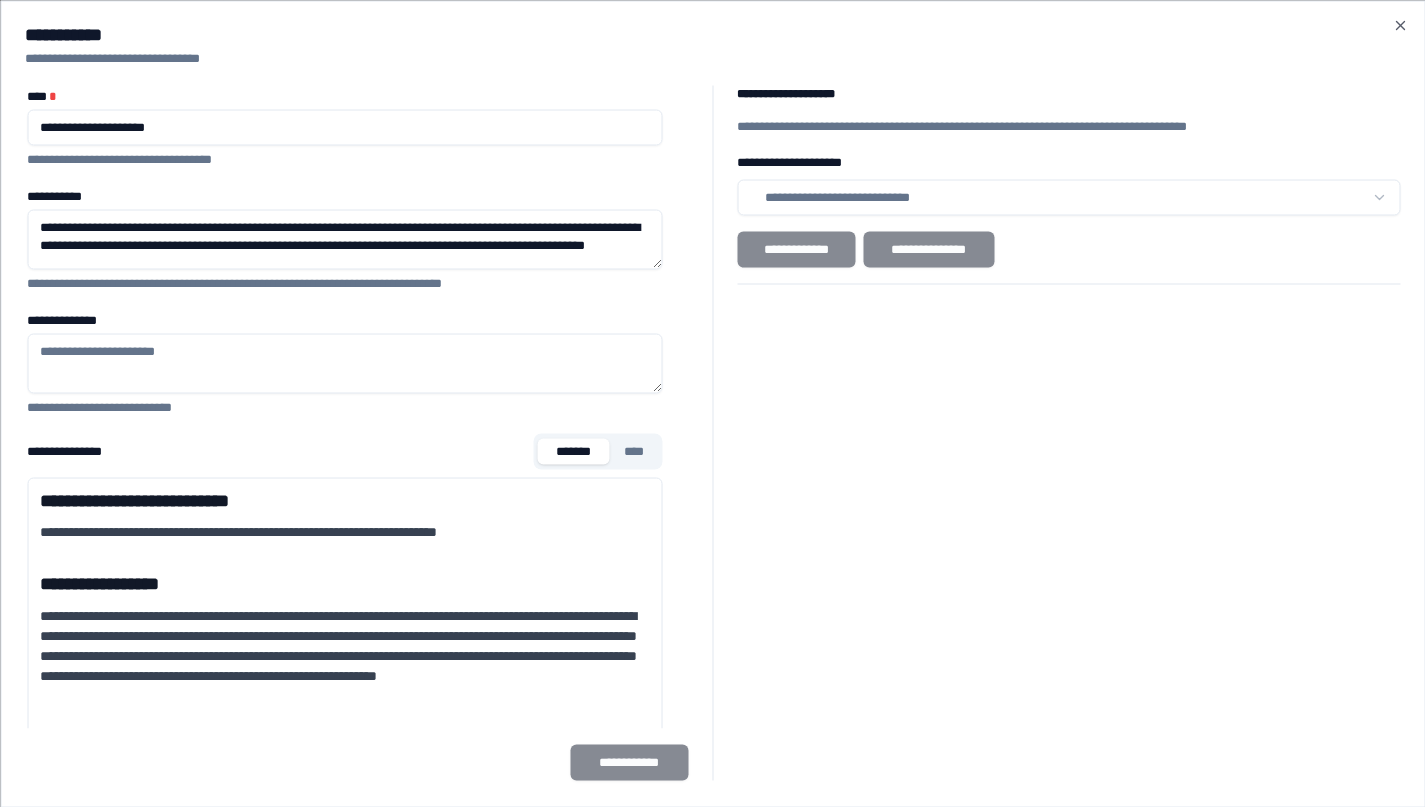 click on "**********" at bounding box center [712, 58] 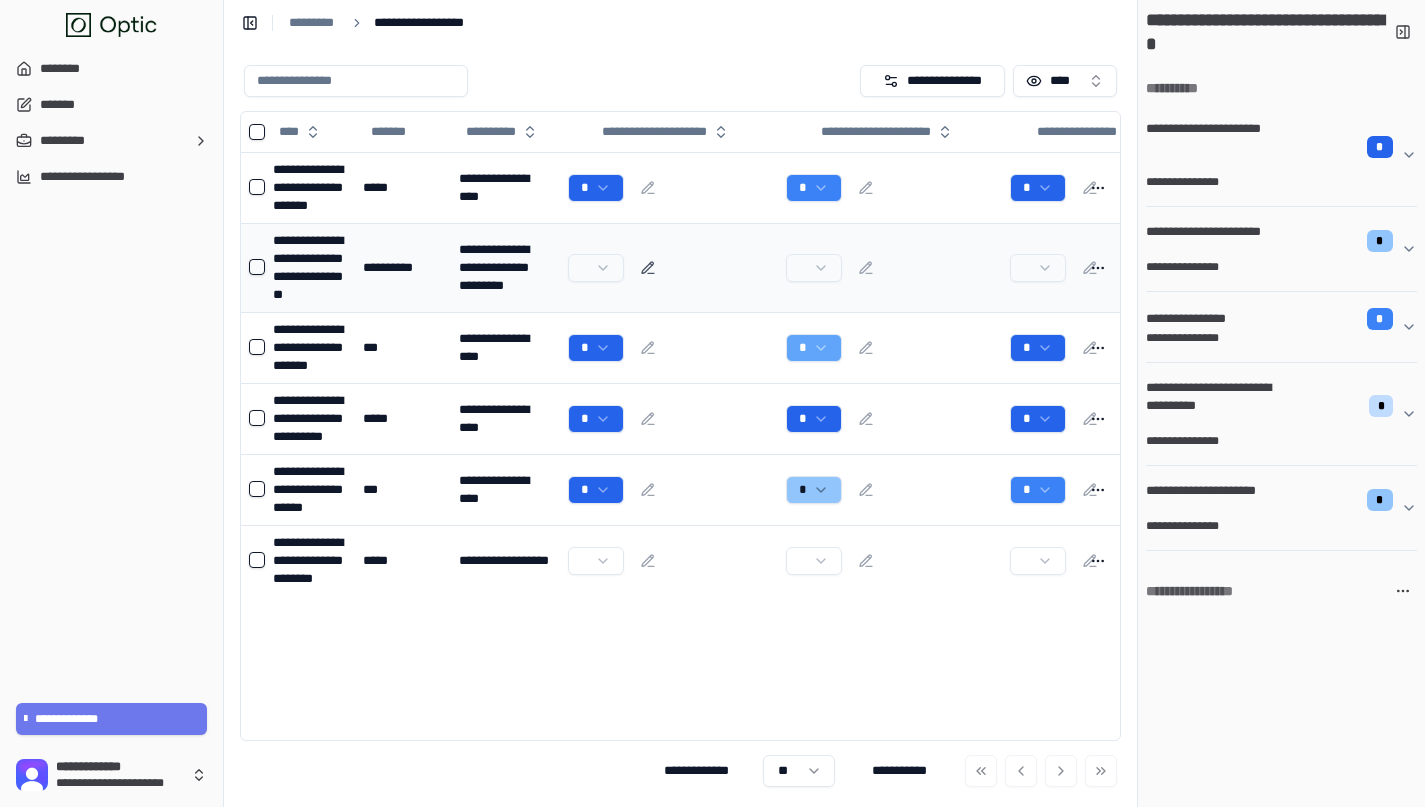 click 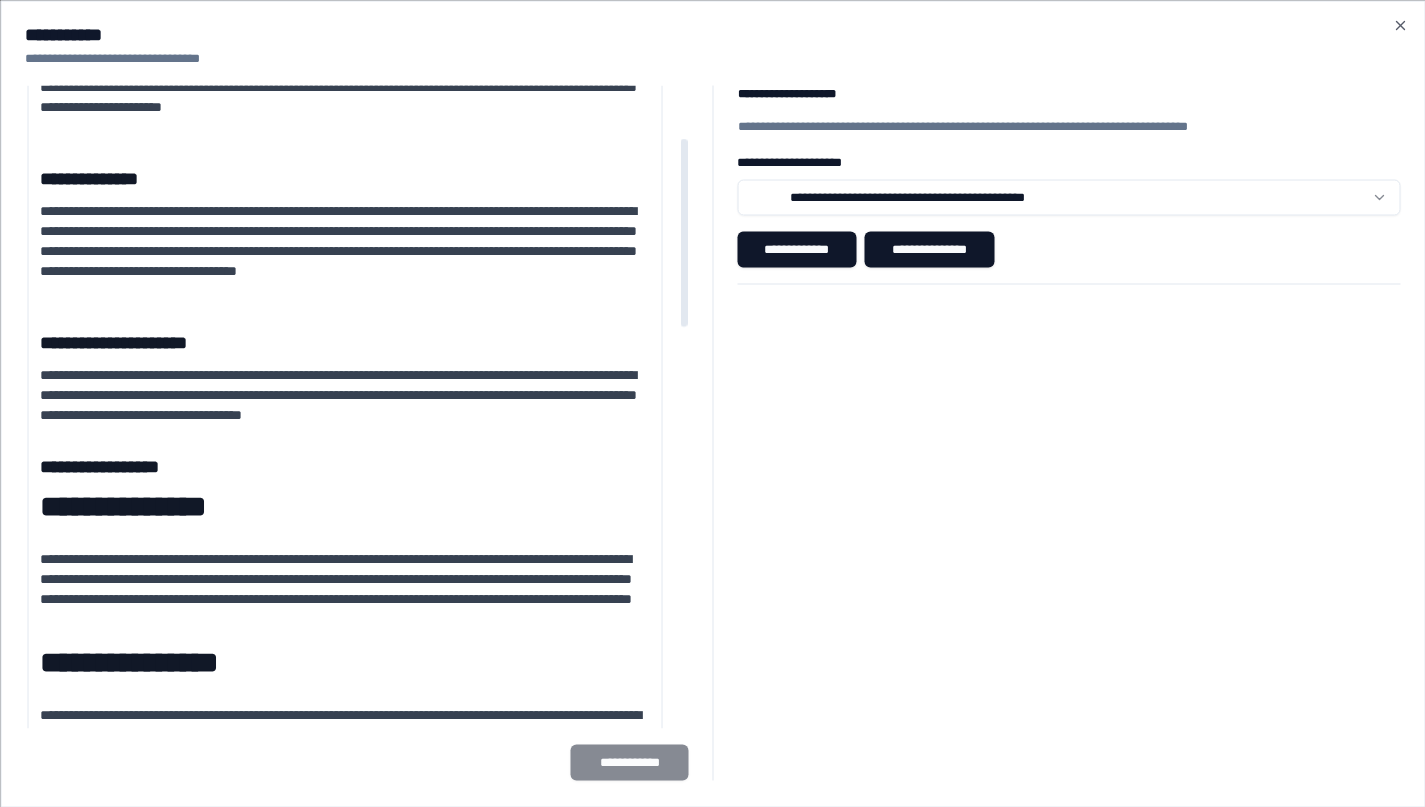scroll, scrollTop: 0, scrollLeft: 0, axis: both 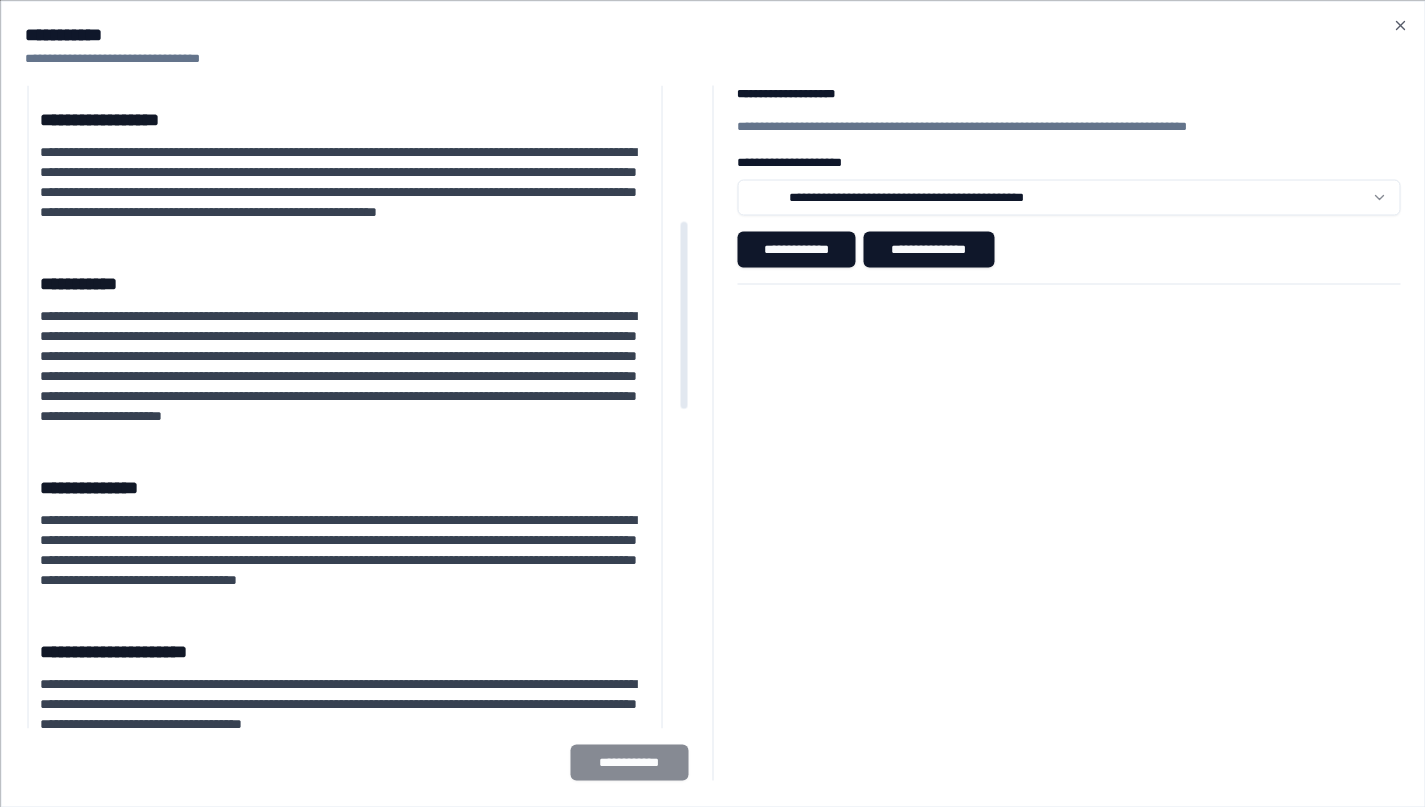 click on "**********" at bounding box center (344, 560) 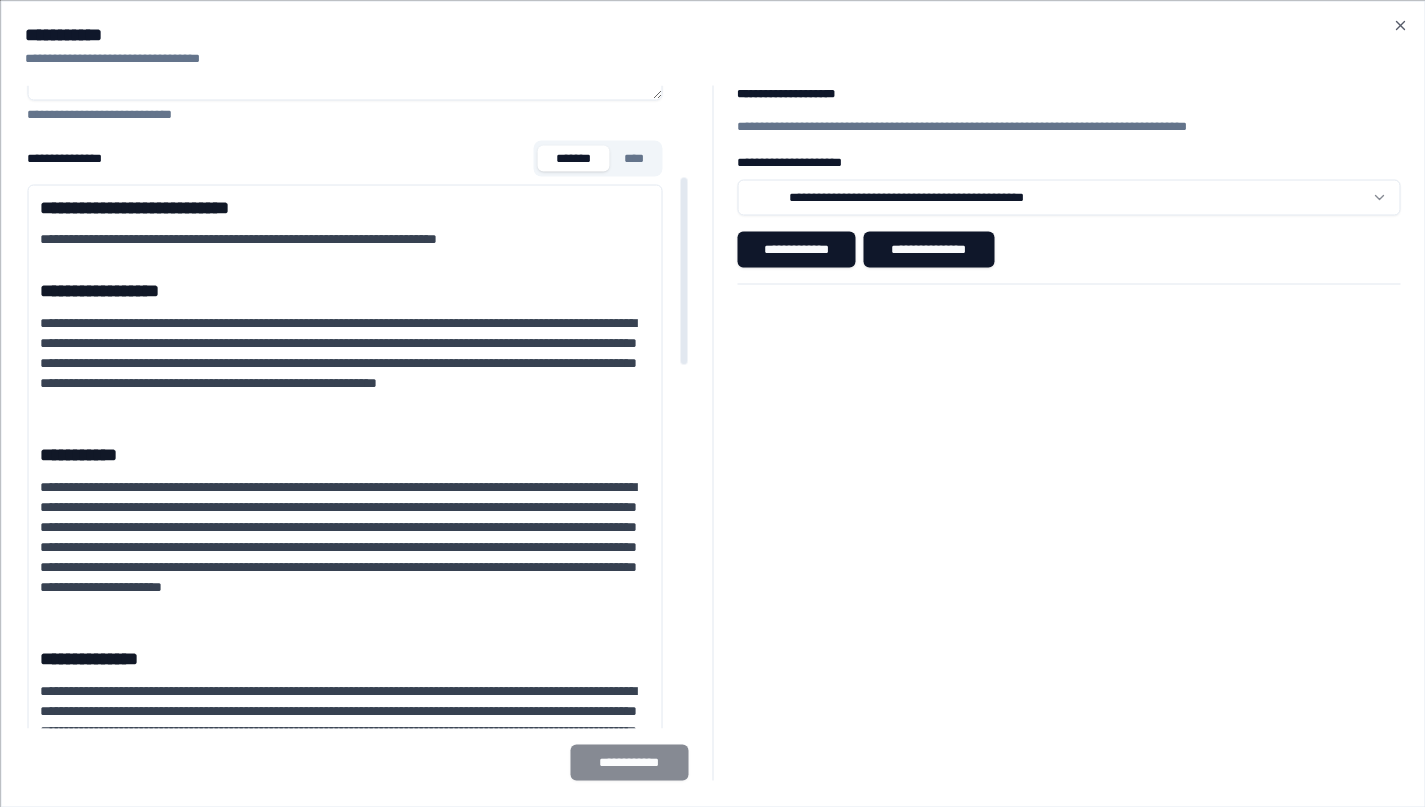 scroll, scrollTop: 309, scrollLeft: 0, axis: vertical 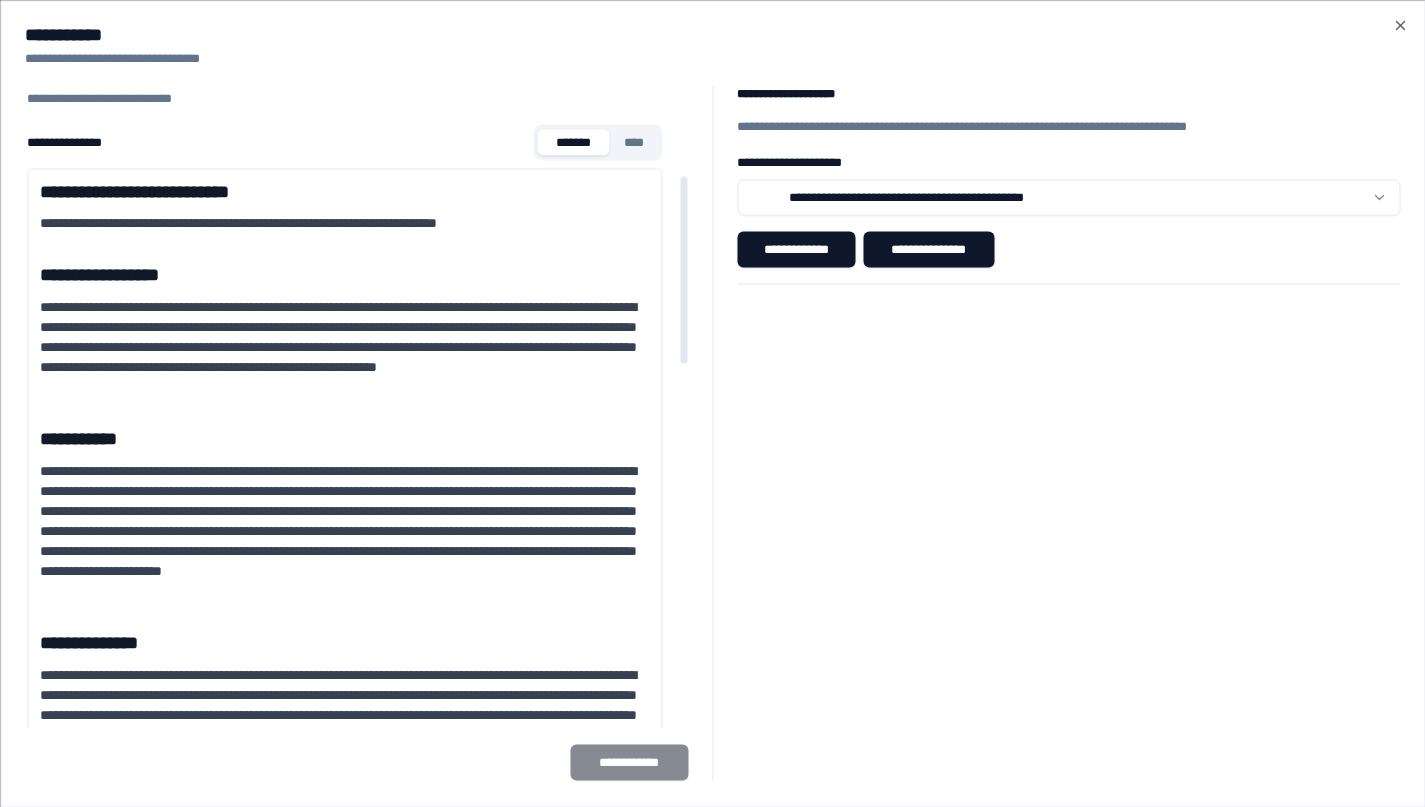 click on "**********" at bounding box center [344, 875] 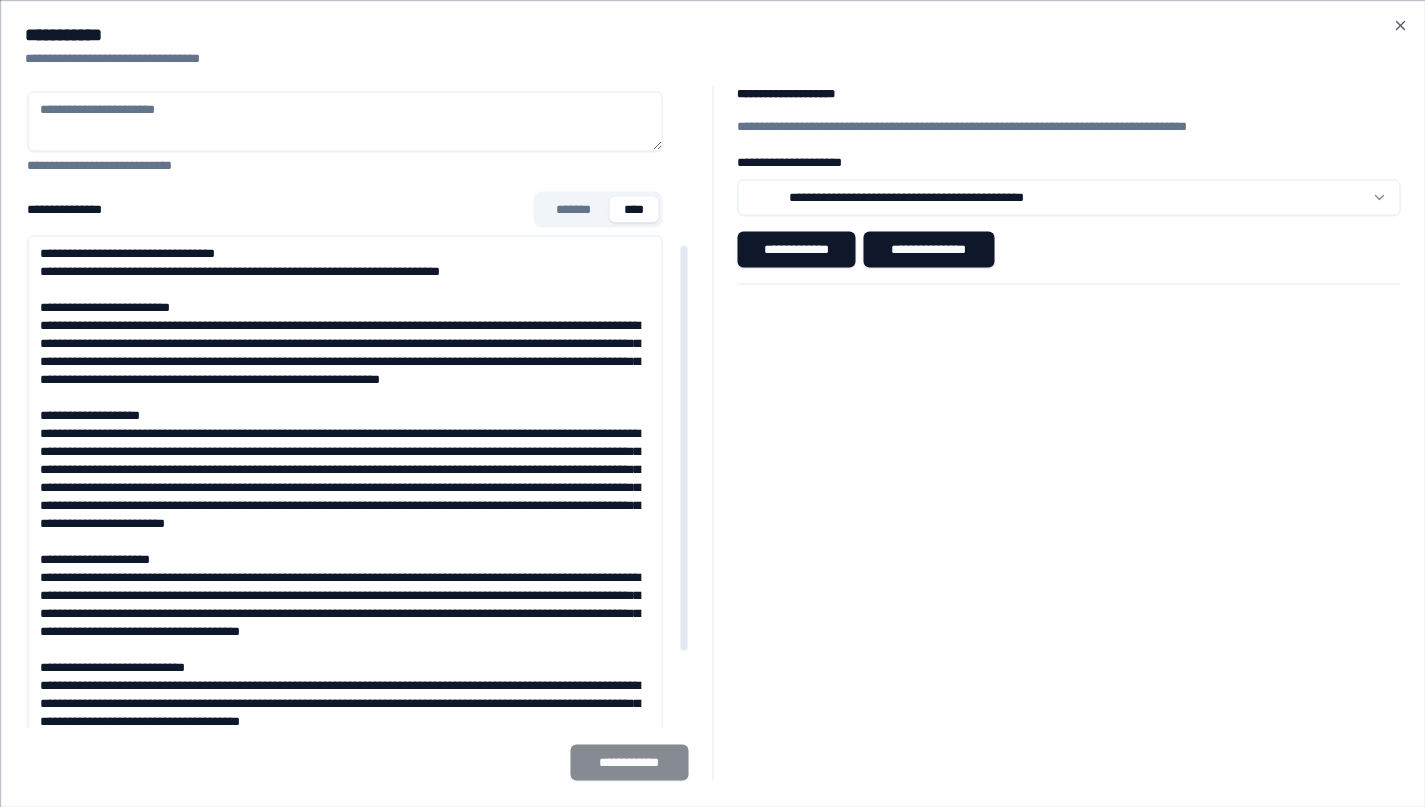 scroll, scrollTop: 256, scrollLeft: 0, axis: vertical 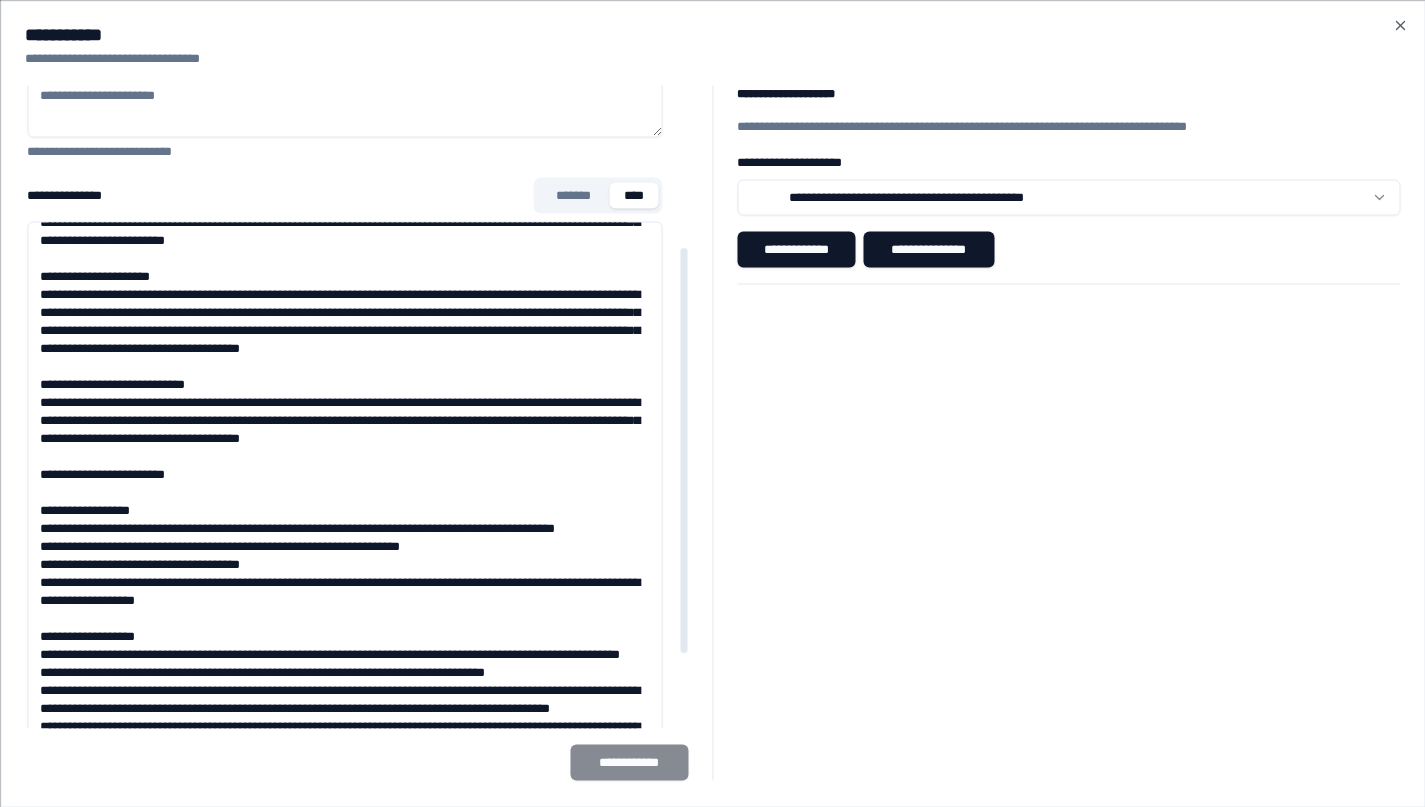 click on "**********" at bounding box center [344, 521] 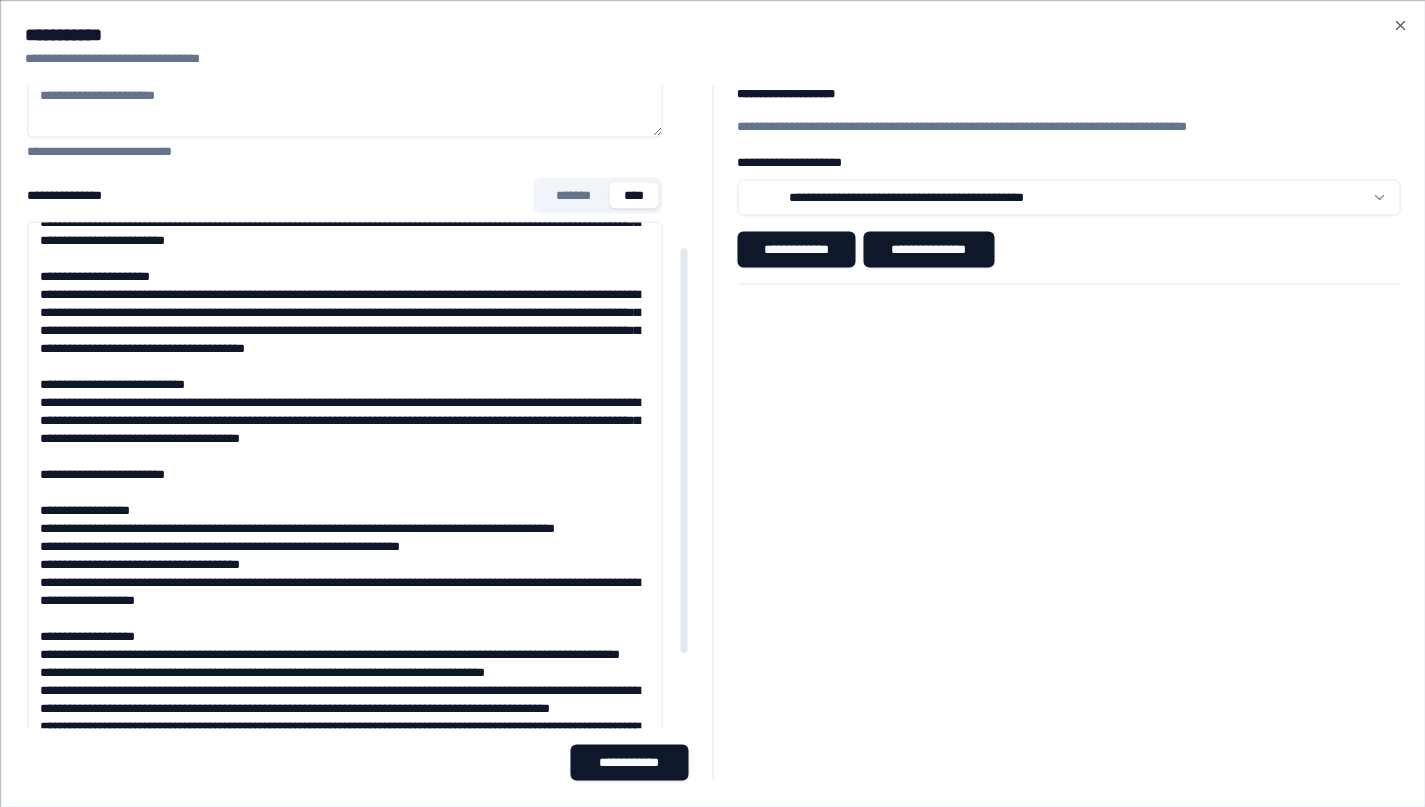 type on "**********" 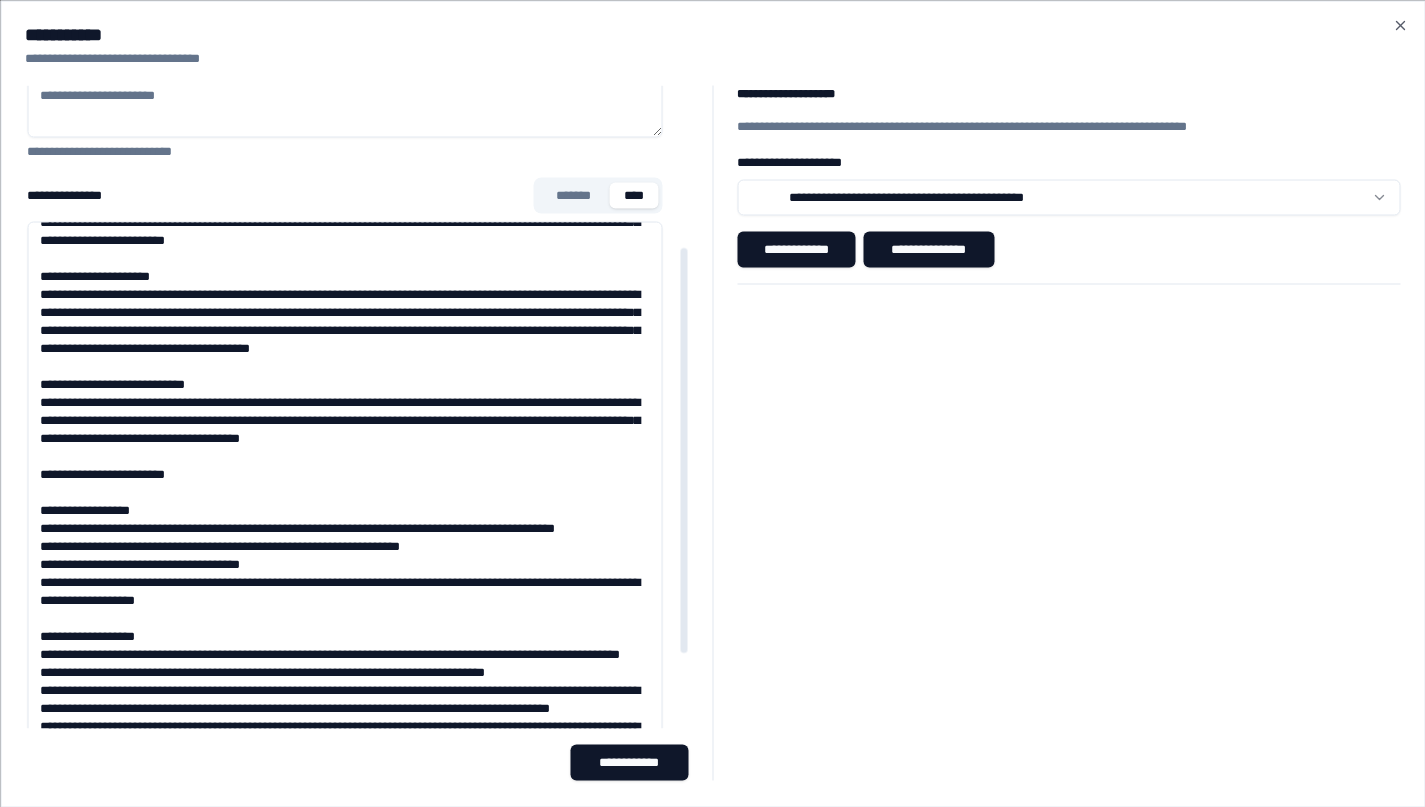 type on "**********" 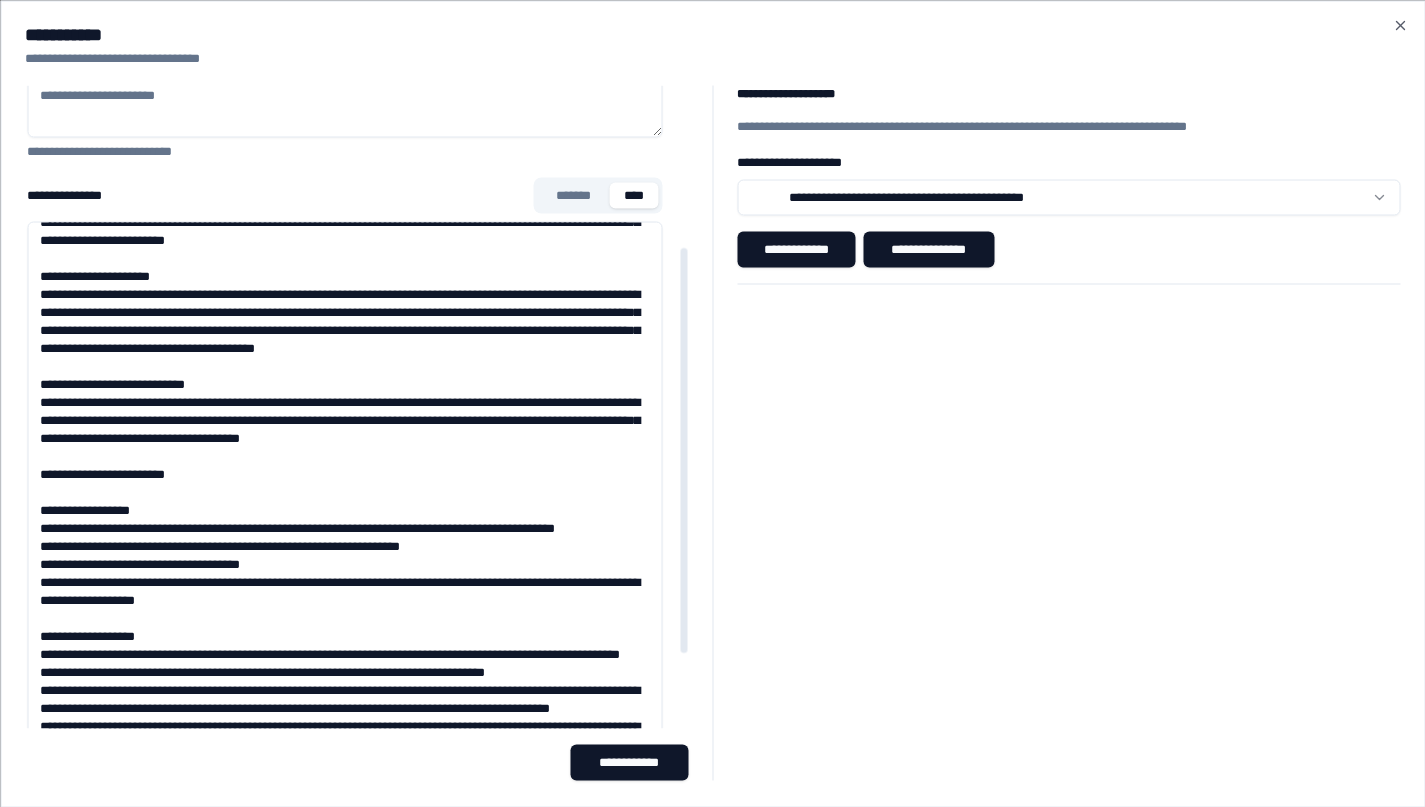type on "**********" 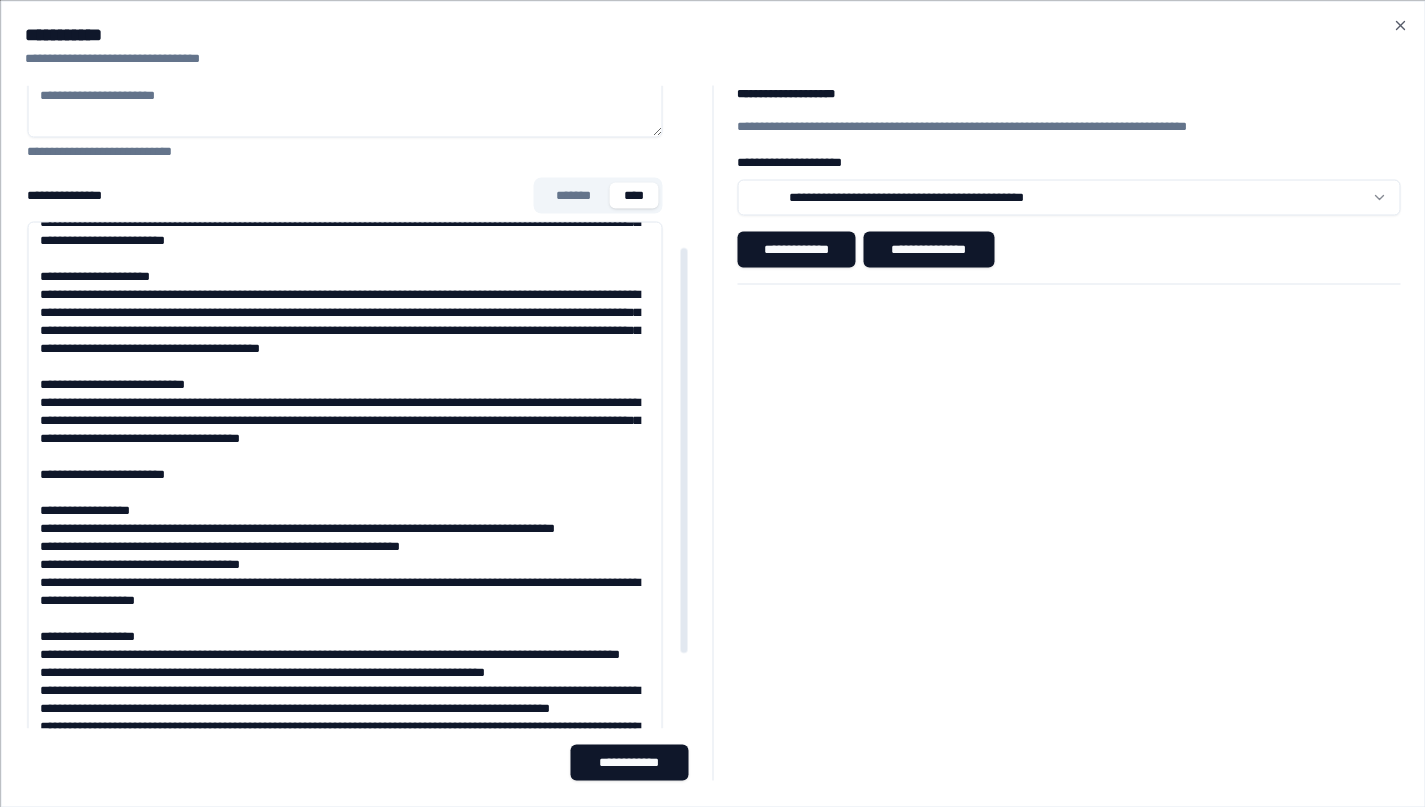 type on "**********" 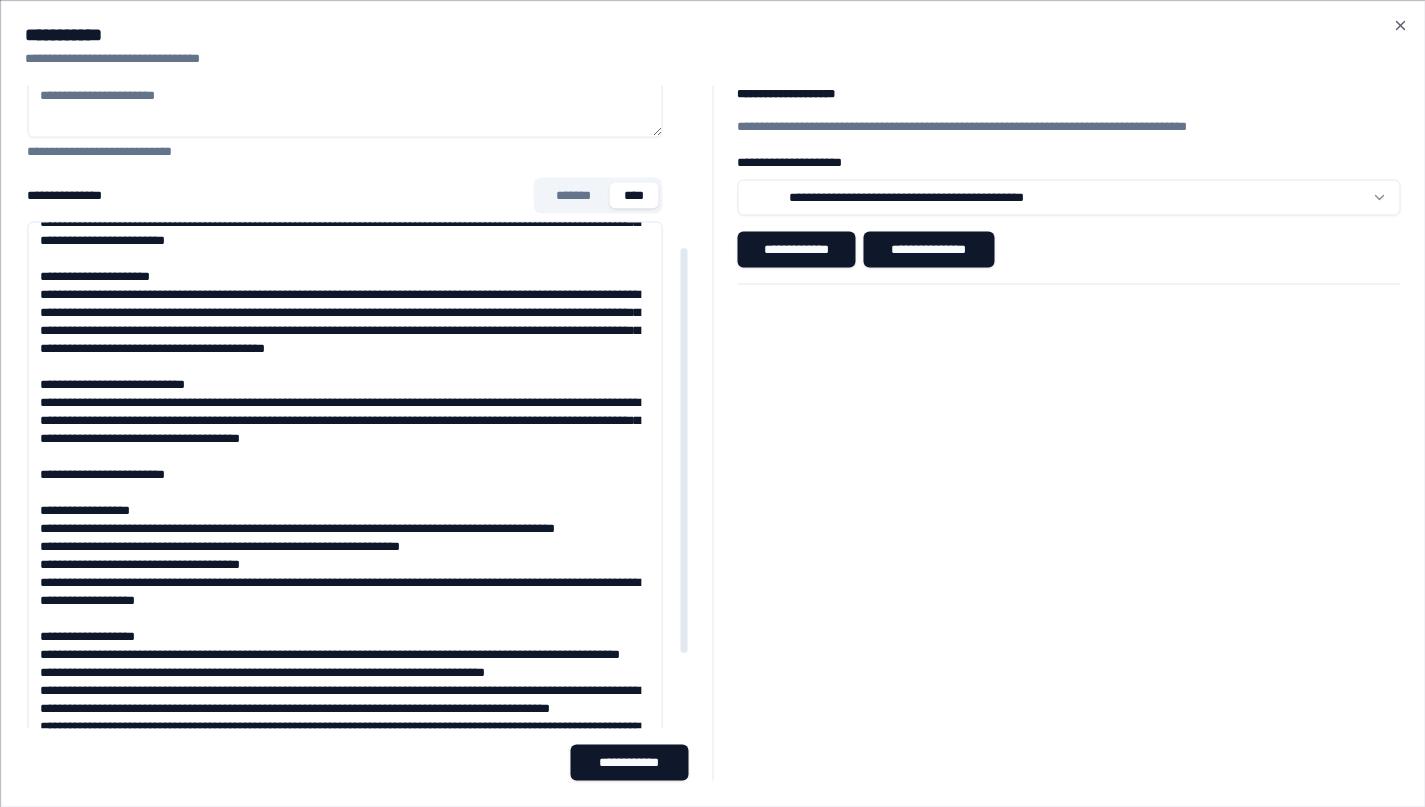 type on "**********" 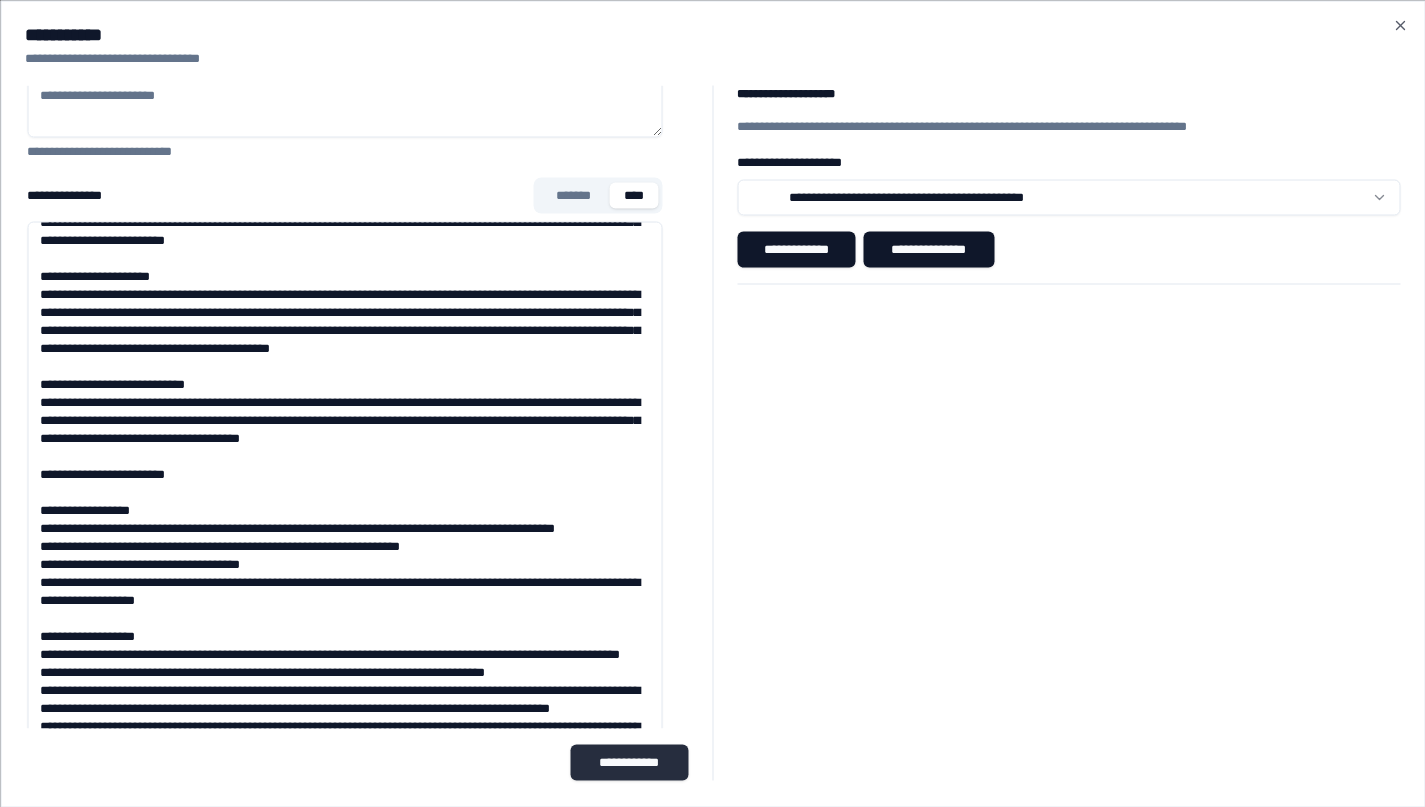 type on "**********" 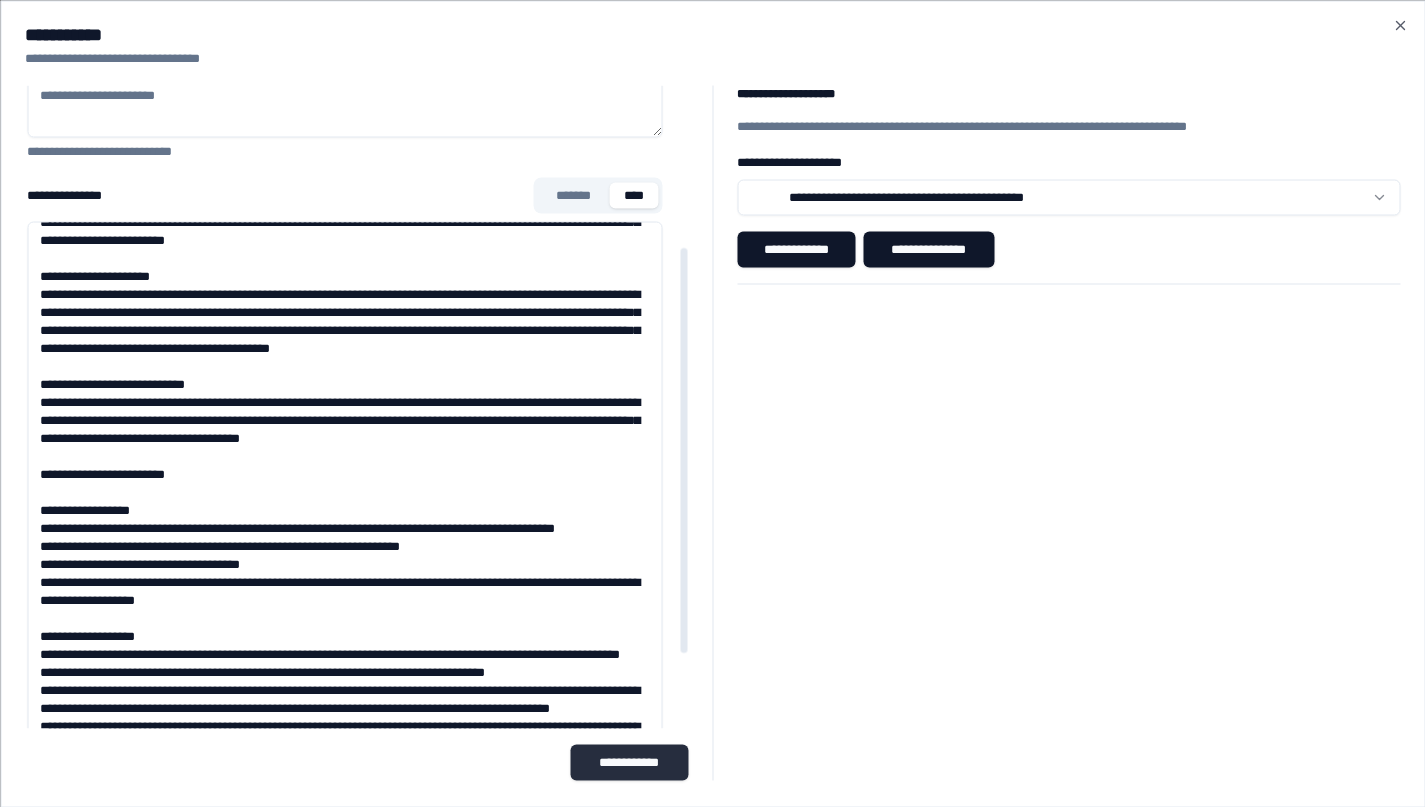 click on "**********" at bounding box center [629, 762] 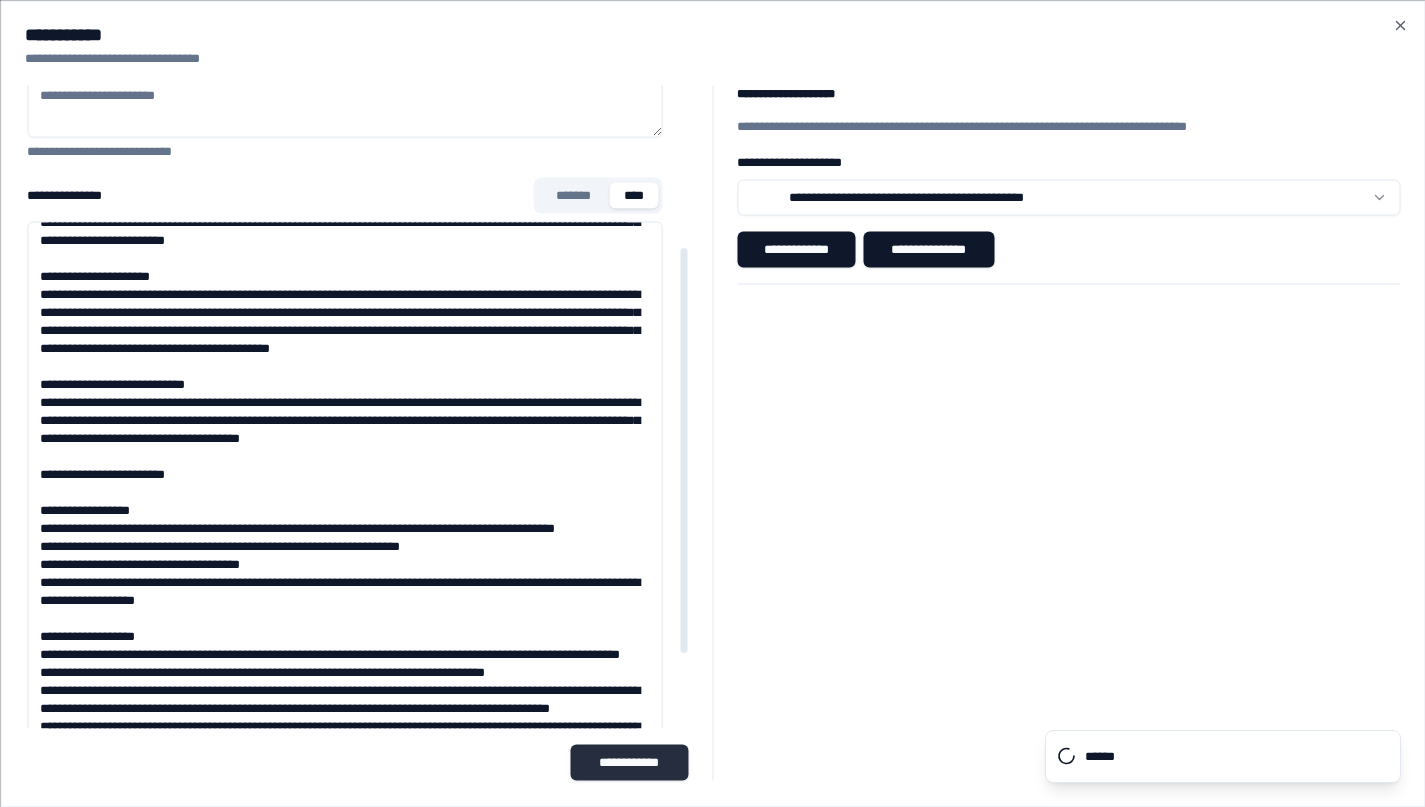 type on "**********" 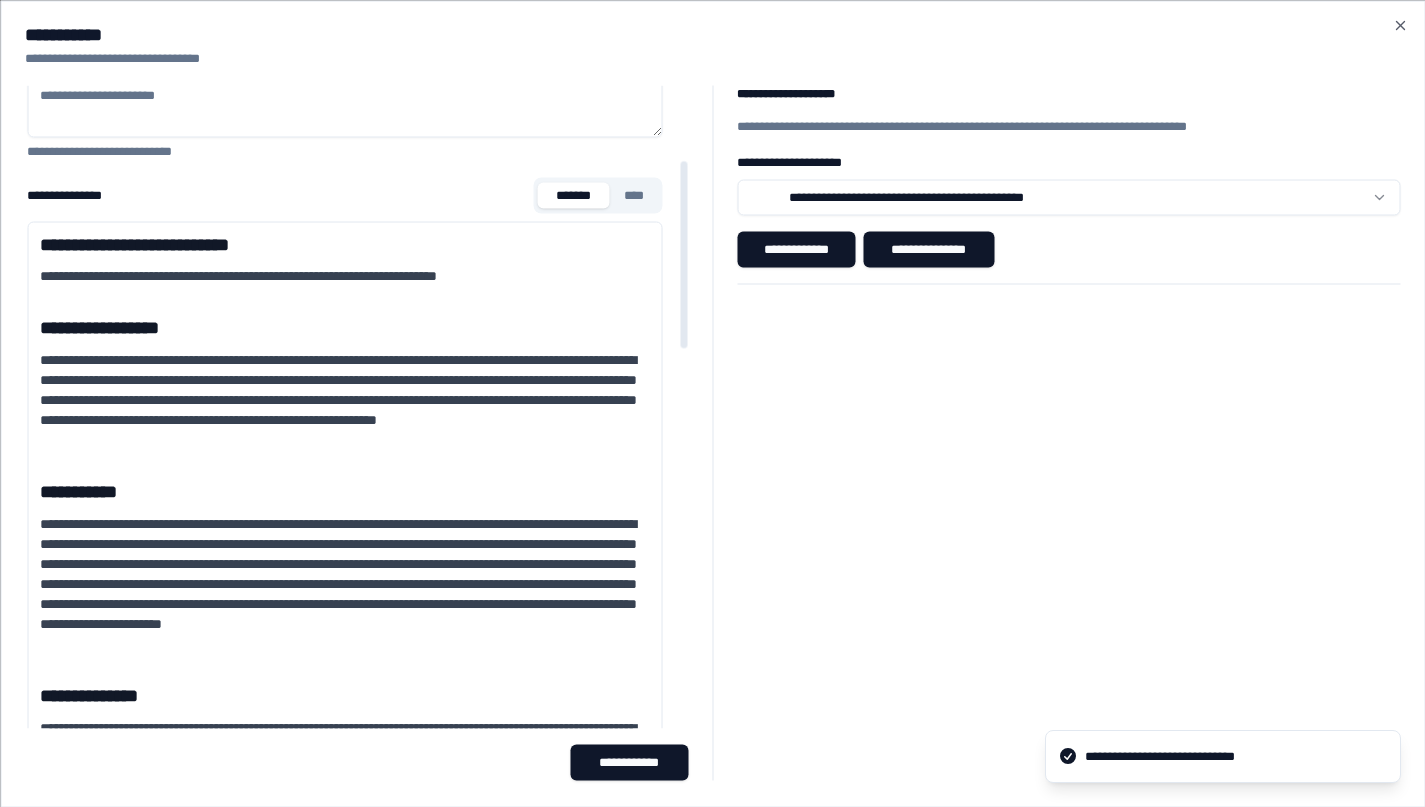 click on "*******" at bounding box center [573, 195] 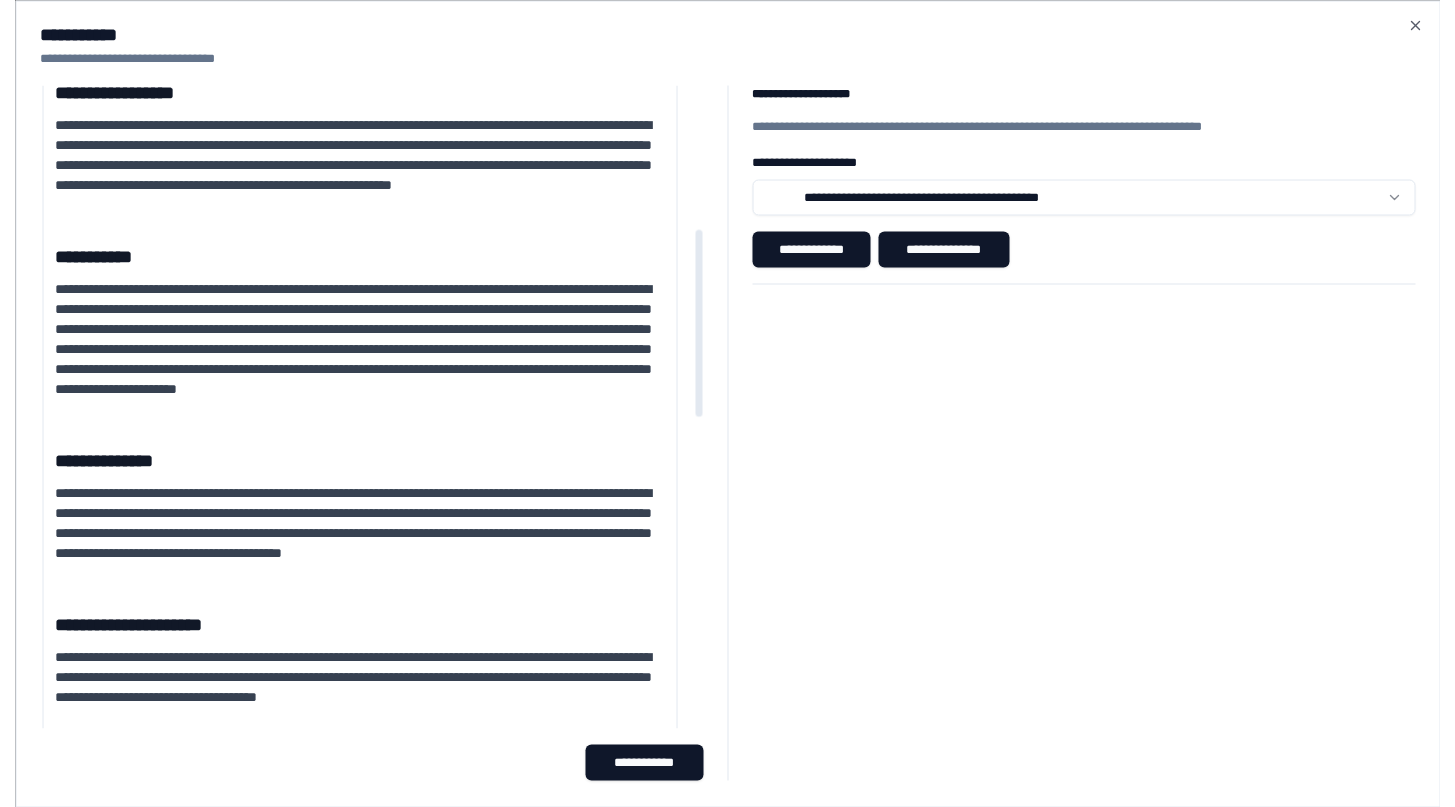 scroll, scrollTop: 0, scrollLeft: 0, axis: both 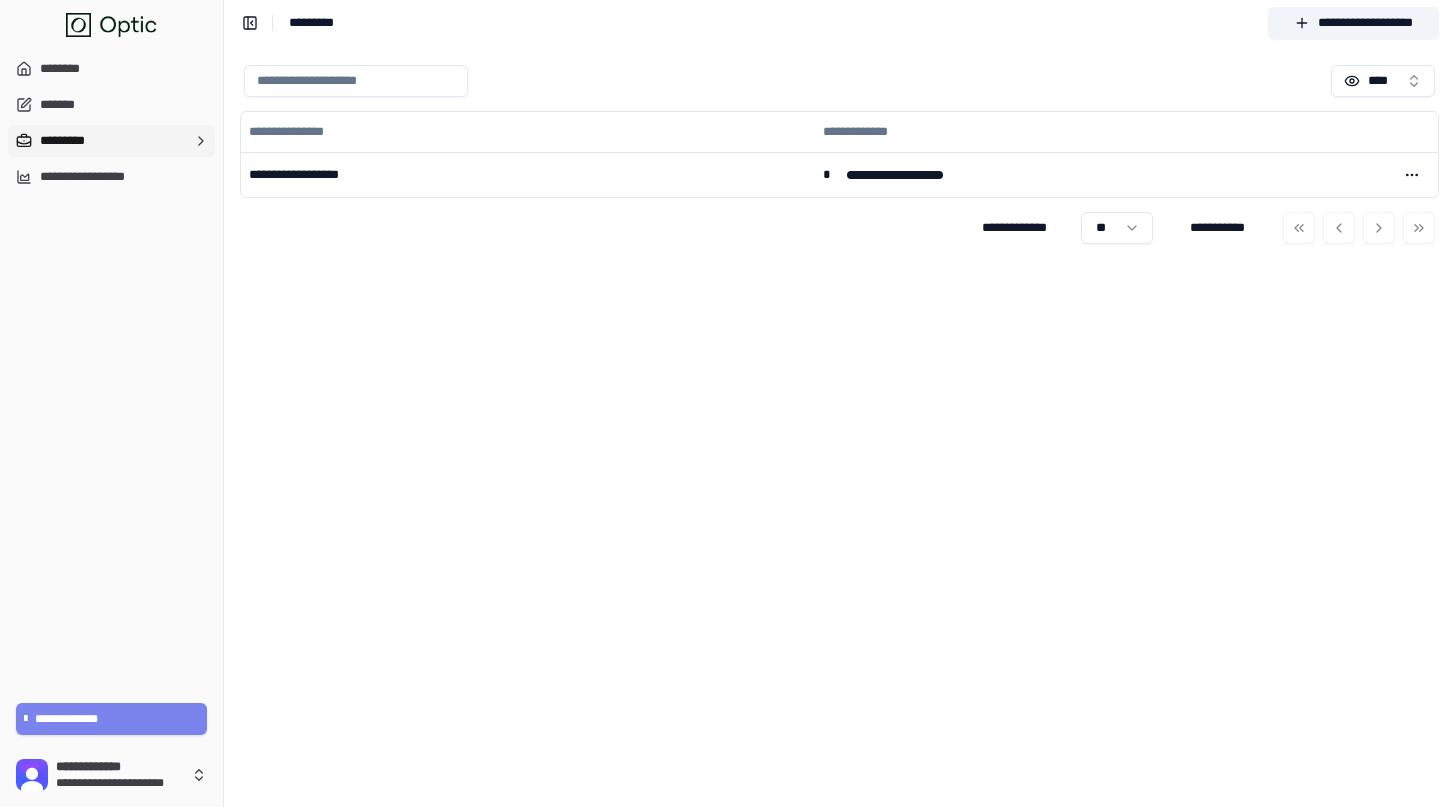 click on "**********" at bounding box center (111, 719) 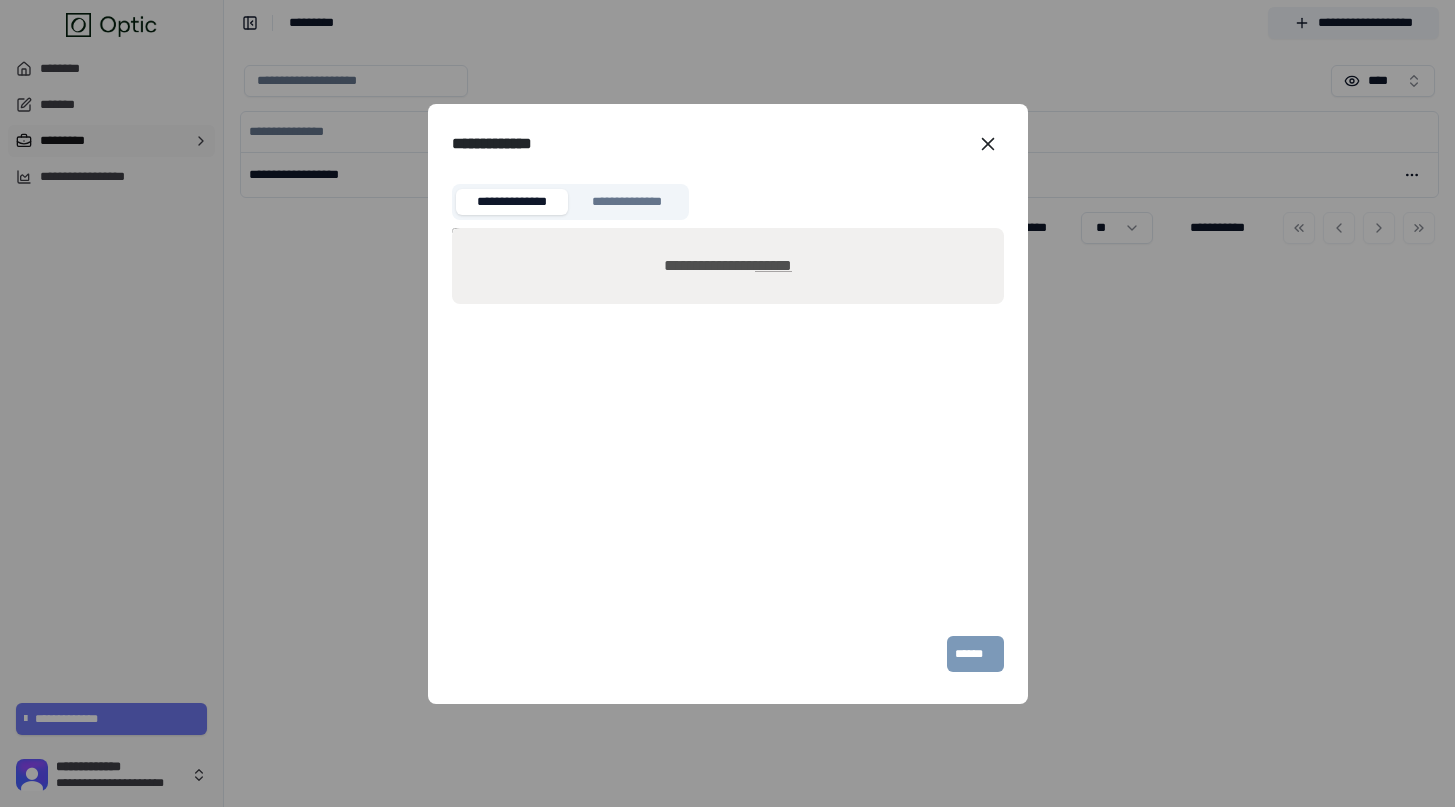 click on "**********" at bounding box center [626, 202] 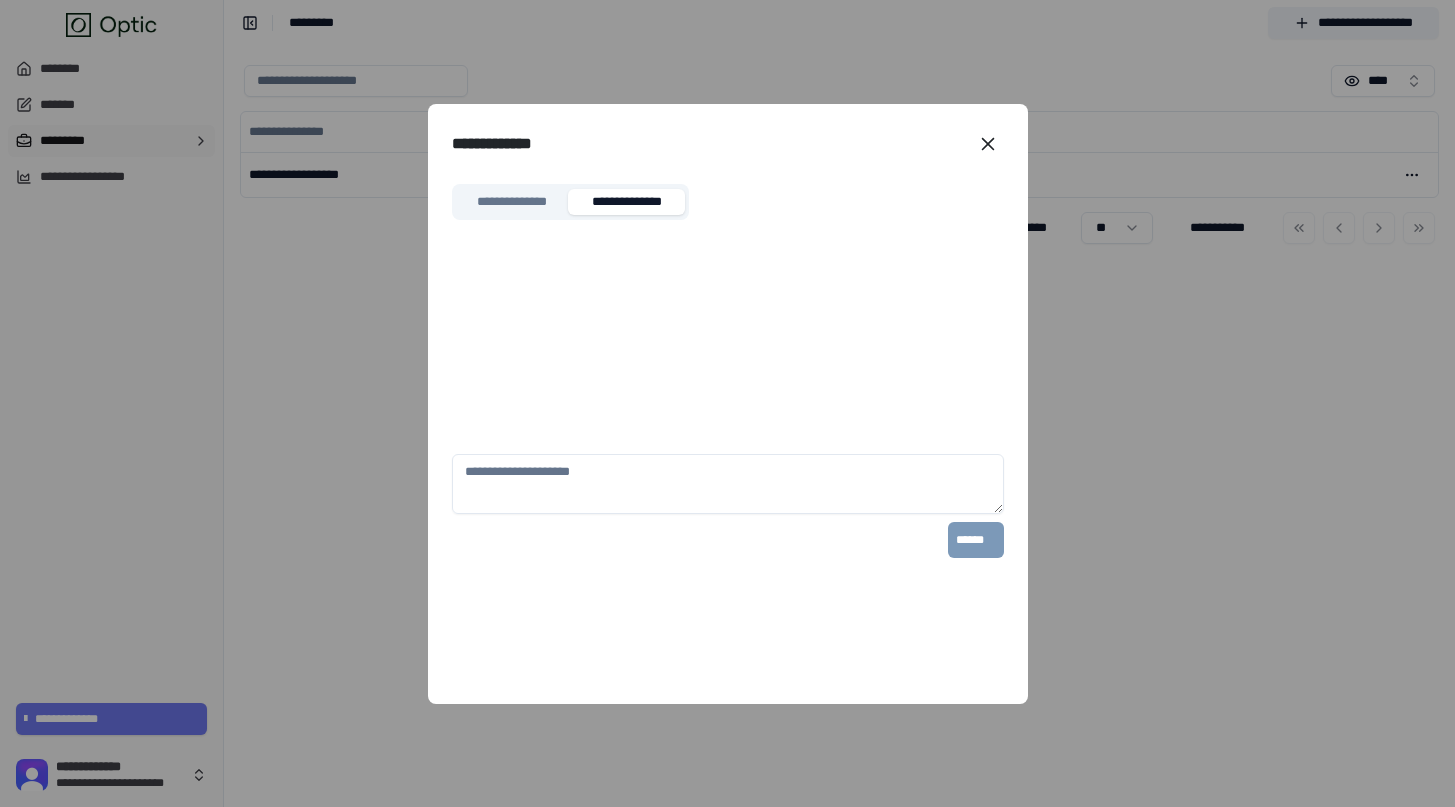 click on "**********" at bounding box center [512, 202] 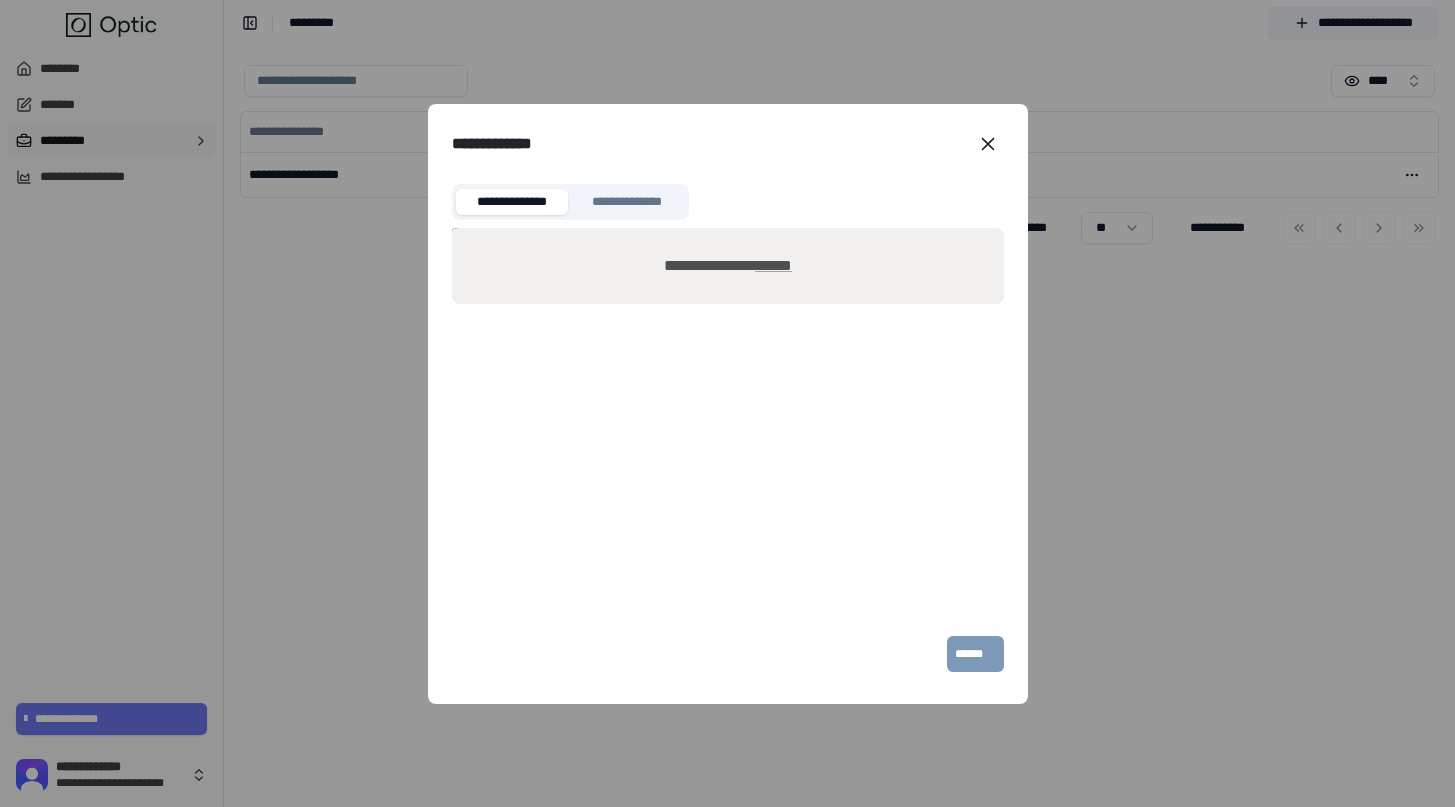 click on "******" at bounding box center [773, 265] 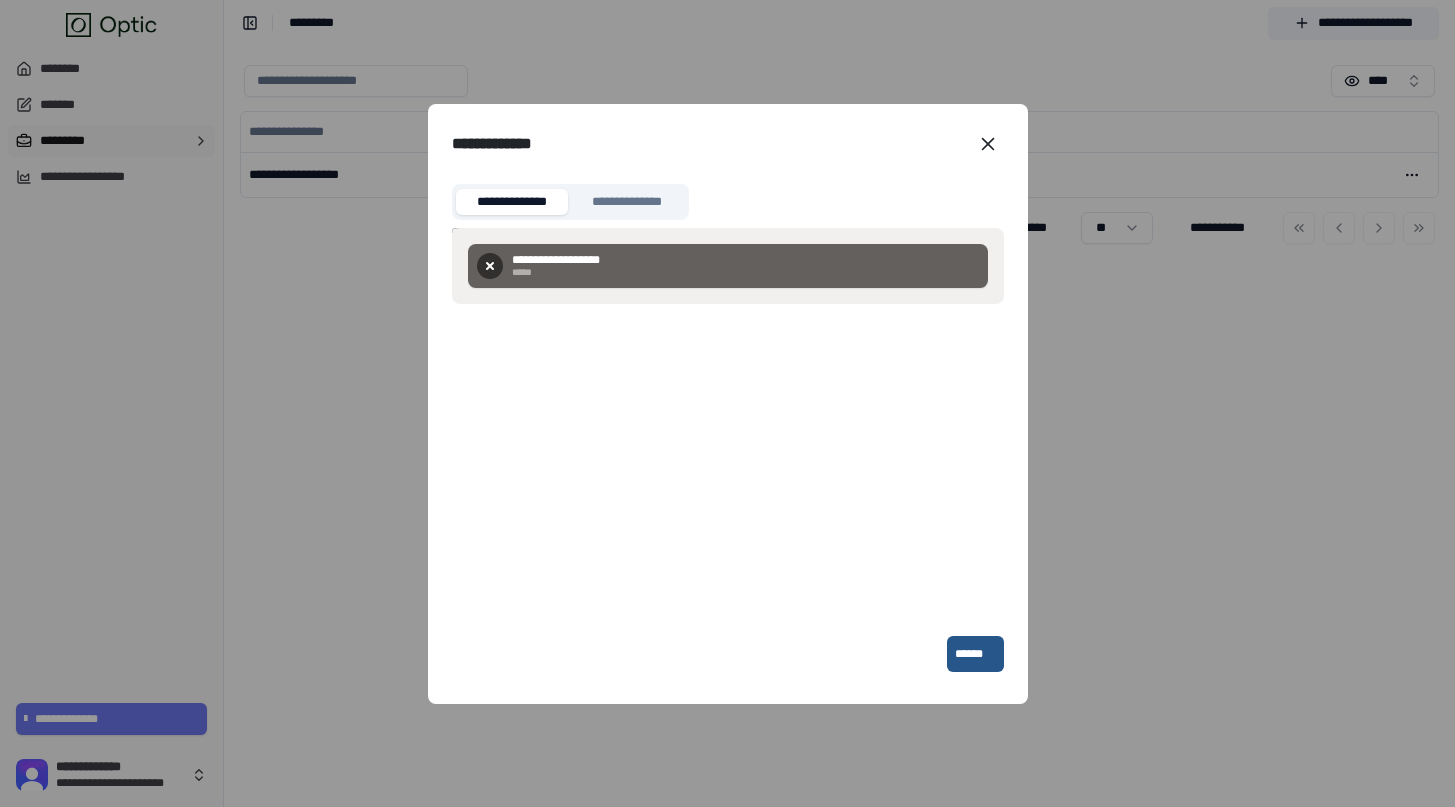 click on "**********" at bounding box center (728, 450) 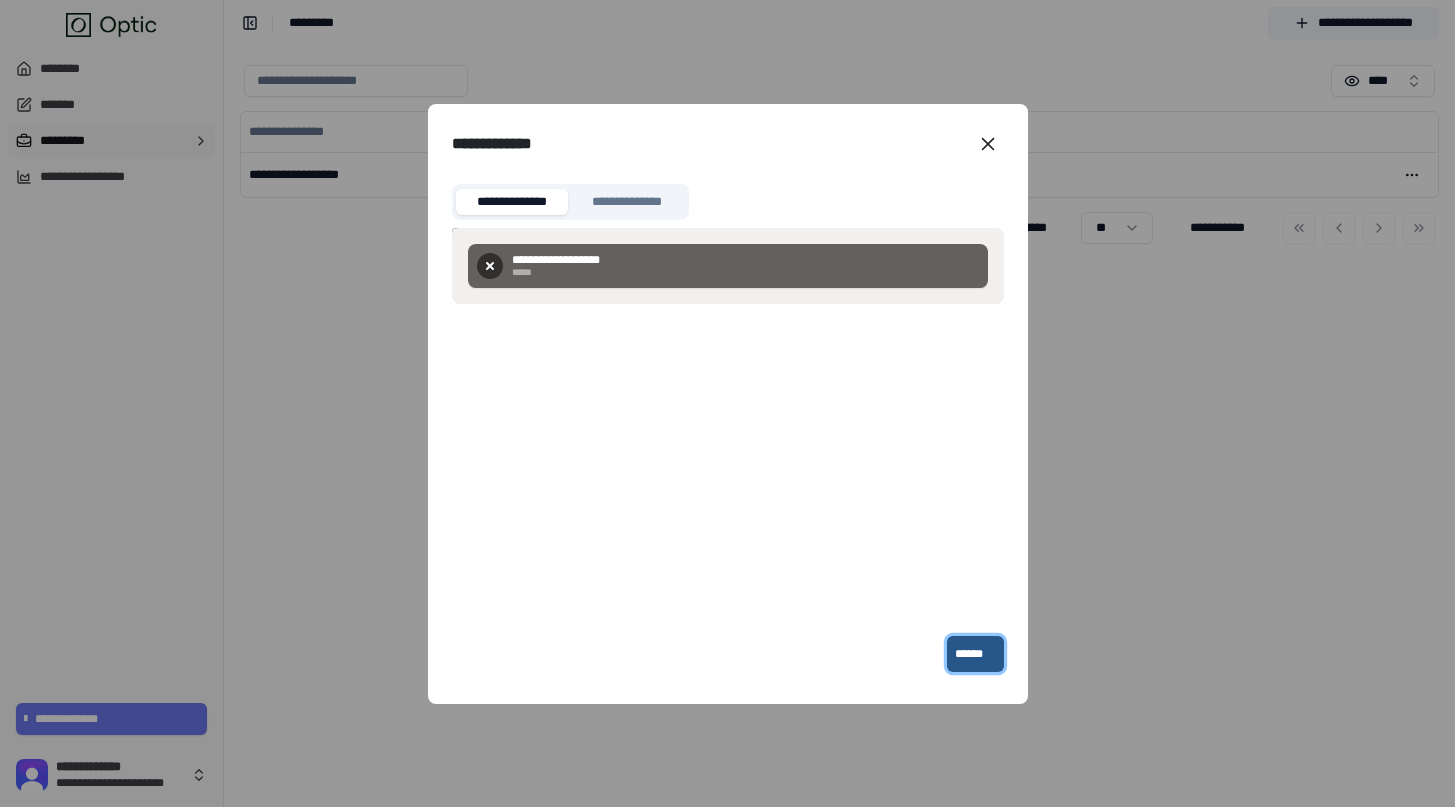 click on "******" at bounding box center [975, 654] 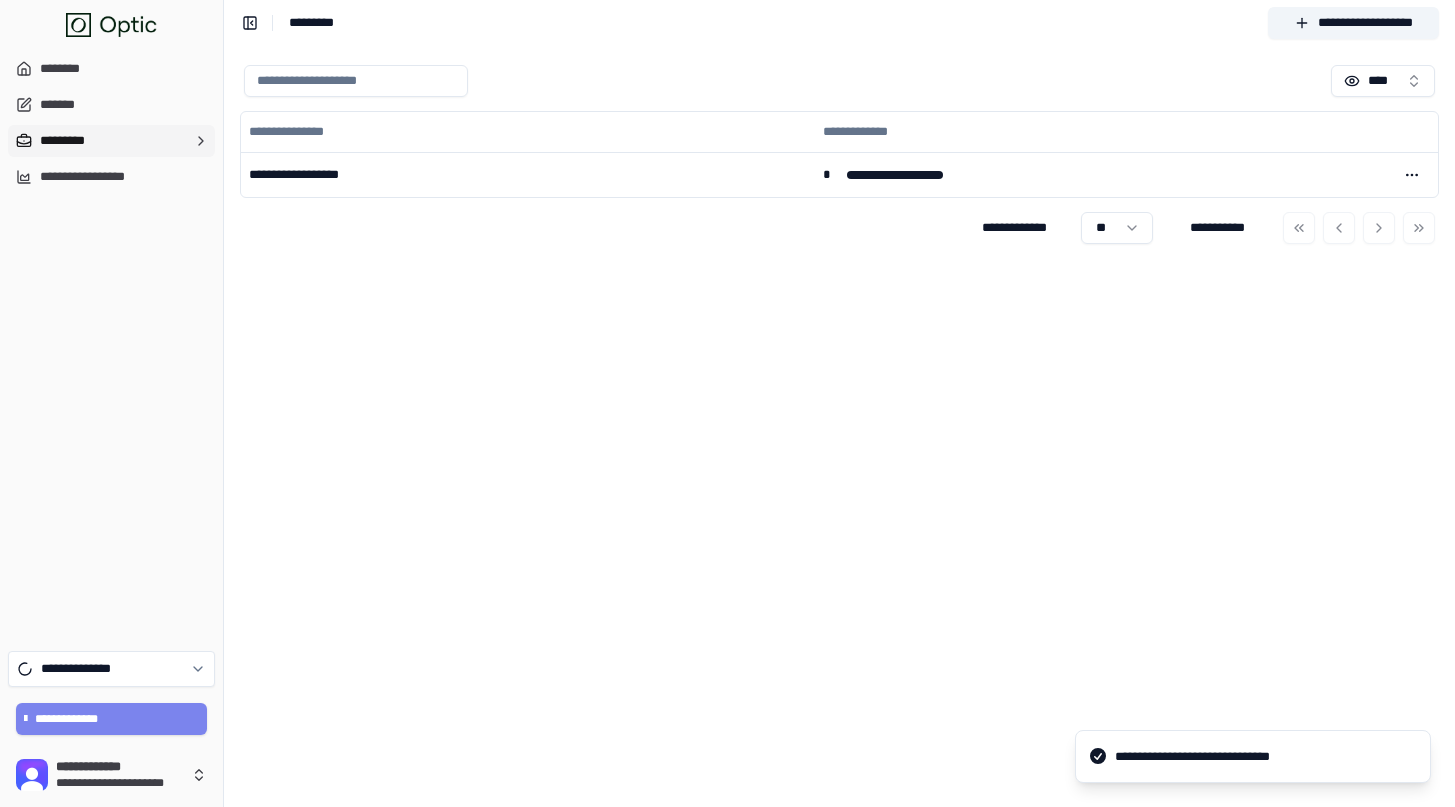 click on "**********" at bounding box center [112, 719] 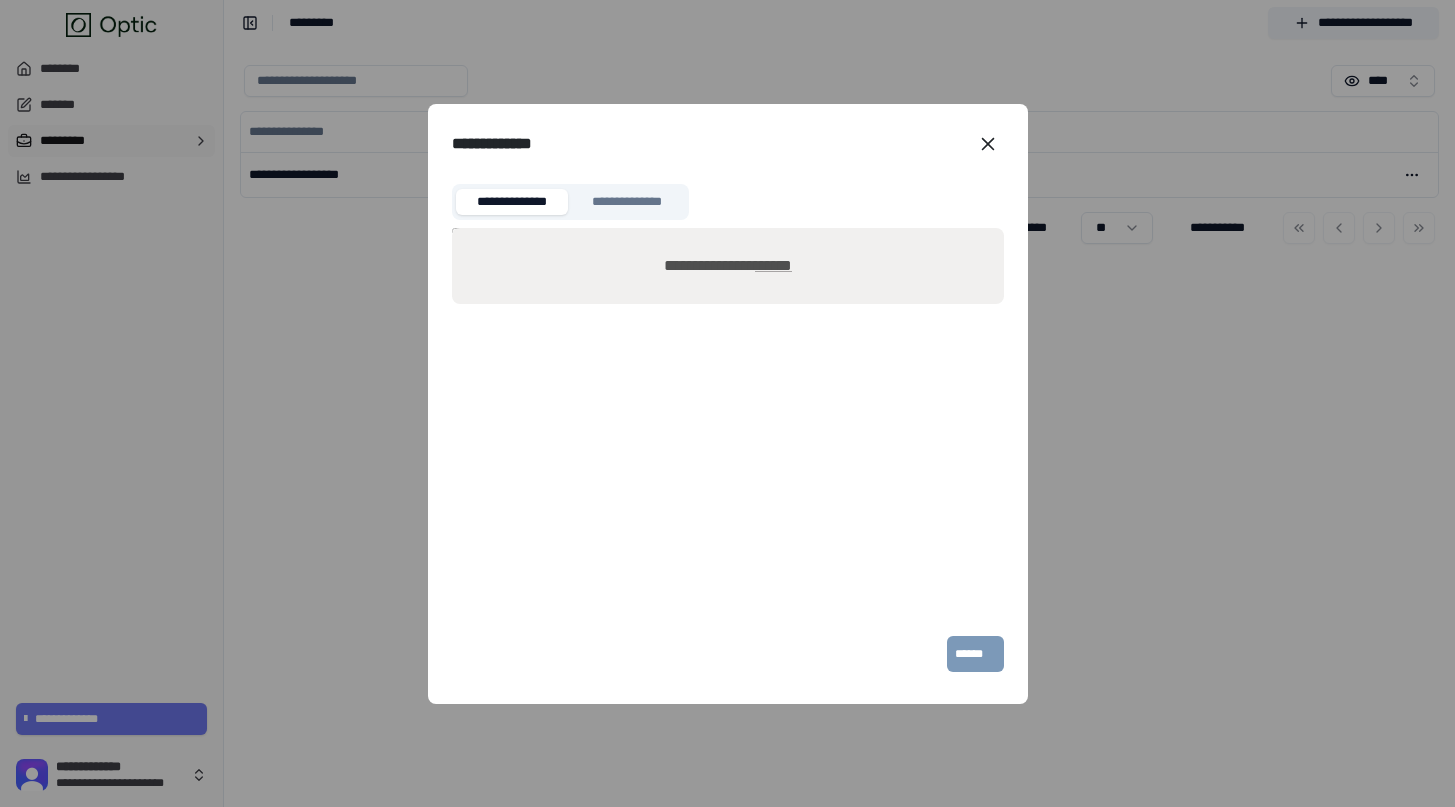 click on "******" at bounding box center (773, 265) 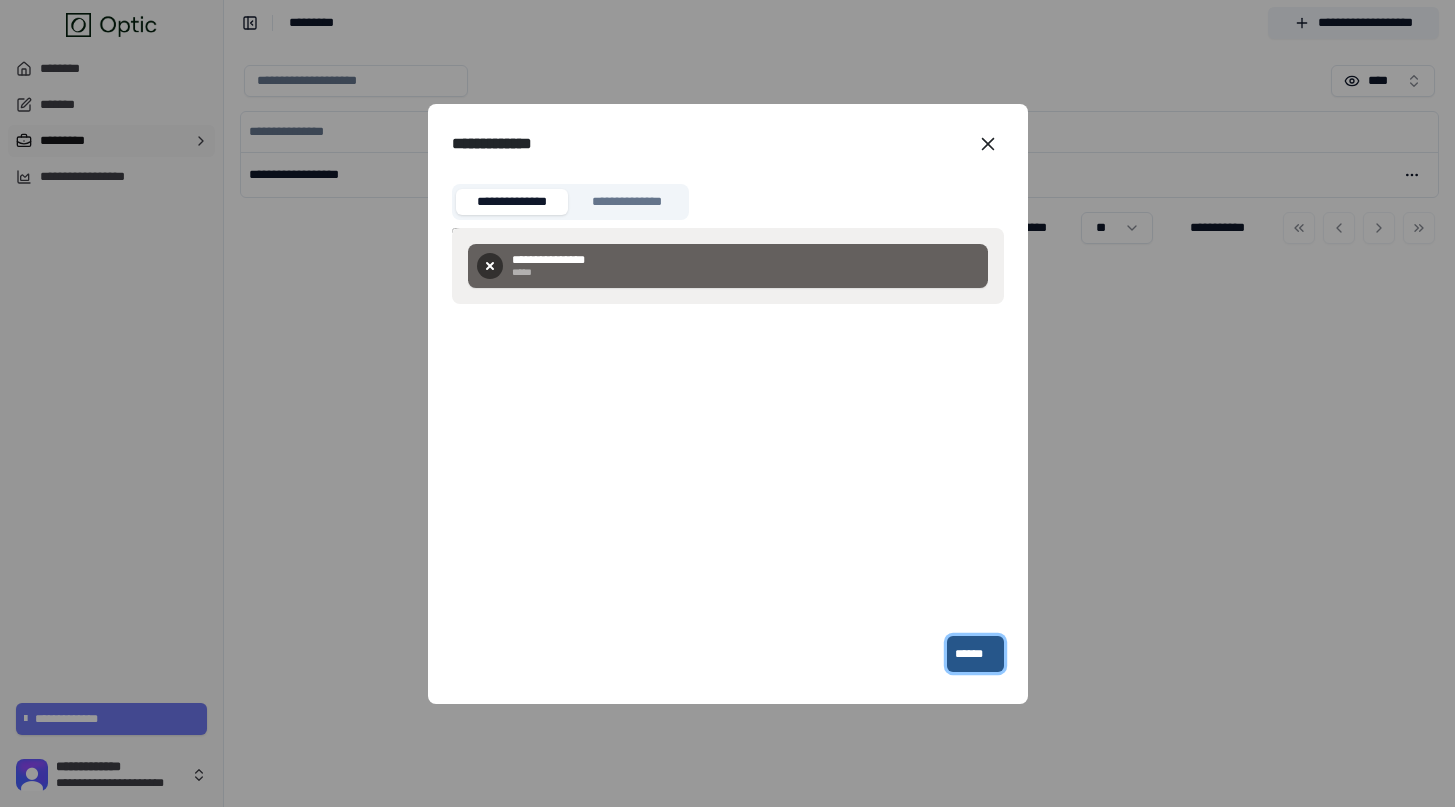 click on "******" at bounding box center [975, 654] 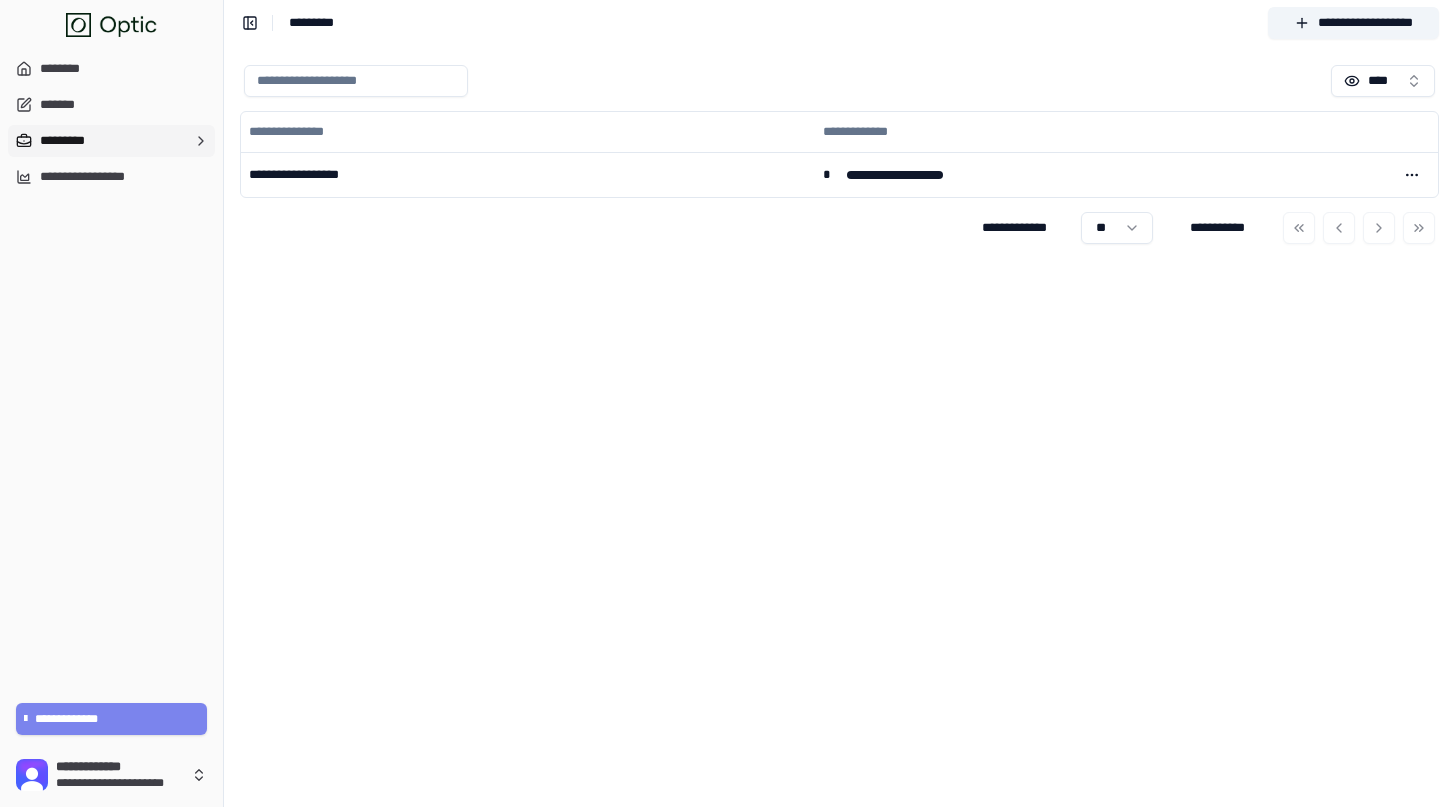 click on "**********" at bounding box center [112, 719] 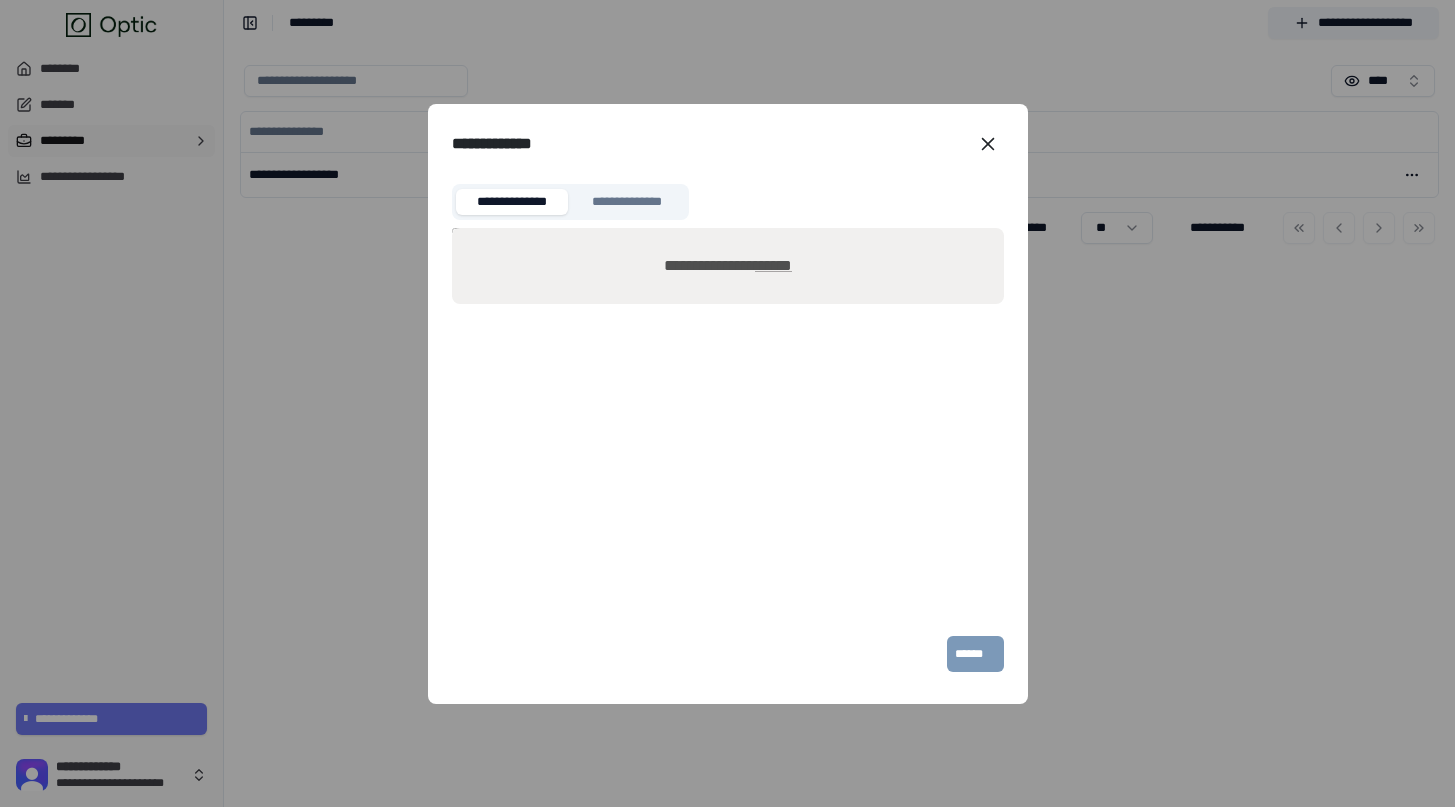 click on "******" at bounding box center [773, 265] 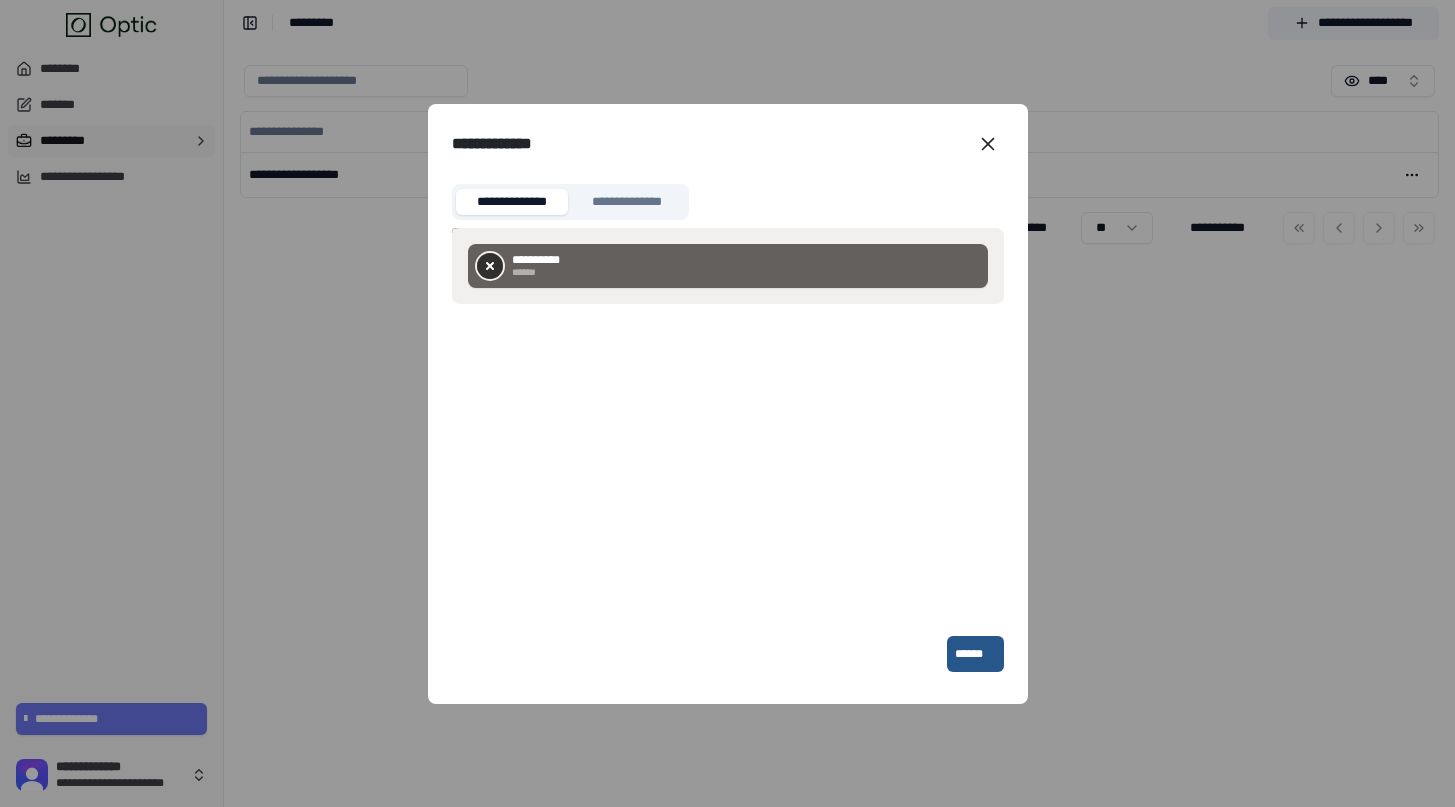 click on "******" at bounding box center (490, 266) 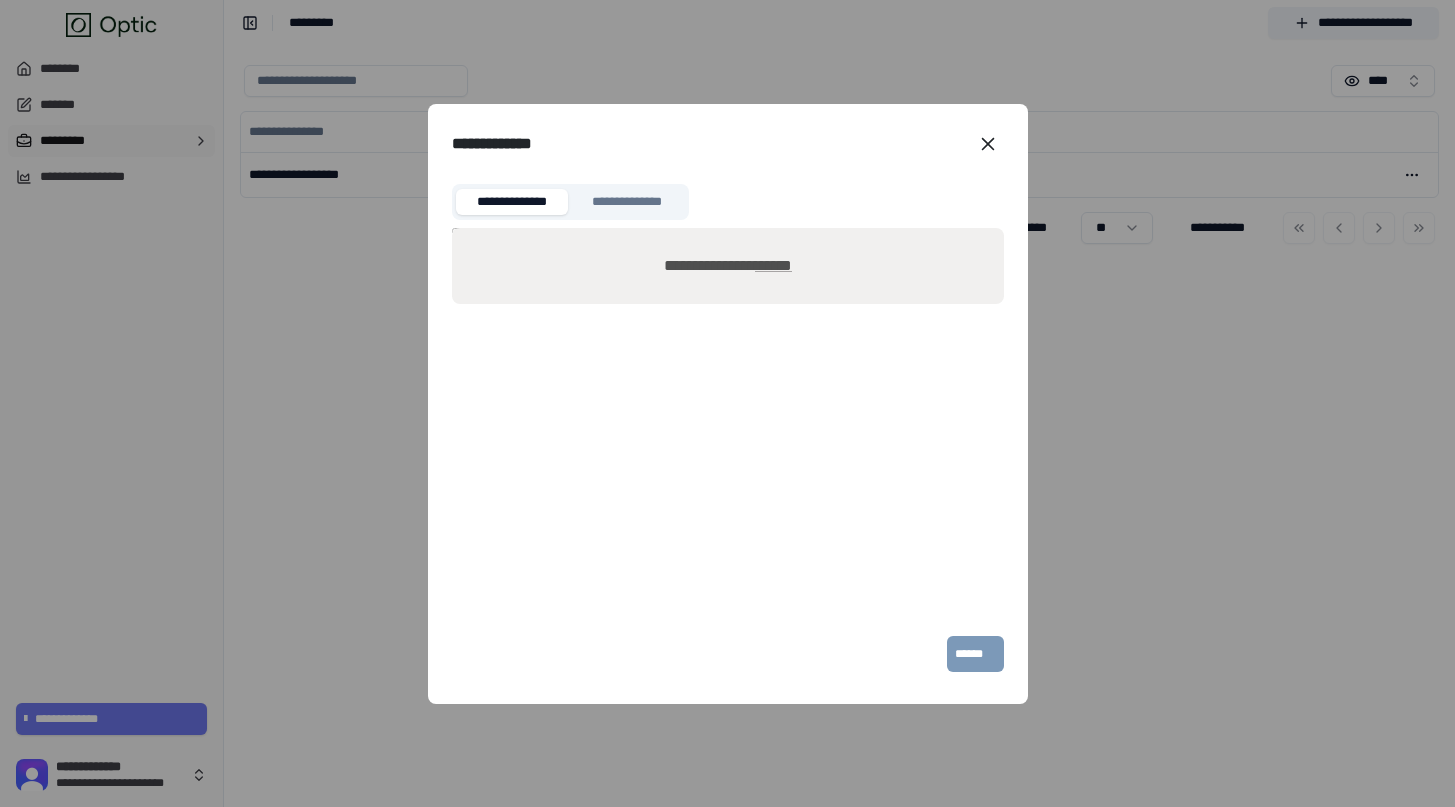 click on "******" at bounding box center [773, 265] 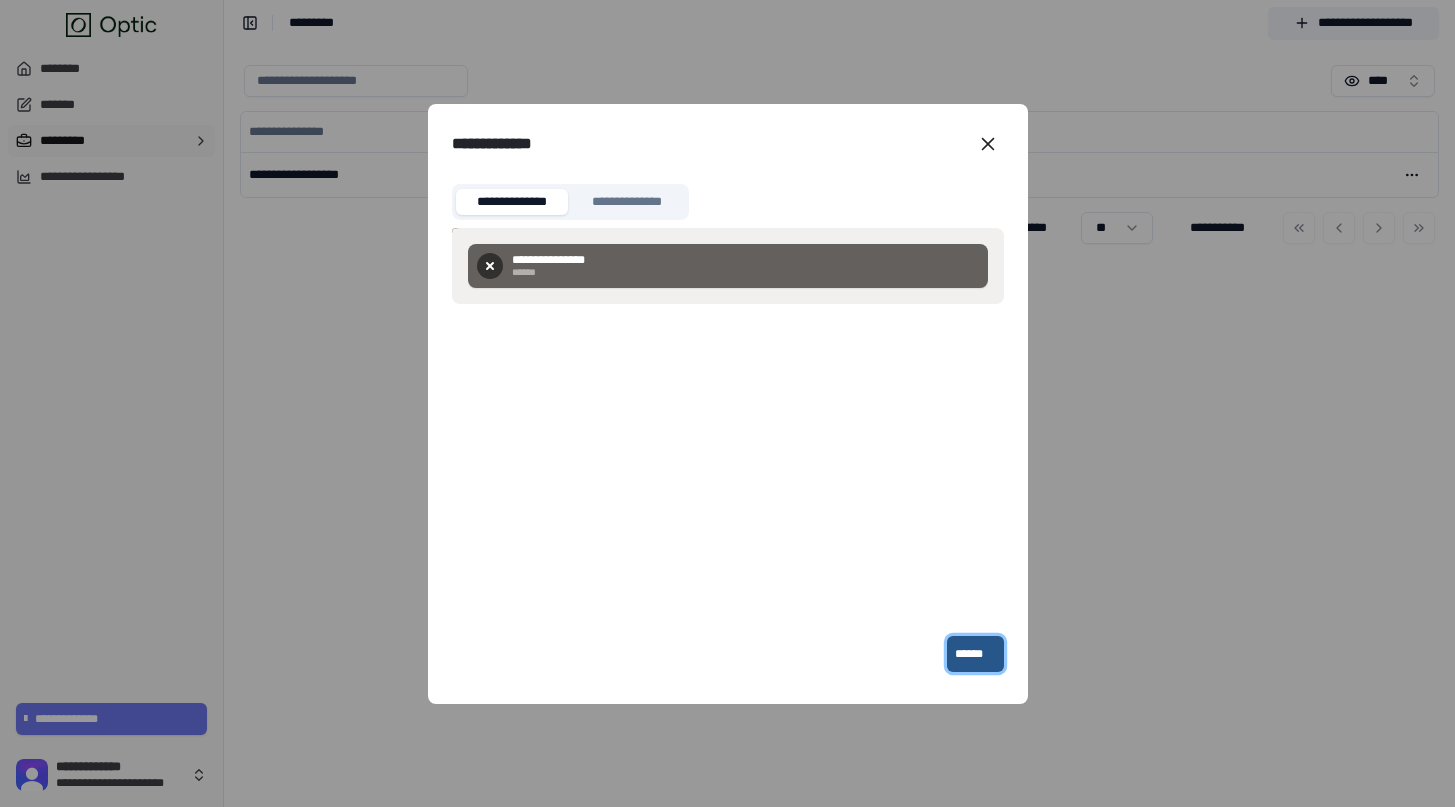 click on "******" at bounding box center [975, 654] 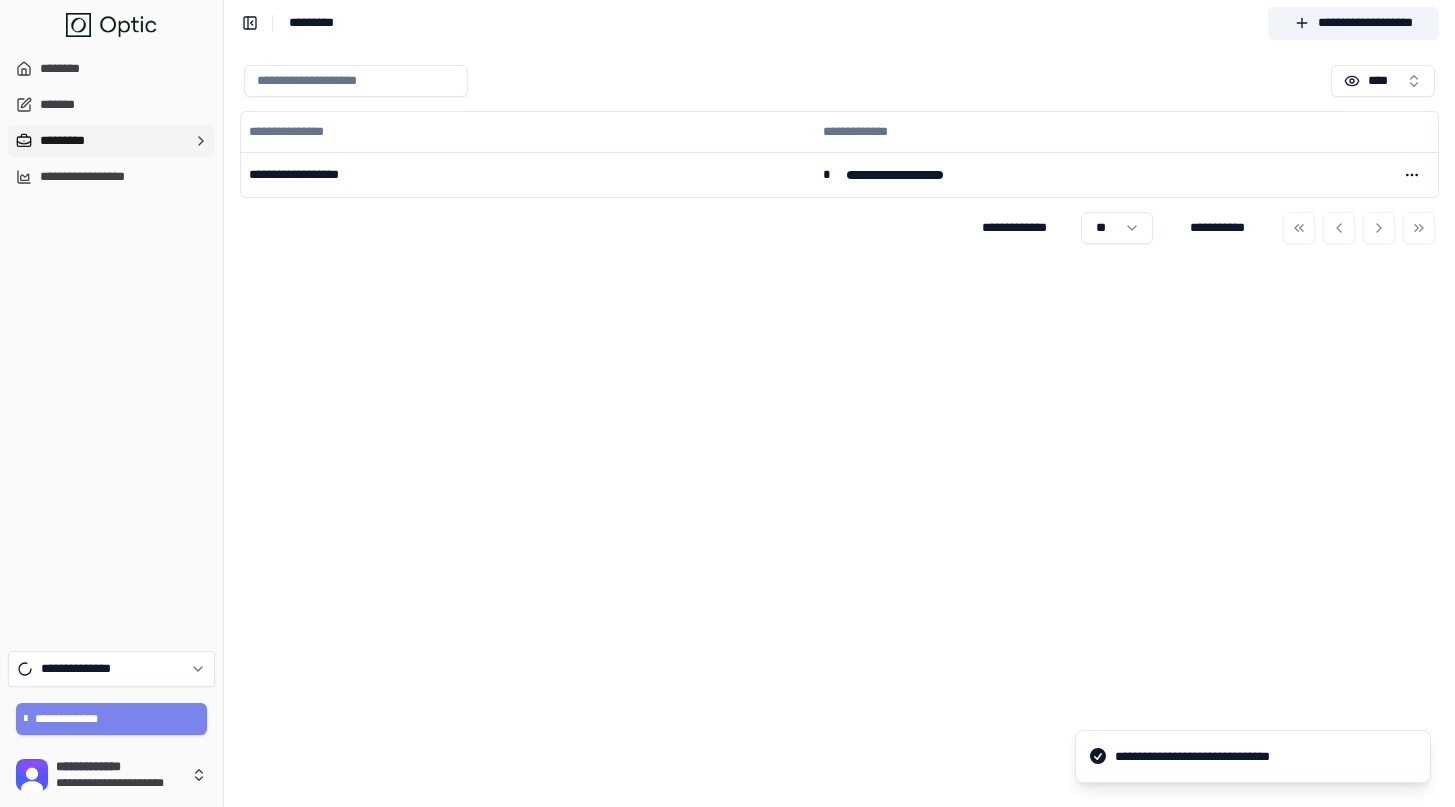 click on "**********" at bounding box center (112, 719) 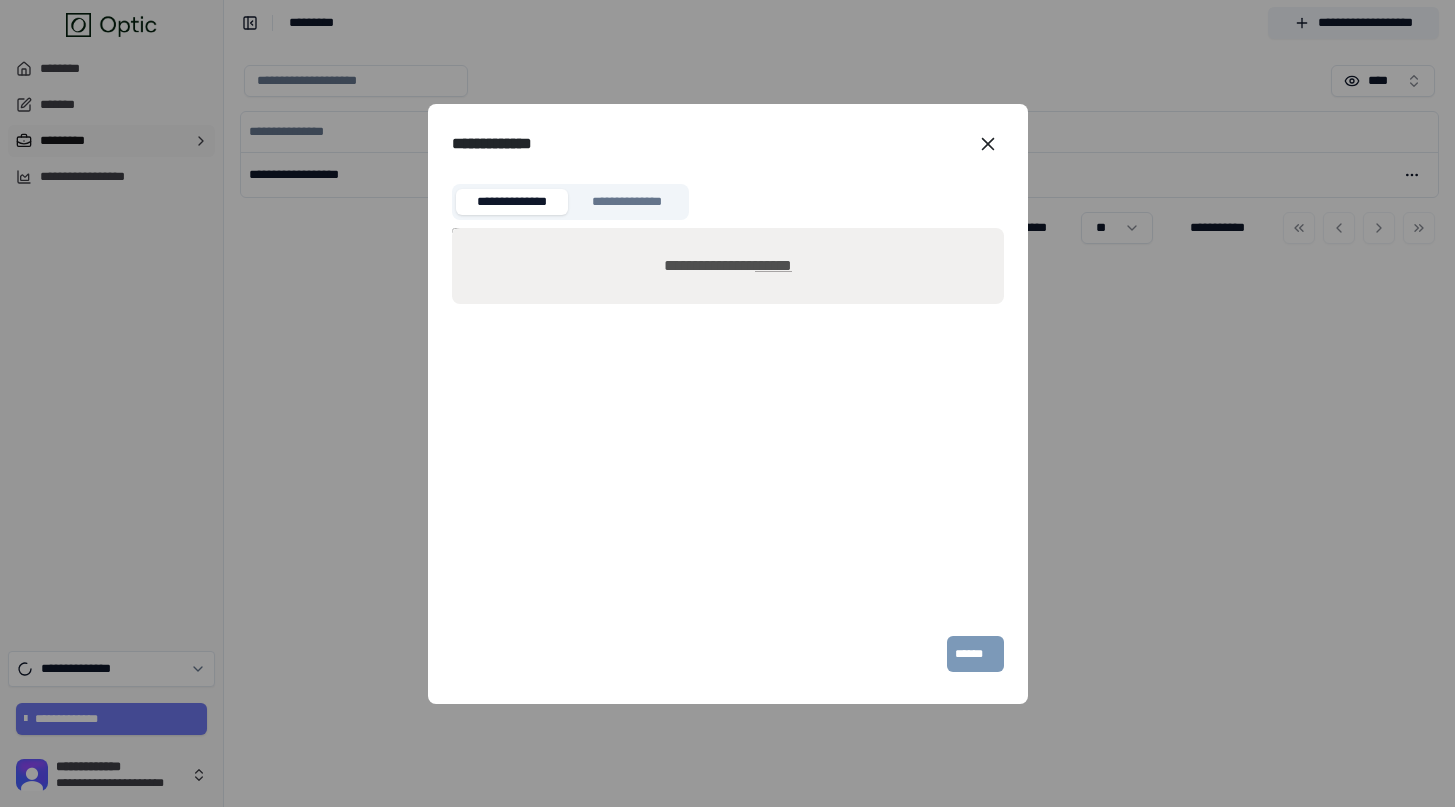 click on "******" at bounding box center [773, 265] 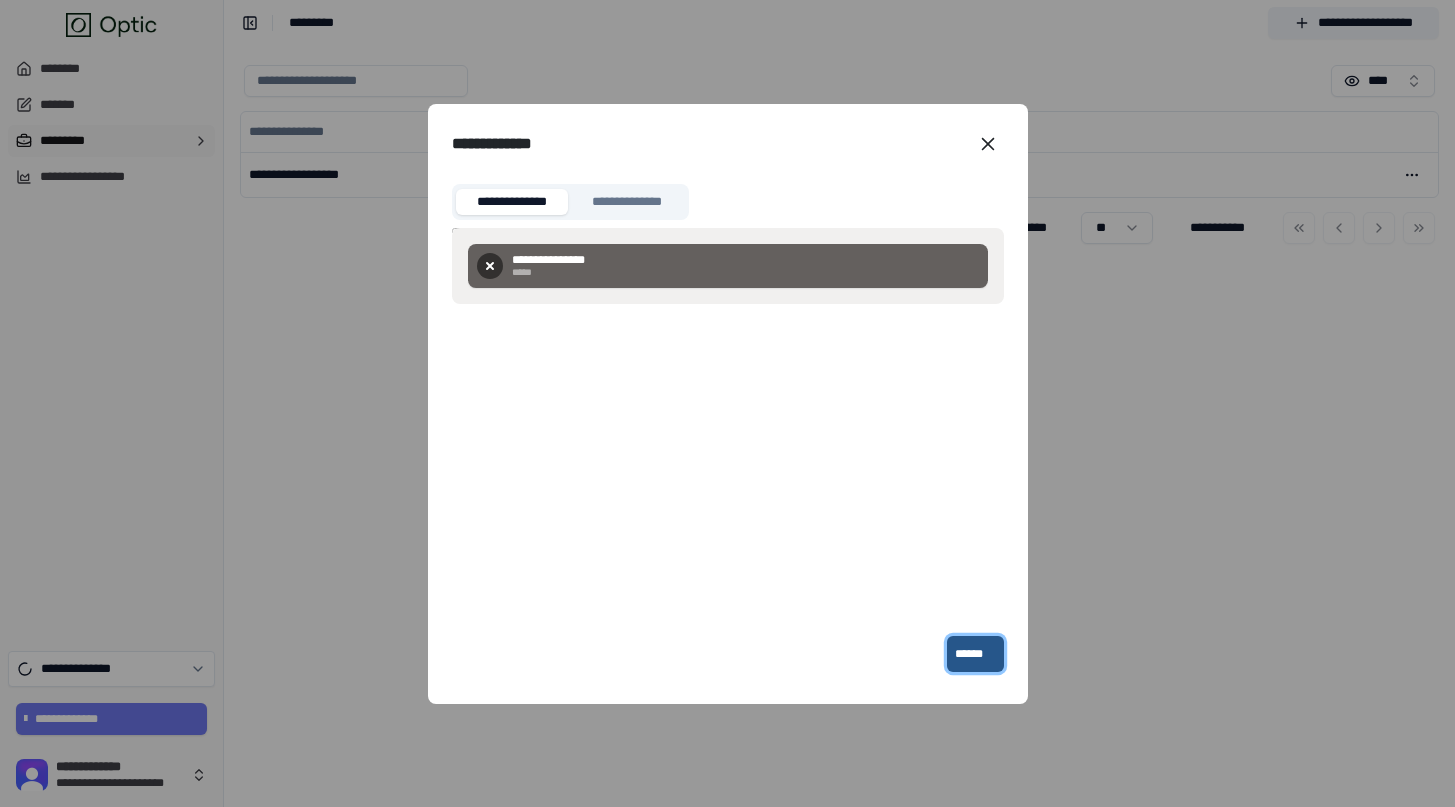 click on "******" at bounding box center [975, 654] 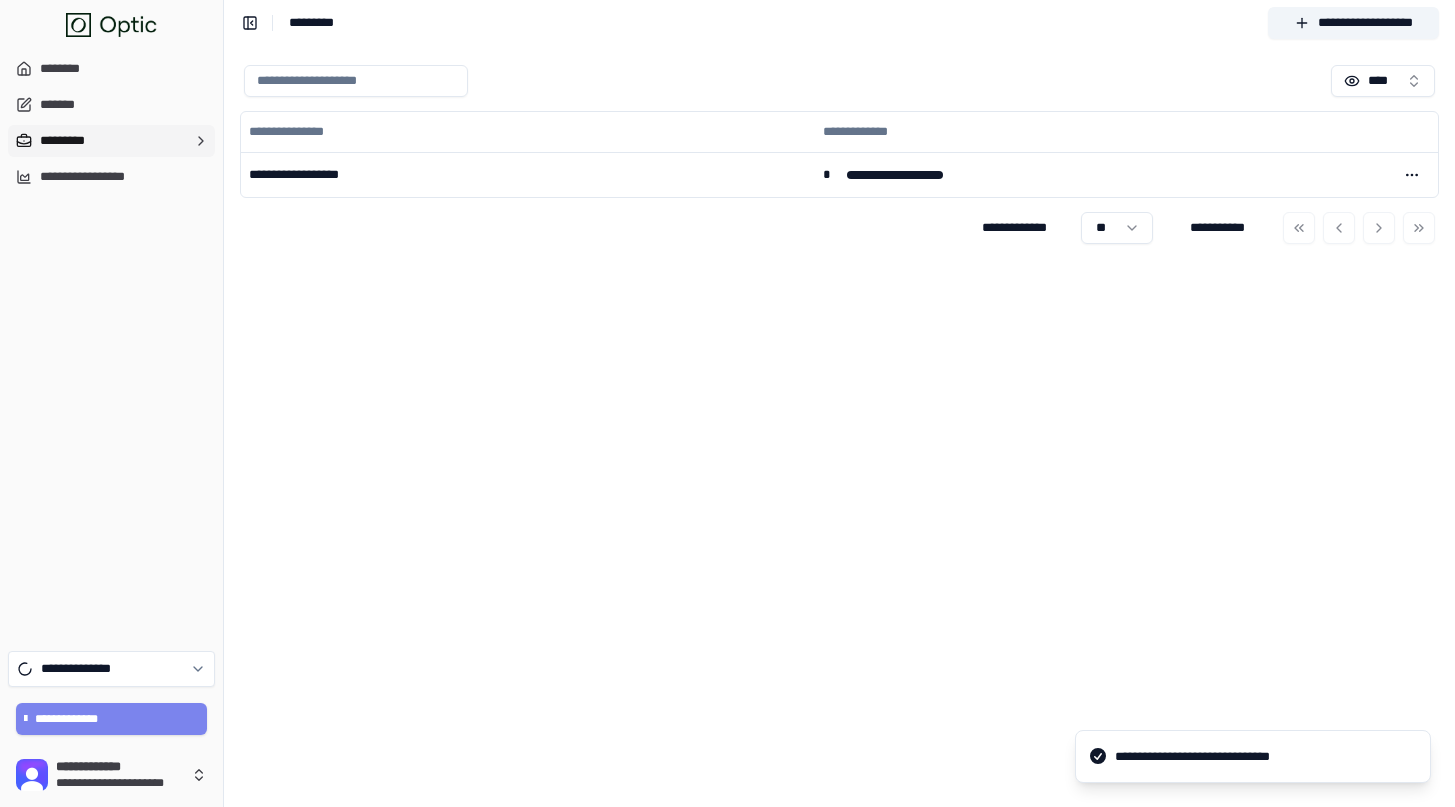 click on "**********" at bounding box center (112, 719) 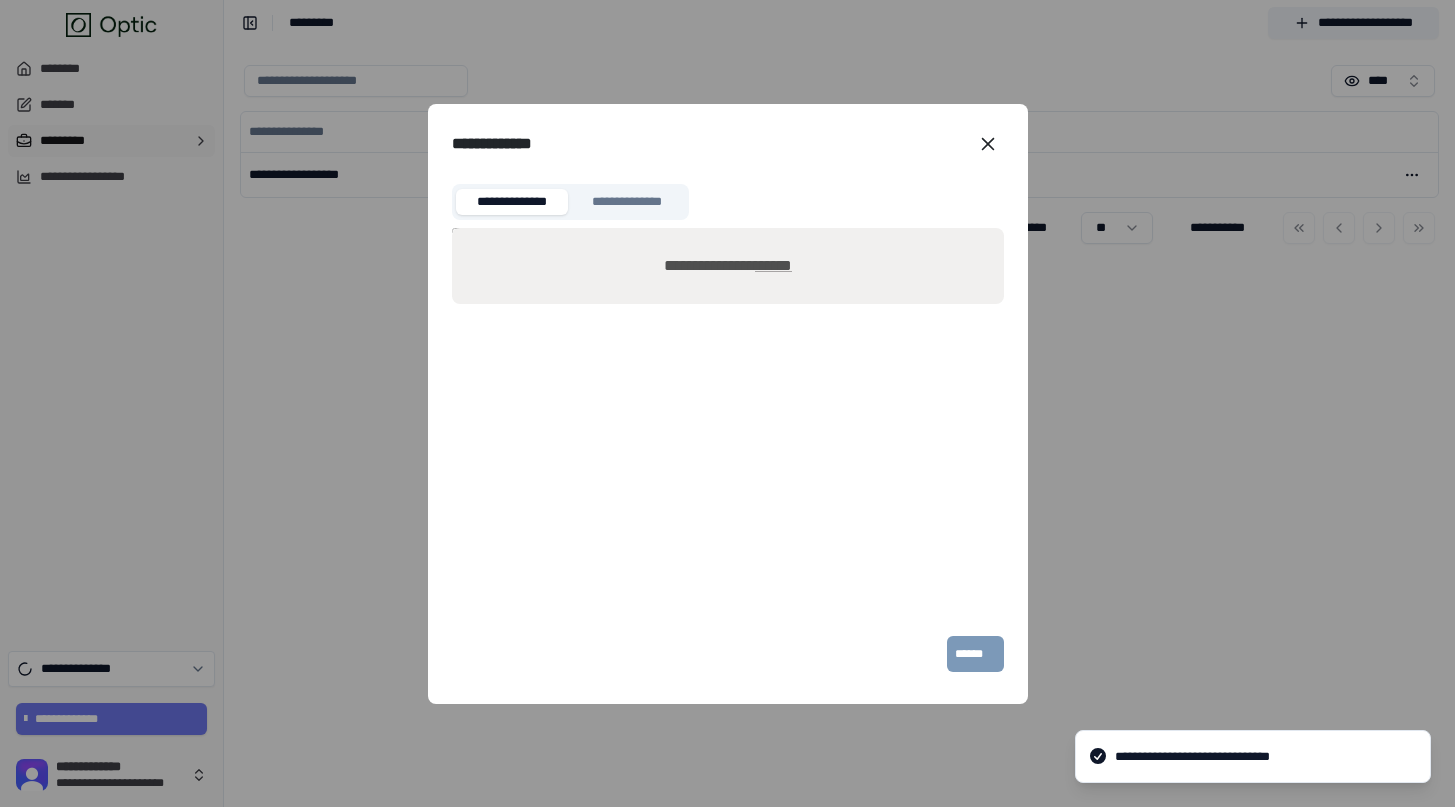 click on "**********" at bounding box center (727, 266) 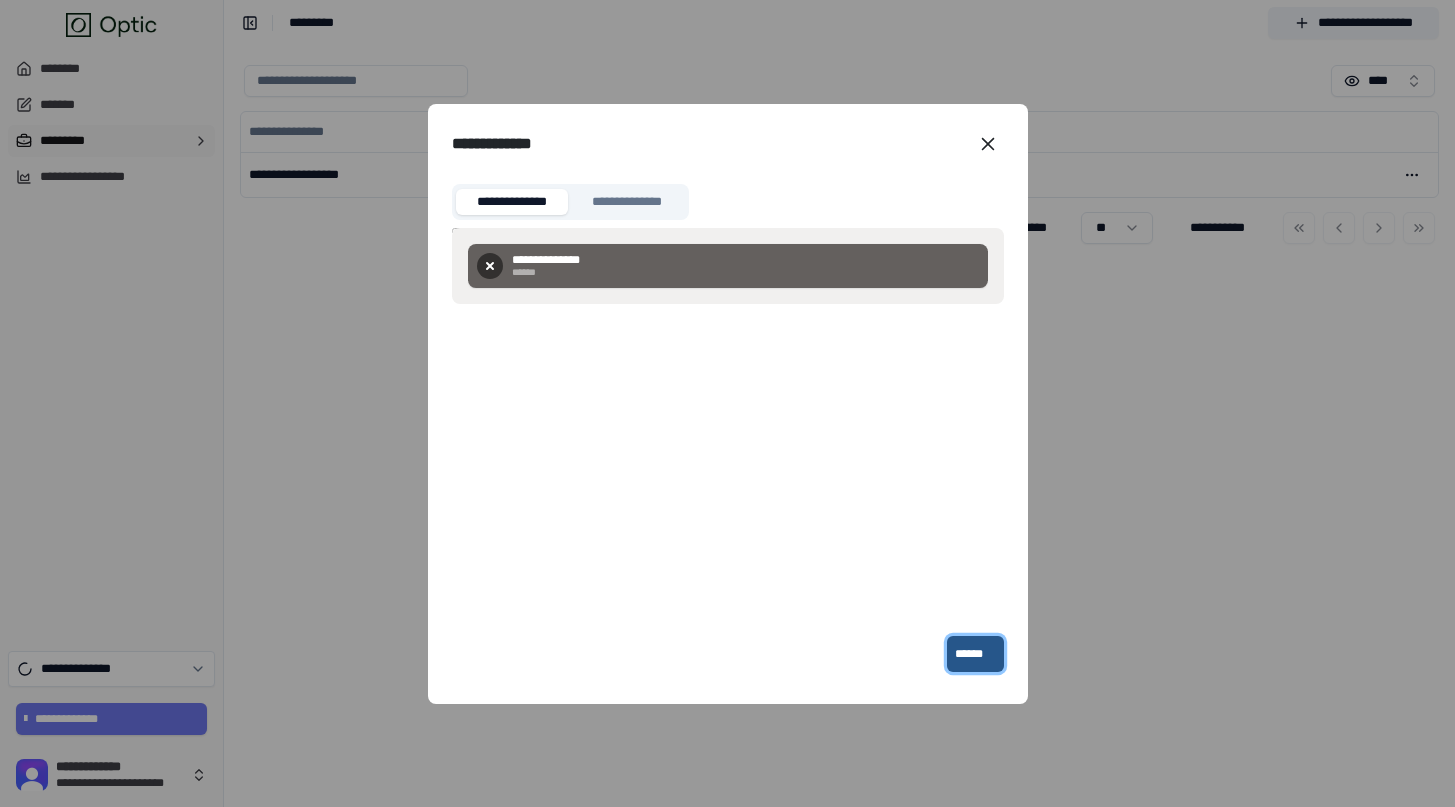 click on "******" at bounding box center (975, 654) 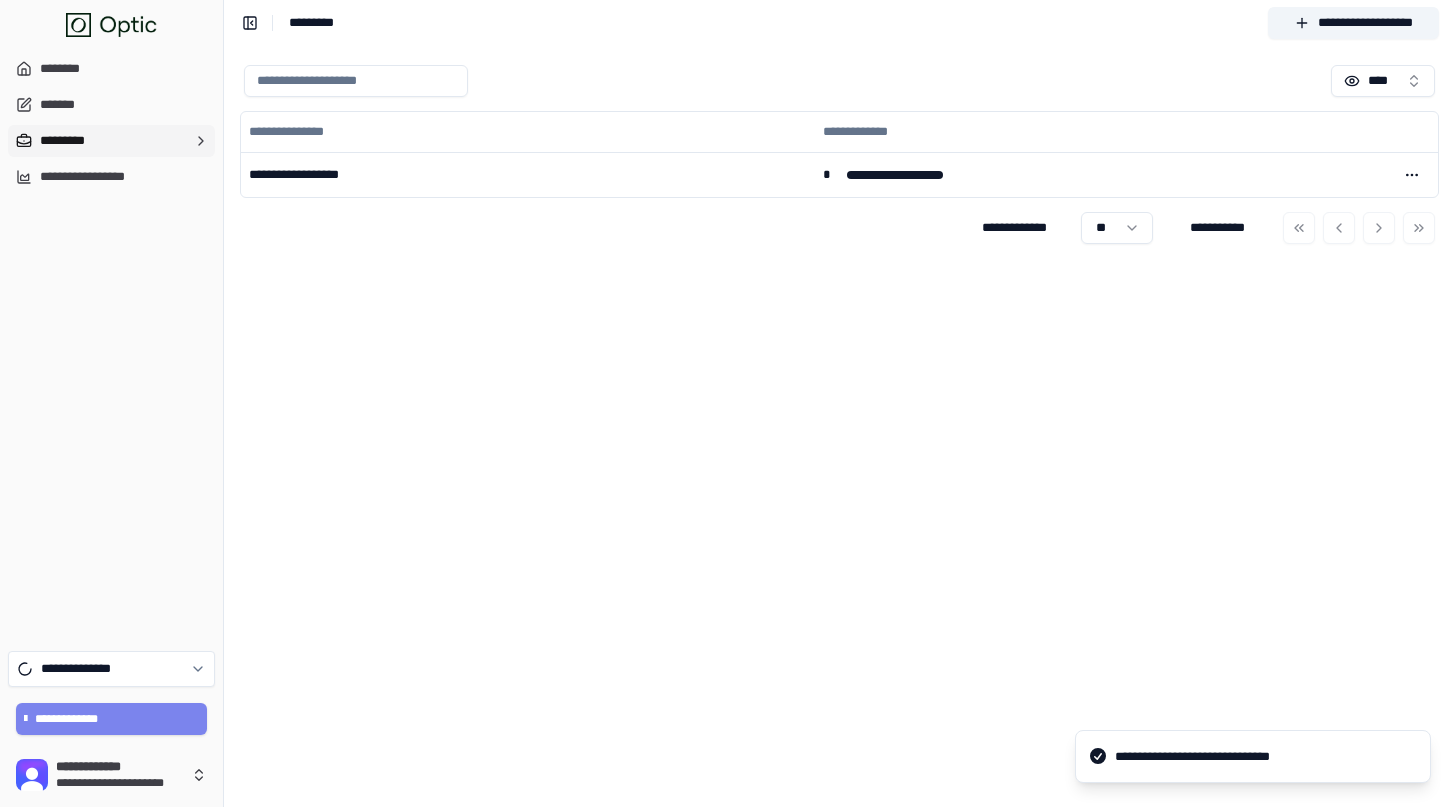 click on "**********" at bounding box center (112, 719) 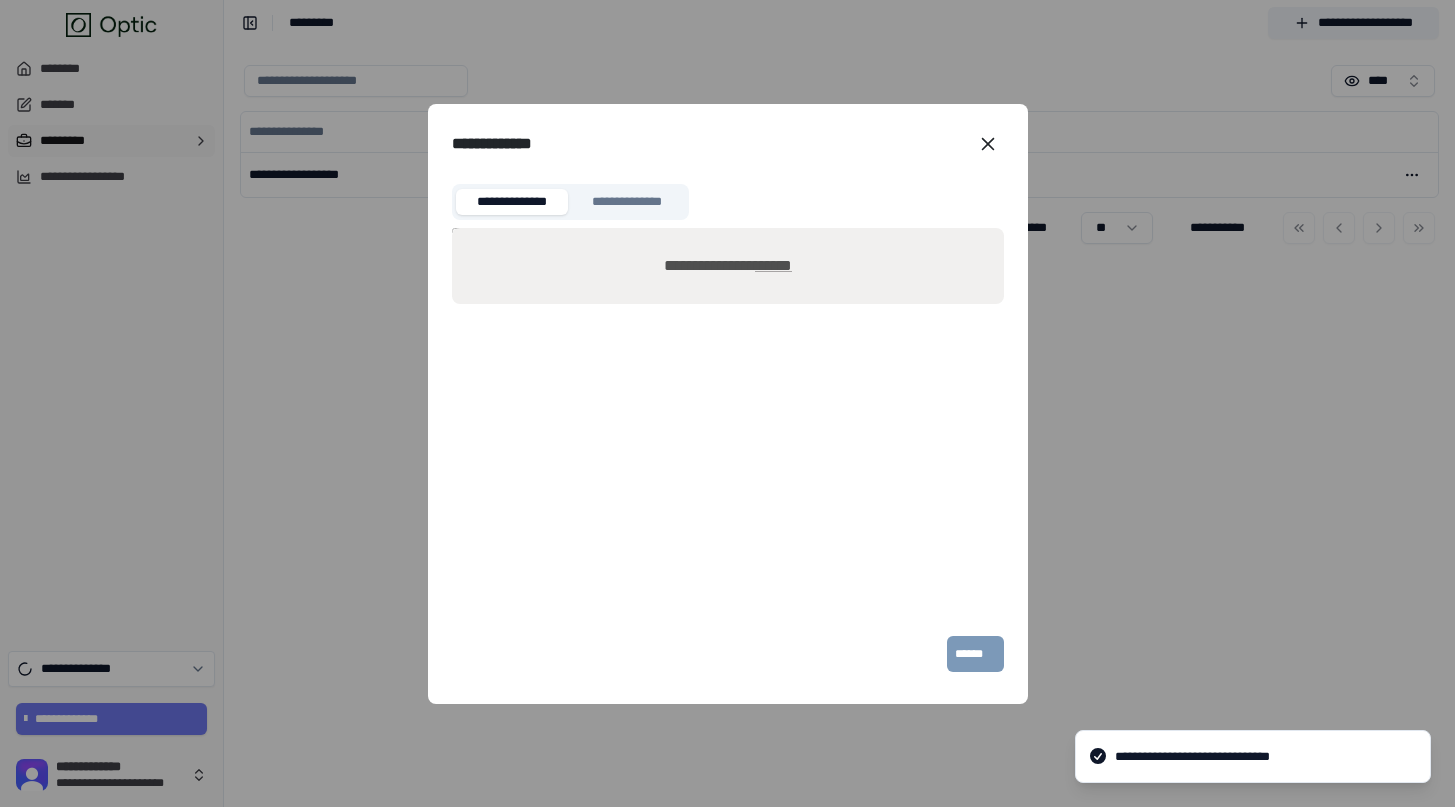 click on "******" at bounding box center [773, 265] 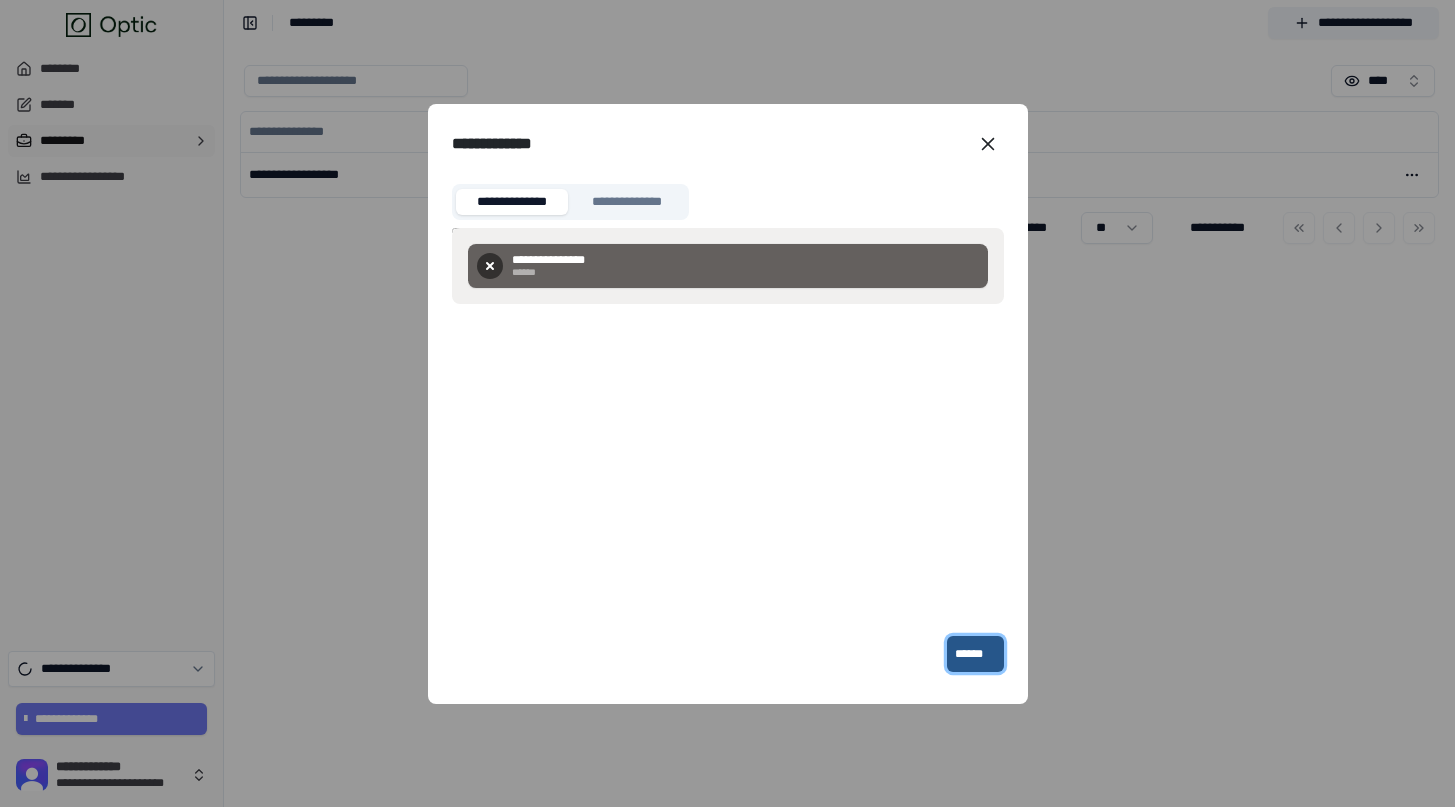 click on "******" at bounding box center [975, 654] 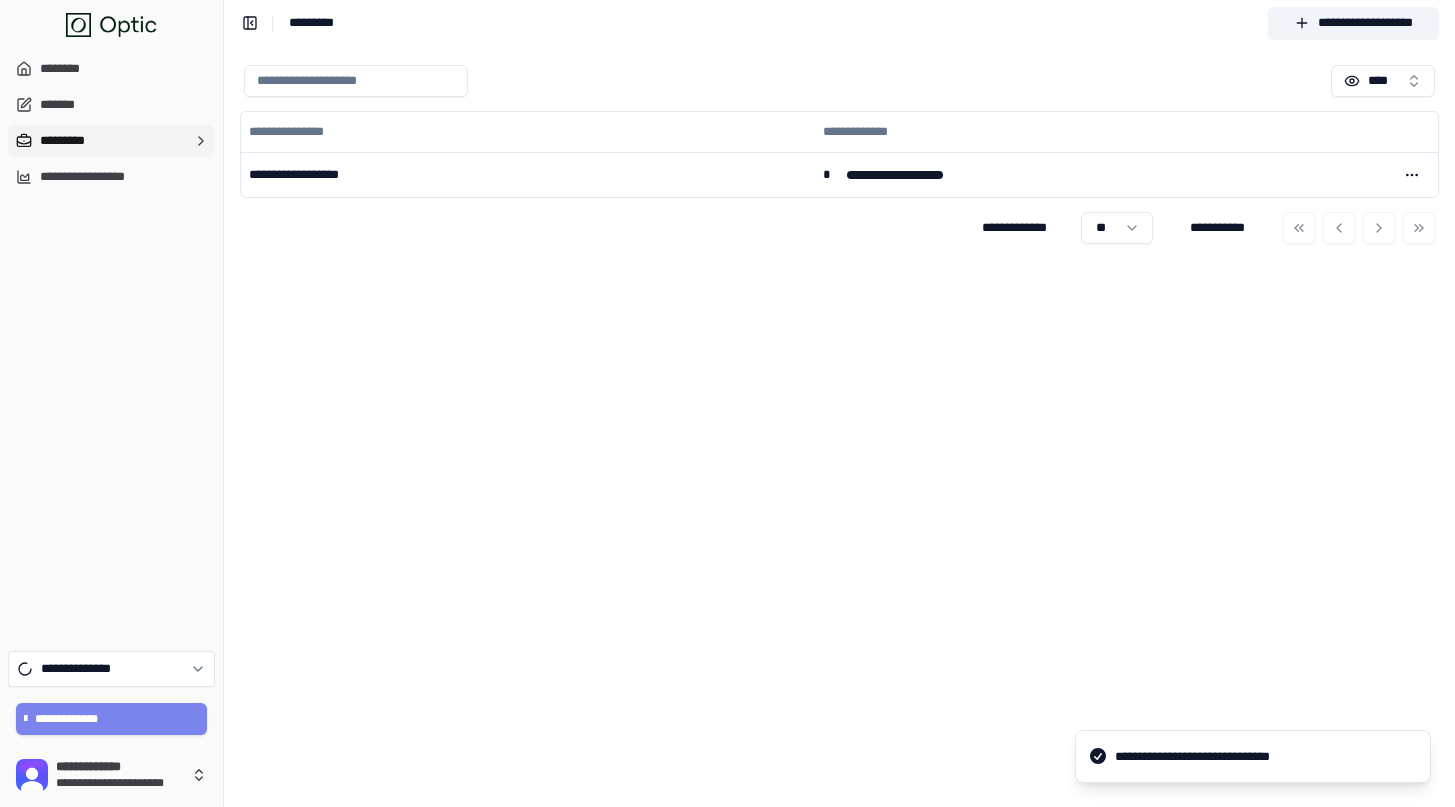 click on "**********" at bounding box center [112, 719] 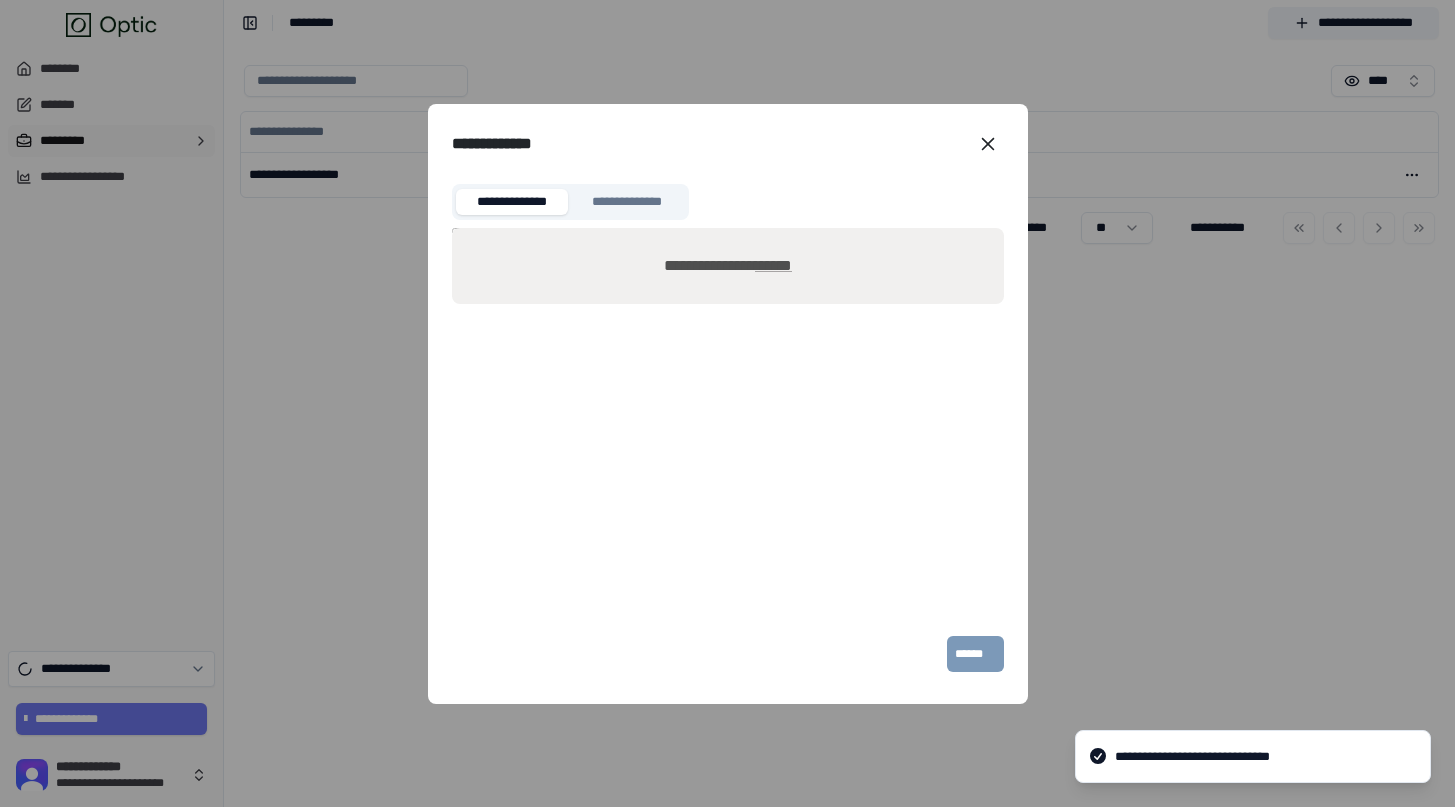 click on "******" at bounding box center (773, 265) 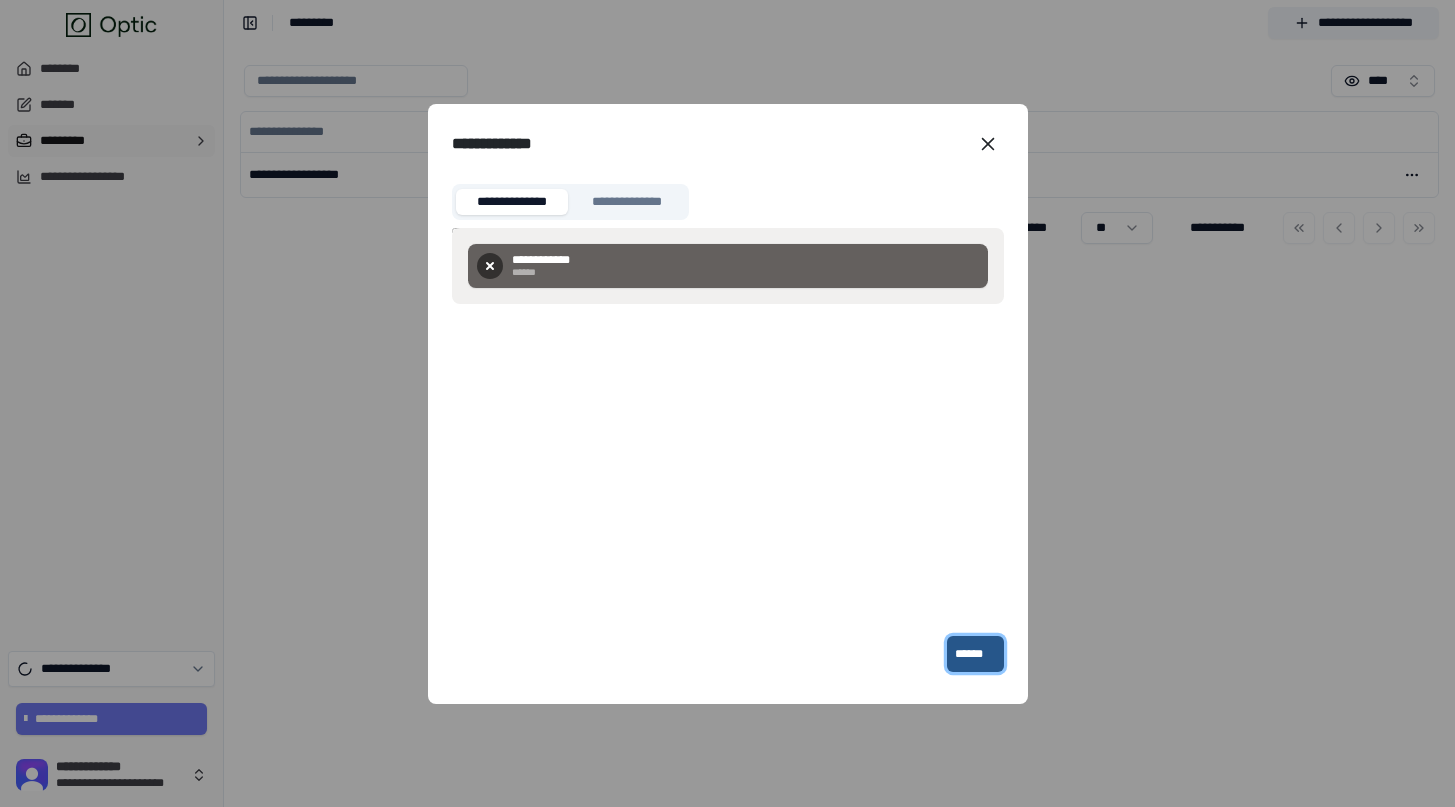 click on "******" at bounding box center (975, 654) 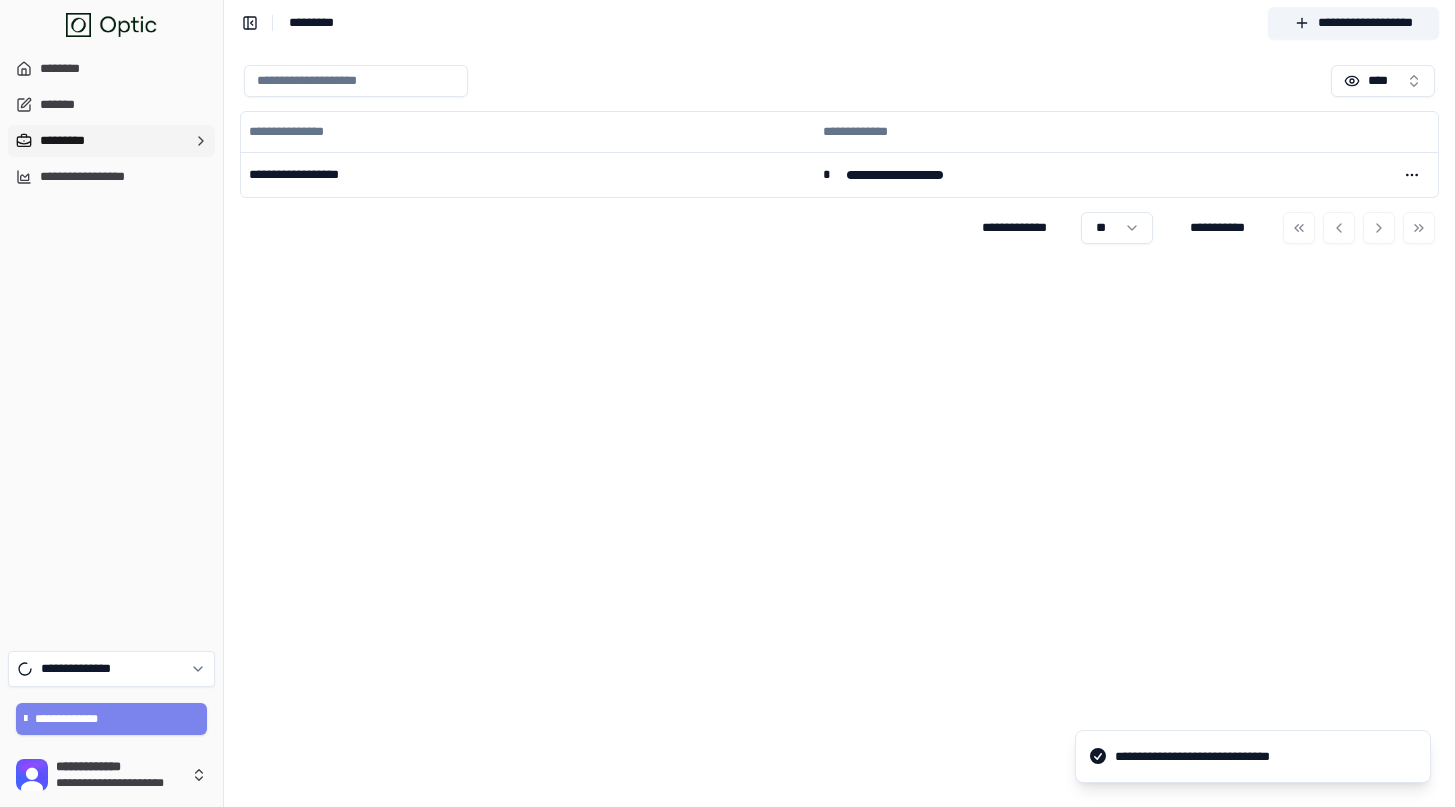 click on "**********" at bounding box center [112, 719] 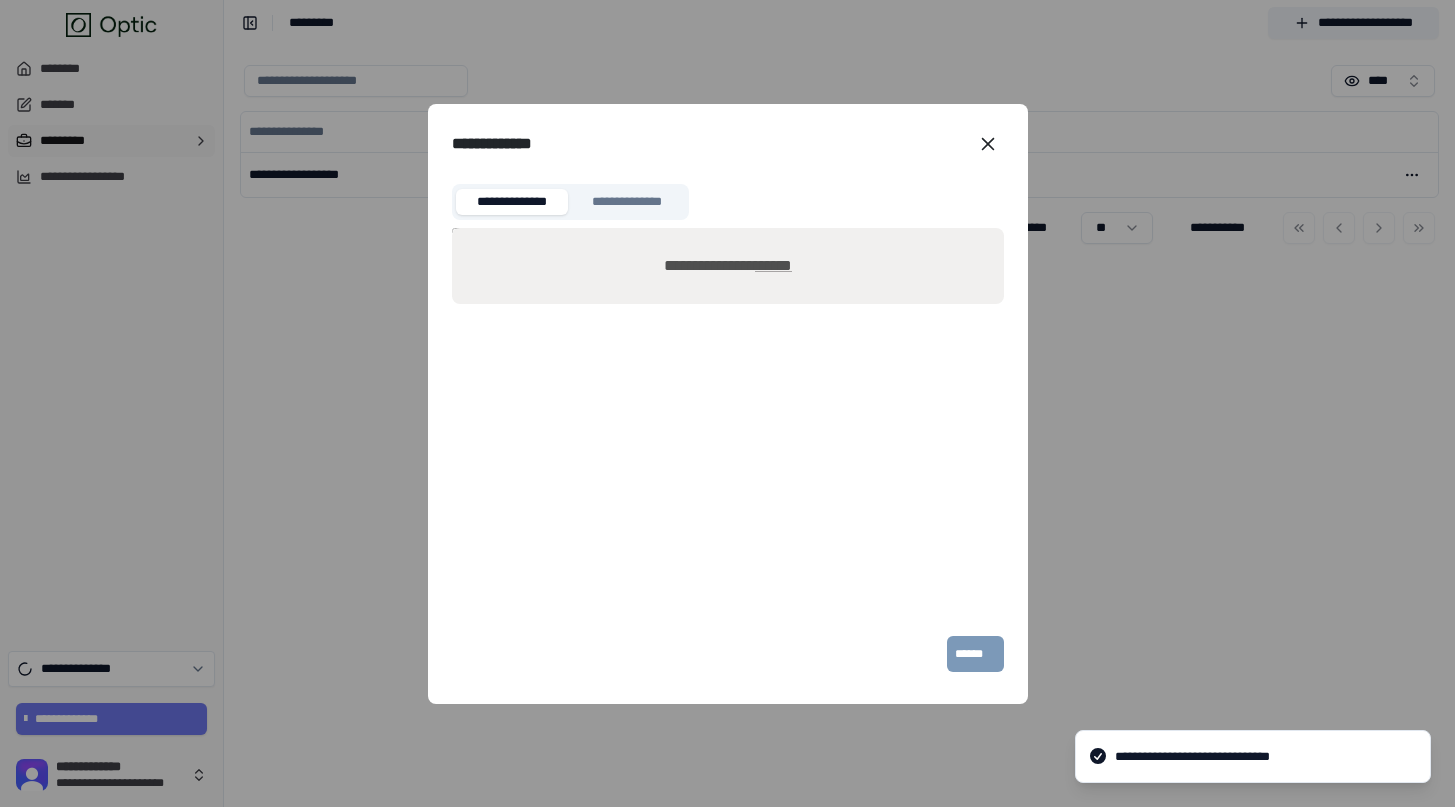 click on "******" at bounding box center [773, 265] 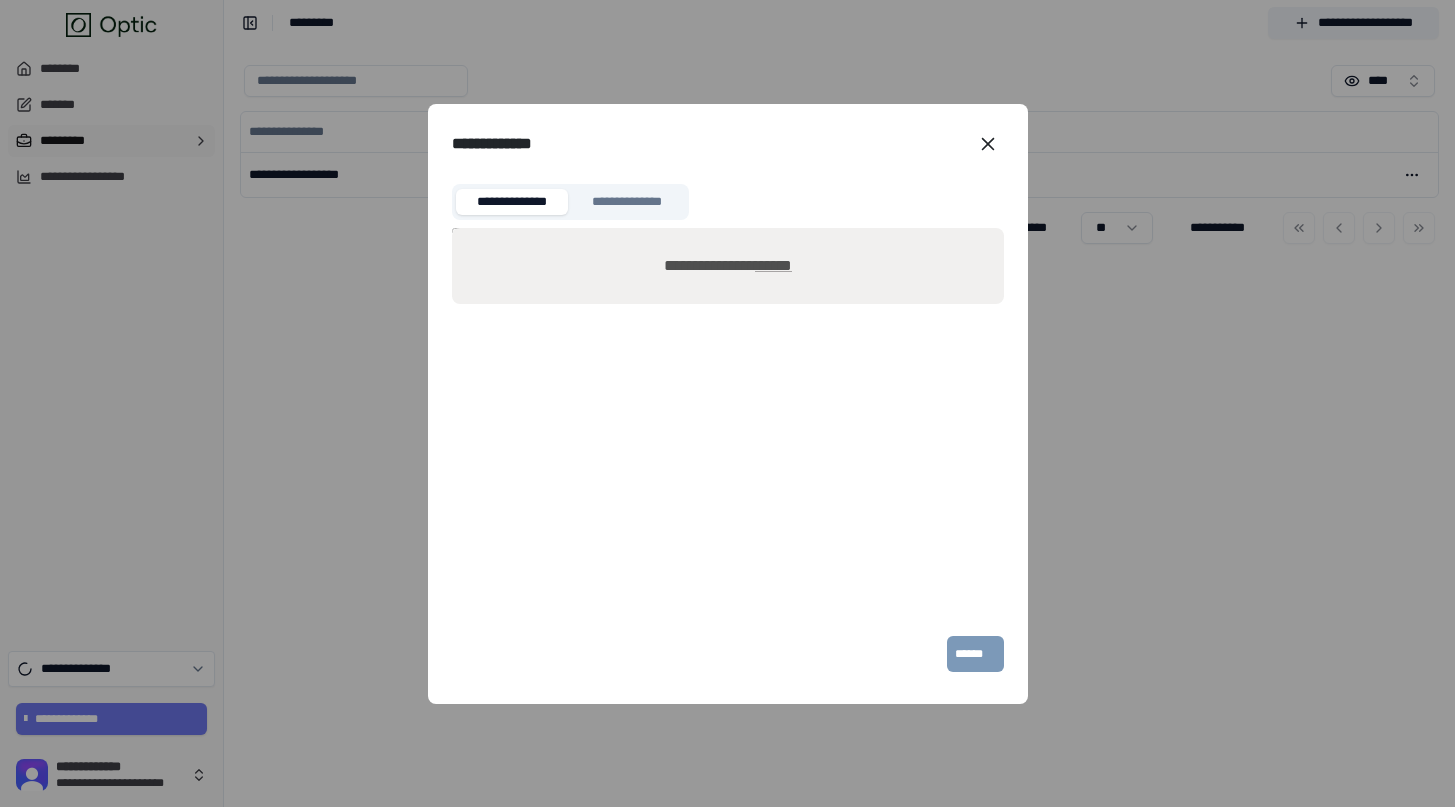 type on "**********" 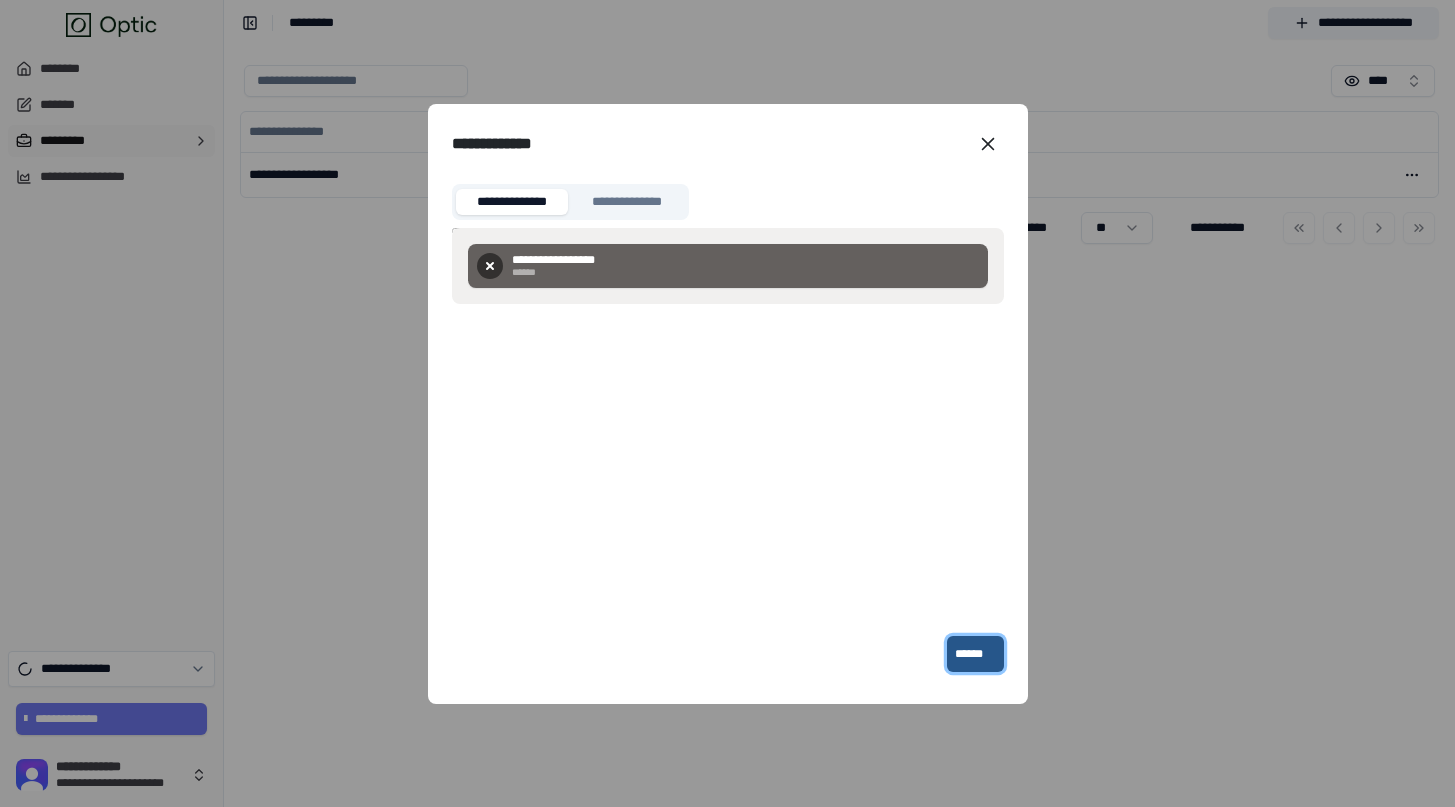 click on "******" at bounding box center [975, 654] 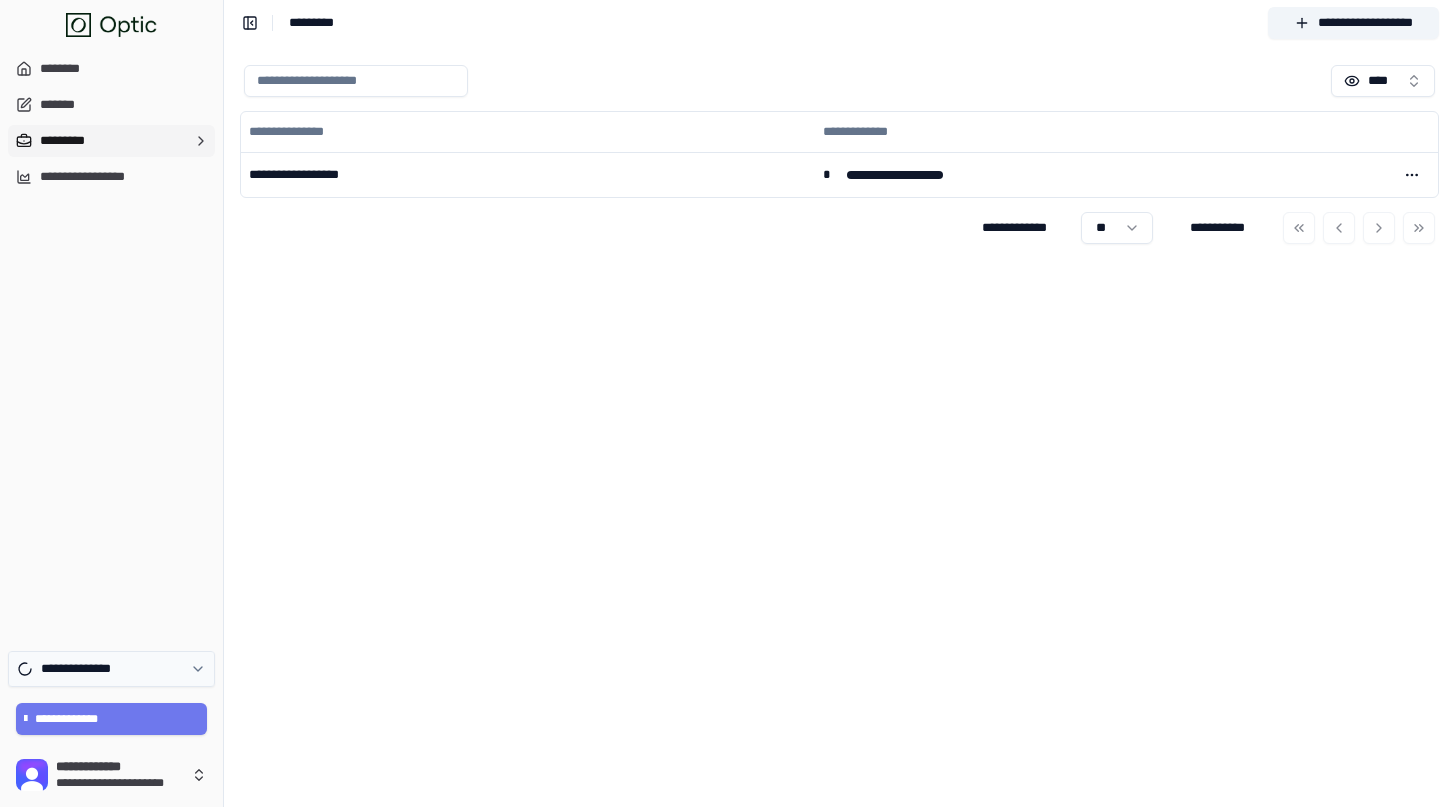 click on "**********" at bounding box center (111, 669) 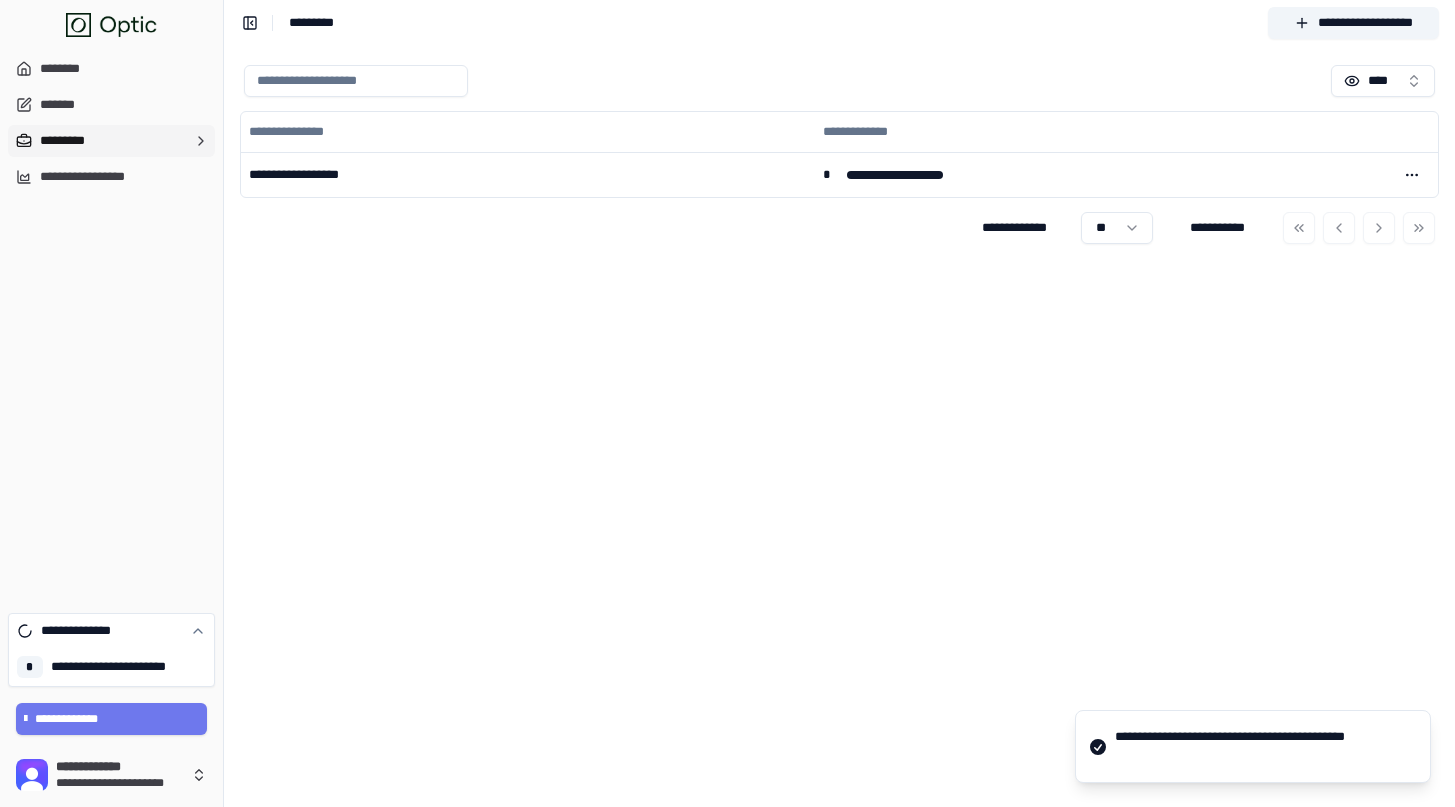 click on "**********" at bounding box center (839, 426) 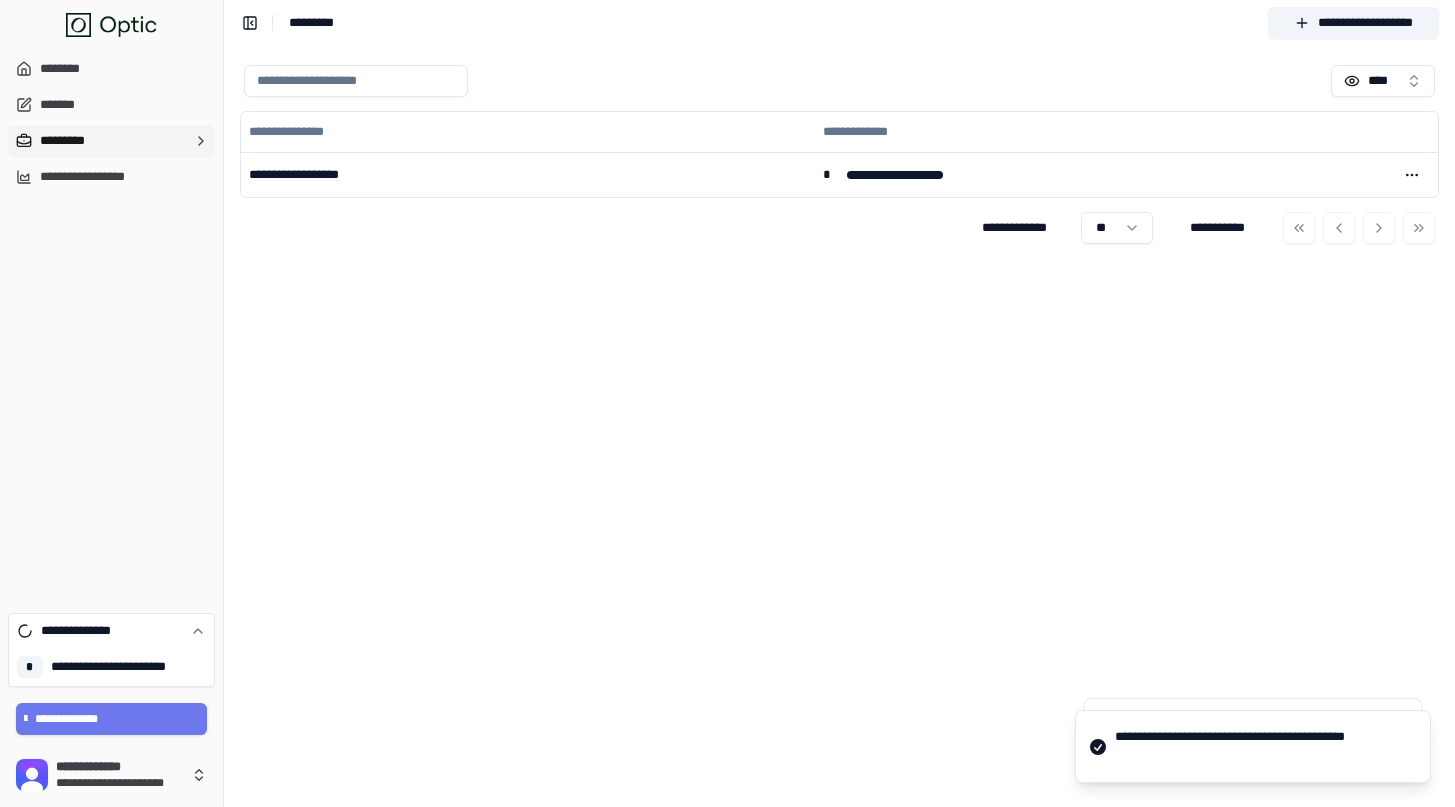 click on "**********" at bounding box center [839, 426] 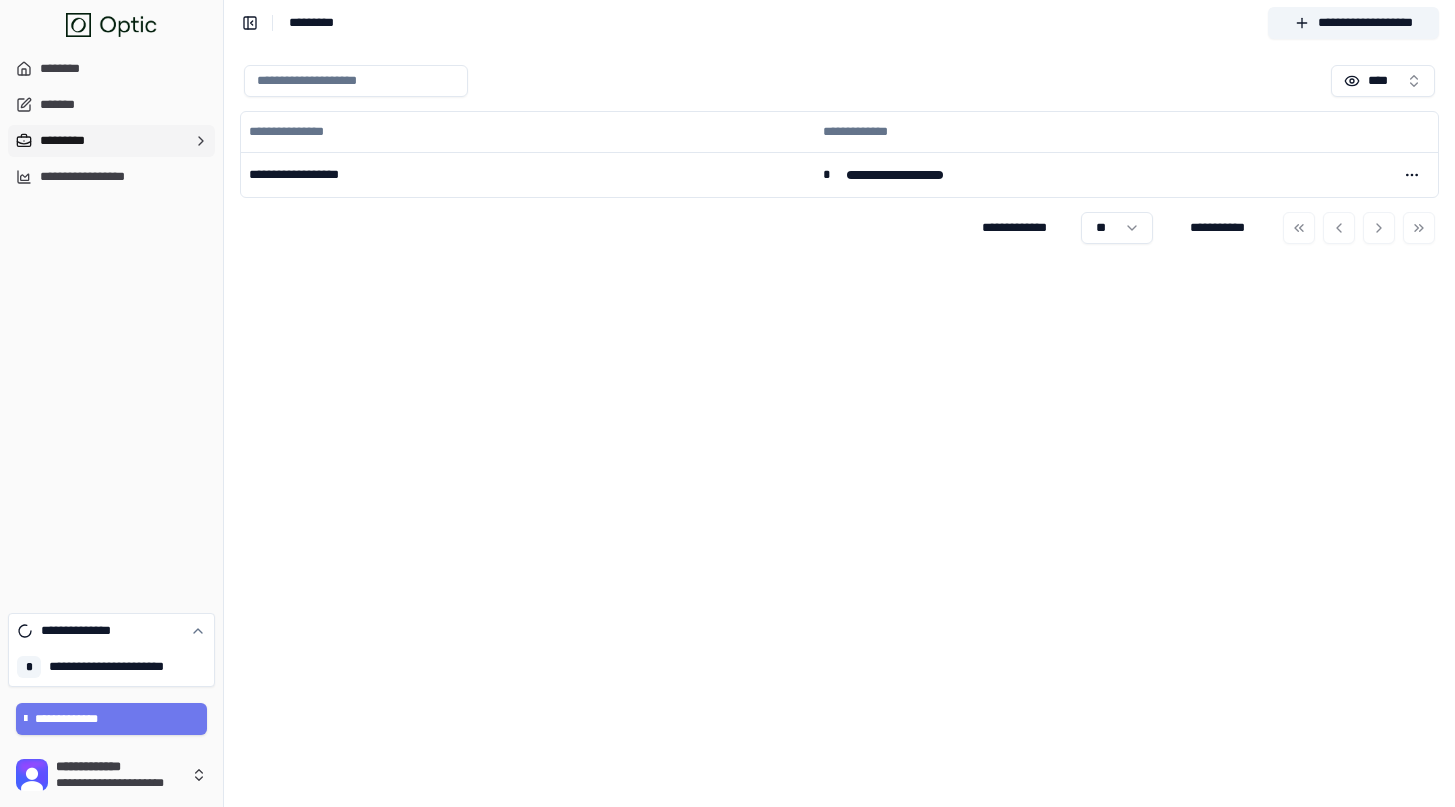 click on "**********" at bounding box center (839, 426) 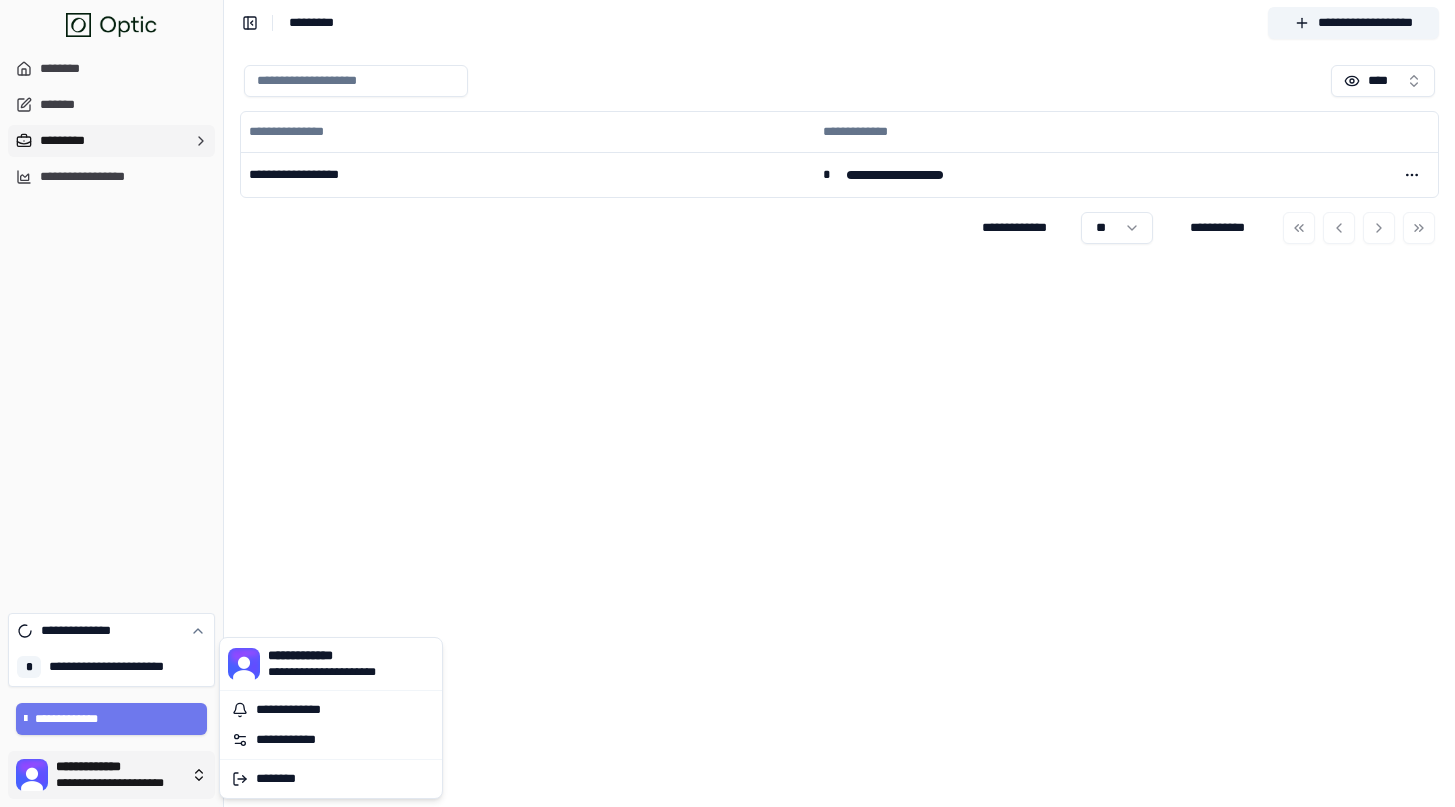 click on "**********" at bounding box center (727, 403) 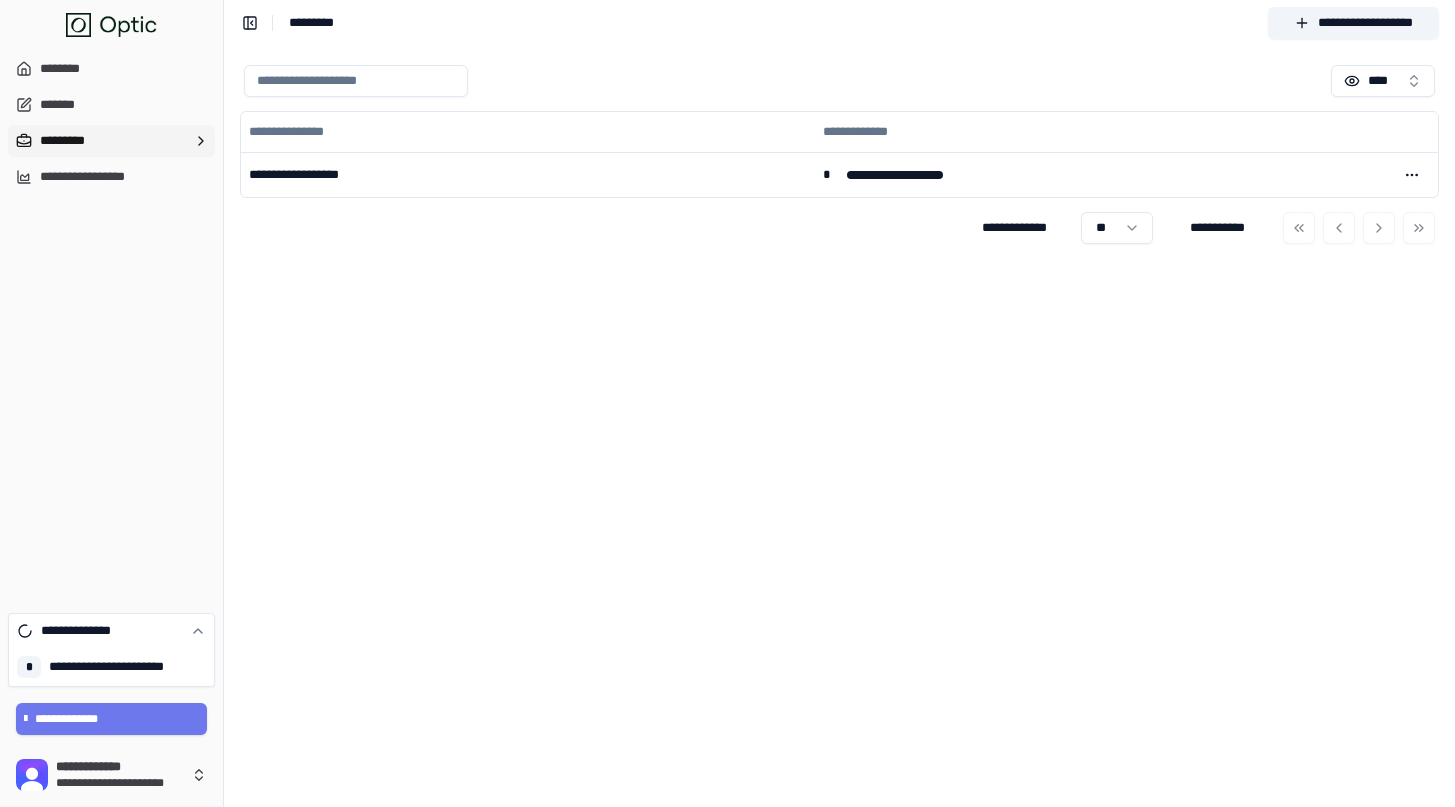 click on "*********" at bounding box center [111, 141] 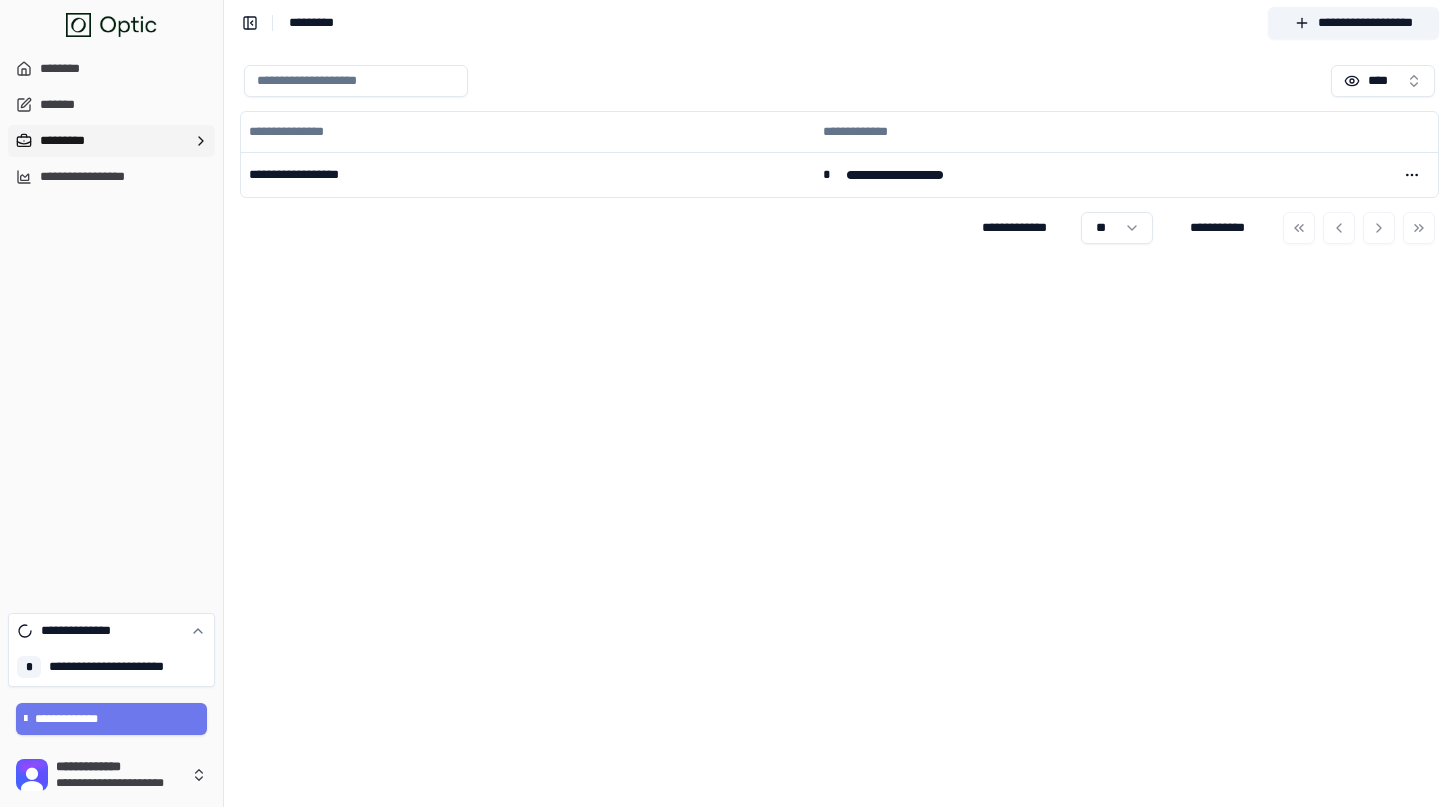 click 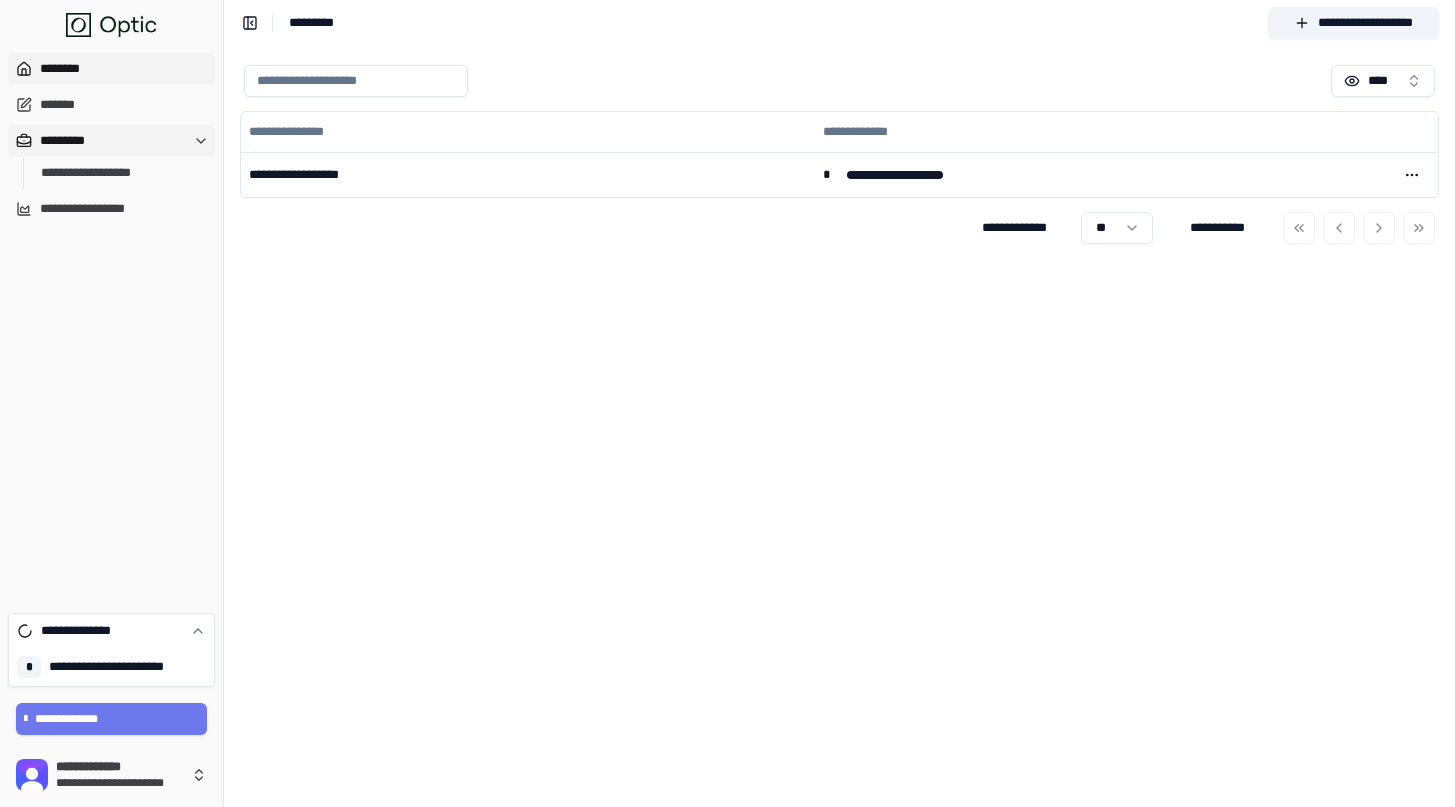 click on "********" at bounding box center (111, 69) 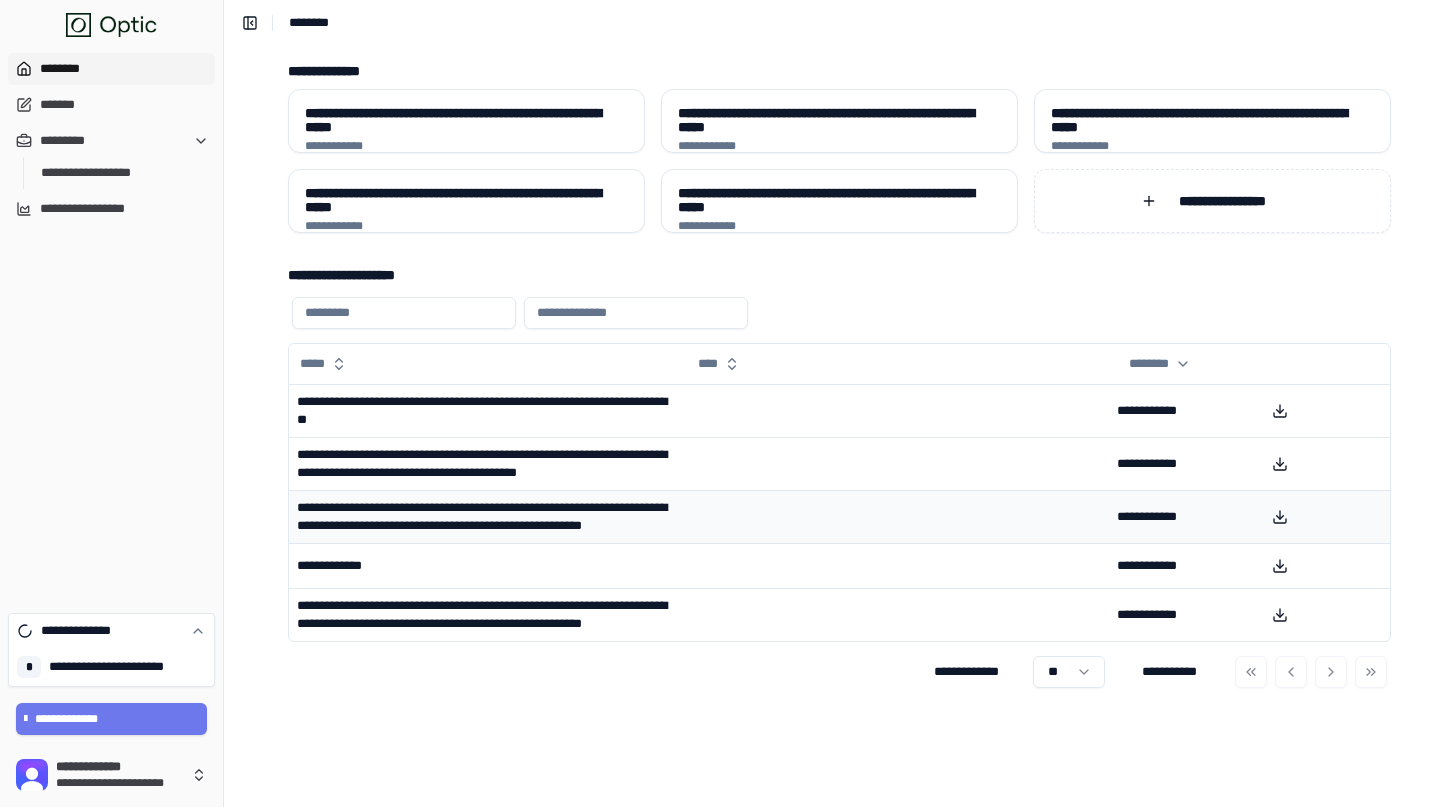 click on "**********" at bounding box center [486, 516] 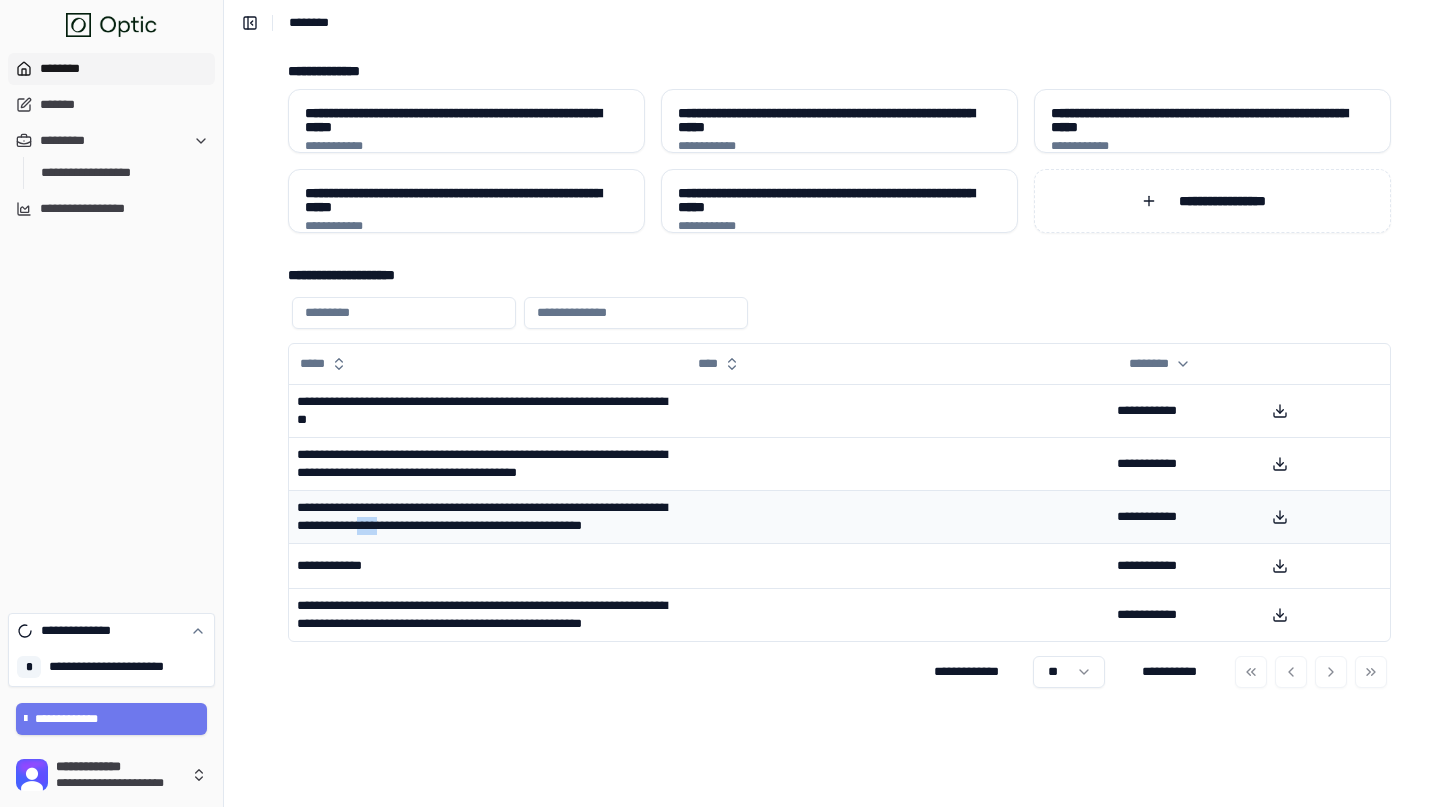 click on "**********" at bounding box center [486, 516] 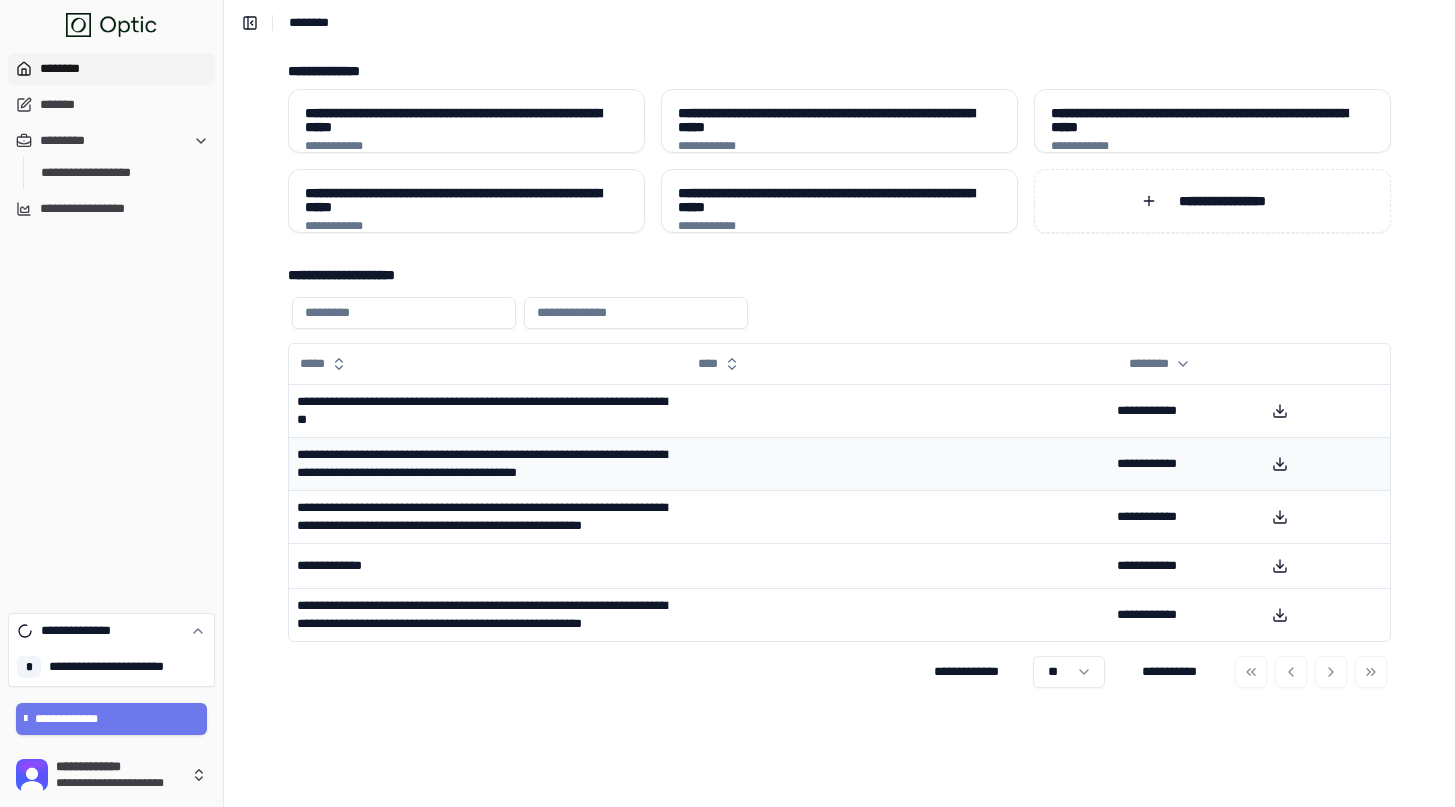 click at bounding box center [896, 463] 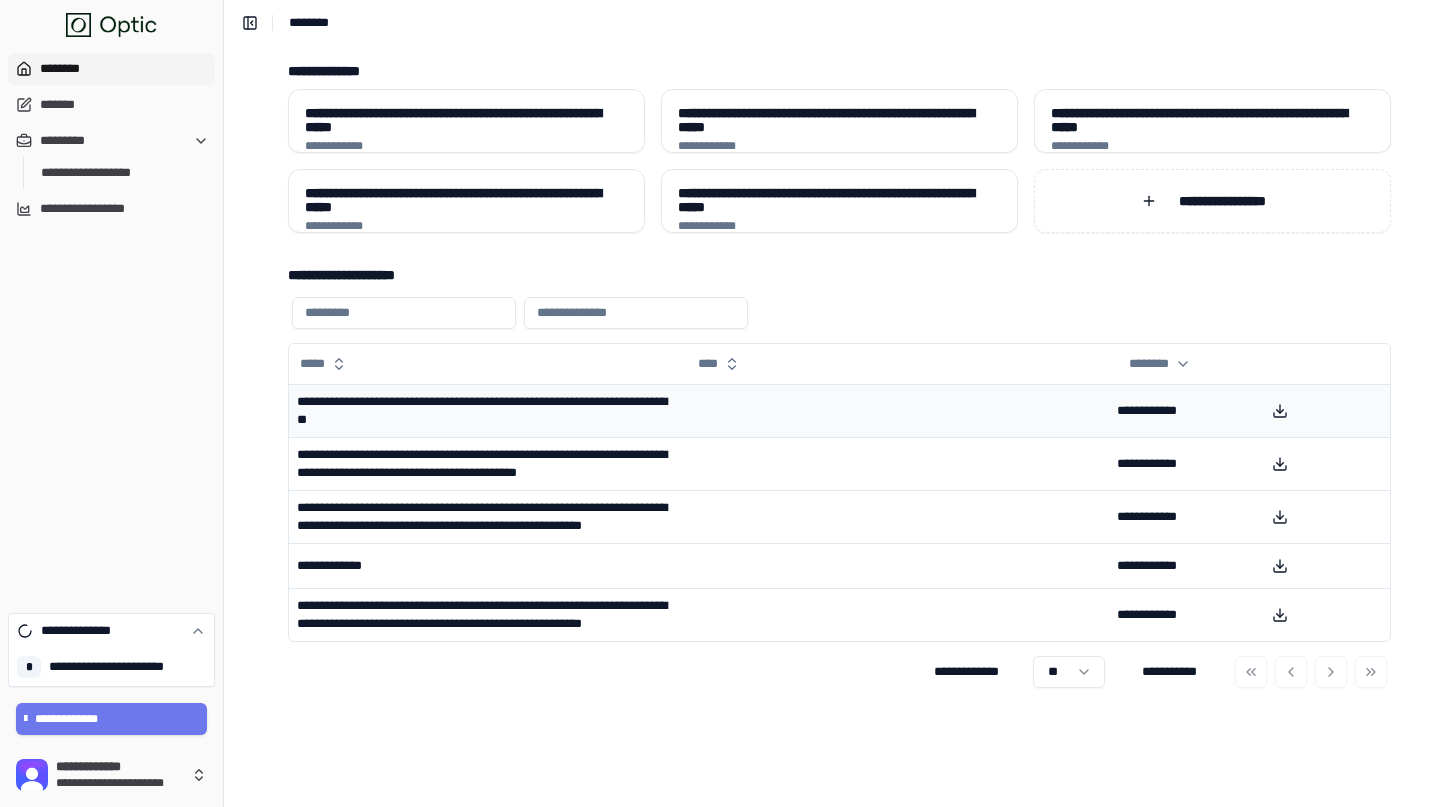 click on "**********" at bounding box center [486, 410] 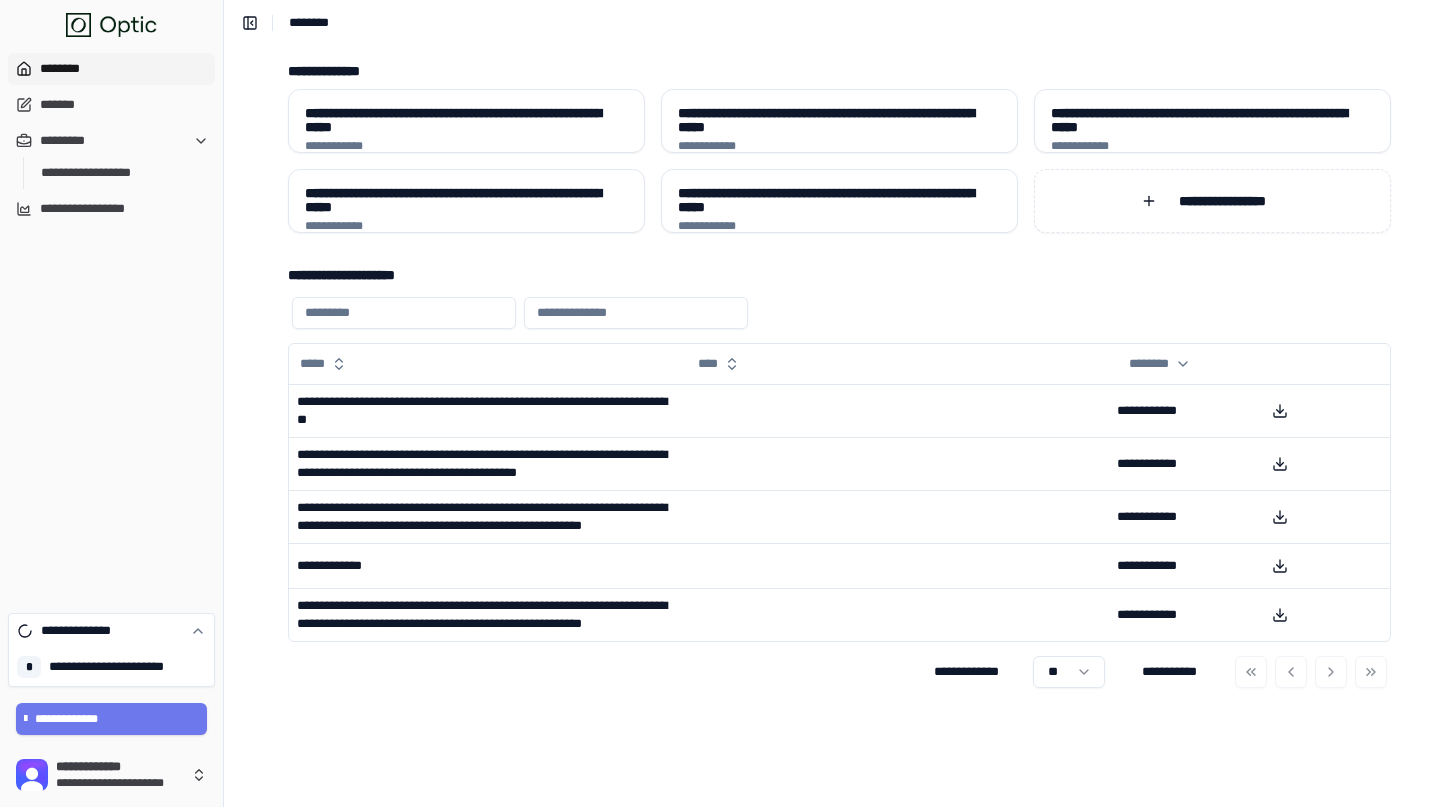 click on "**********" at bounding box center [839, 478] 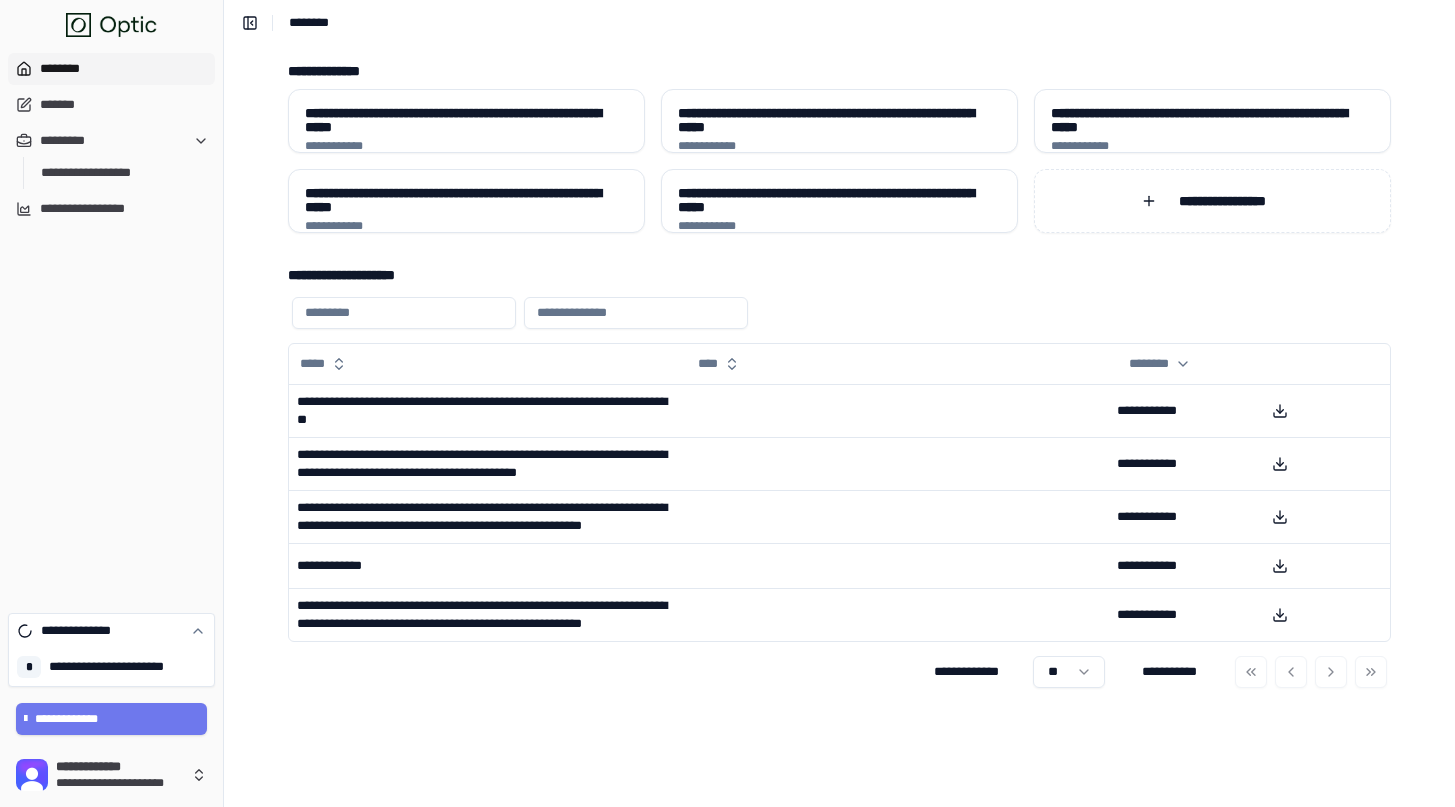 click at bounding box center [636, 313] 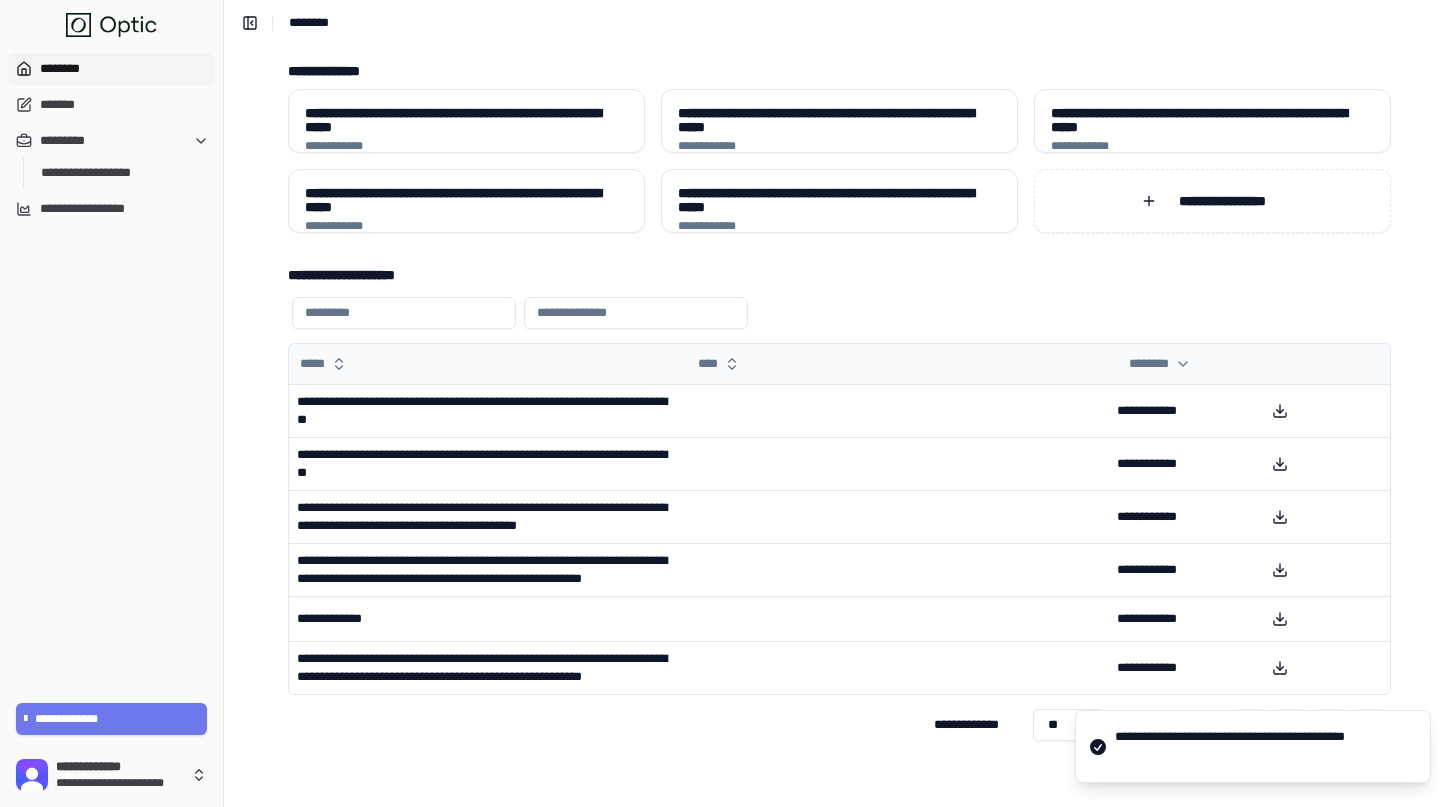 scroll, scrollTop: 10, scrollLeft: 0, axis: vertical 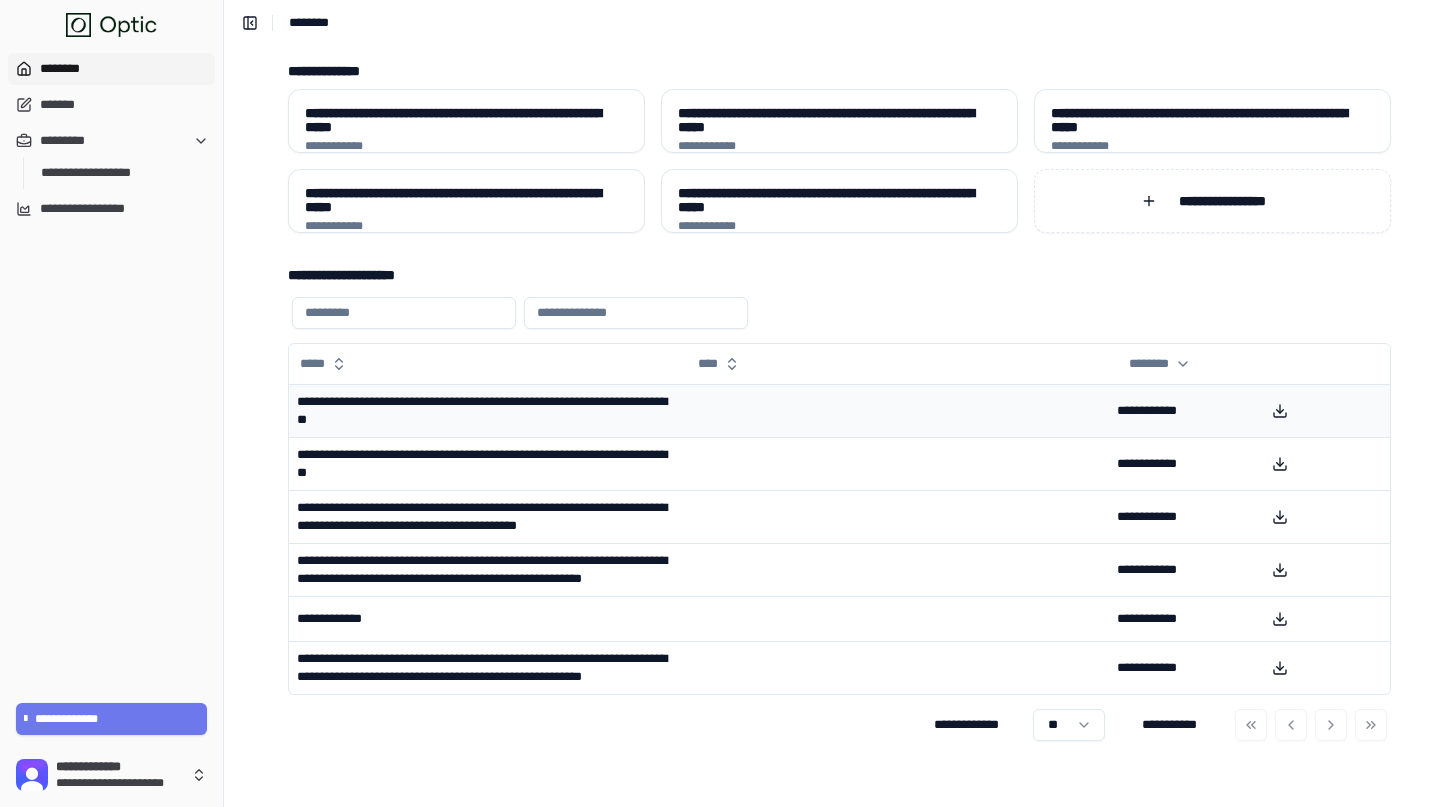 click on "**********" at bounding box center (486, 410) 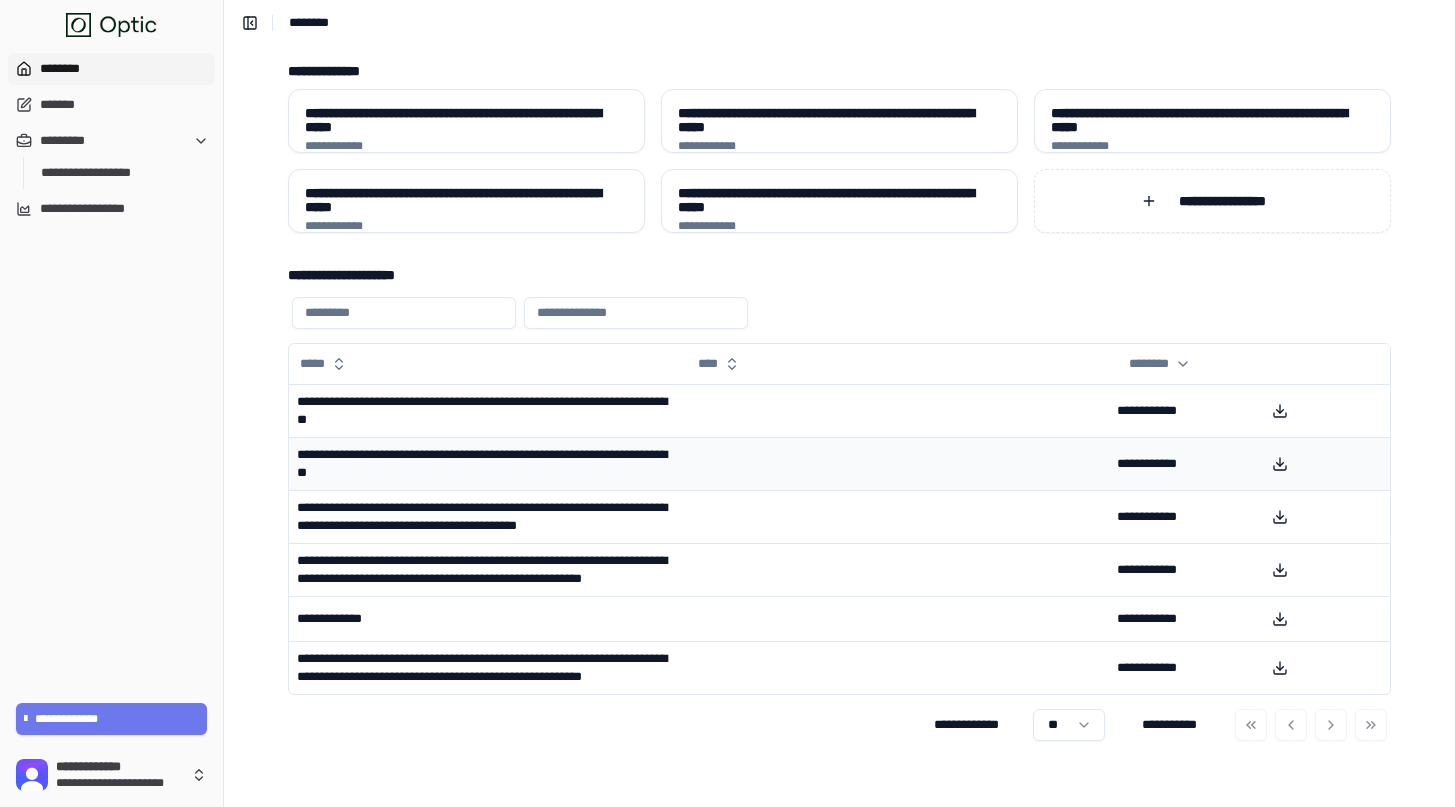 click on "**********" at bounding box center (486, 463) 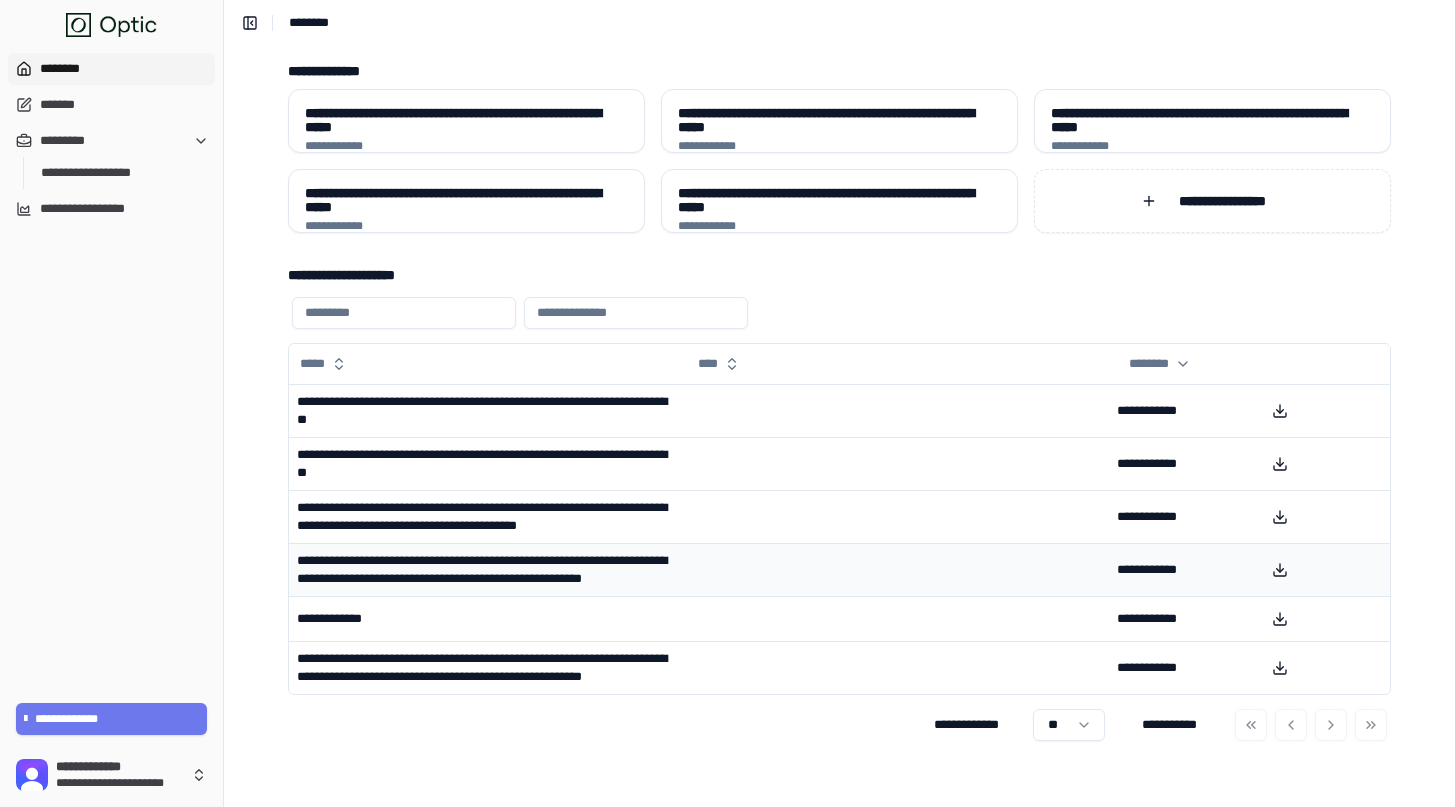 click on "**********" at bounding box center (486, 569) 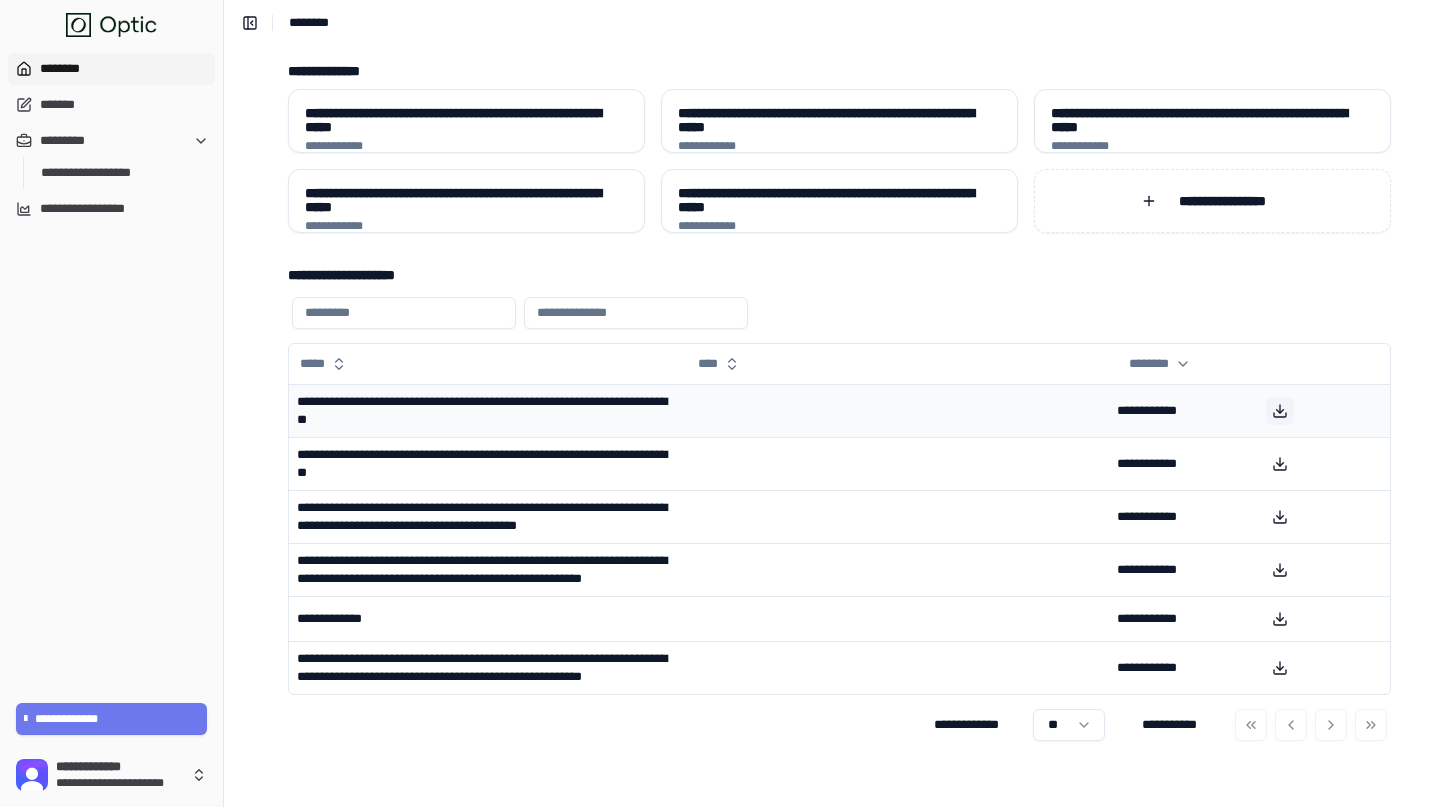click at bounding box center (1280, 411) 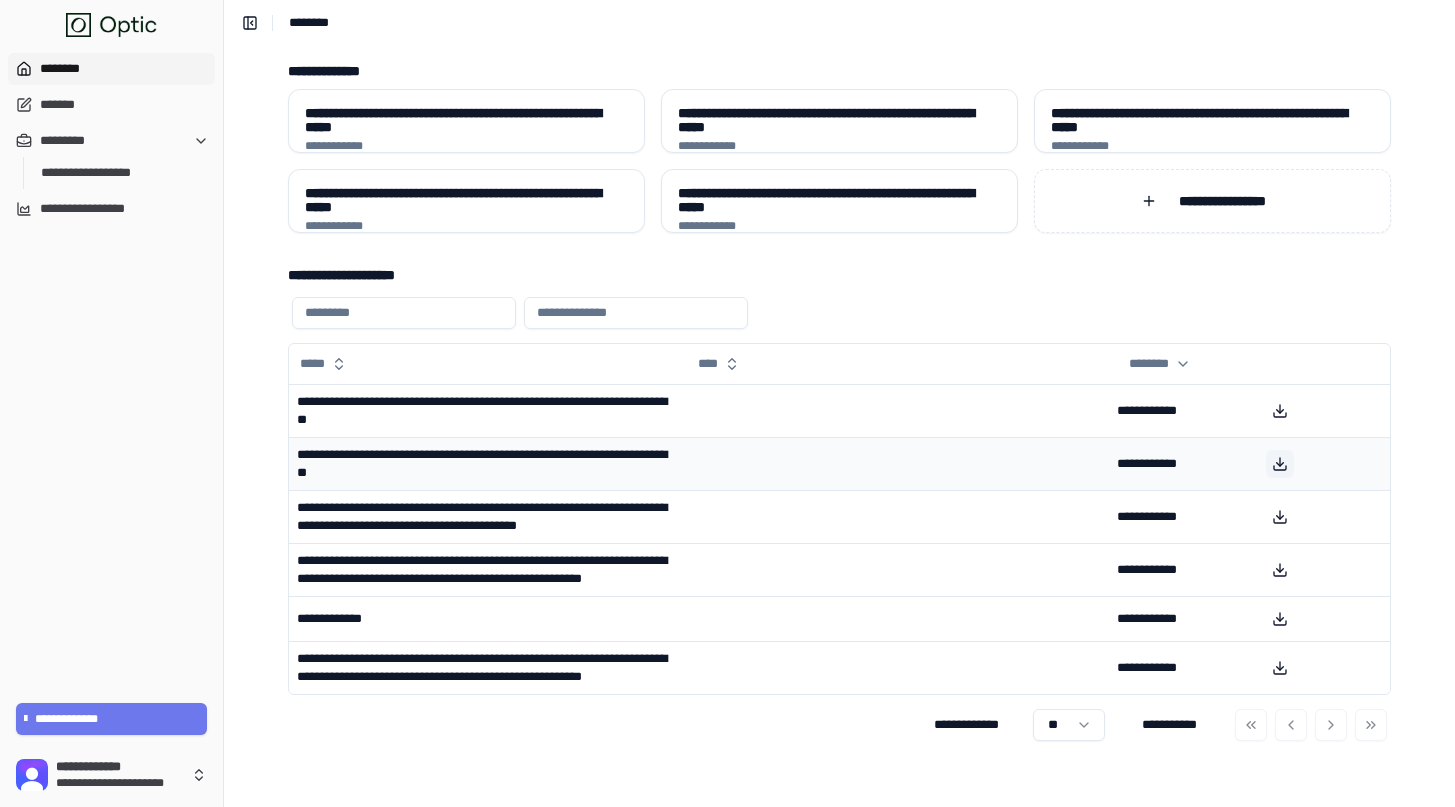 click at bounding box center [1280, 464] 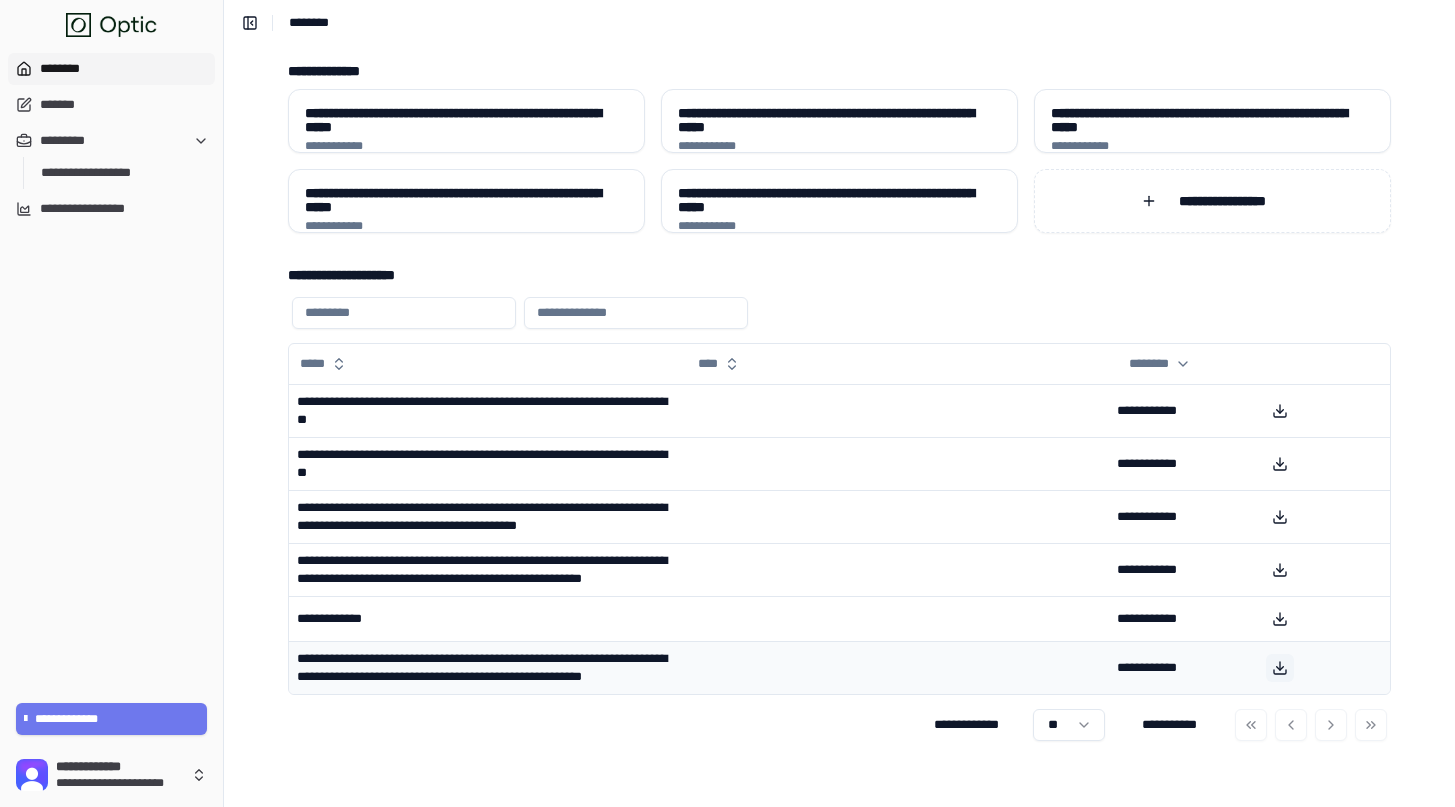 click at bounding box center (1280, 668) 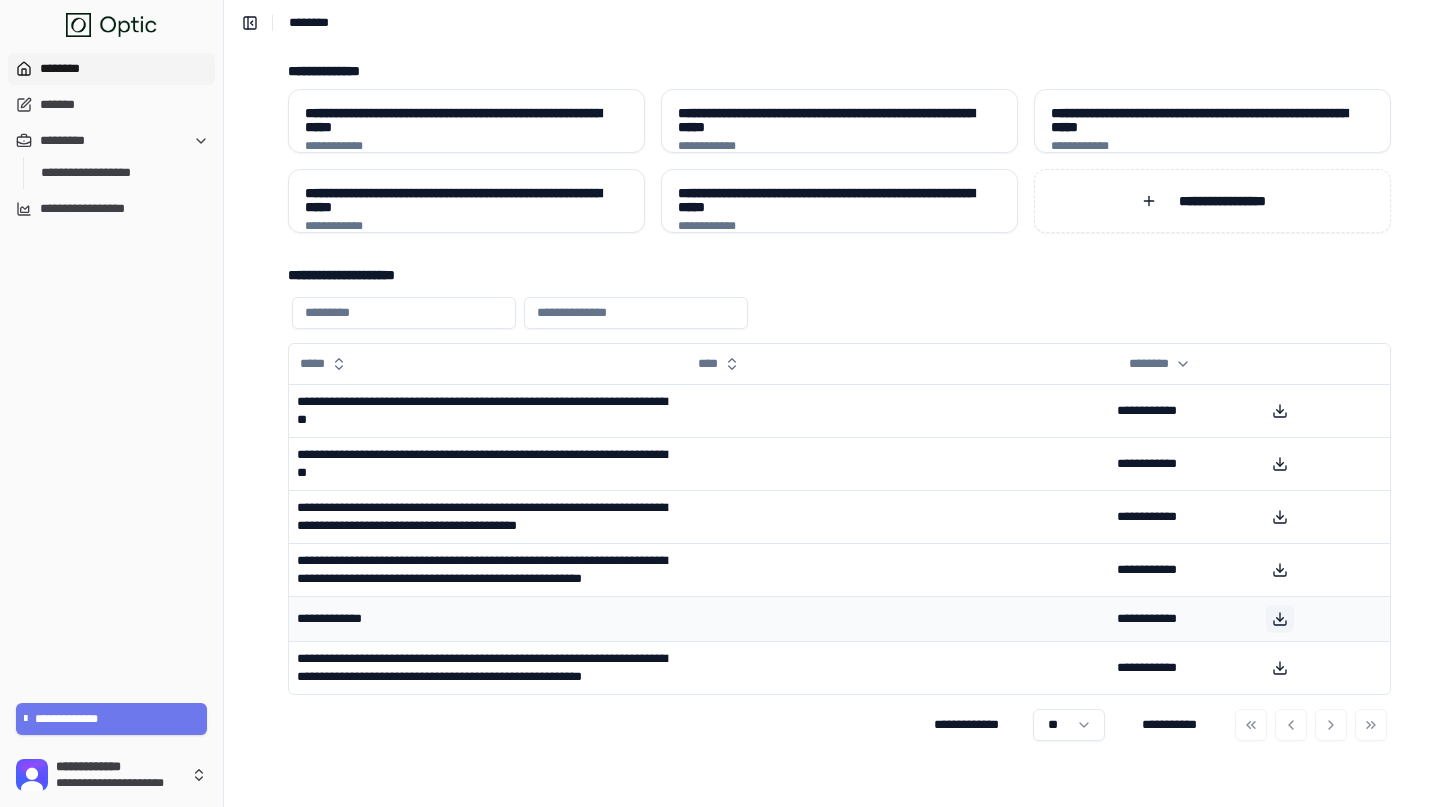 click at bounding box center [1280, 619] 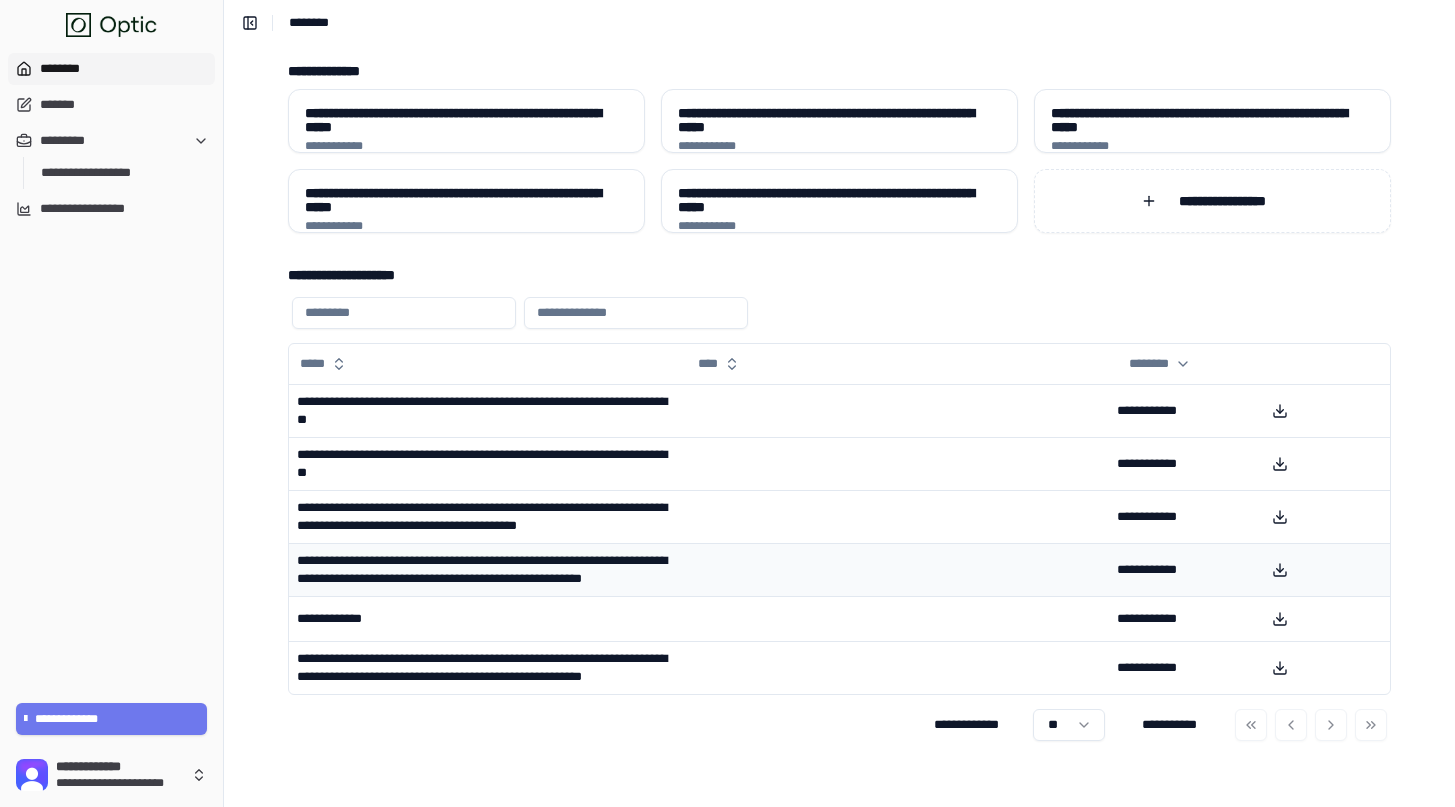 scroll, scrollTop: 0, scrollLeft: 0, axis: both 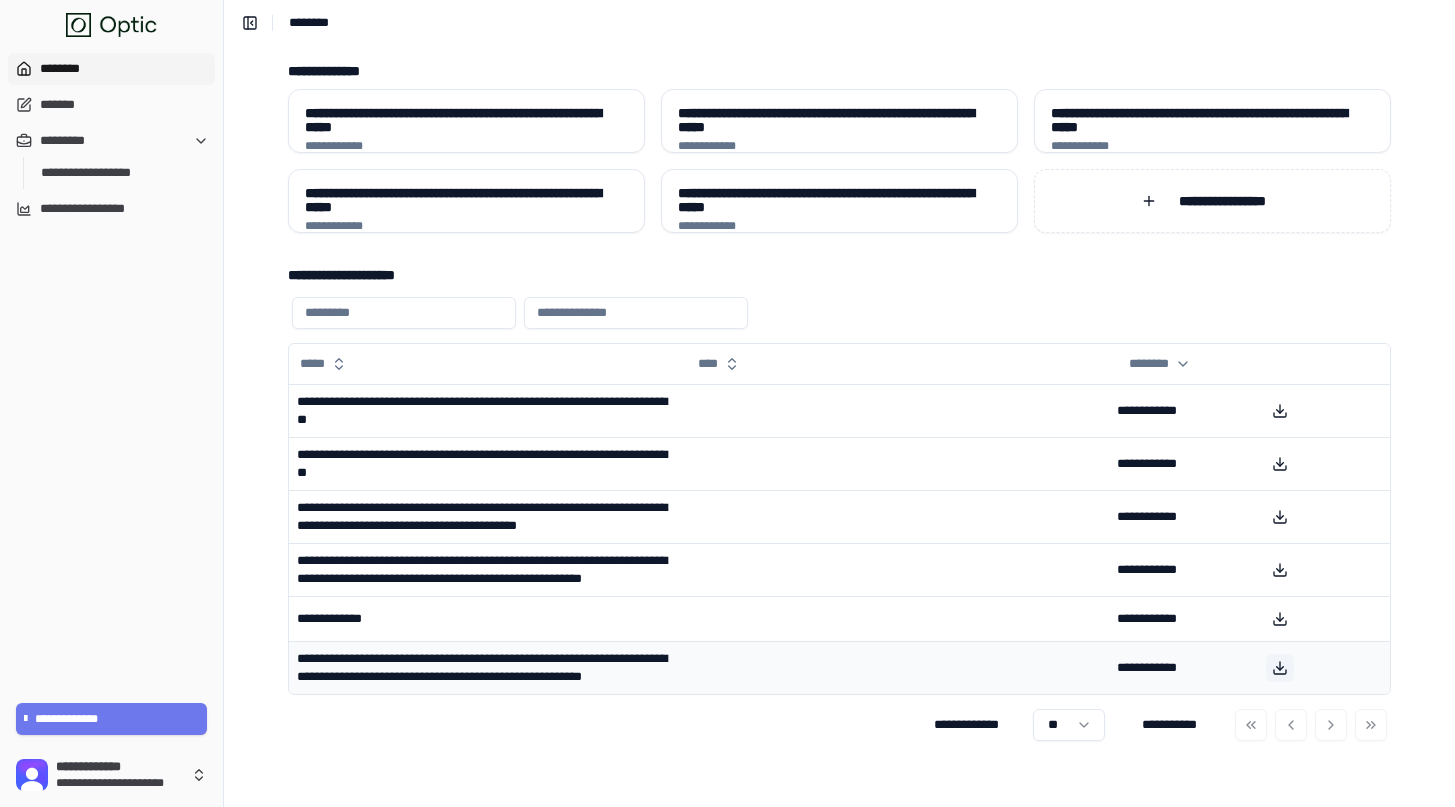 click at bounding box center [1280, 668] 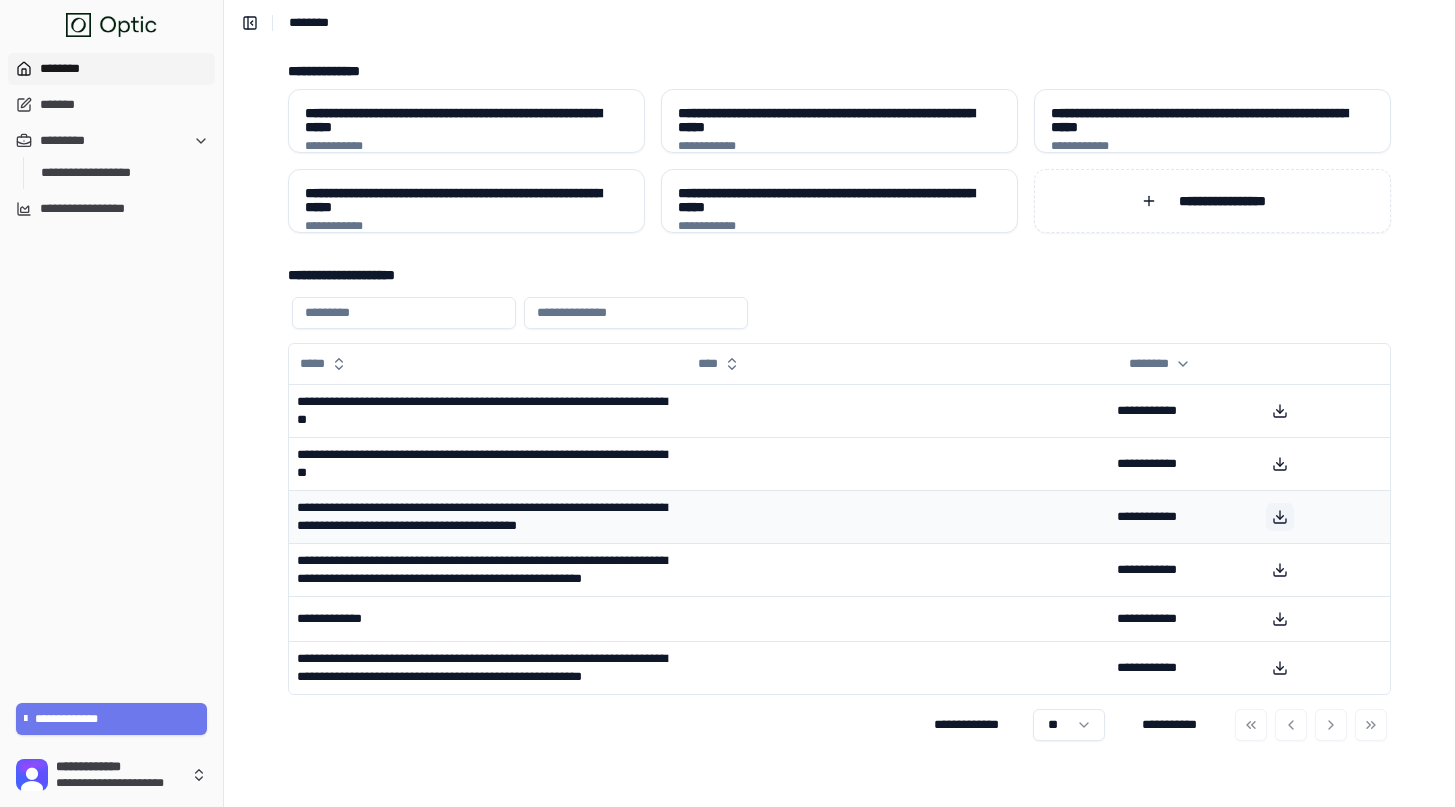 click at bounding box center [1280, 517] 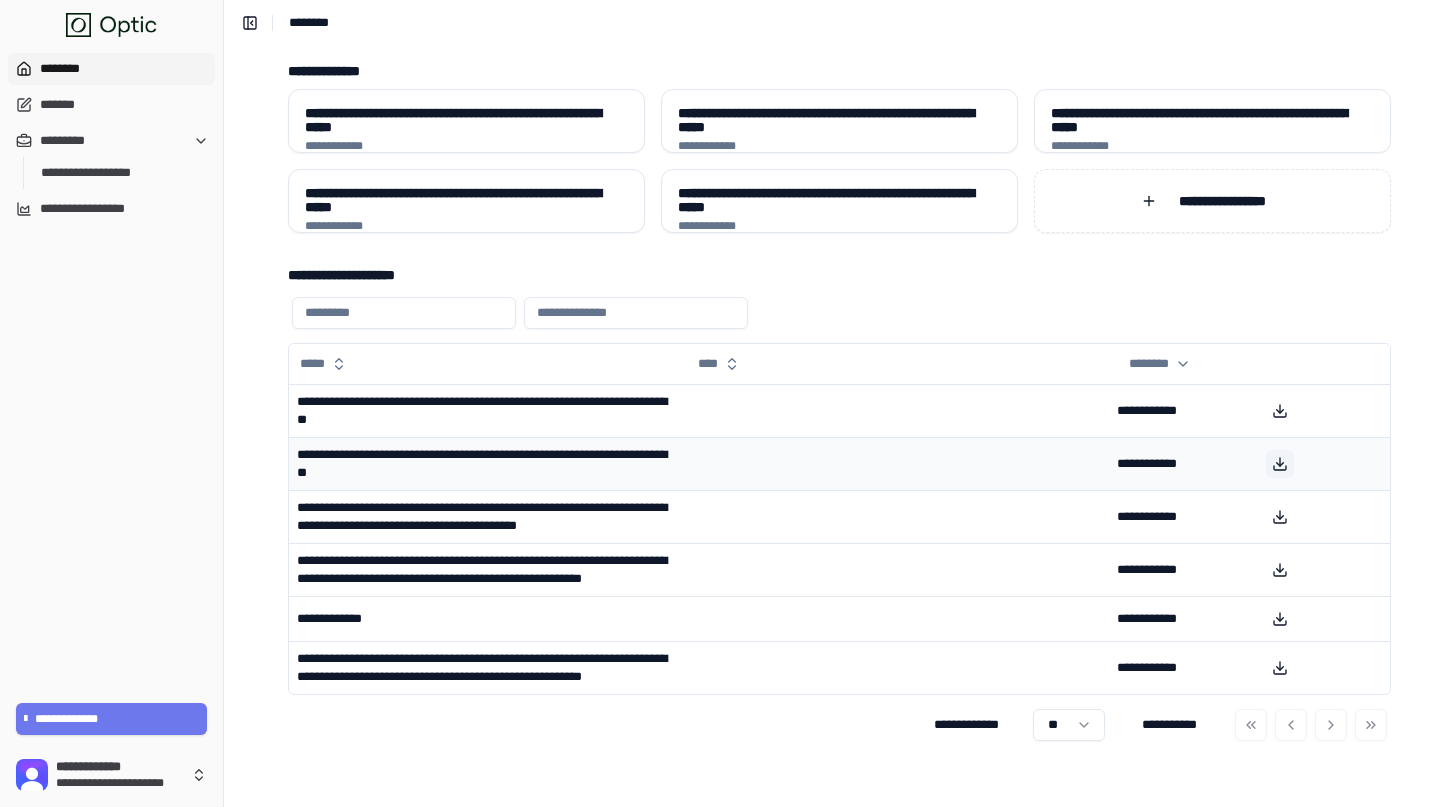 click at bounding box center (1280, 464) 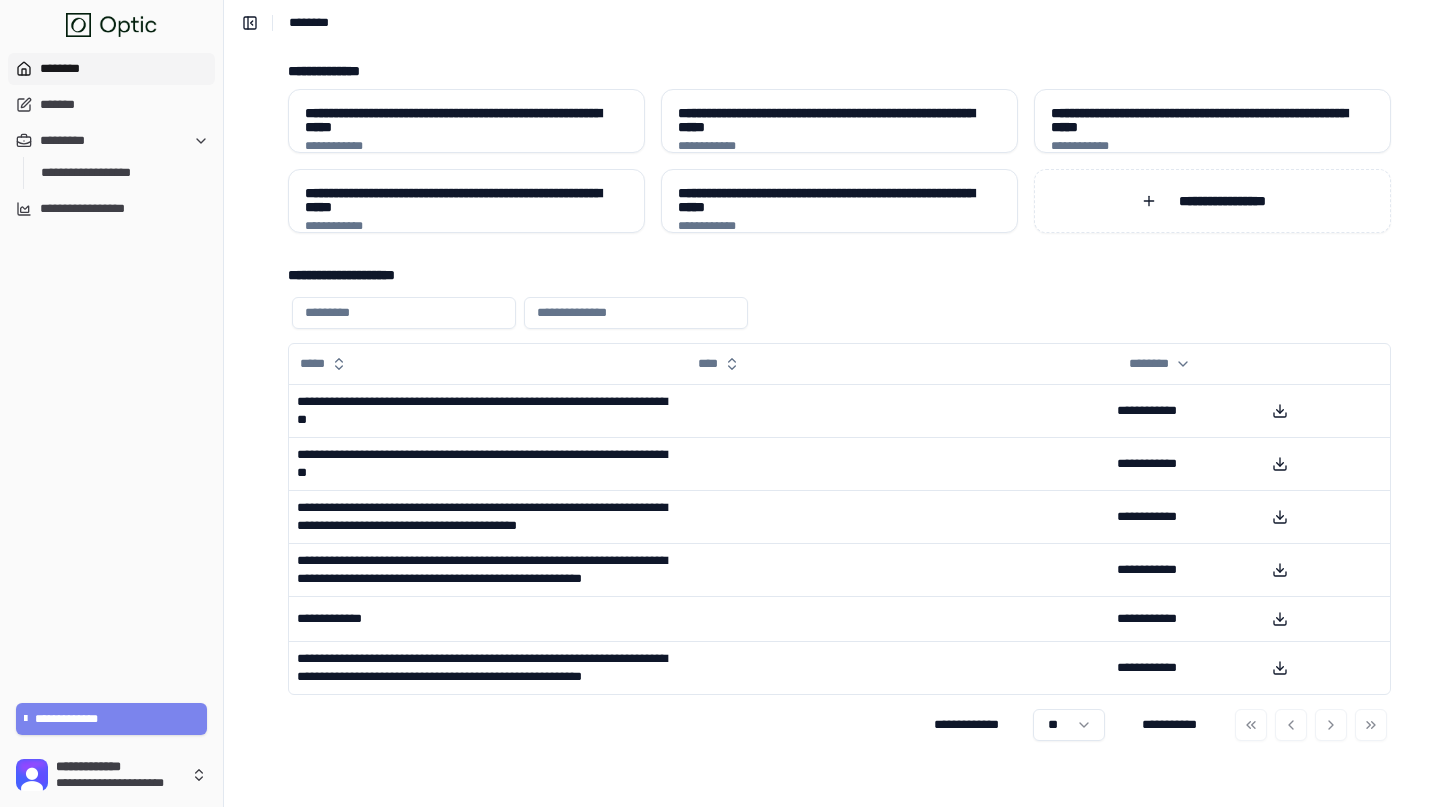 click on "**********" at bounding box center [112, 719] 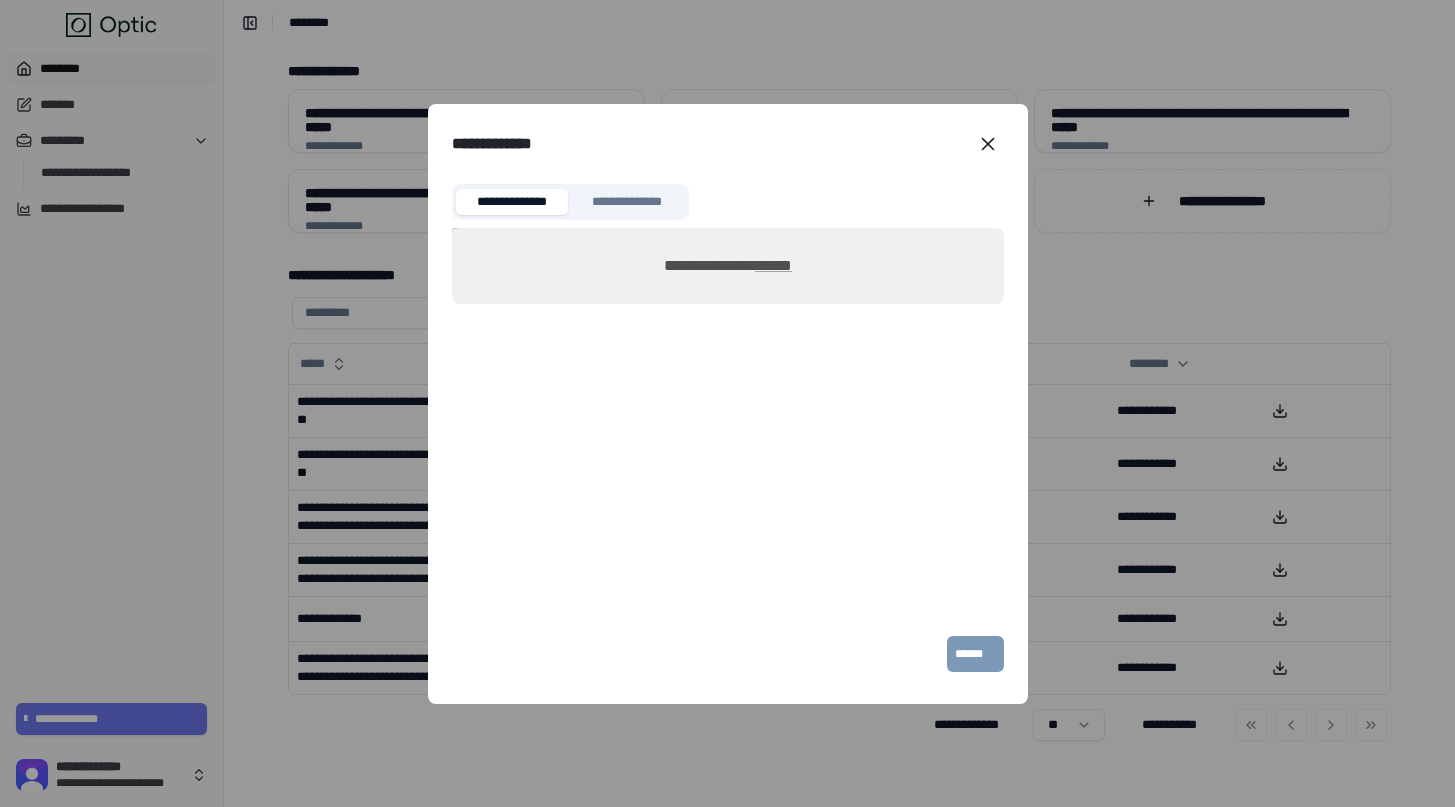 click on "******" at bounding box center (773, 265) 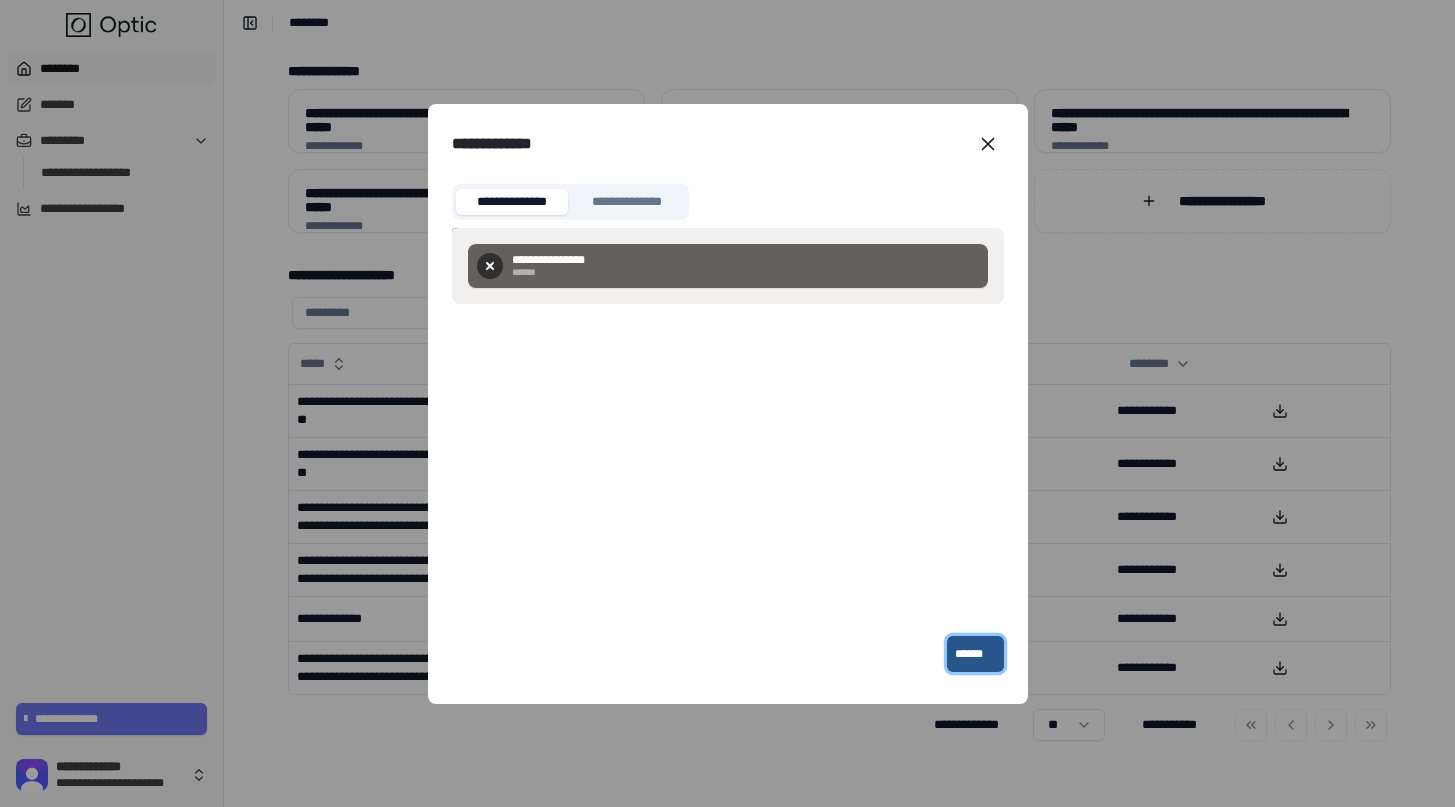 click on "******" at bounding box center (975, 654) 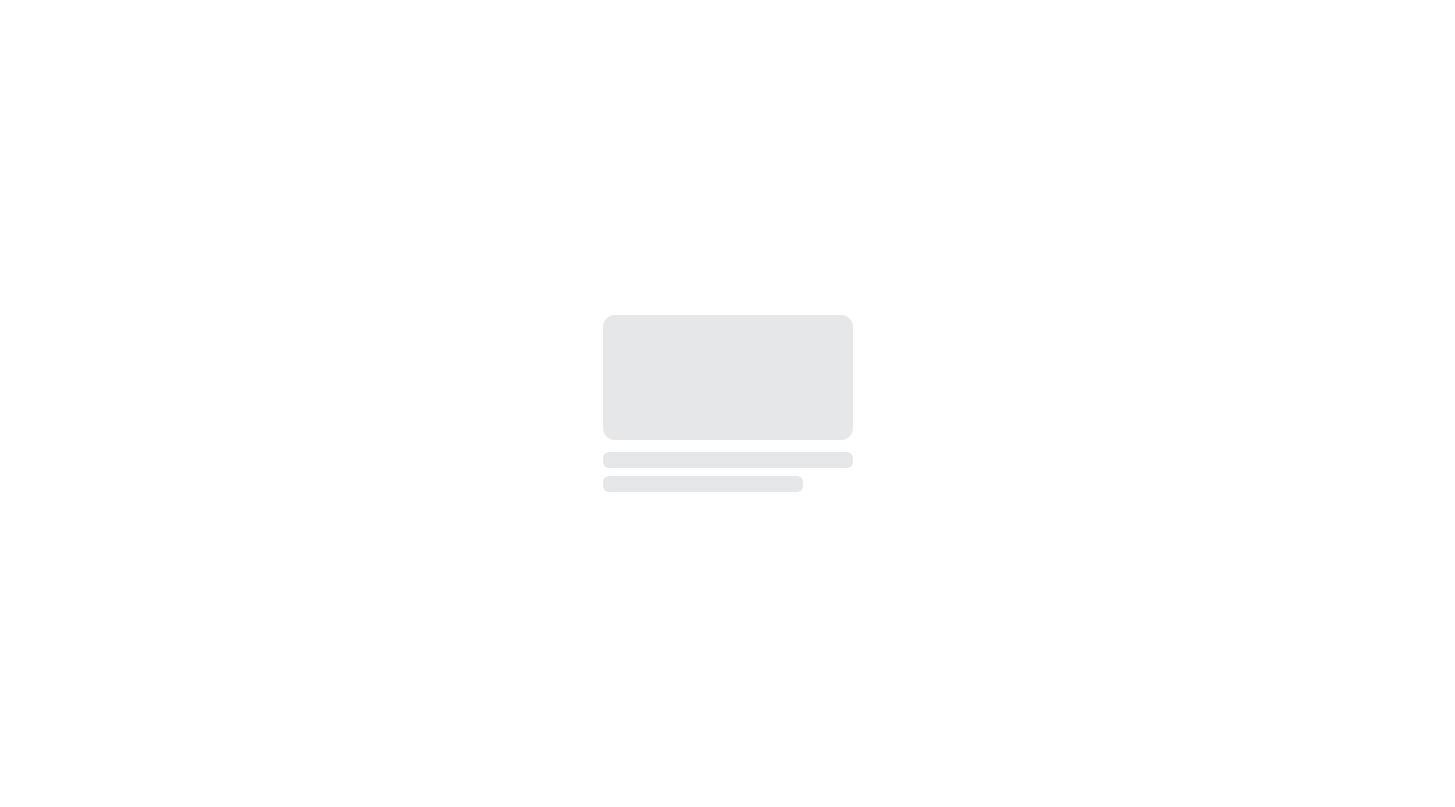 scroll, scrollTop: 0, scrollLeft: 0, axis: both 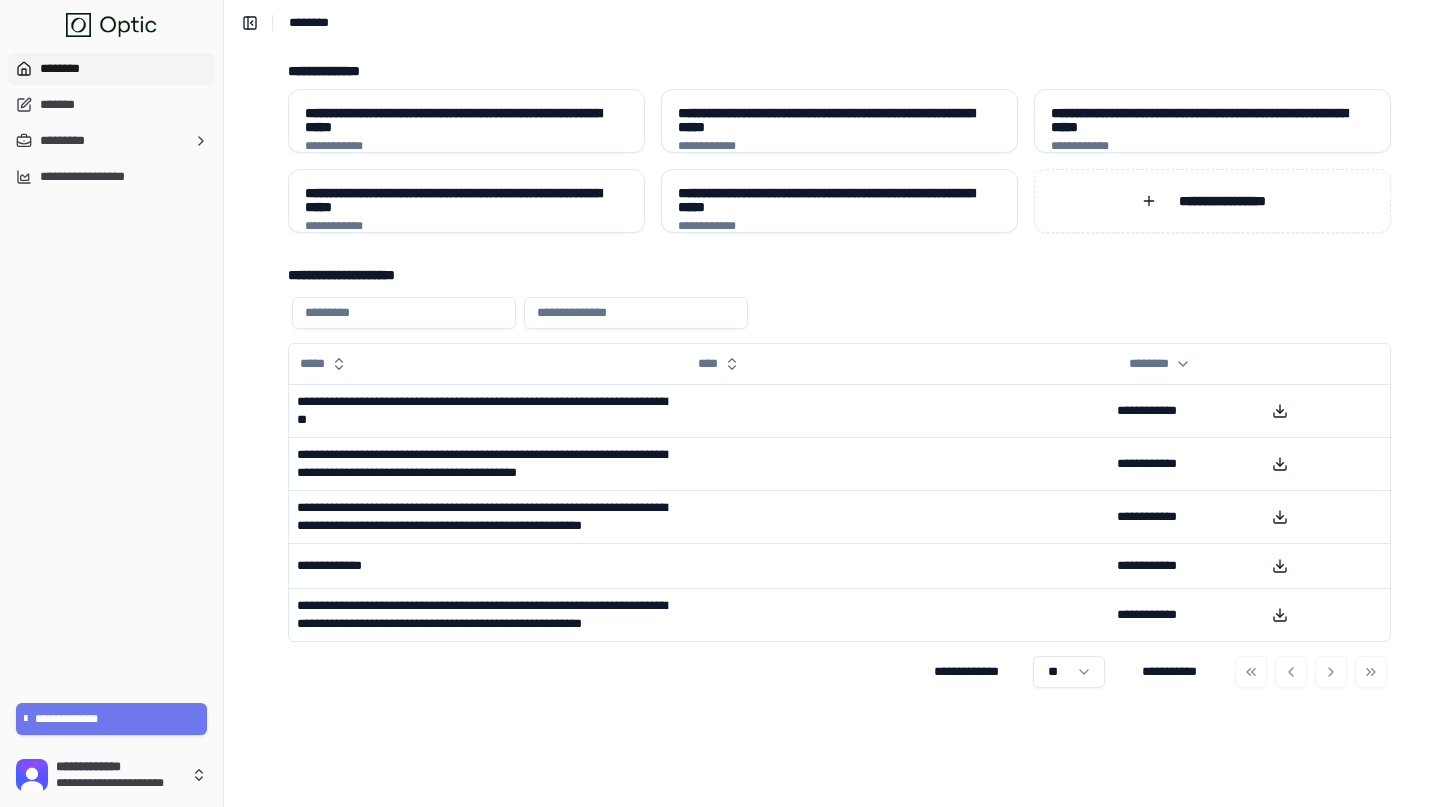 click on "**********" at bounding box center (839, 275) 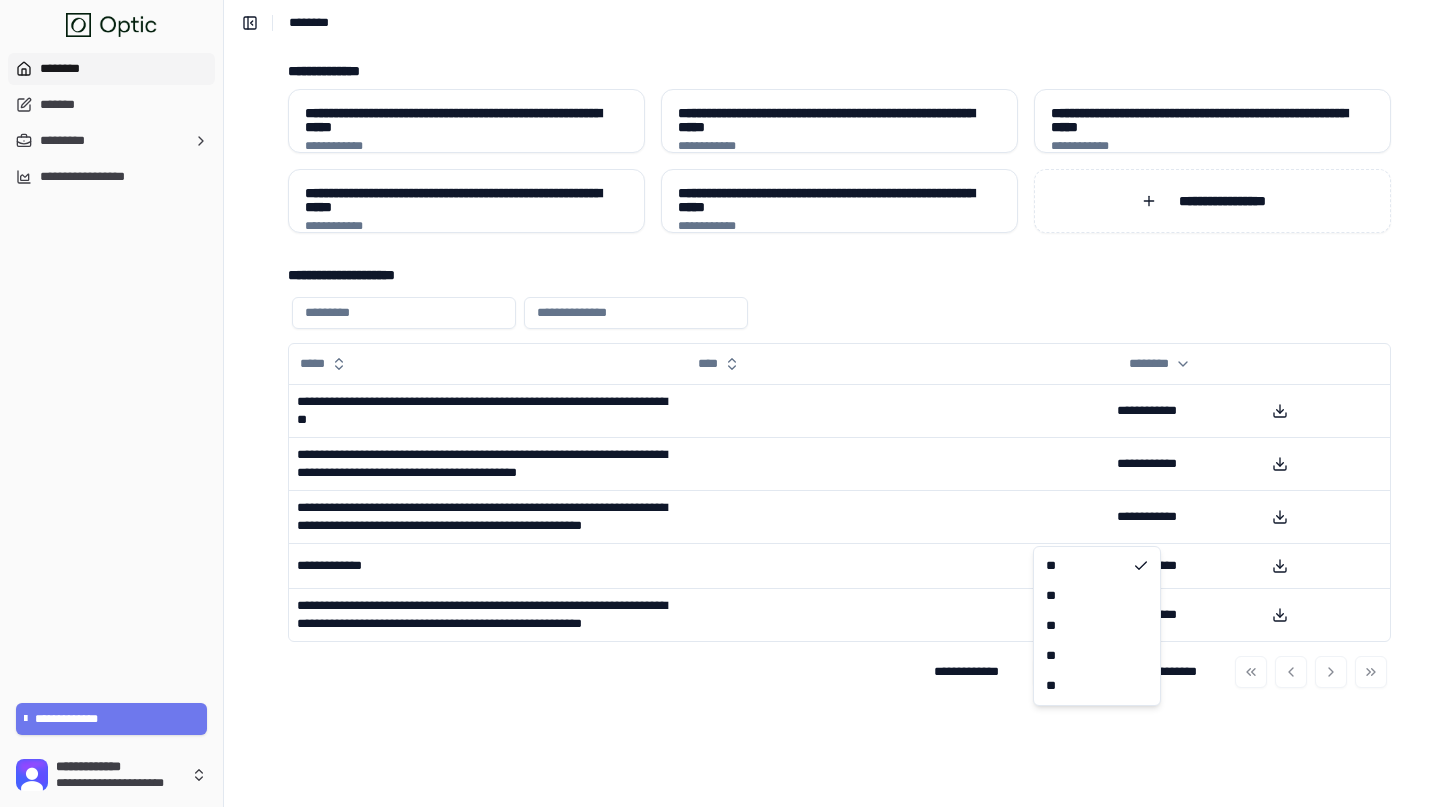 click on "**********" at bounding box center (727, 403) 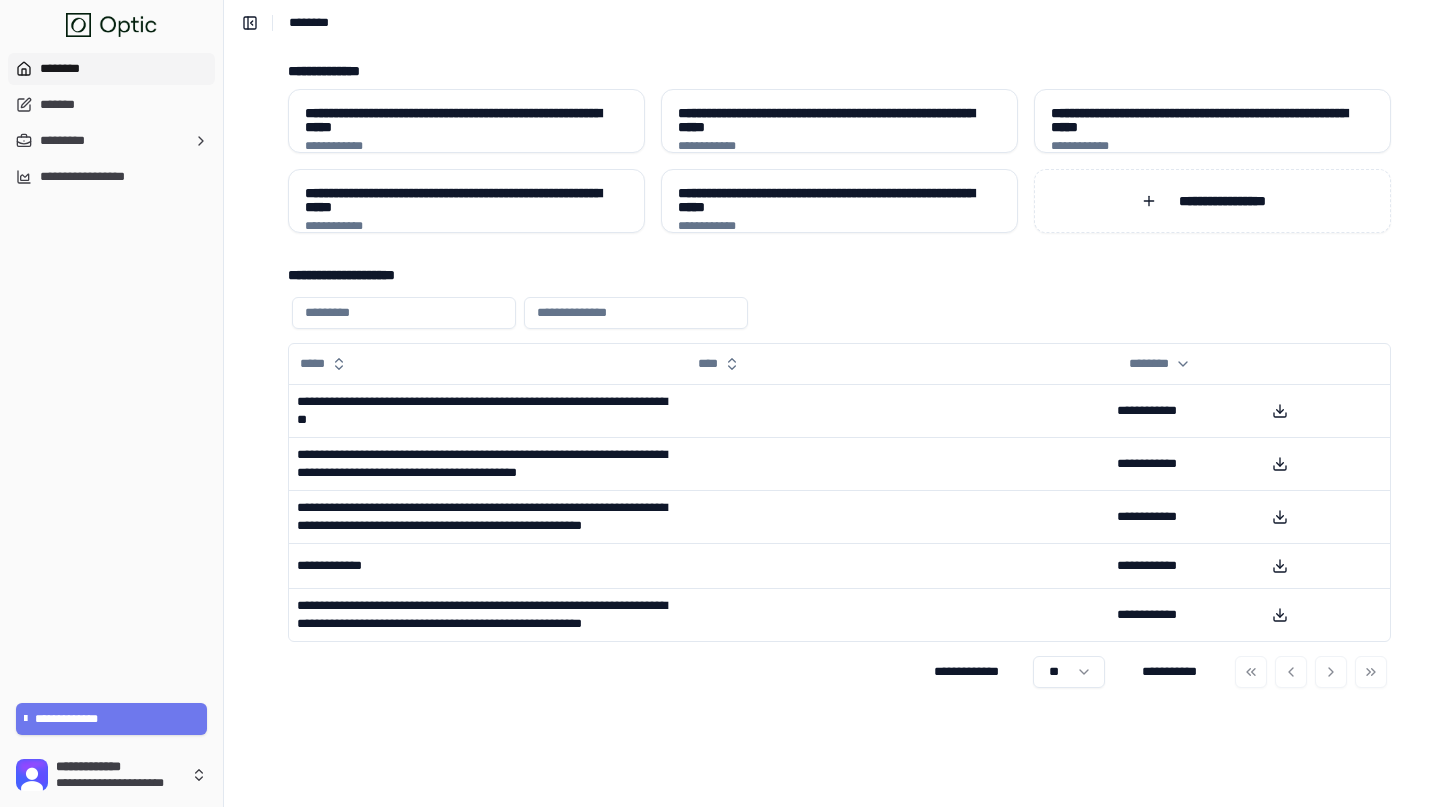 click on "**********" at bounding box center (727, 403) 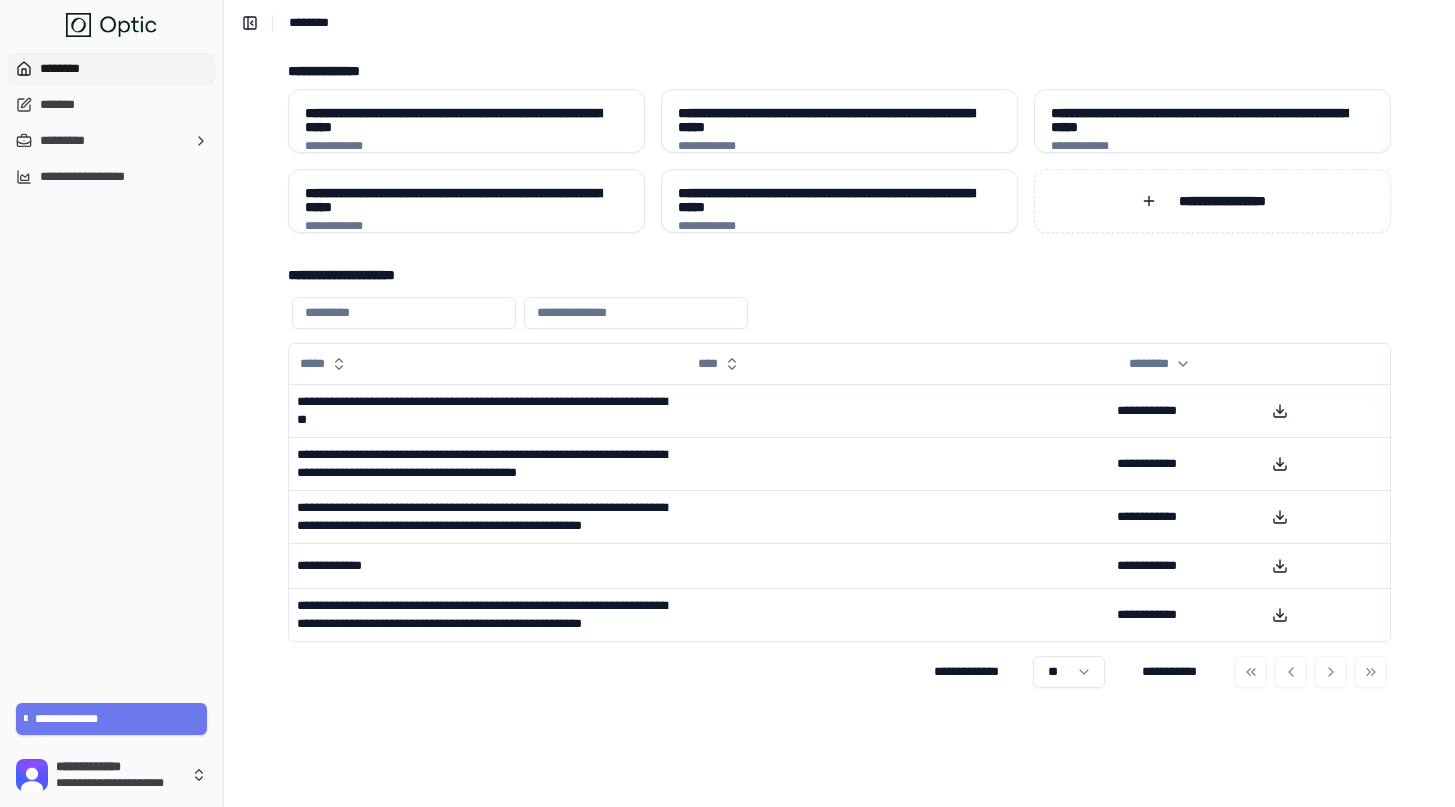 click on "**********" at bounding box center (839, 426) 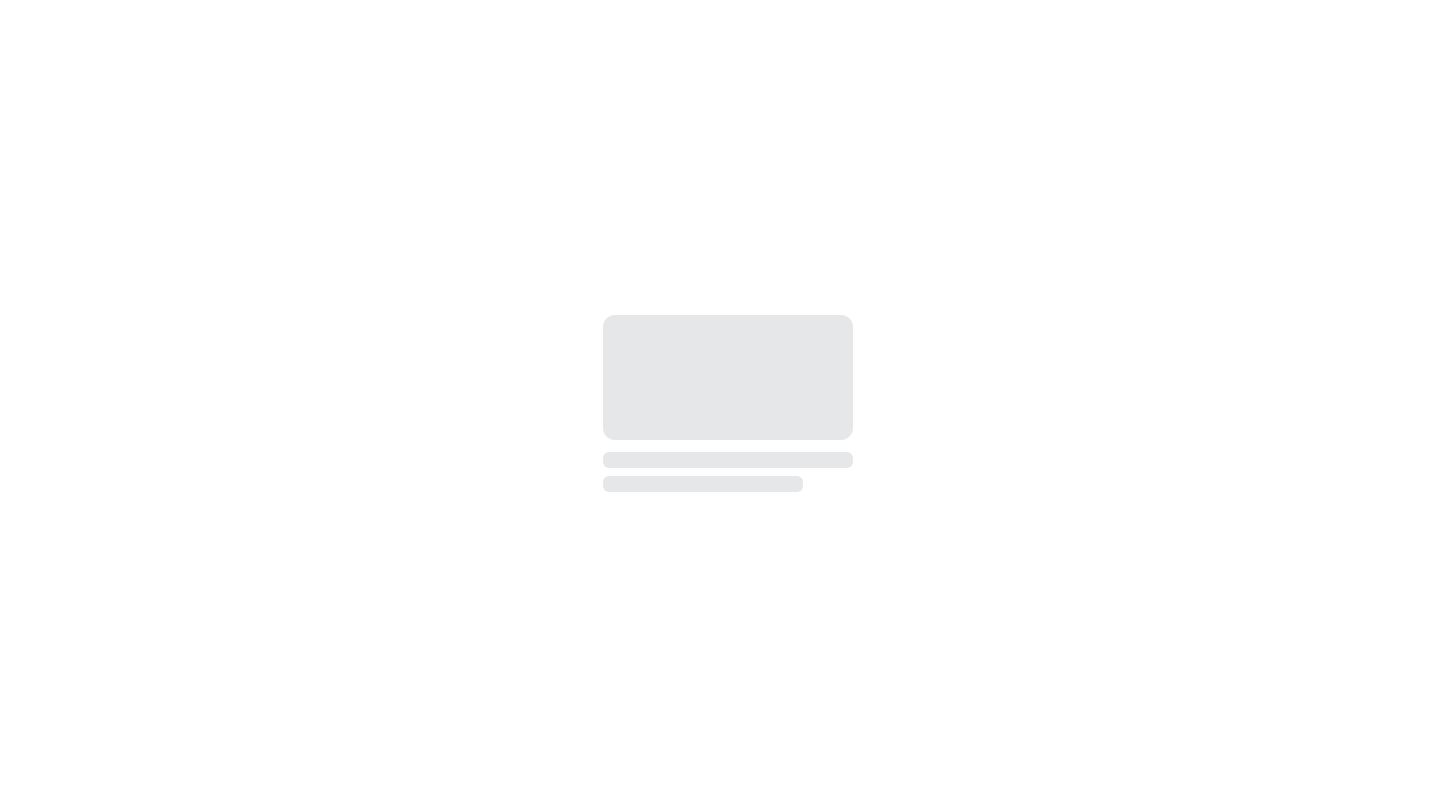 scroll, scrollTop: 0, scrollLeft: 0, axis: both 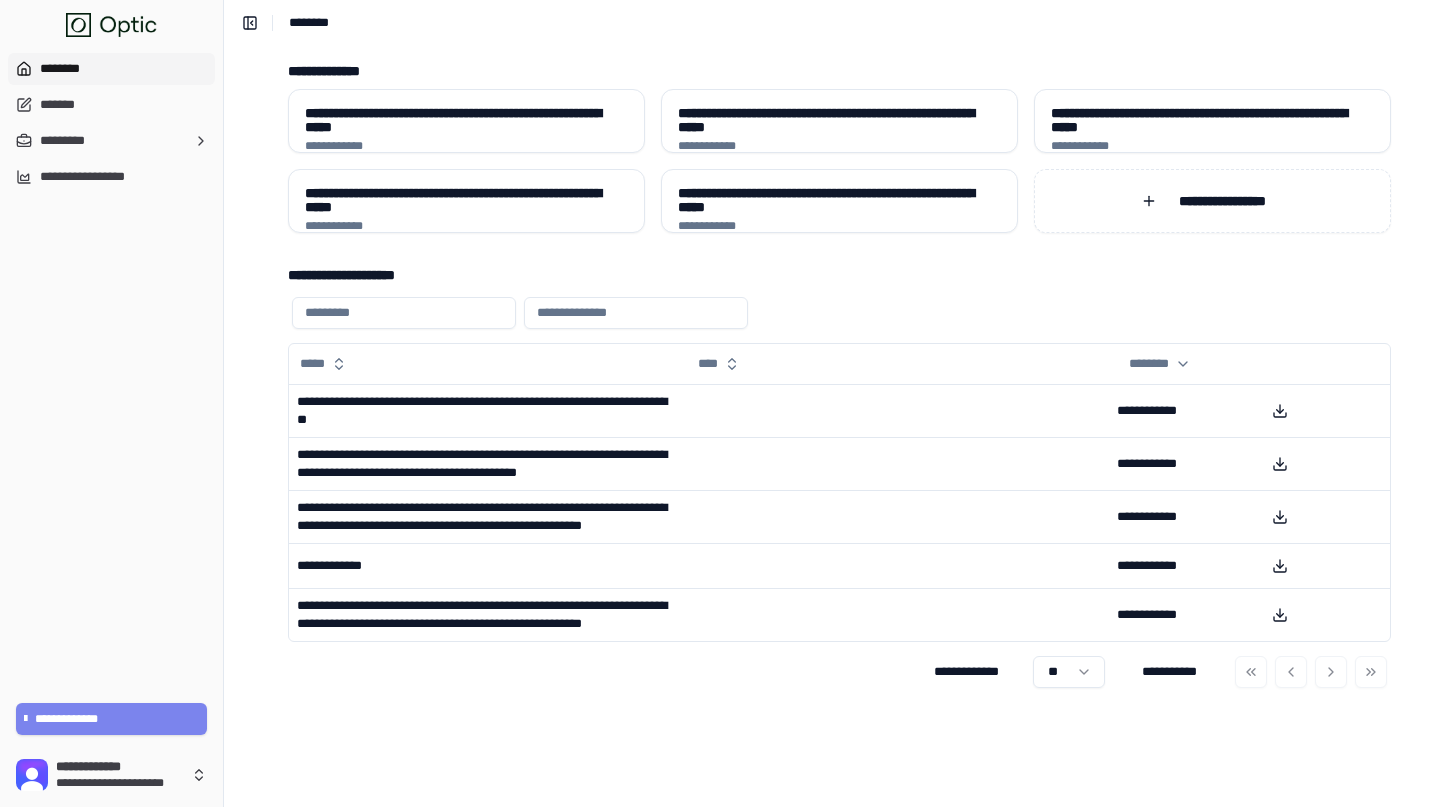 click on "**********" at bounding box center [112, 719] 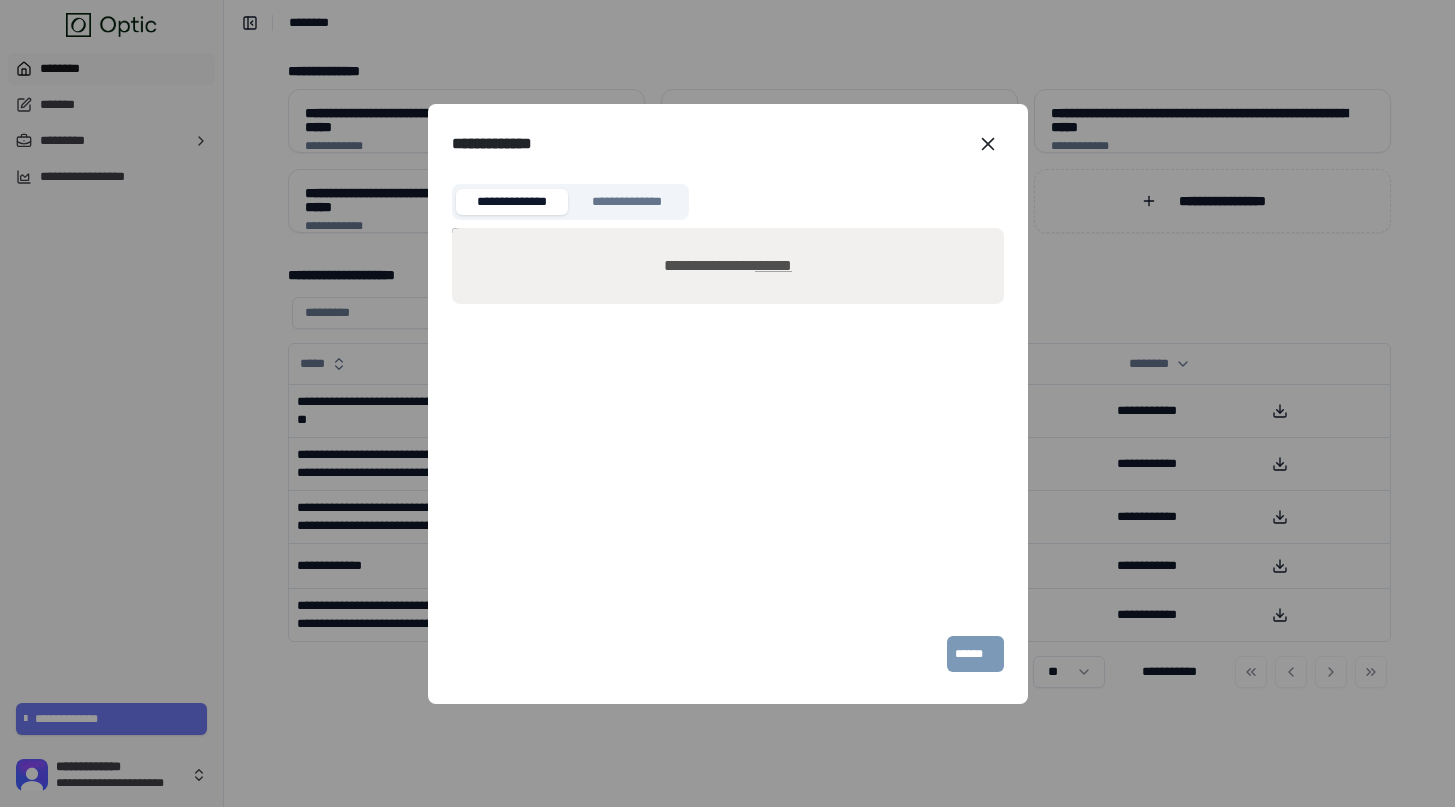 click on "**********" at bounding box center (727, 266) 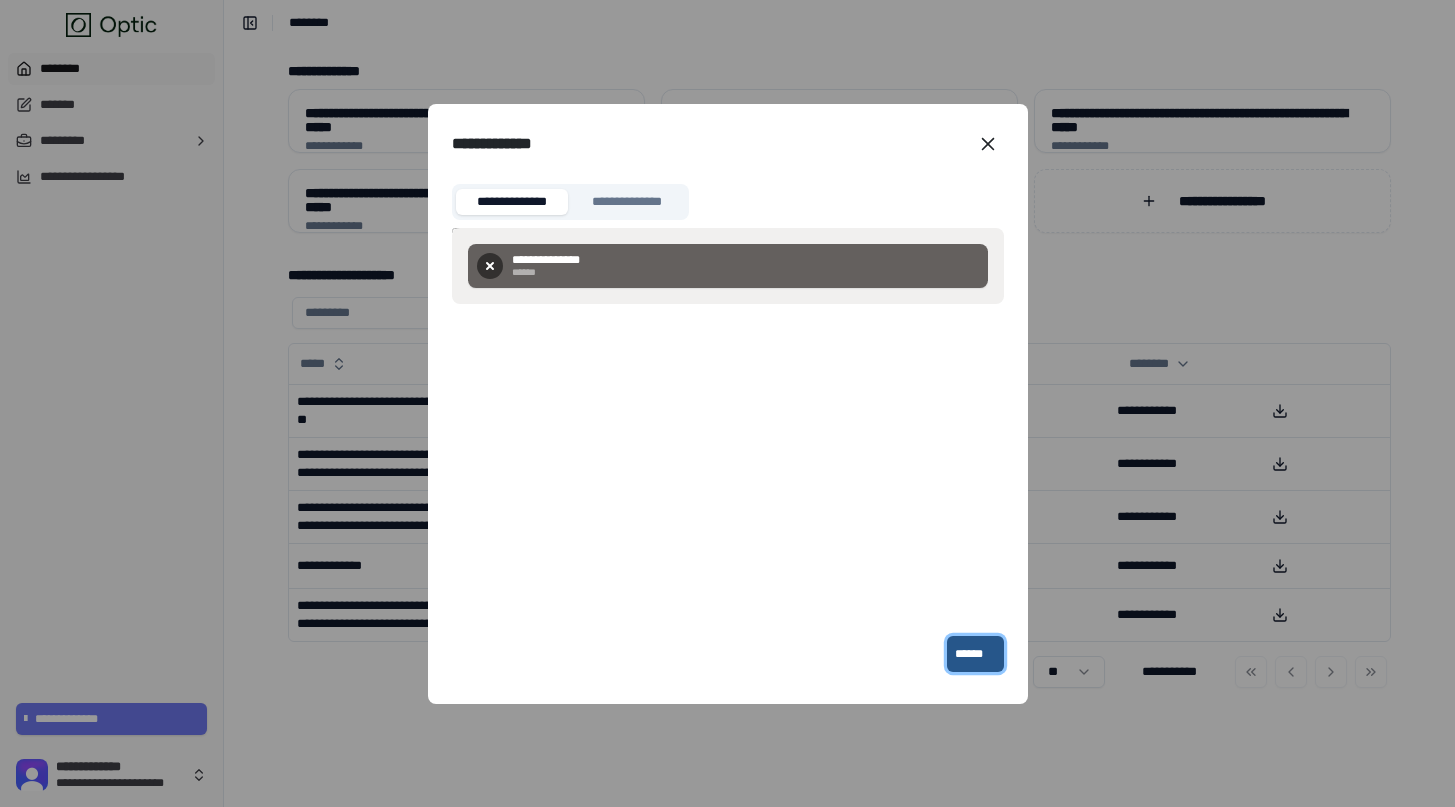click on "******" at bounding box center [975, 654] 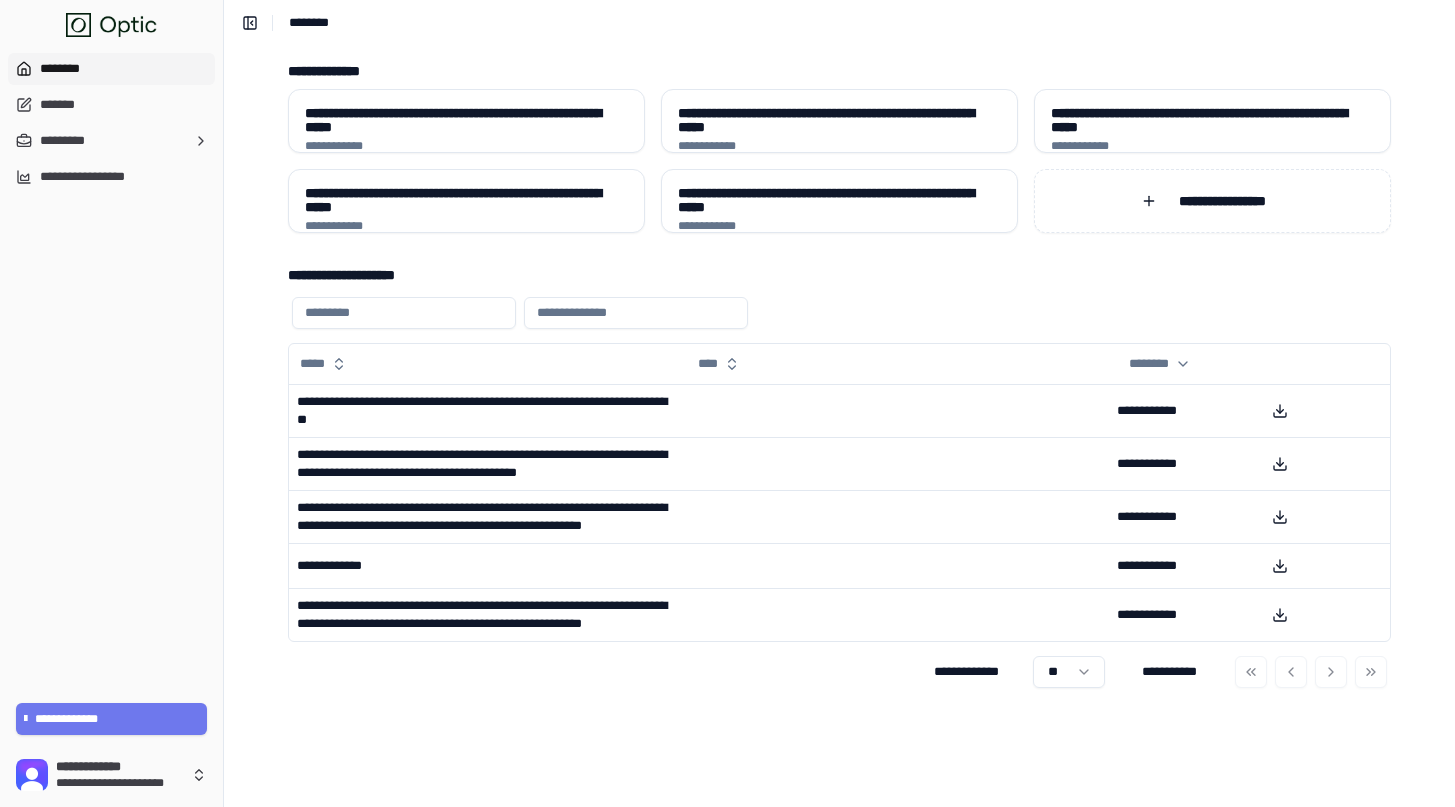 click on "**********" at bounding box center [839, 426] 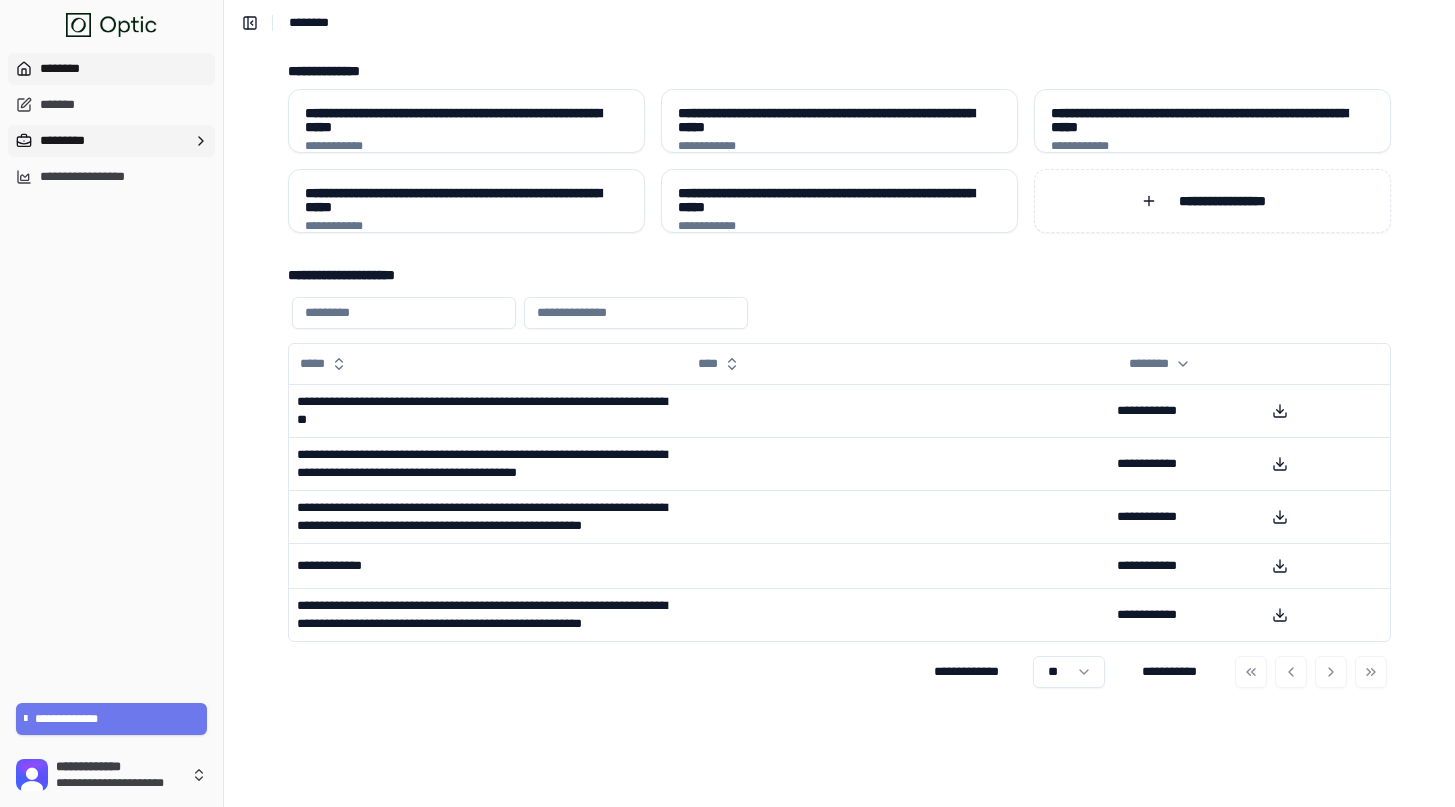 click on "*********" at bounding box center (111, 141) 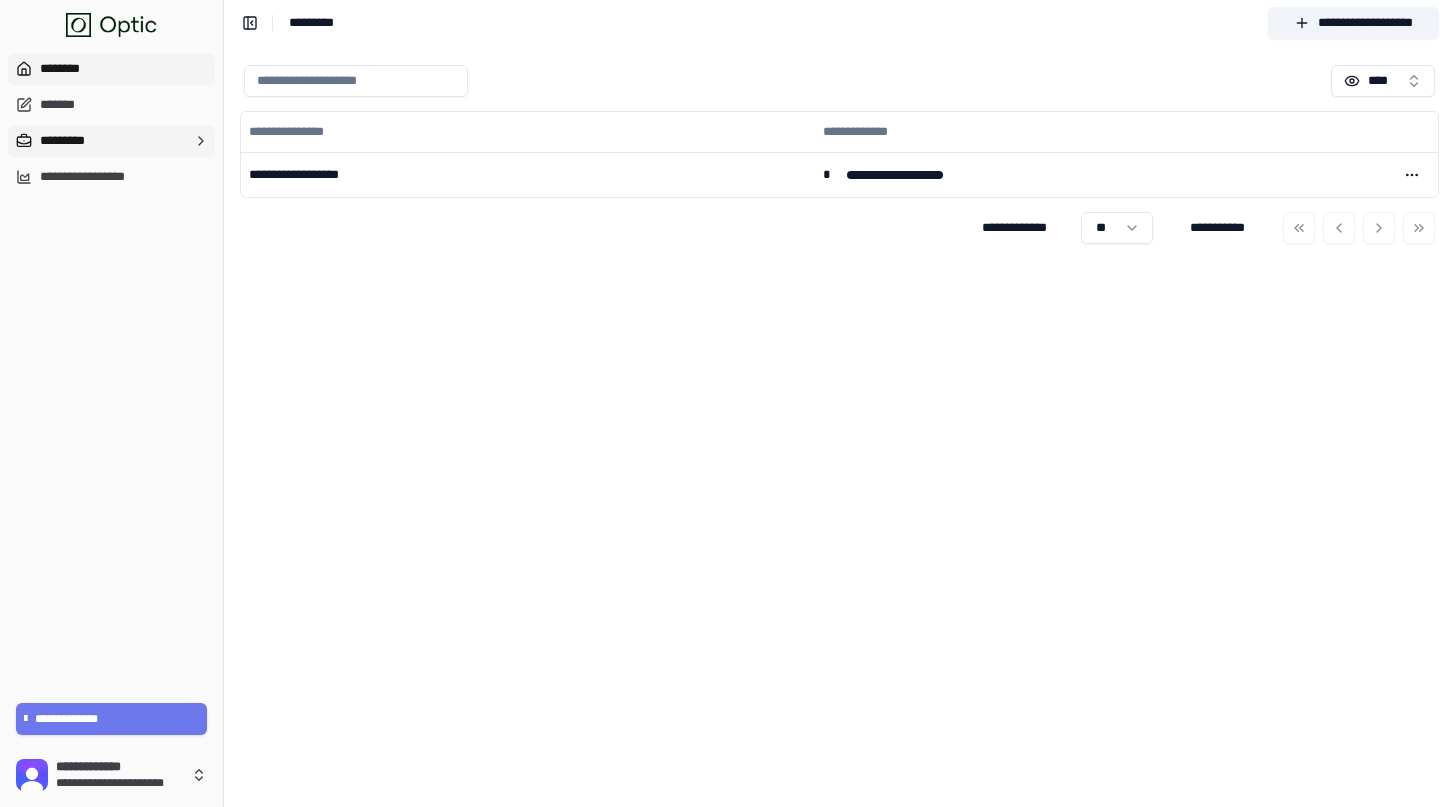 click on "********" at bounding box center [111, 69] 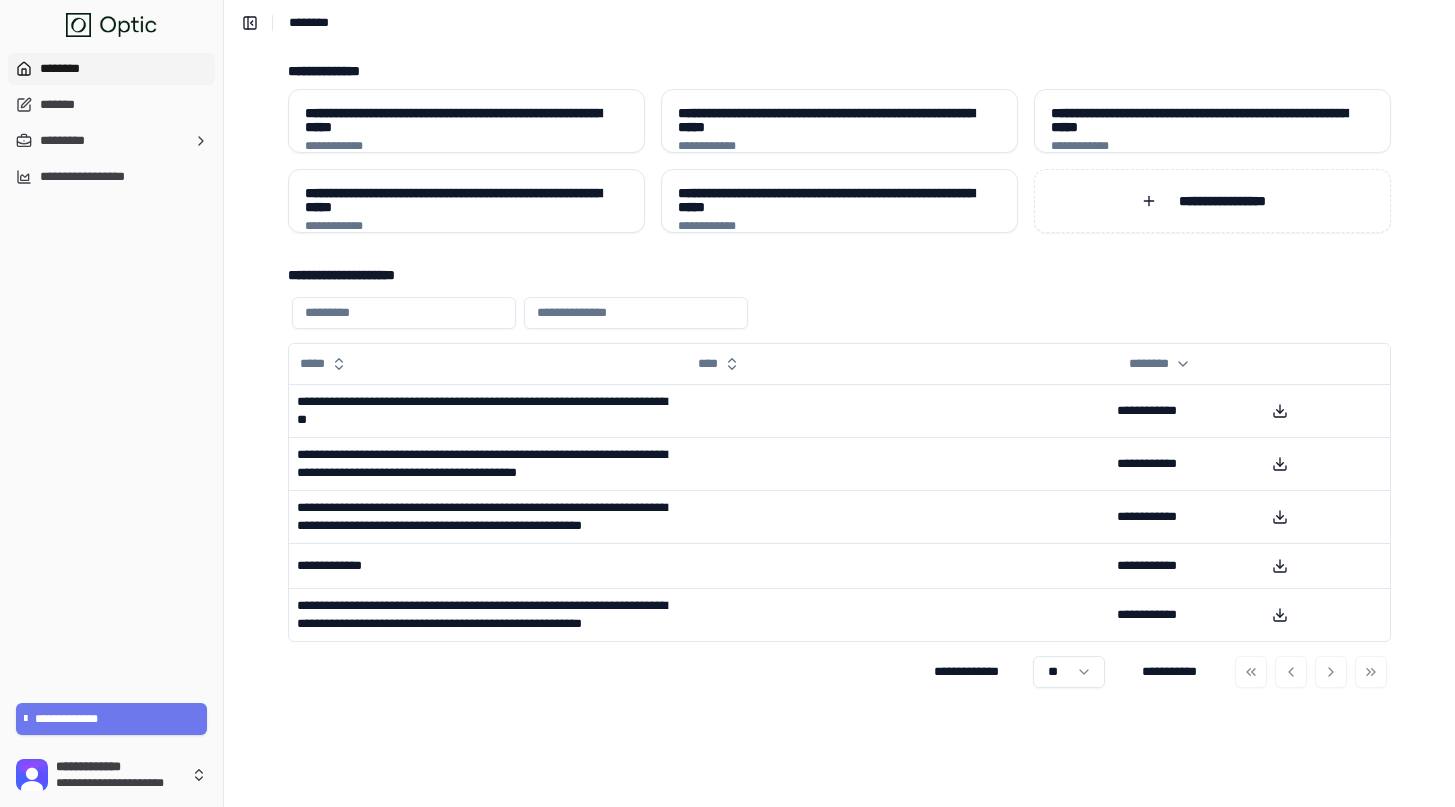 click at bounding box center (404, 313) 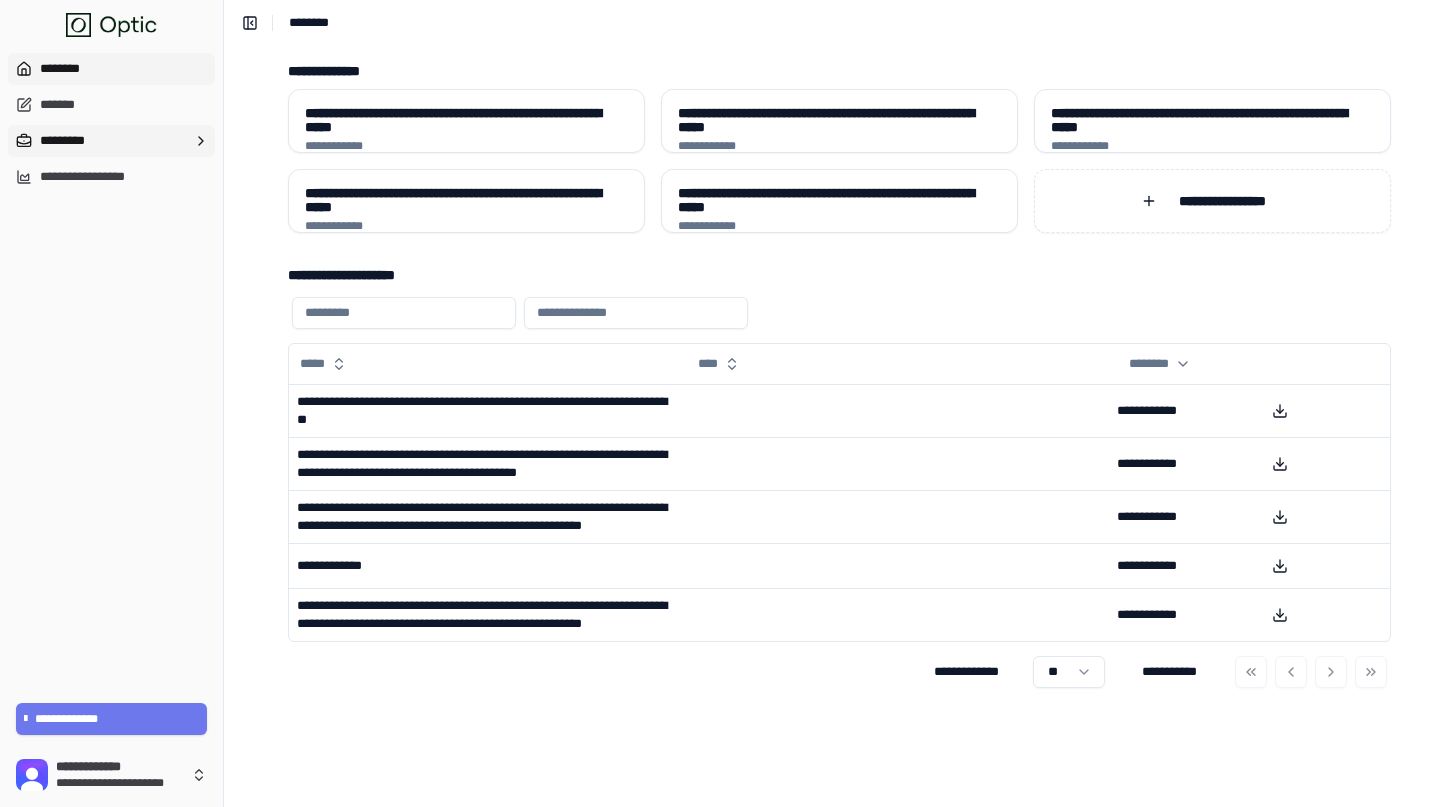 click on "*********" at bounding box center (111, 141) 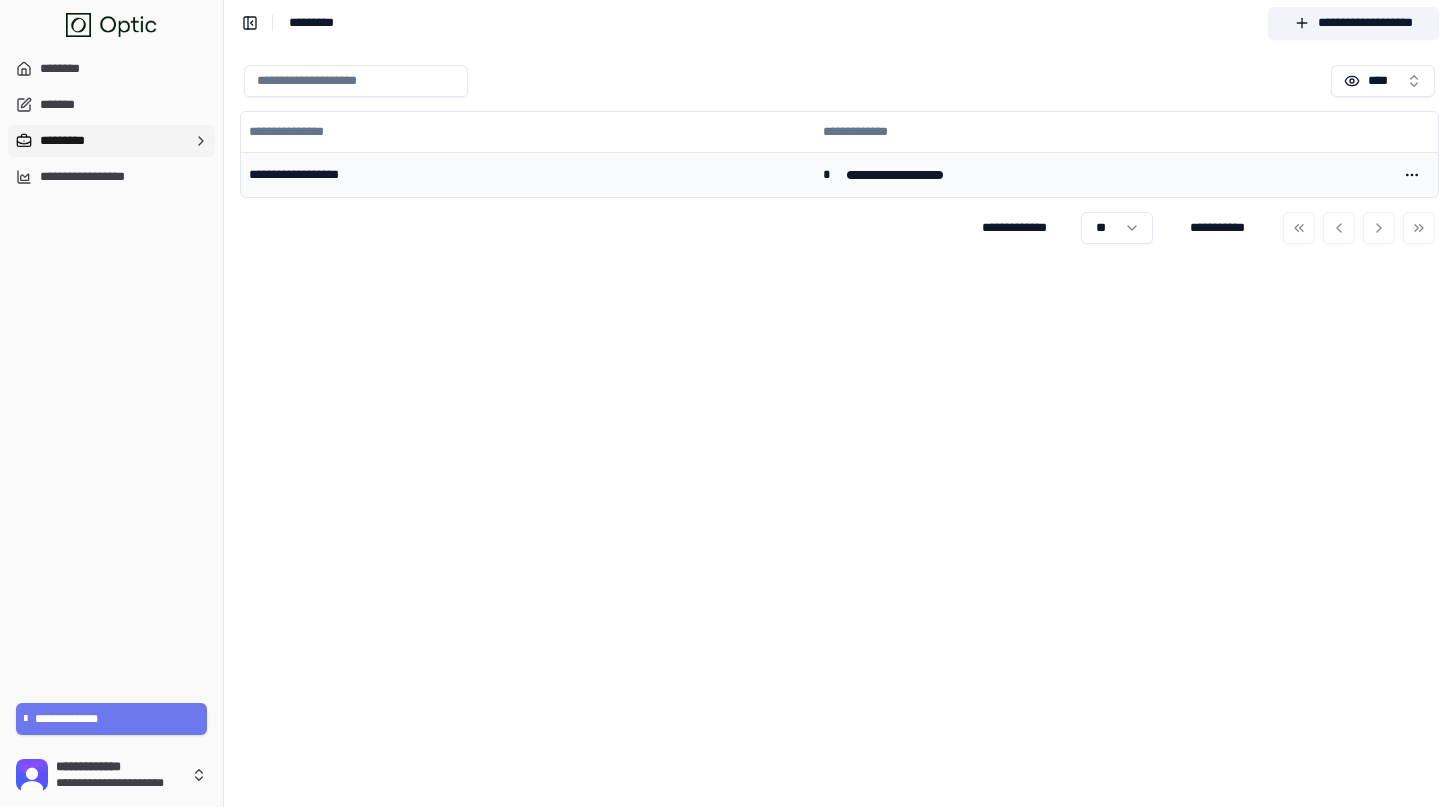 click on "**********" at bounding box center (528, 174) 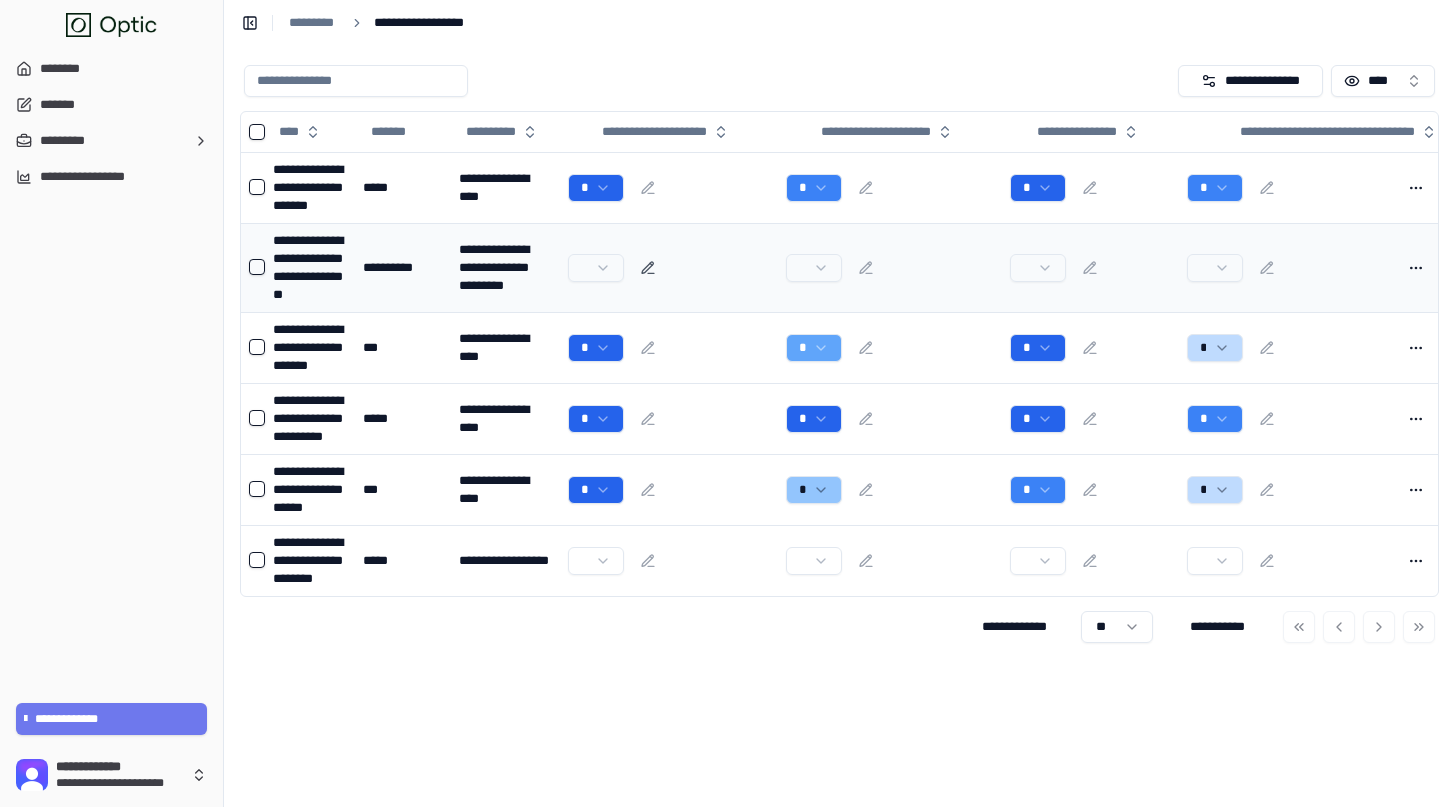 click 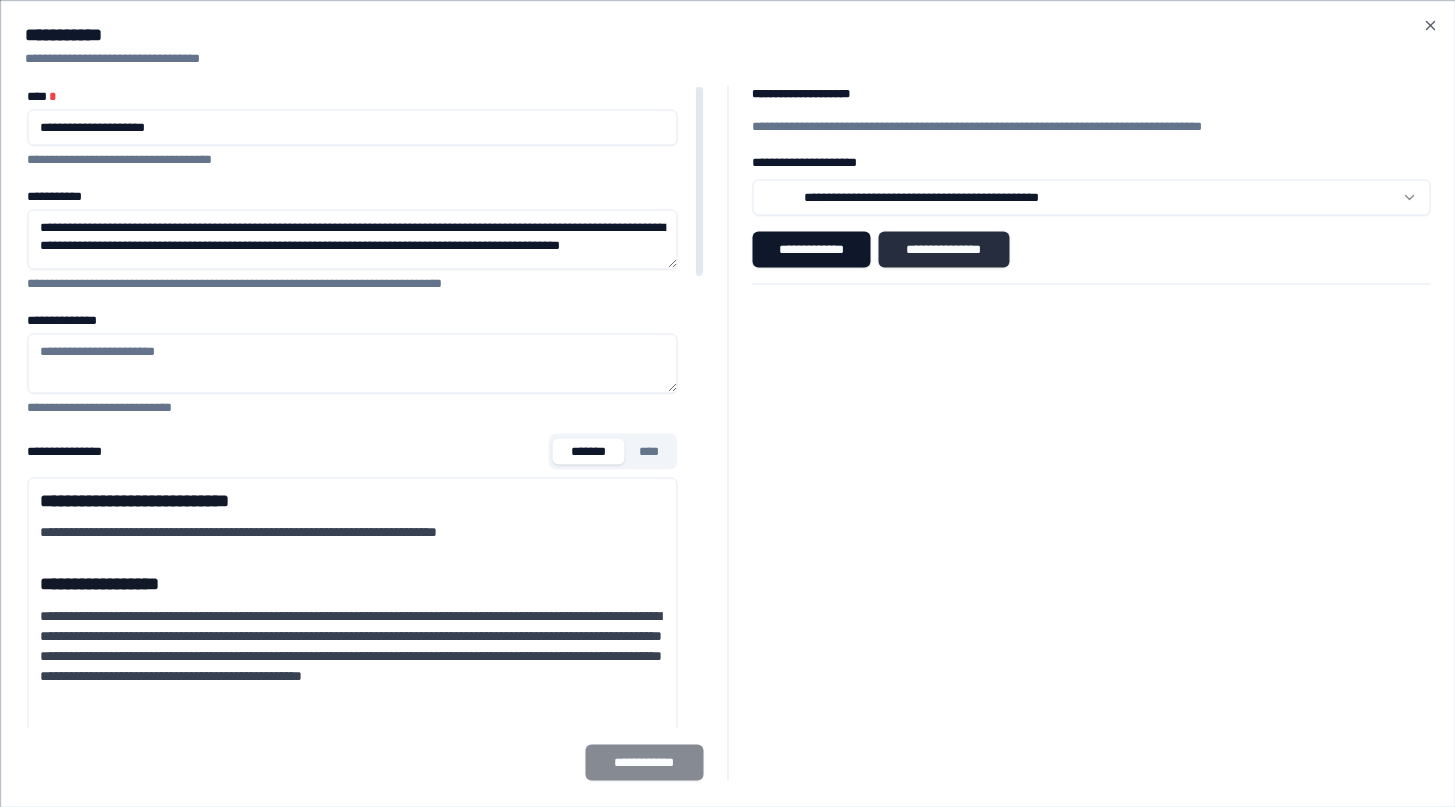 click on "**********" at bounding box center [944, 249] 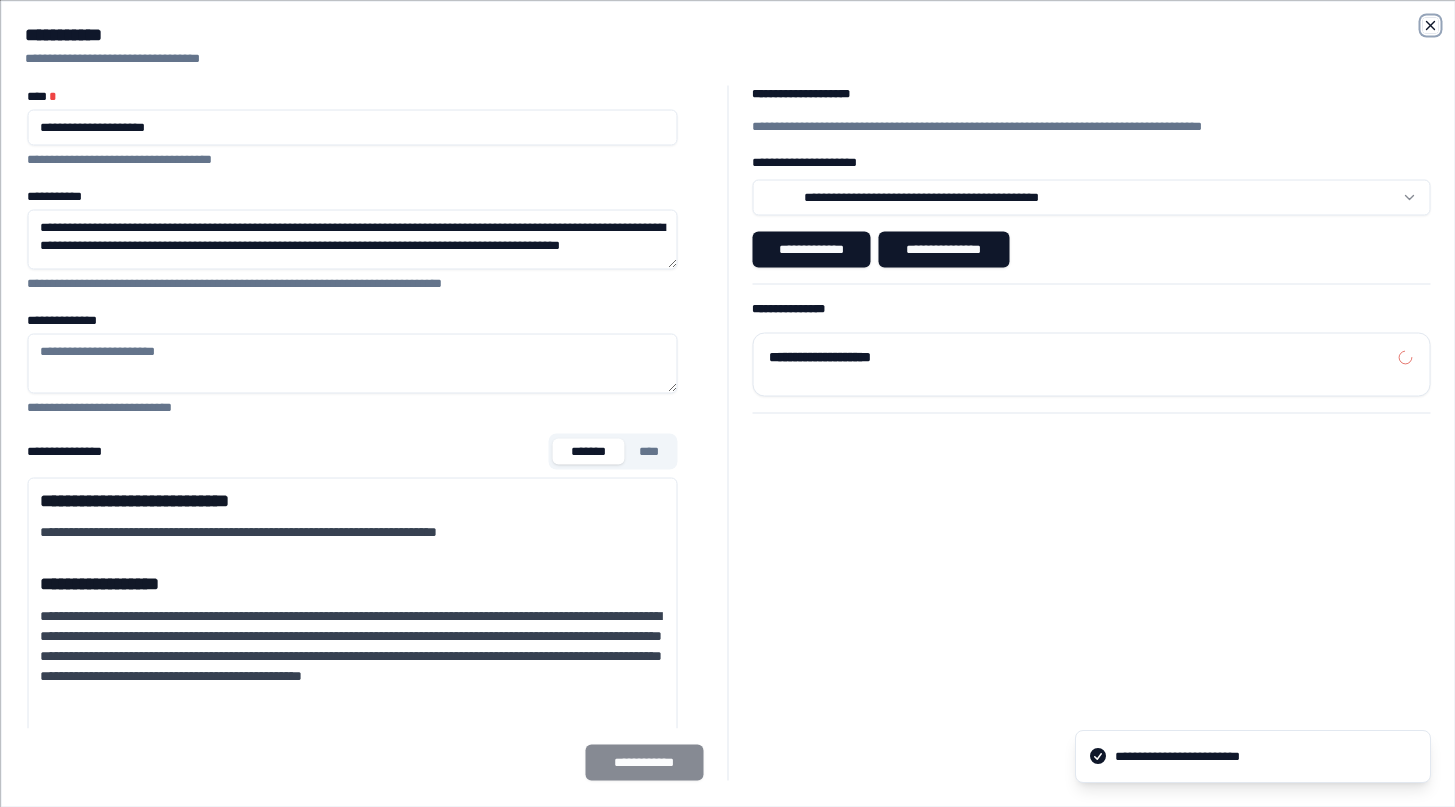 click 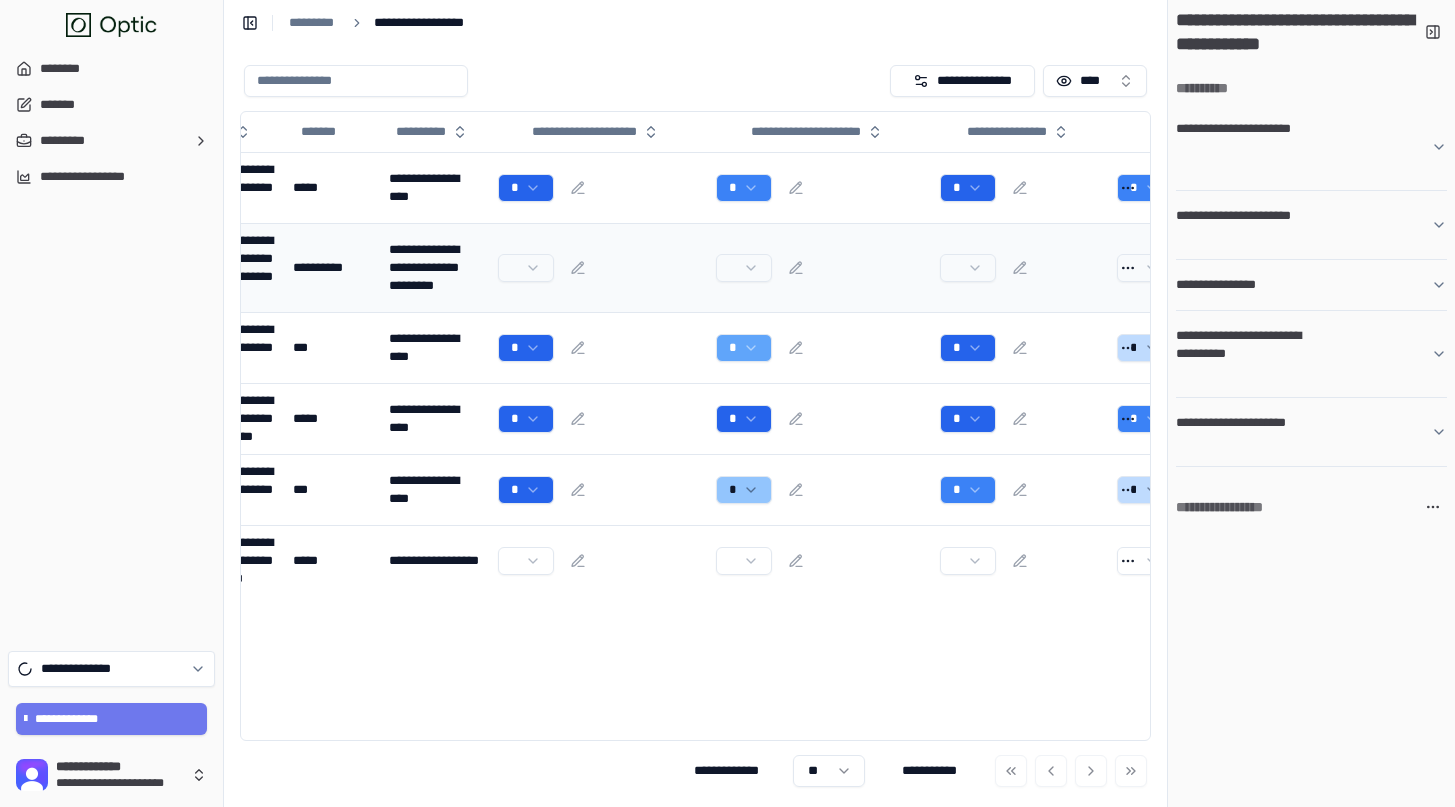 scroll, scrollTop: 0, scrollLeft: 0, axis: both 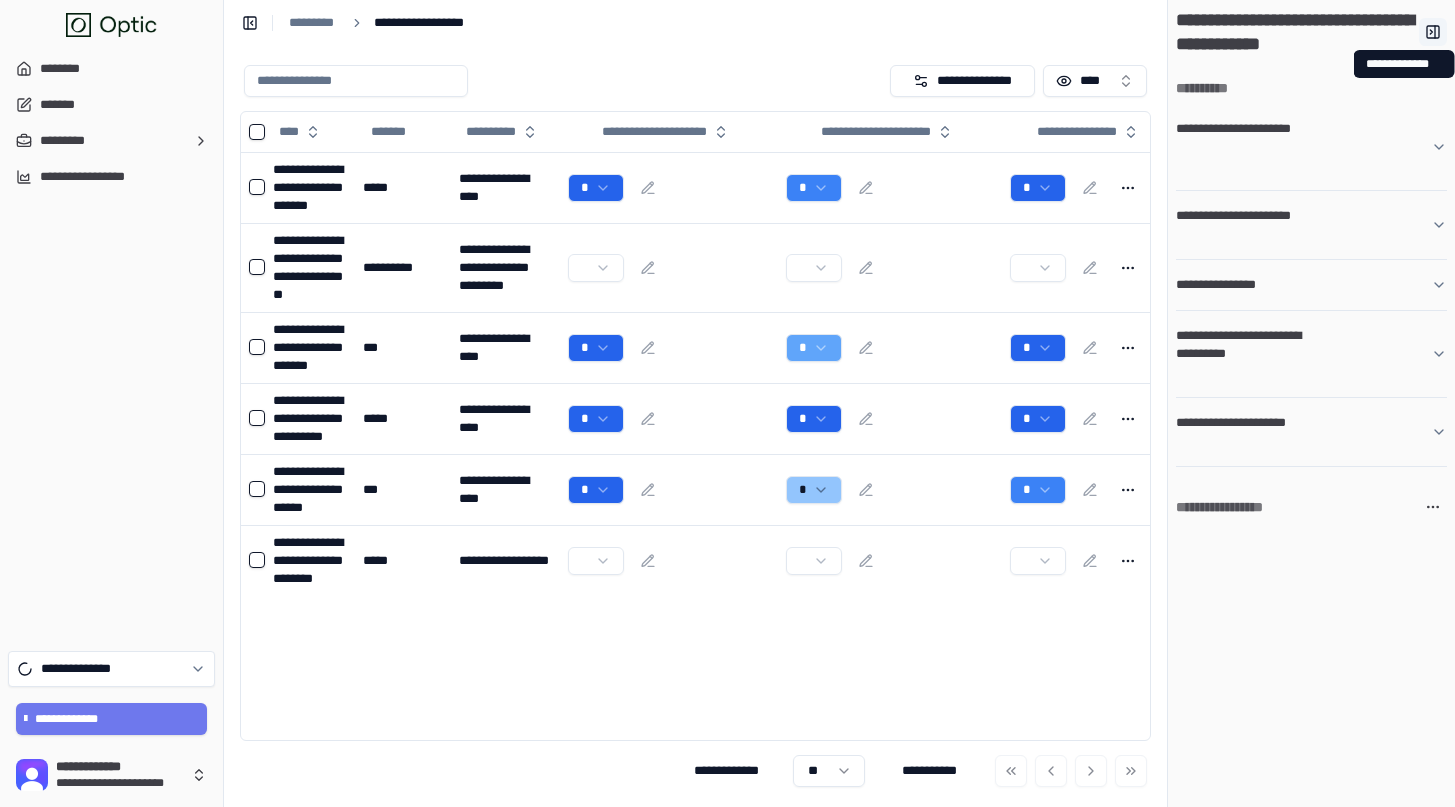 click at bounding box center (1433, 32) 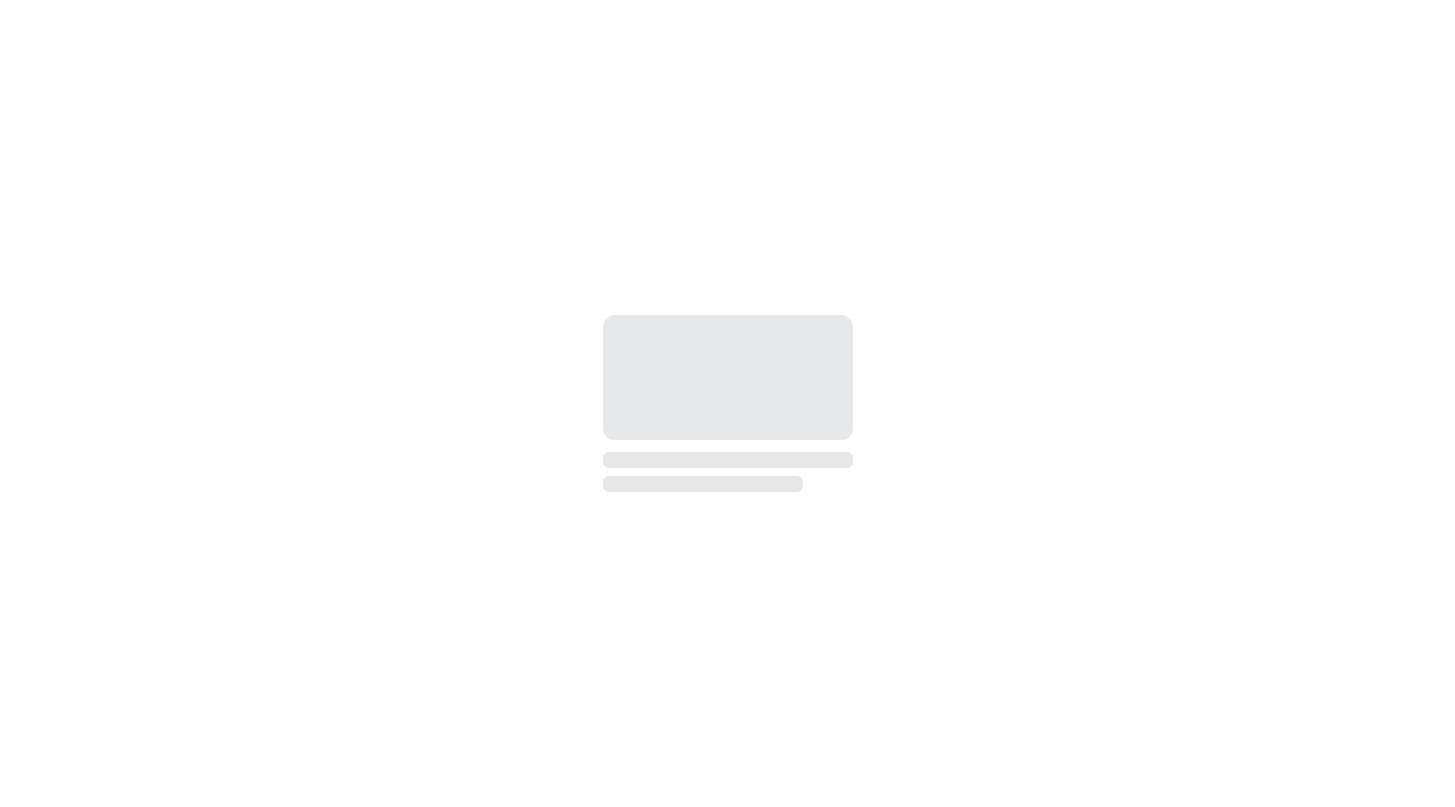 scroll, scrollTop: 0, scrollLeft: 0, axis: both 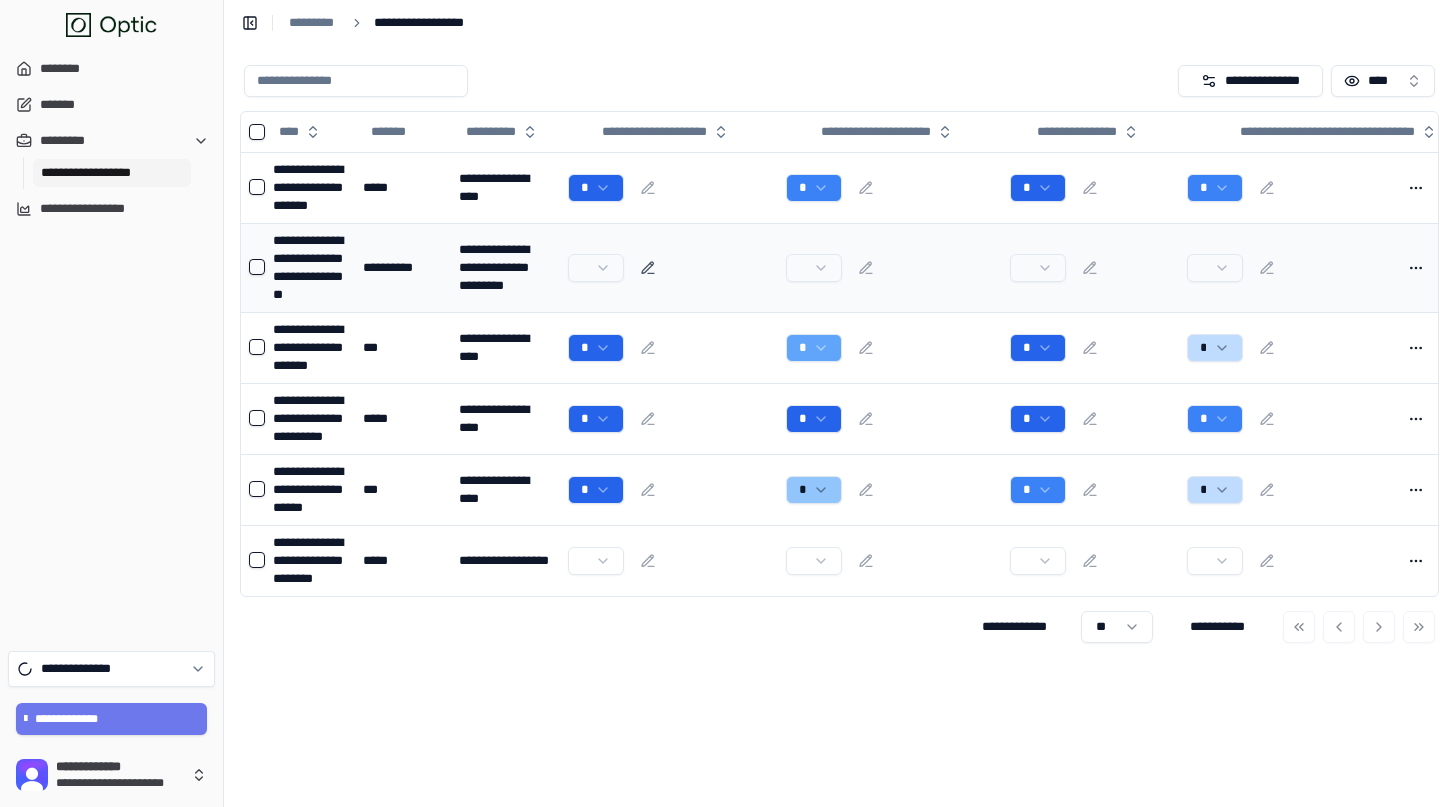 click 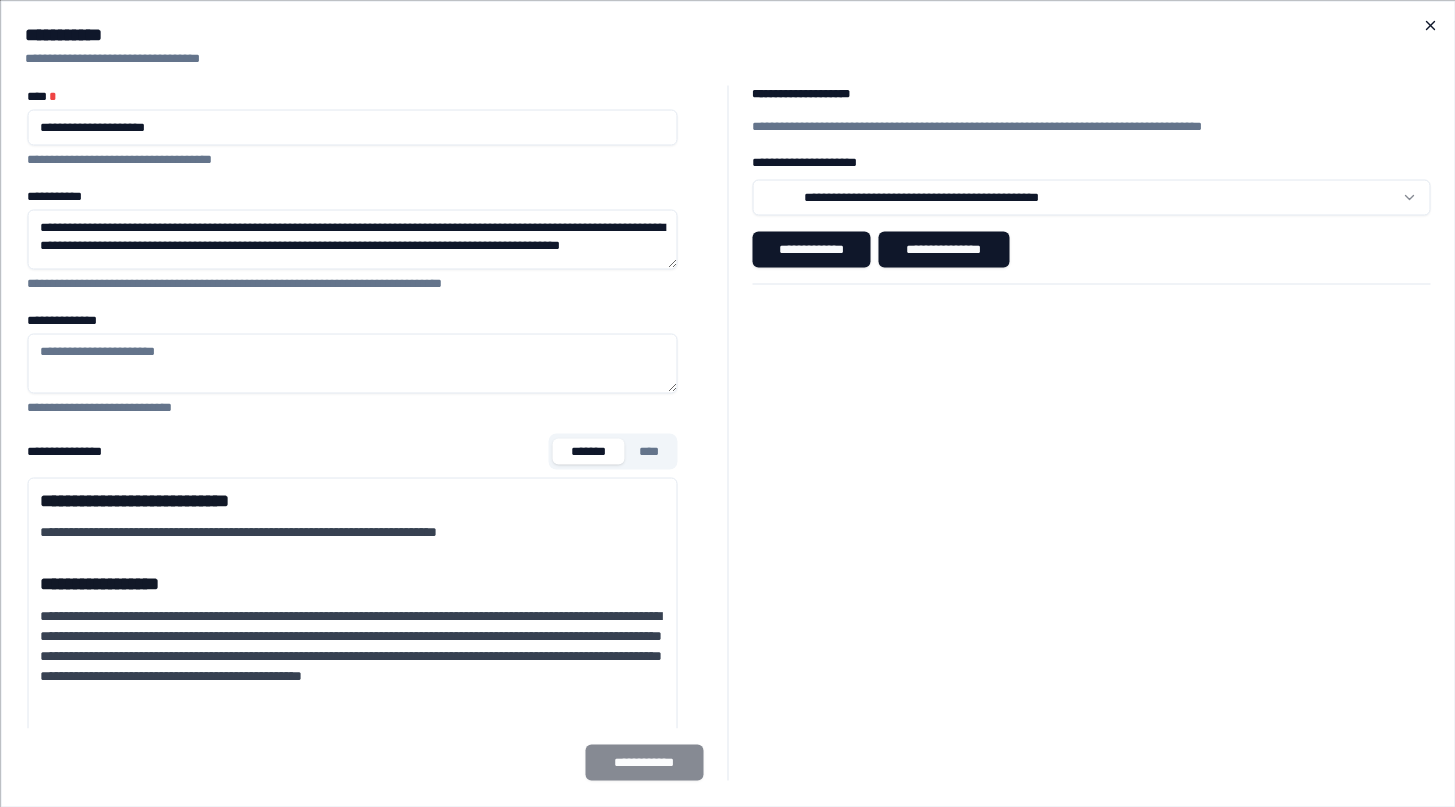 click 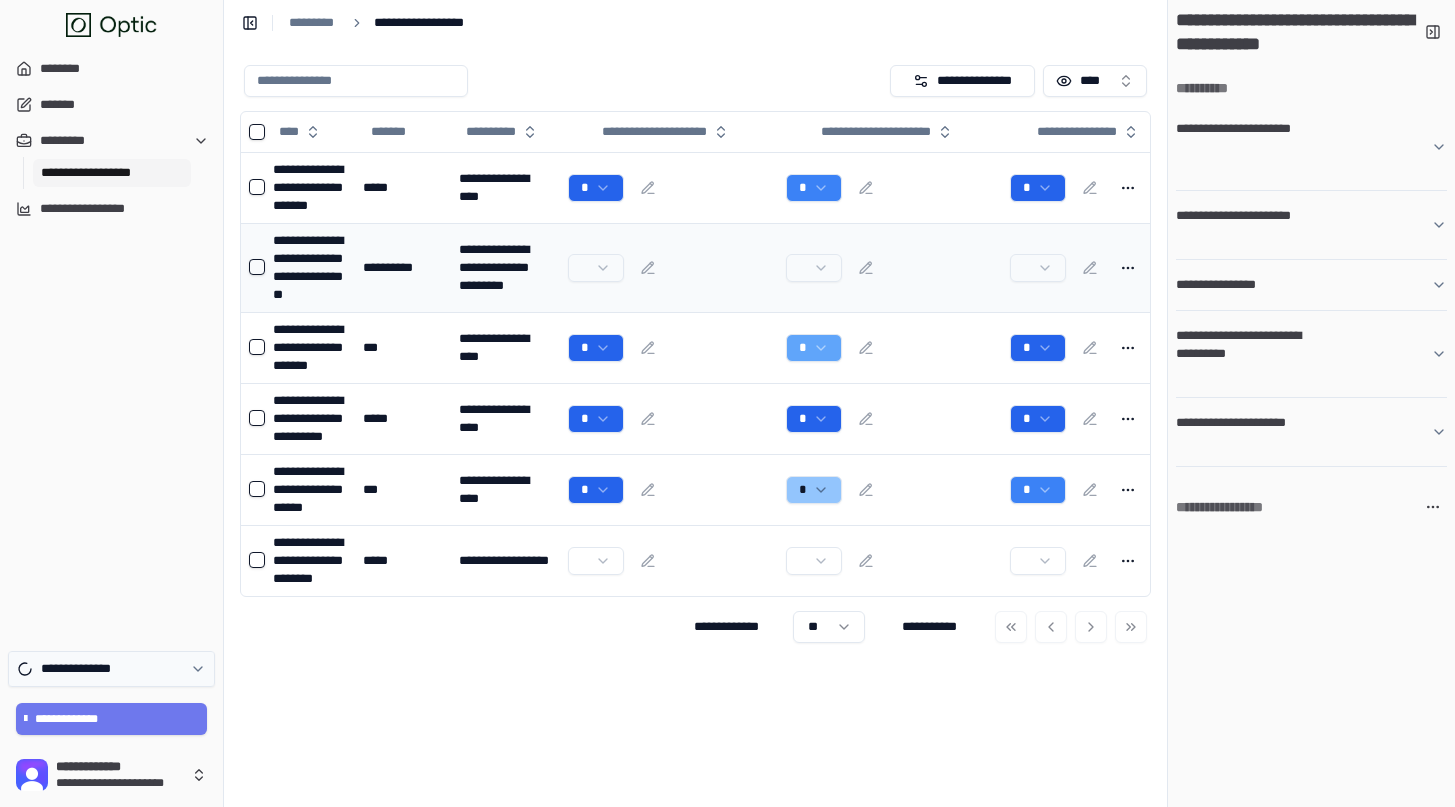 click 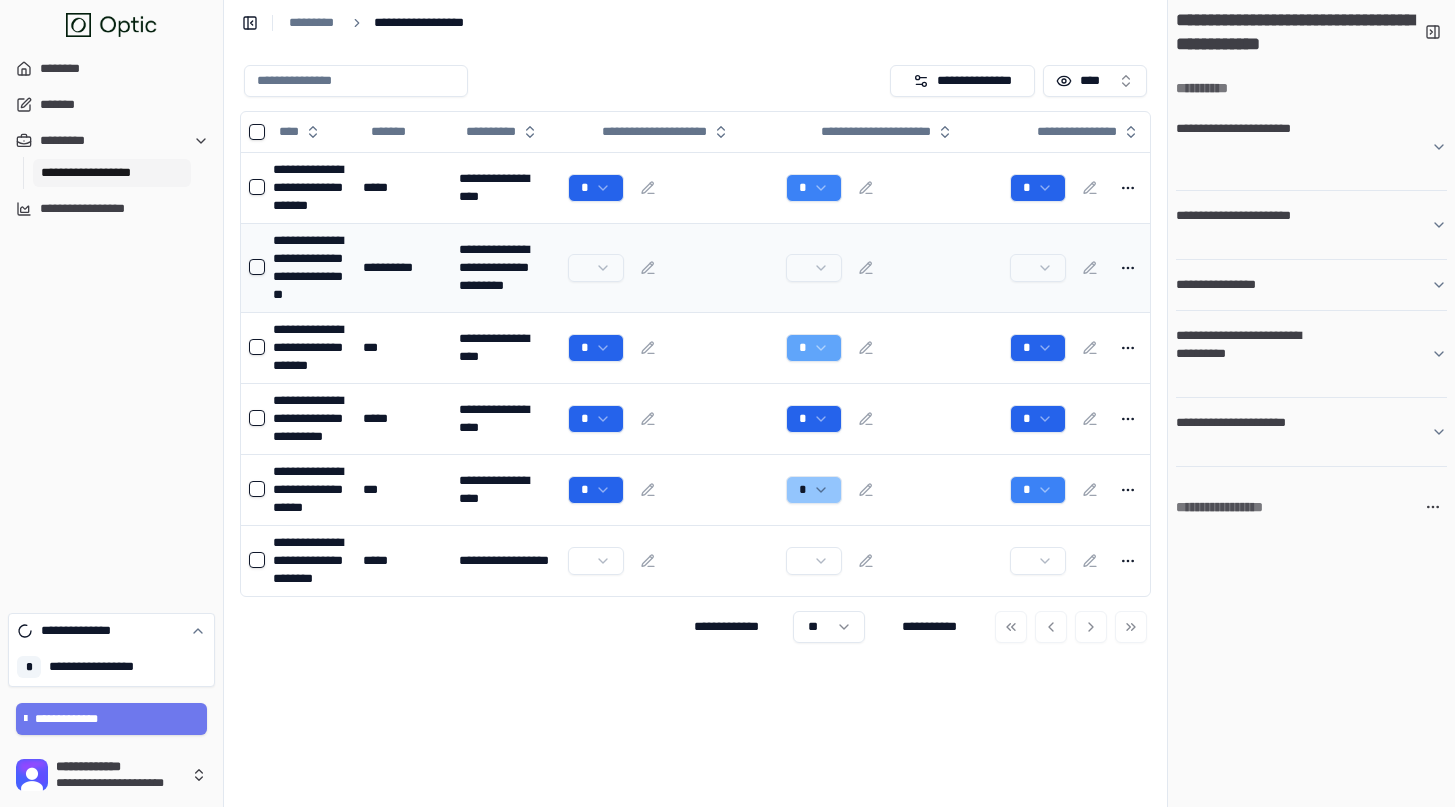 click on "**********" at bounding box center [111, 325] 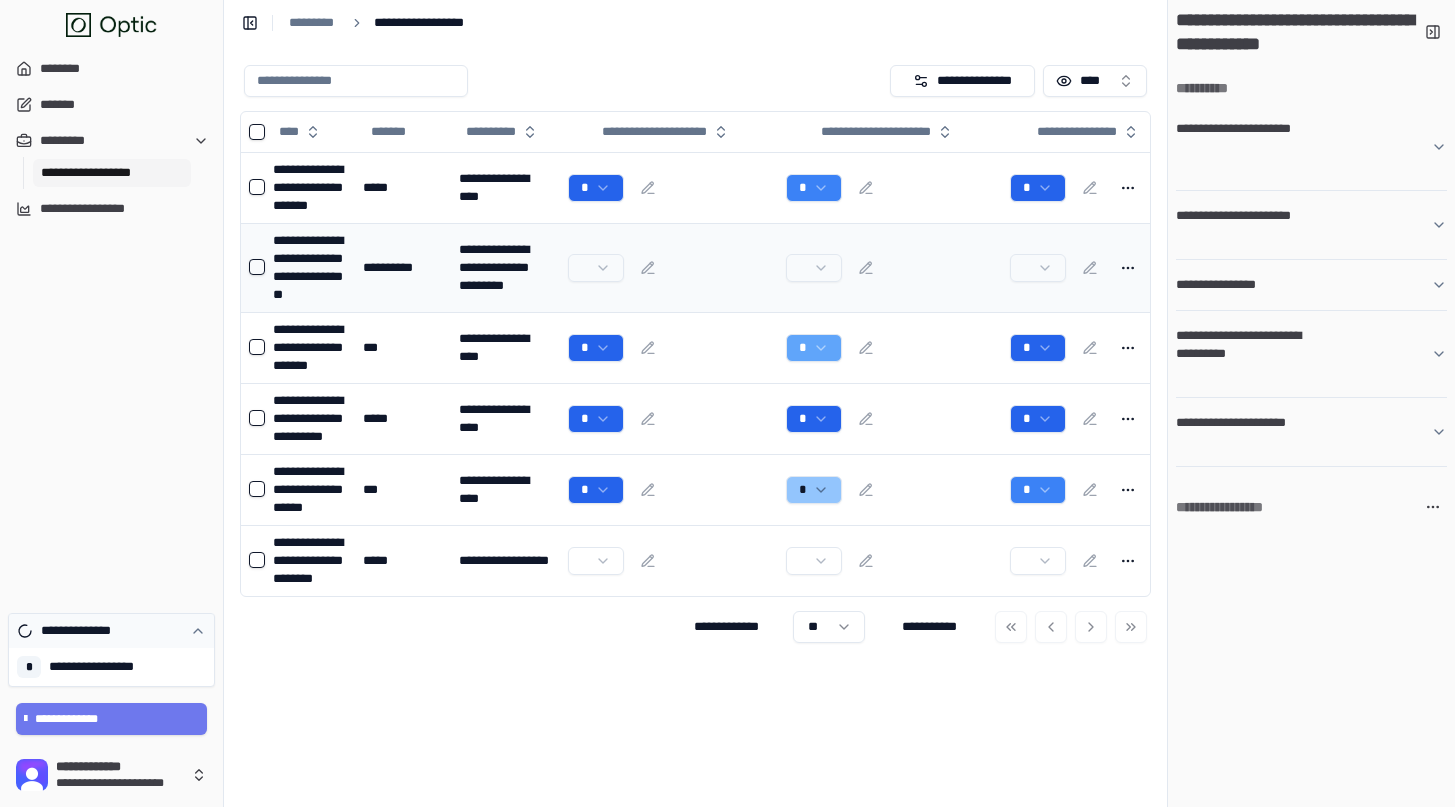 click on "**********" at bounding box center (111, 631) 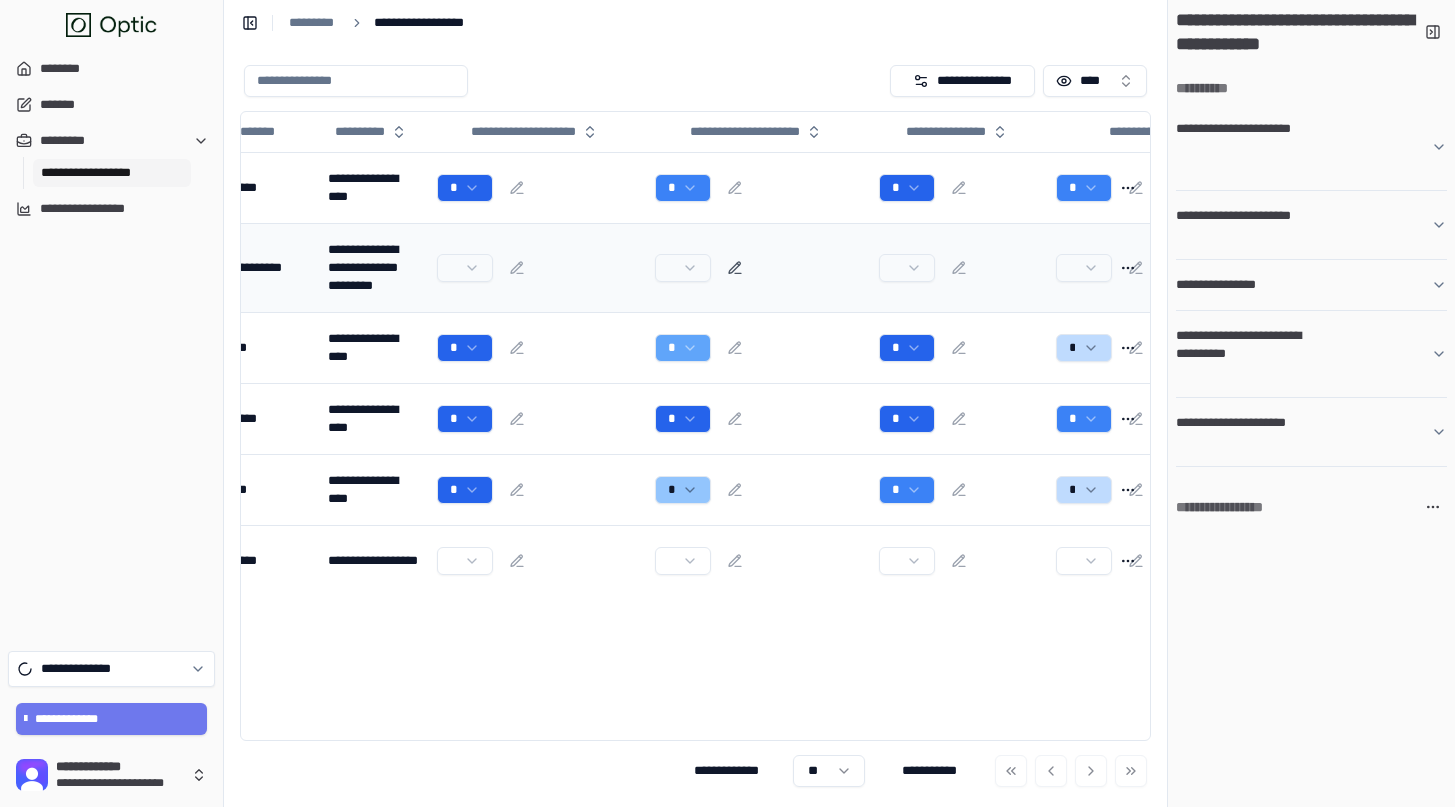 scroll, scrollTop: 0, scrollLeft: 153, axis: horizontal 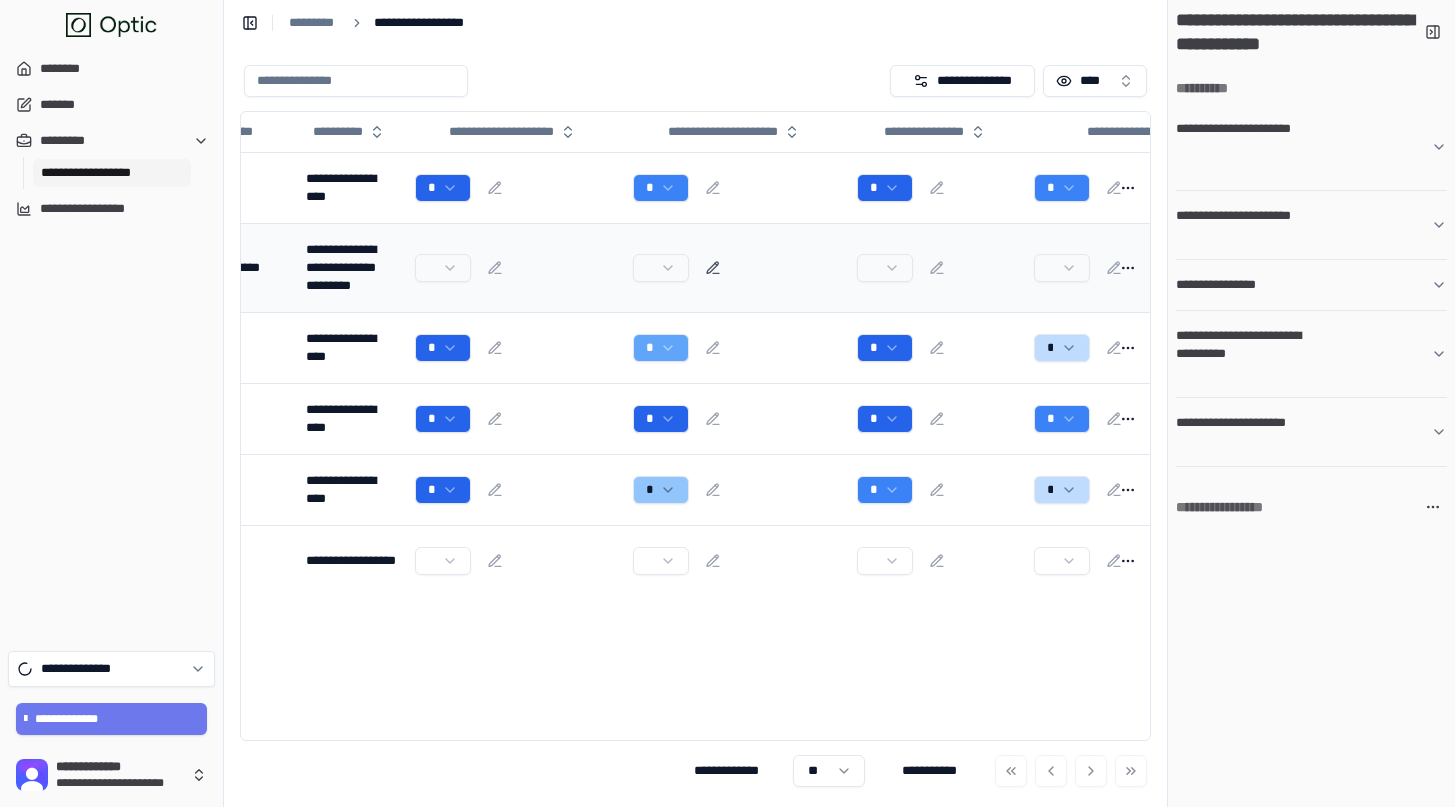 click 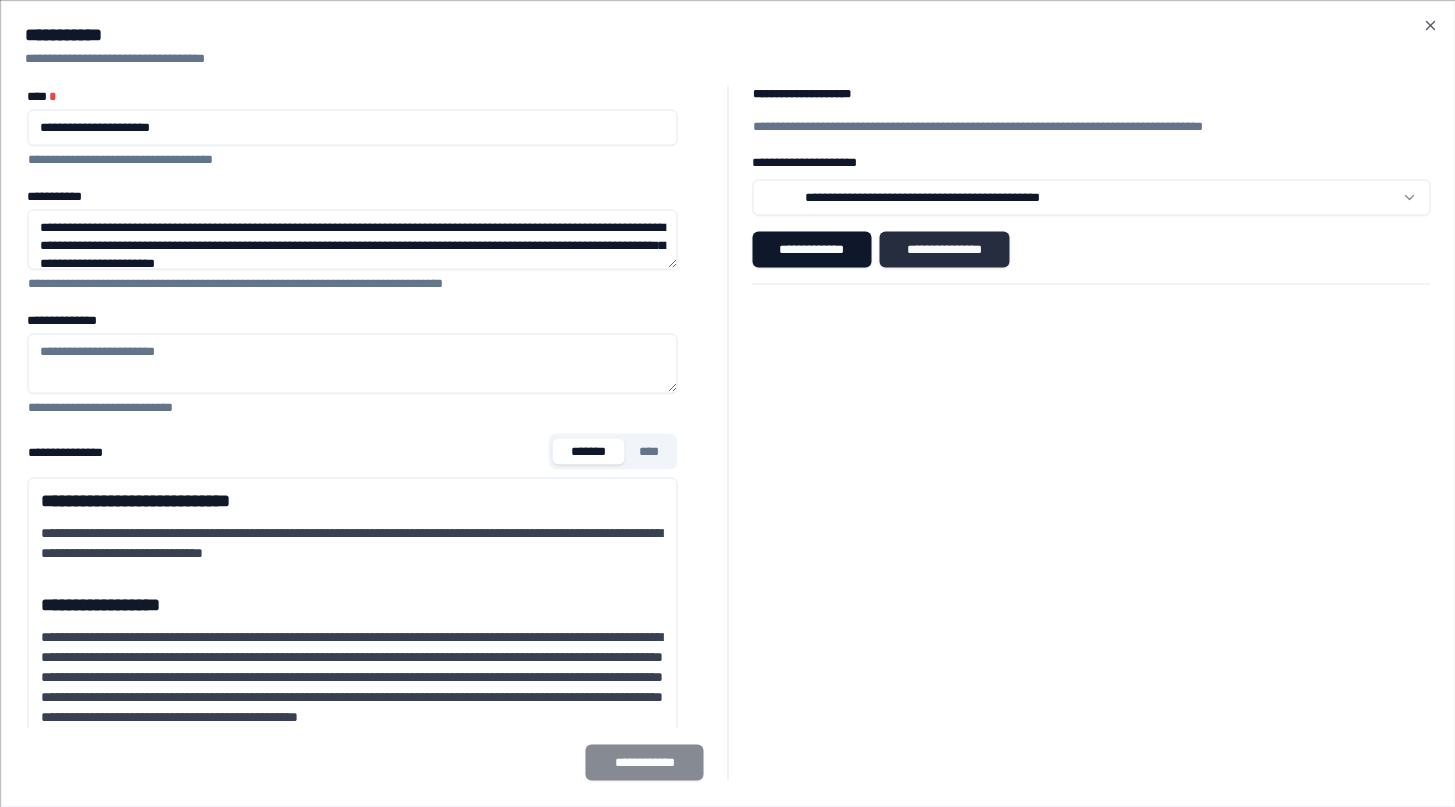 click on "**********" at bounding box center (944, 249) 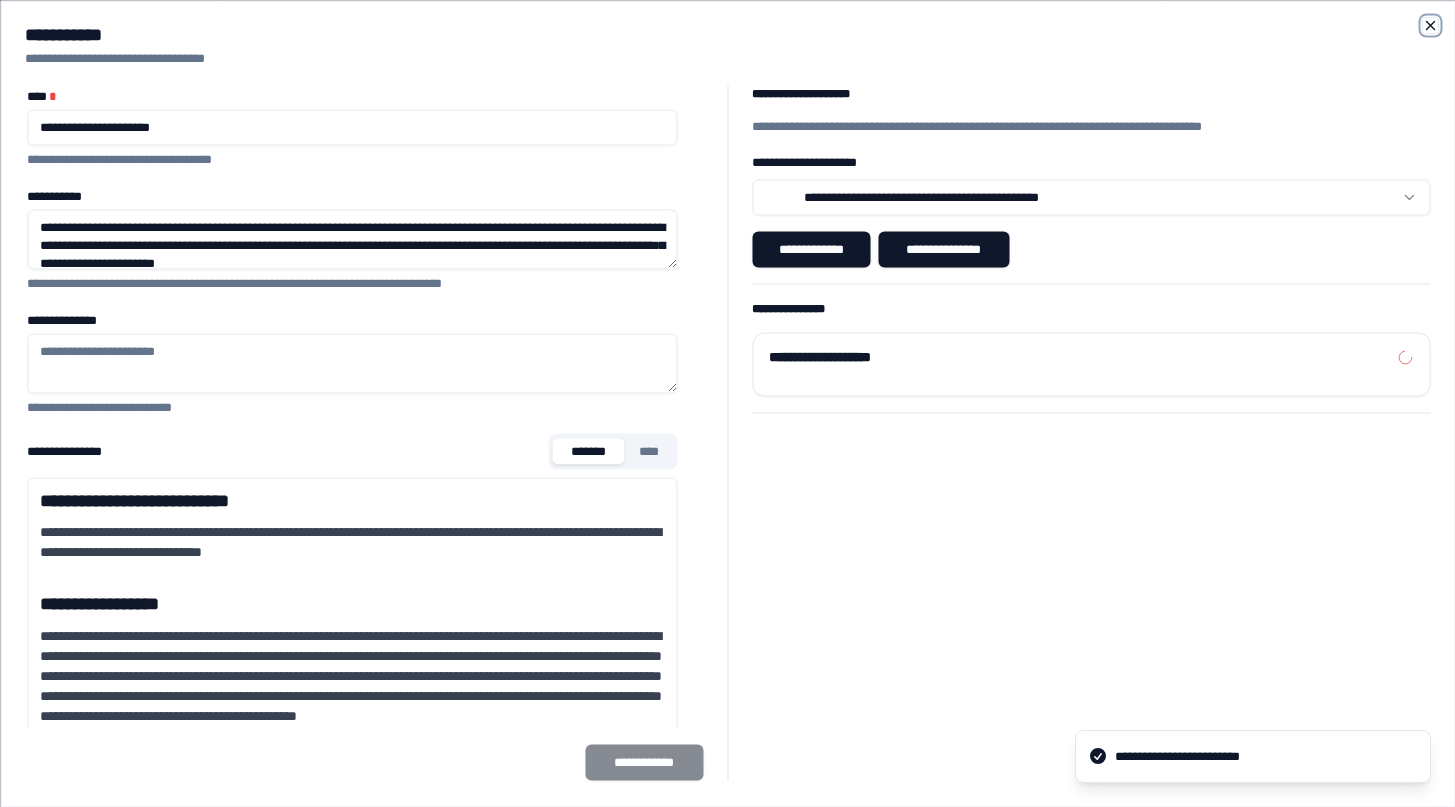 click 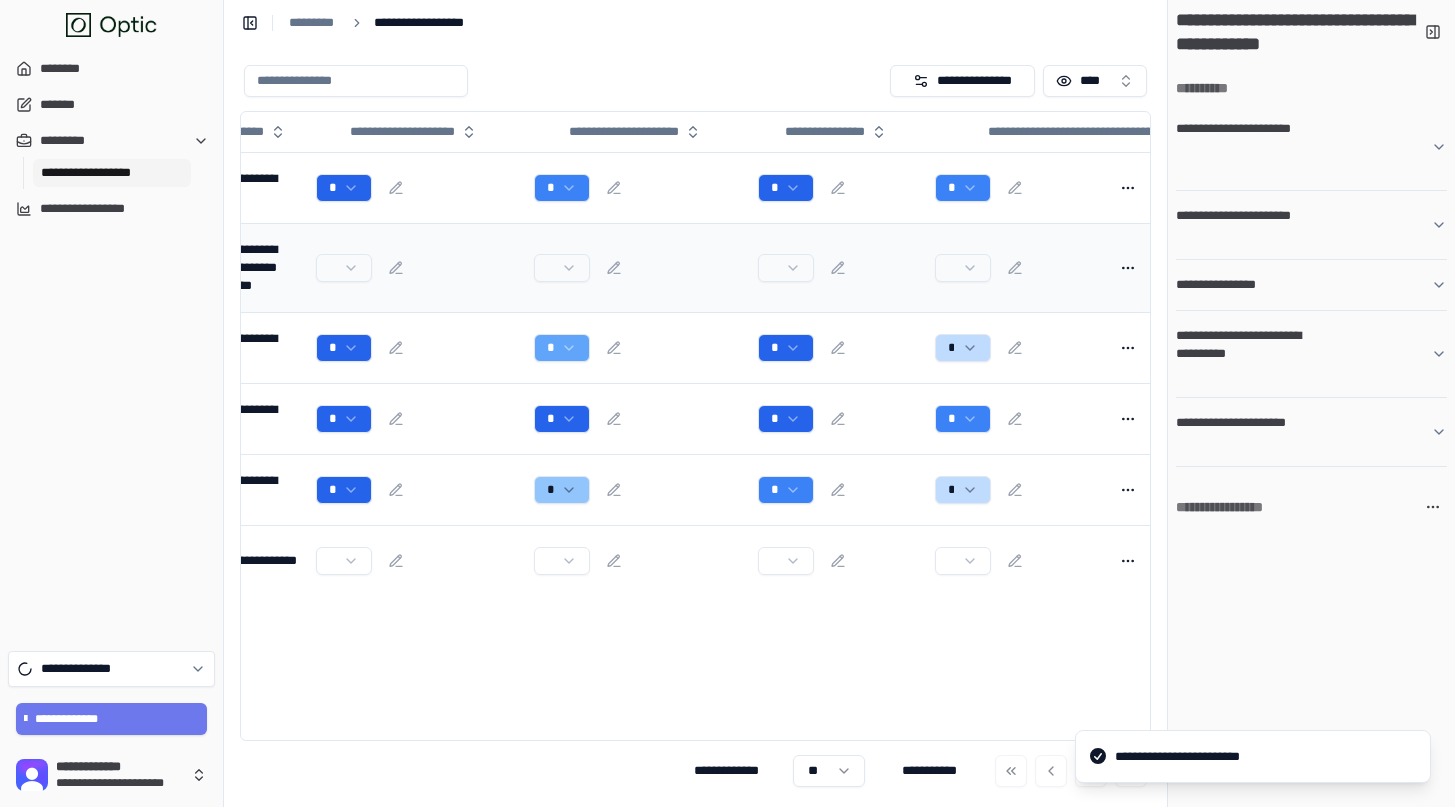 scroll, scrollTop: 0, scrollLeft: 267, axis: horizontal 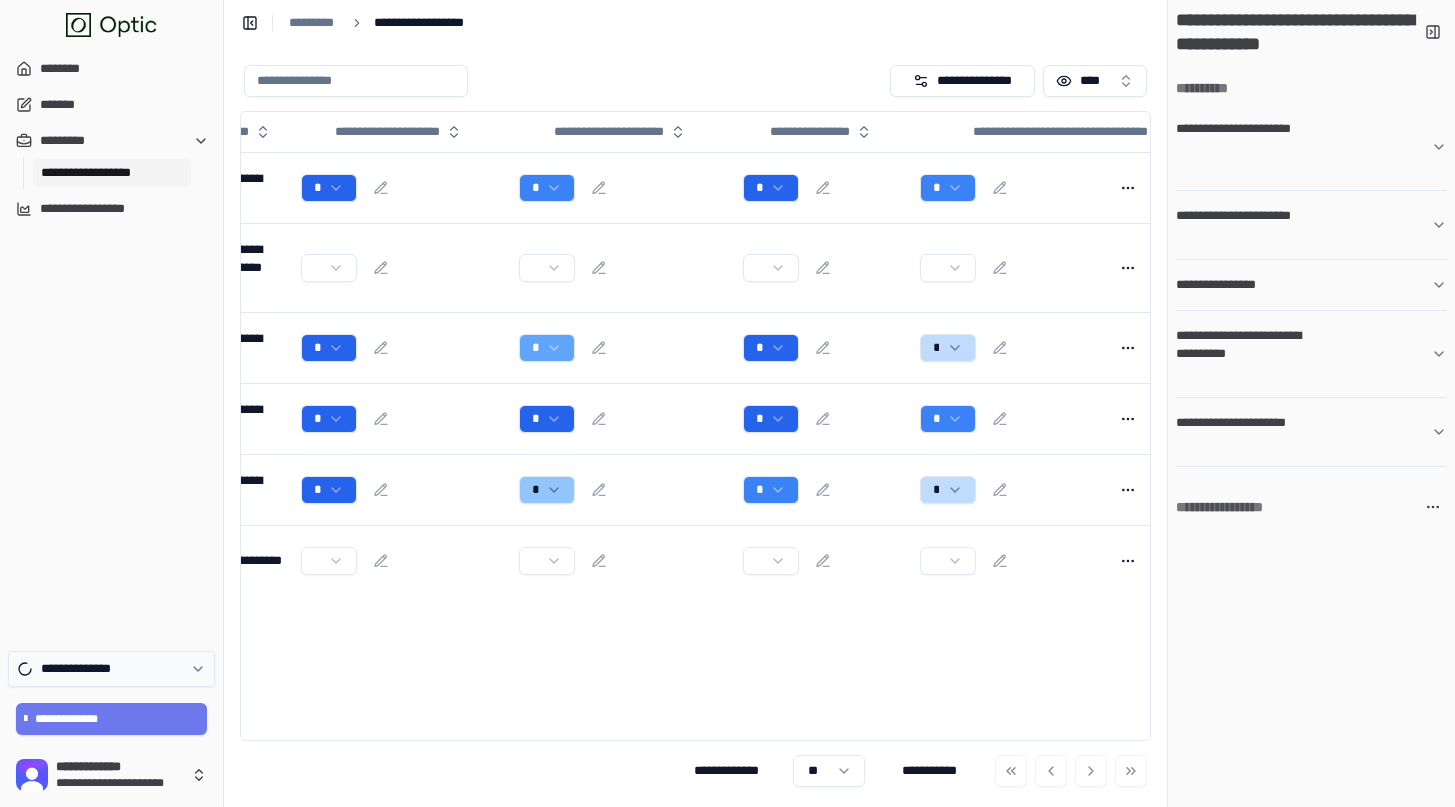 click 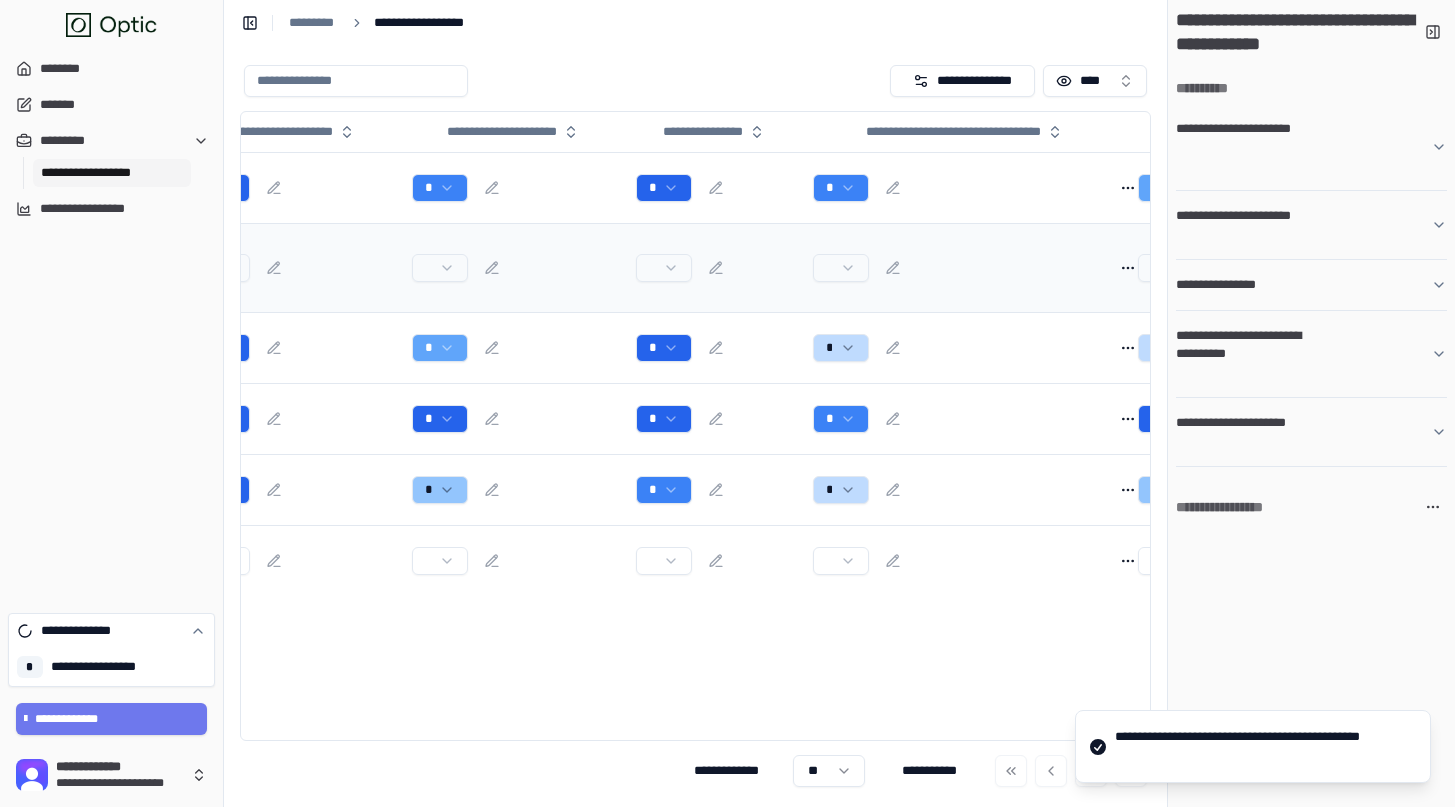 scroll, scrollTop: 0, scrollLeft: 388, axis: horizontal 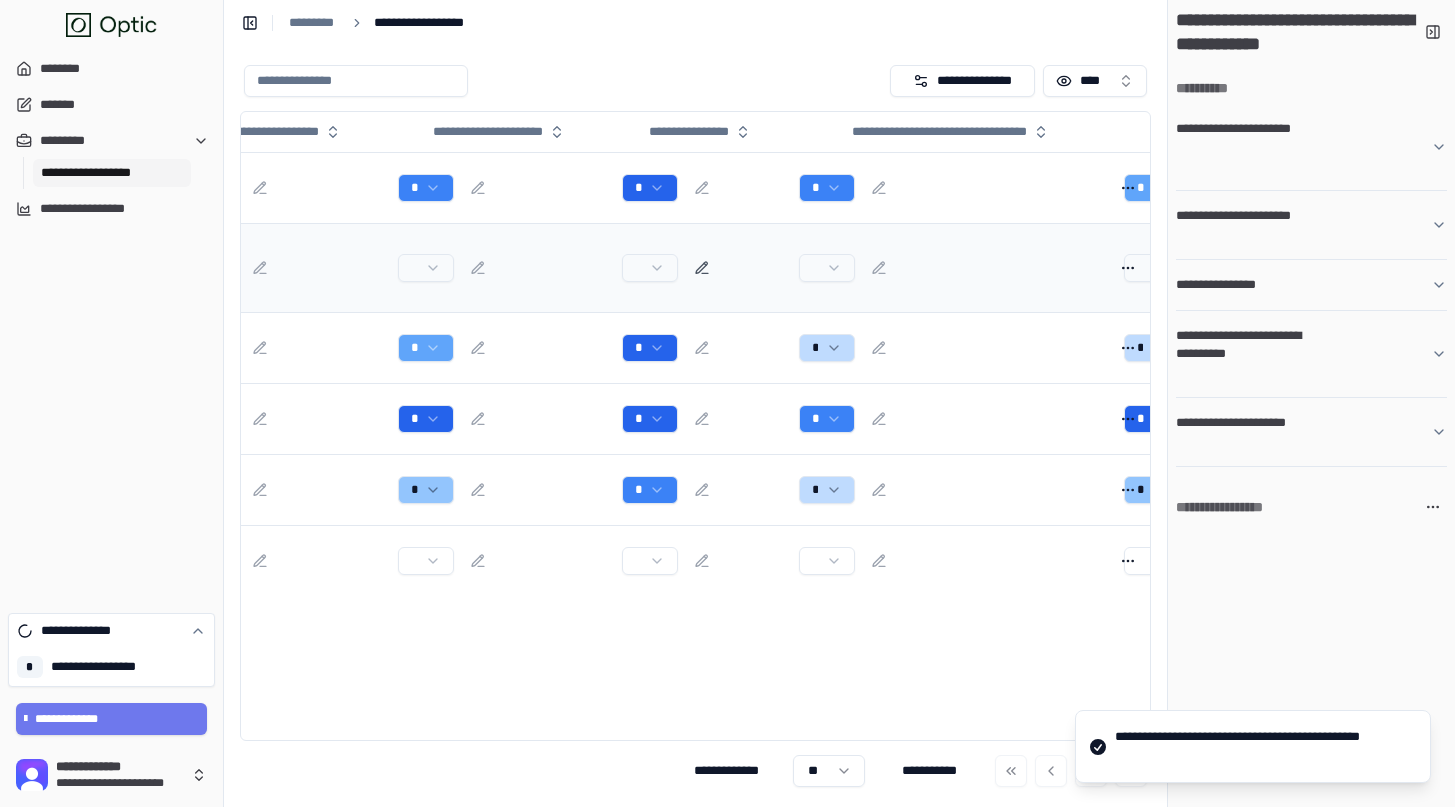 click 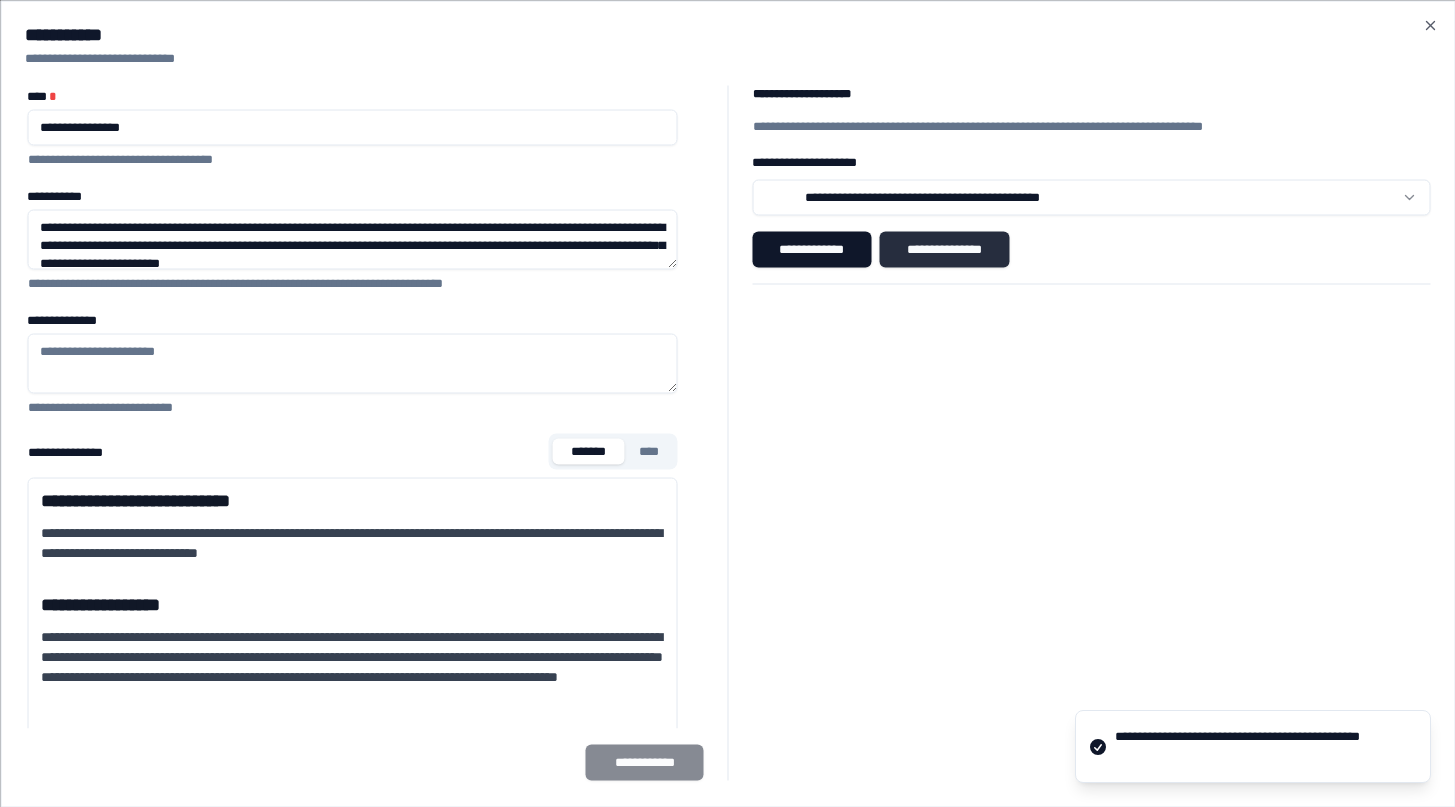 click on "**********" at bounding box center (944, 249) 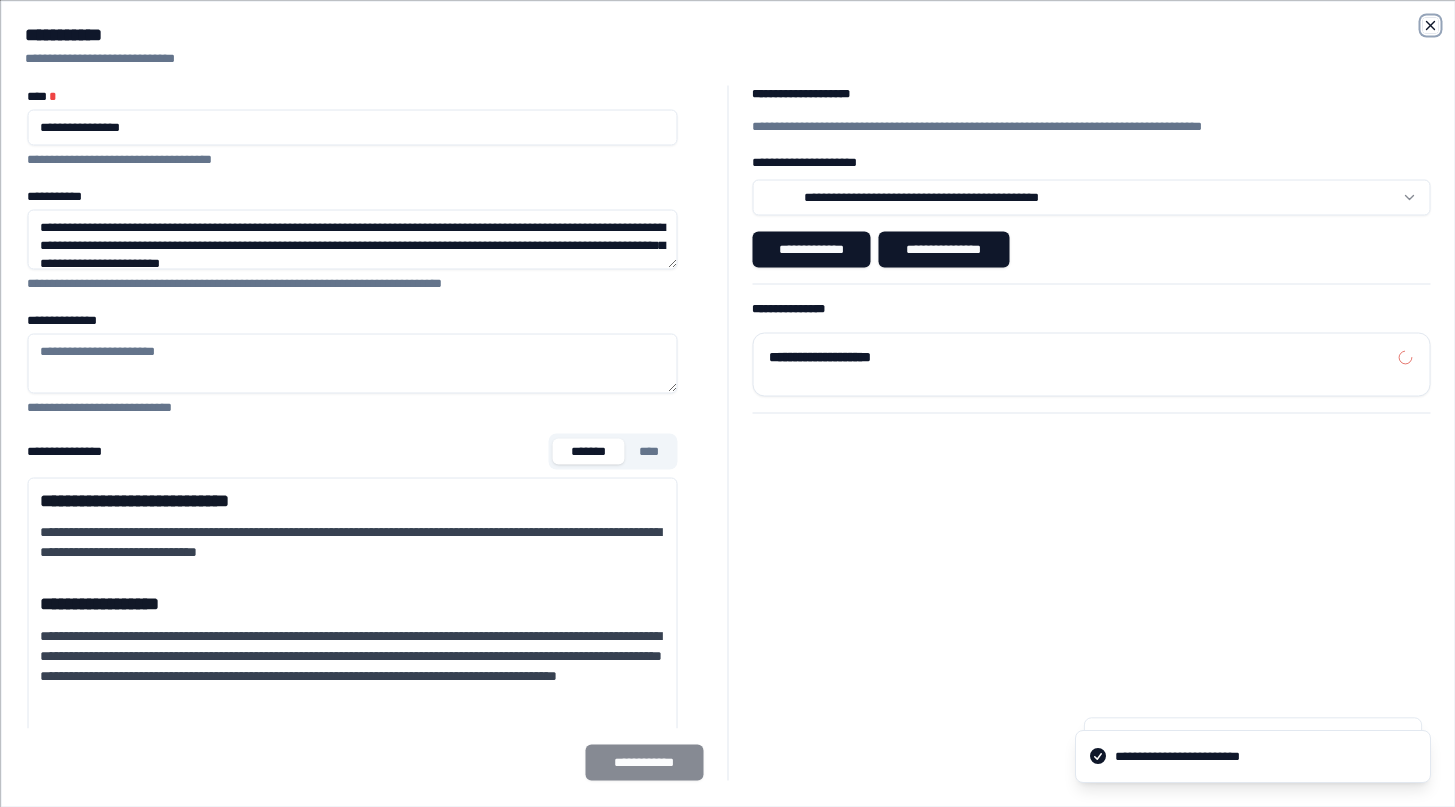click 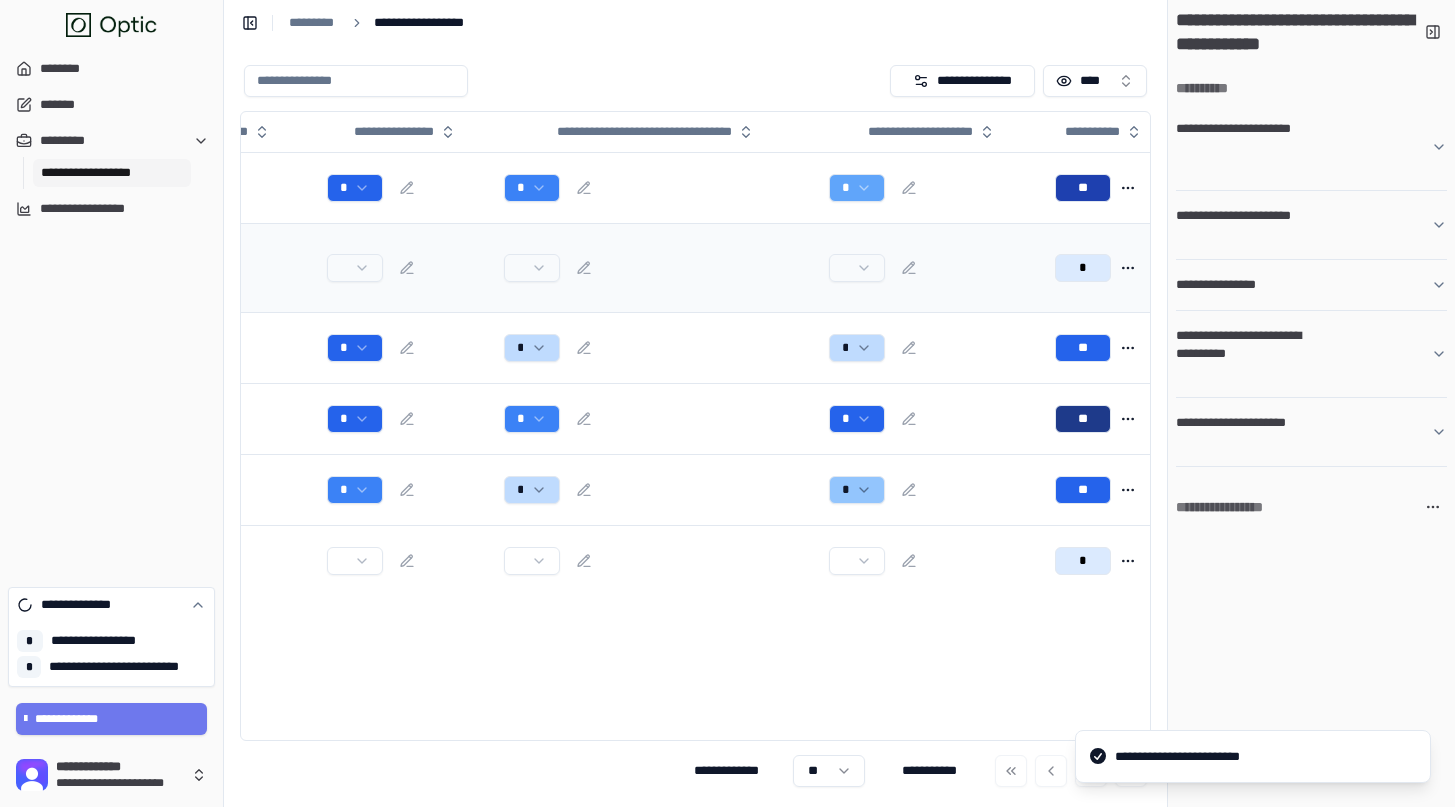 scroll, scrollTop: 0, scrollLeft: 693, axis: horizontal 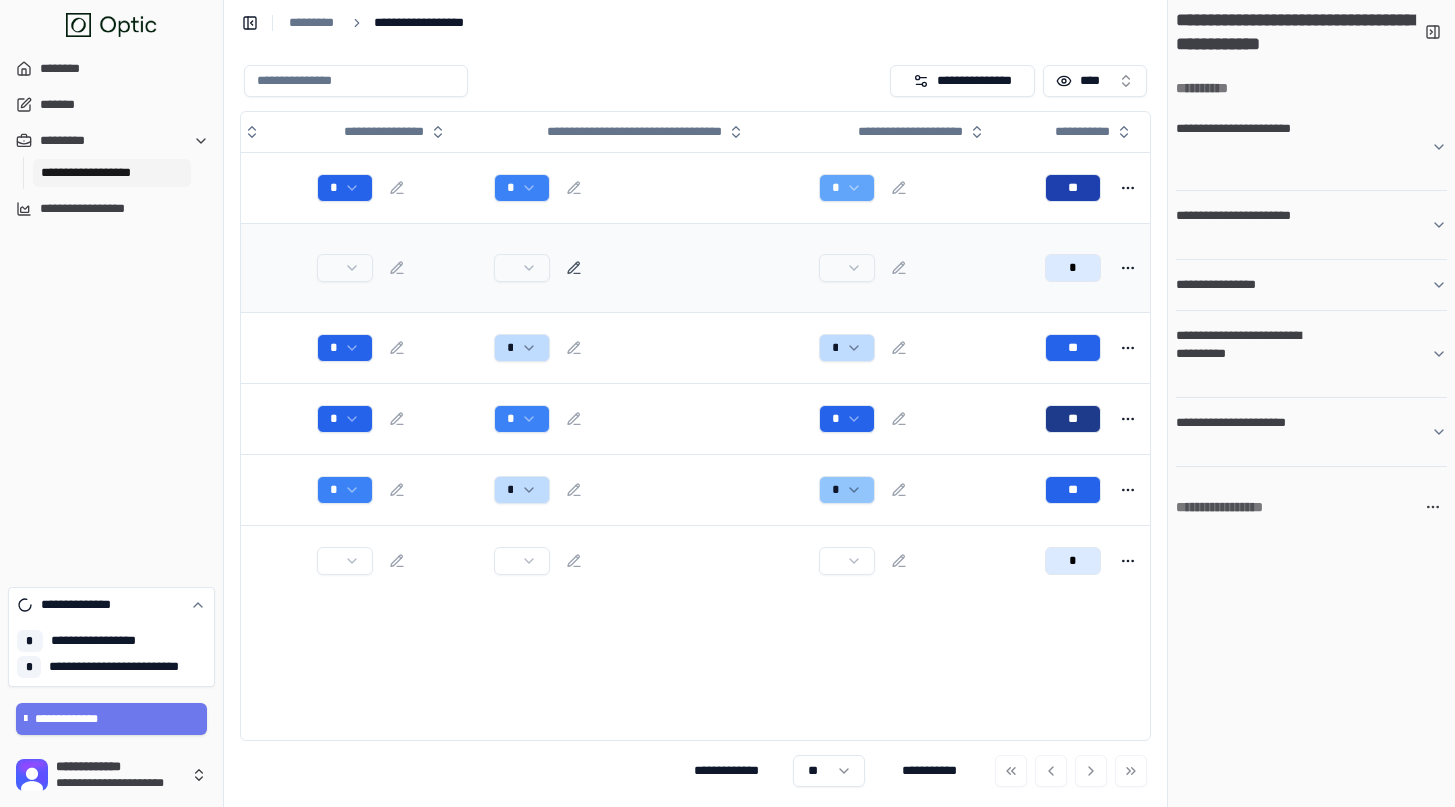 click 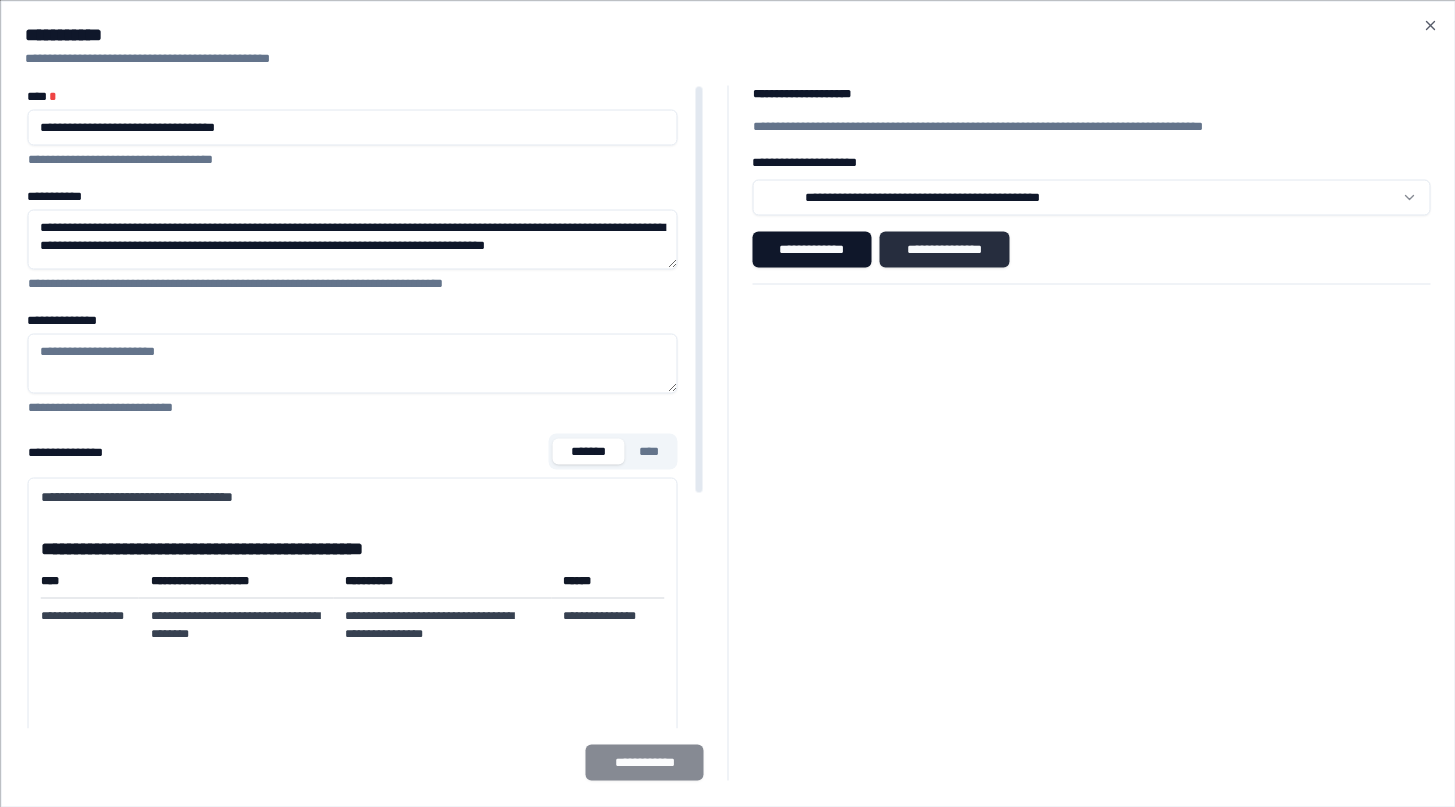 click on "**********" at bounding box center [944, 249] 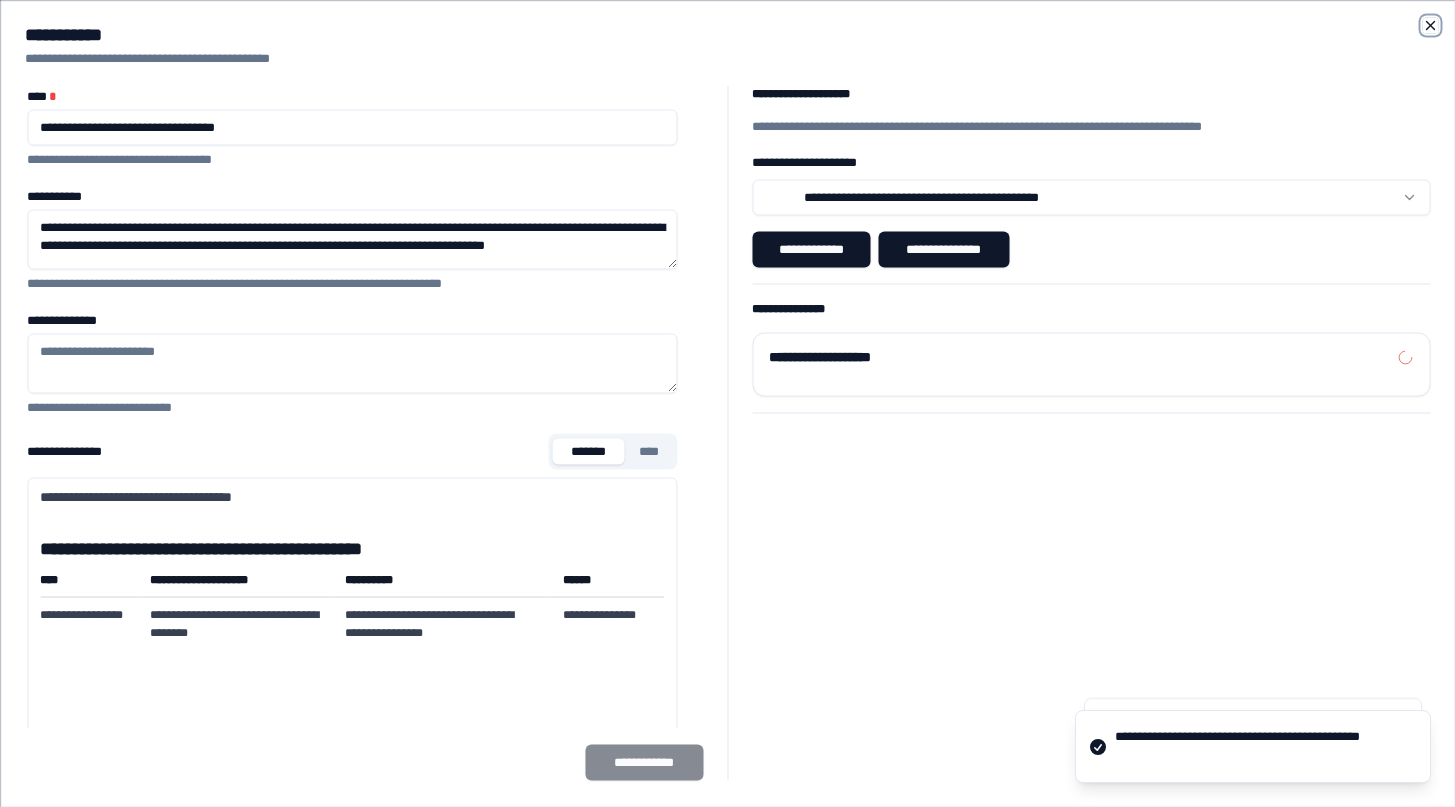 click 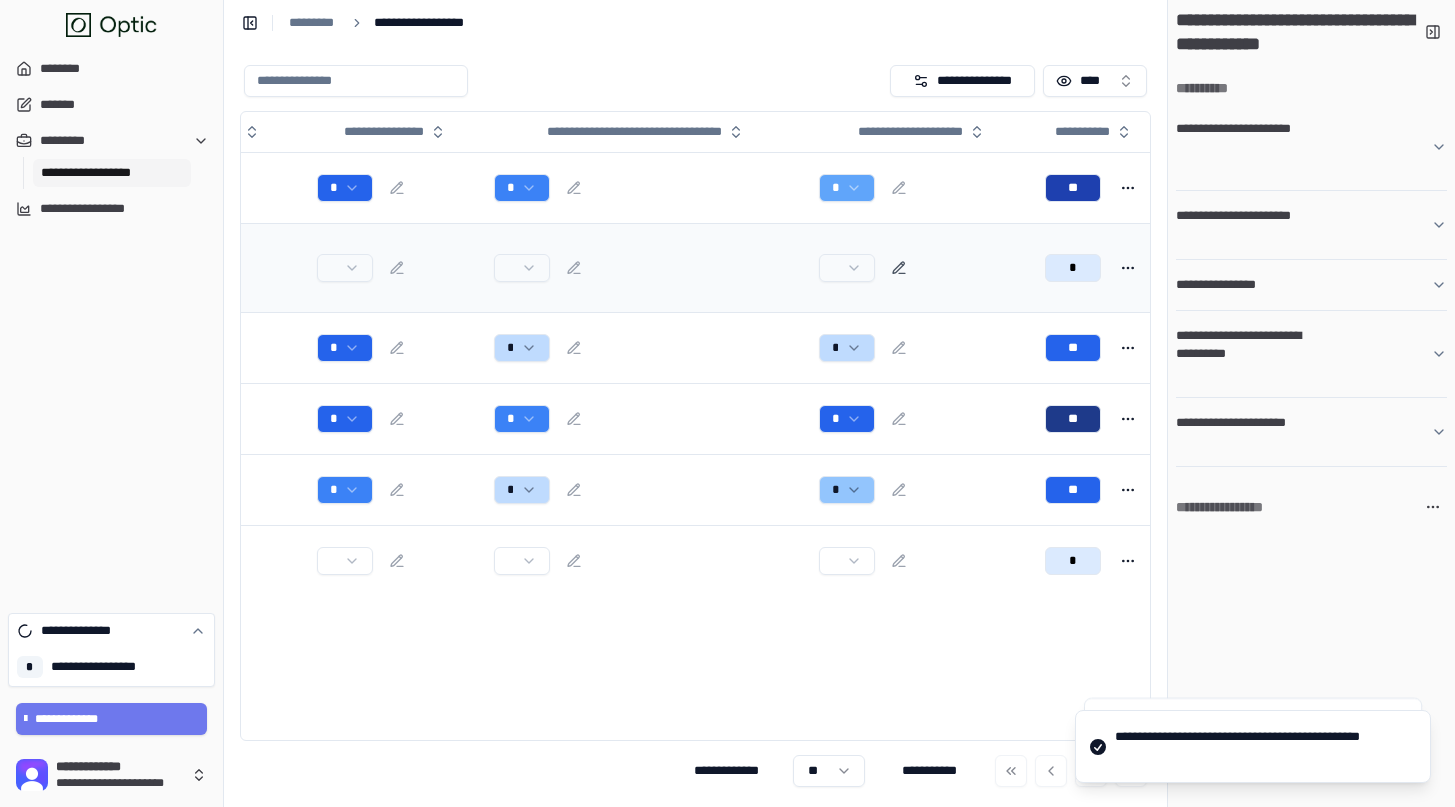 click 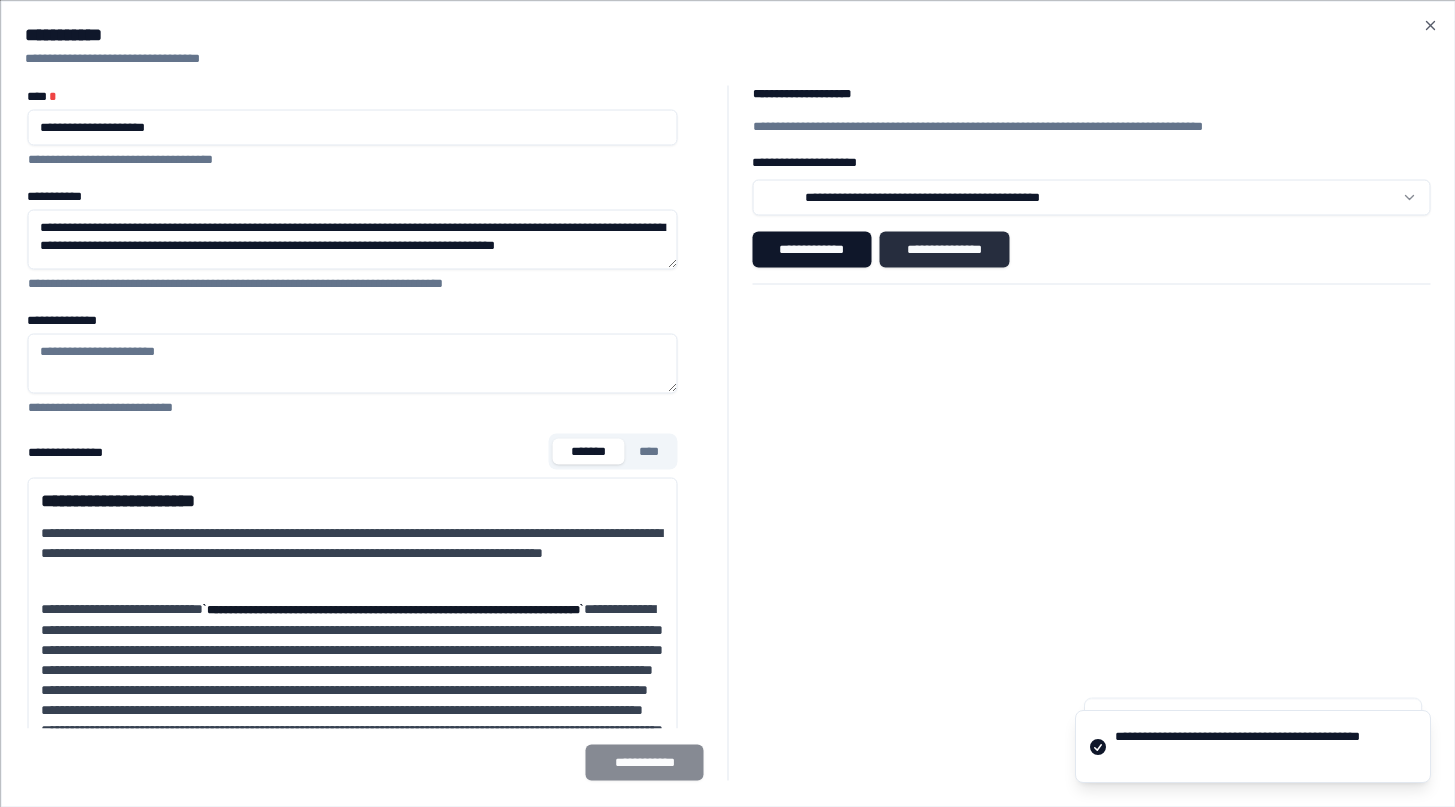 click on "**********" at bounding box center (944, 249) 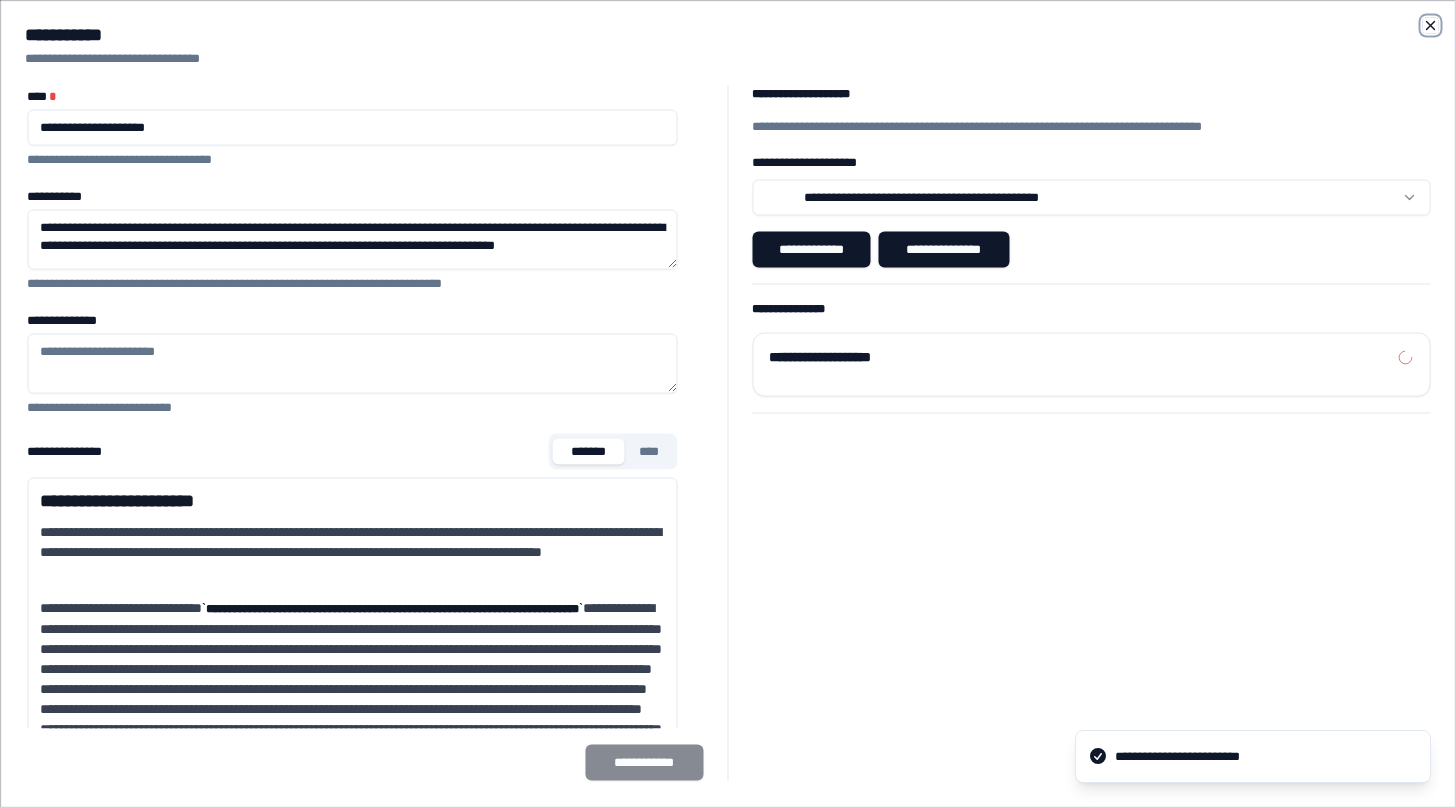 click 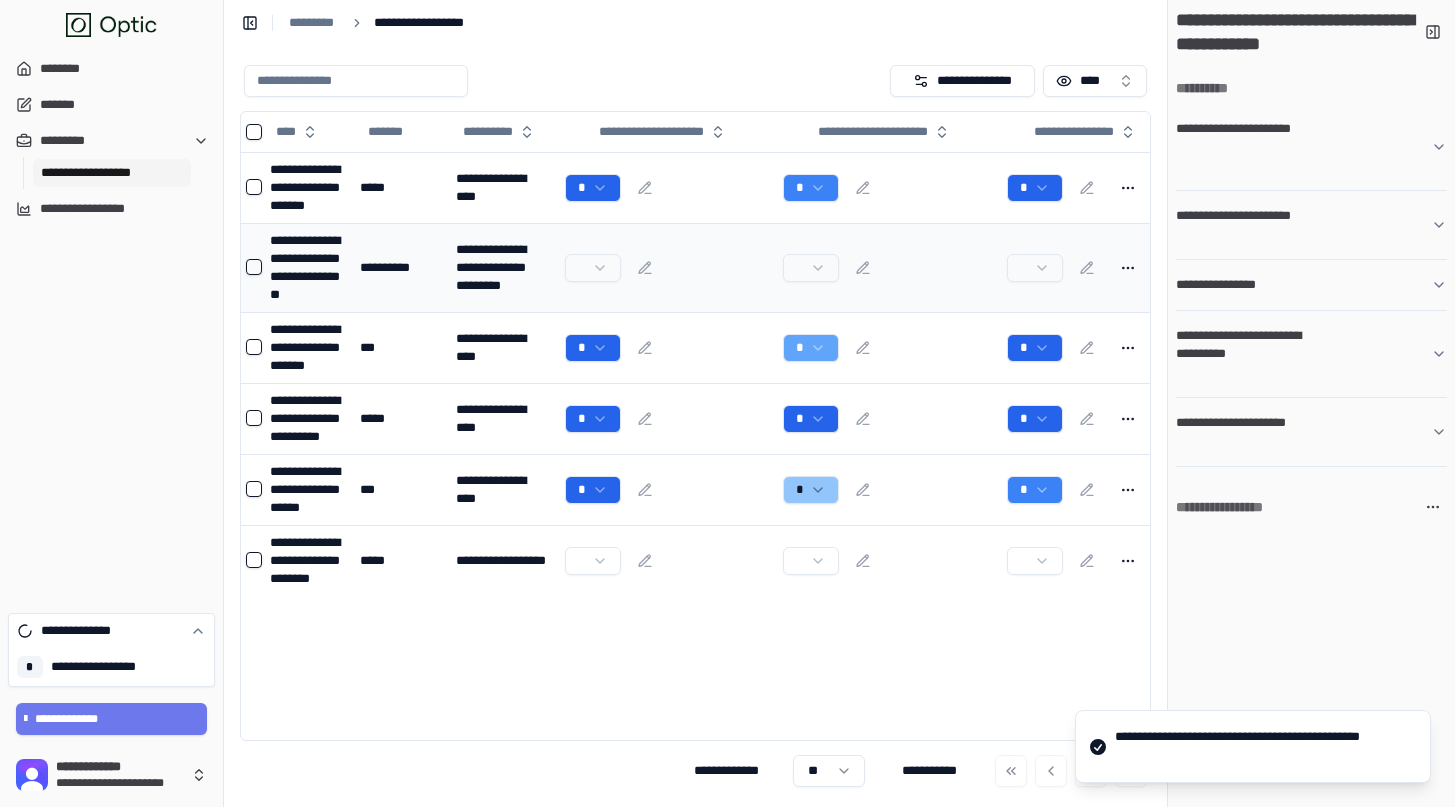 scroll, scrollTop: 0, scrollLeft: 0, axis: both 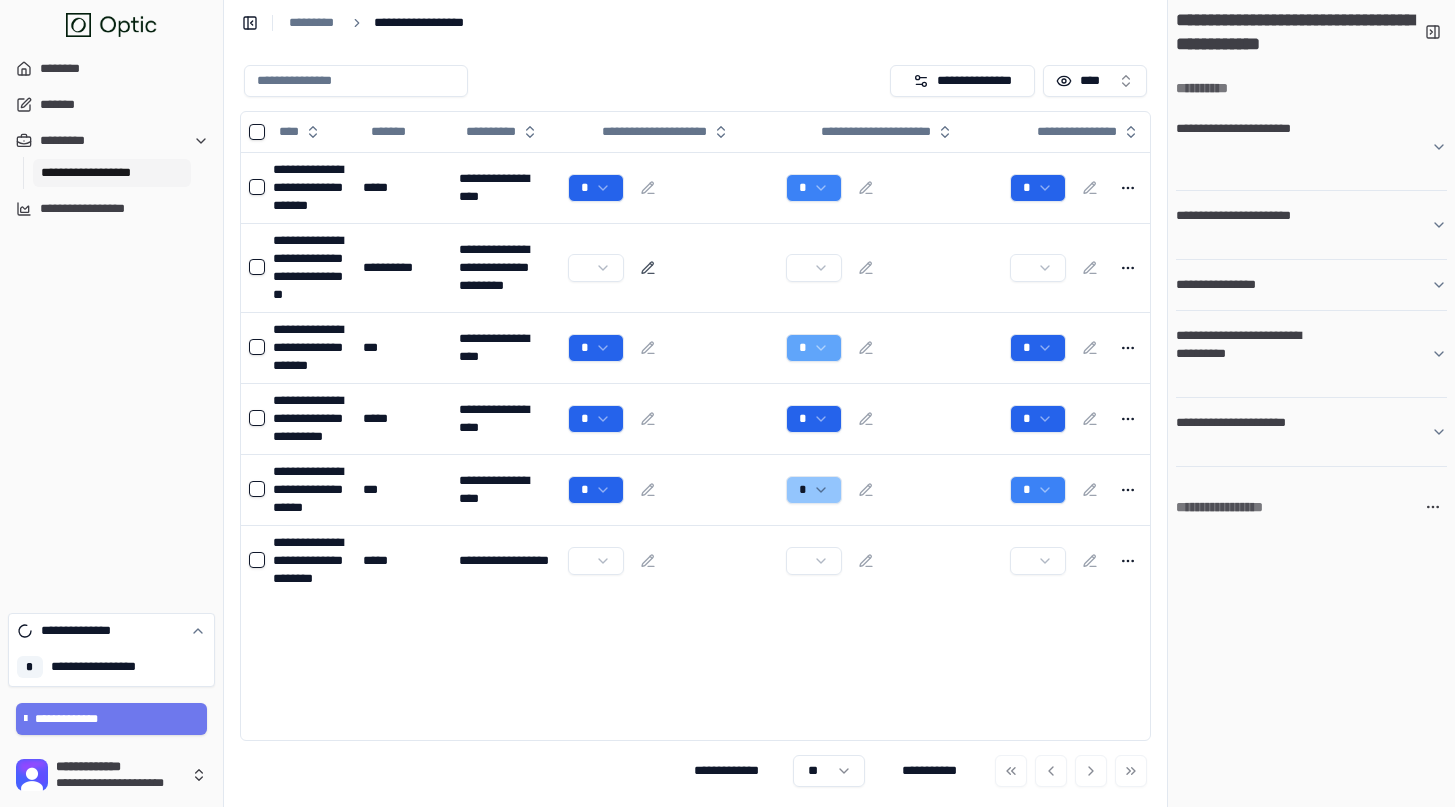 click 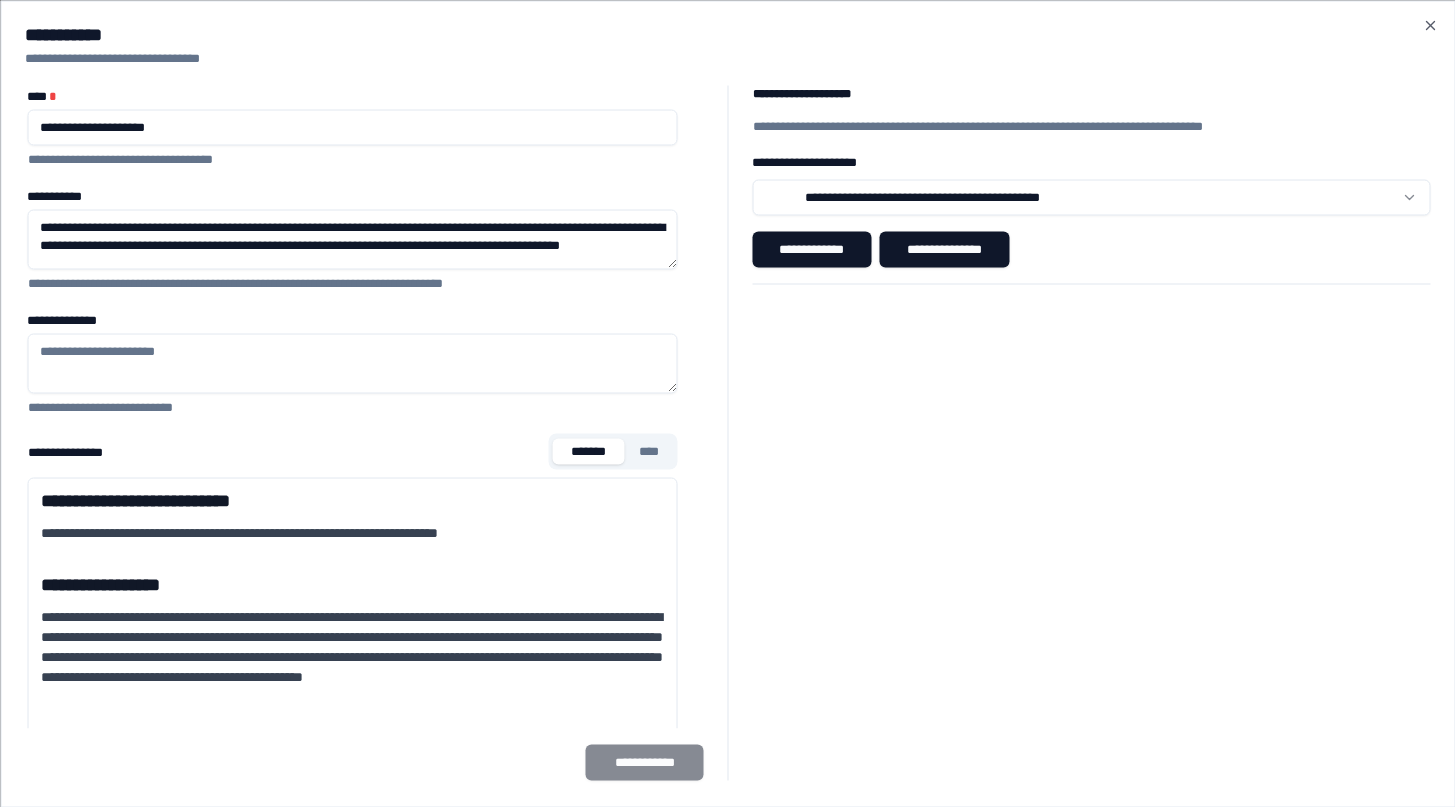 click on "**********" at bounding box center [727, 403] 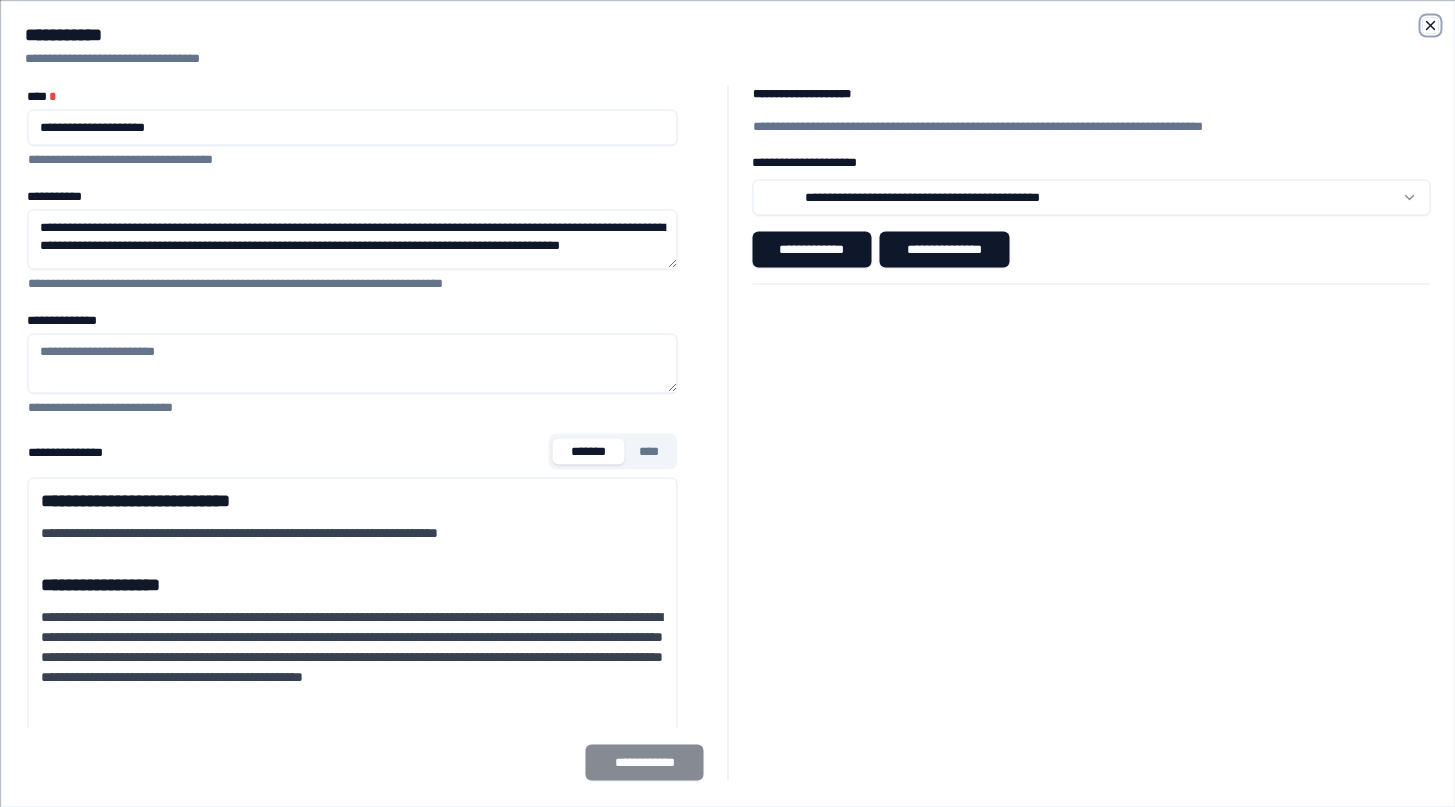 click 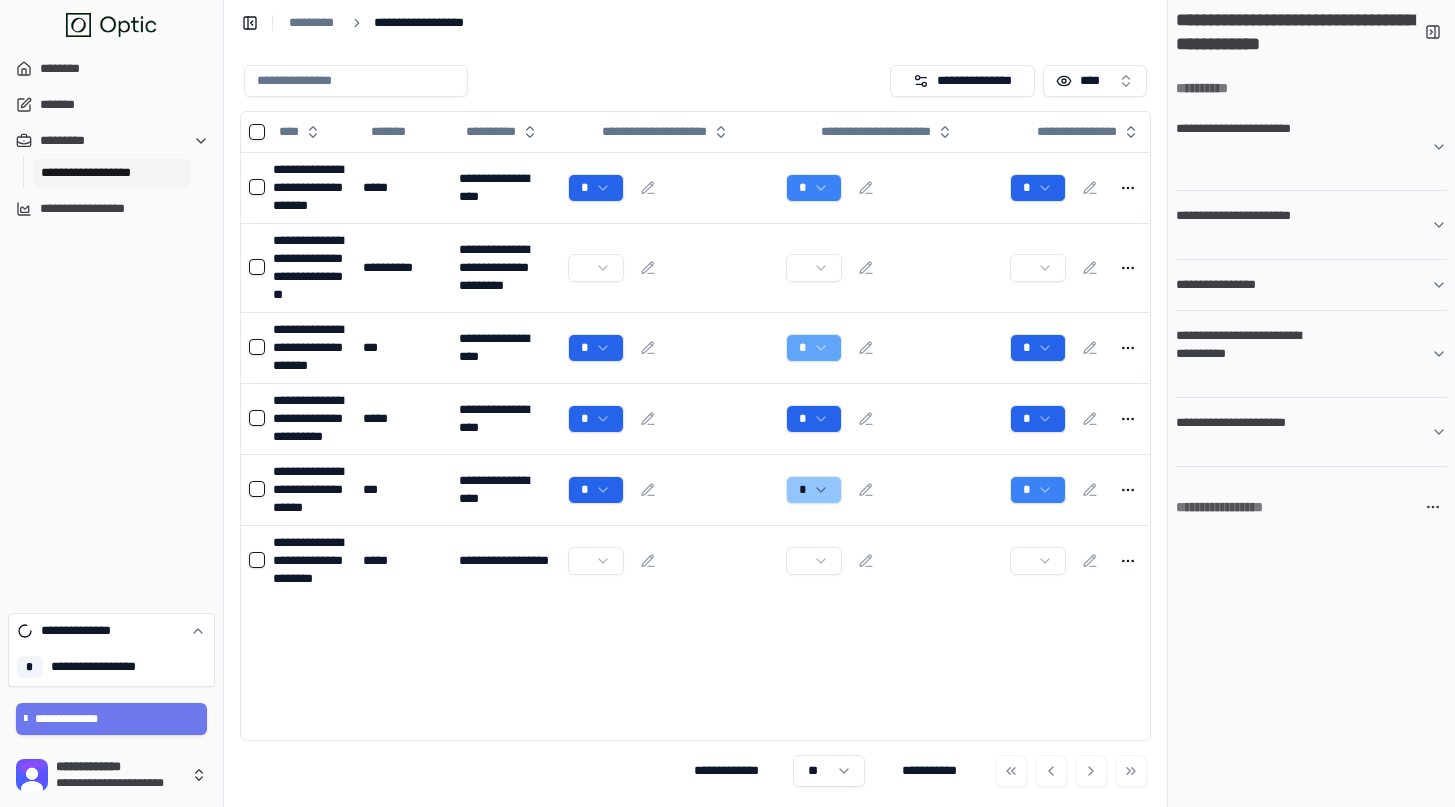 click on "**********" at bounding box center [105, 667] 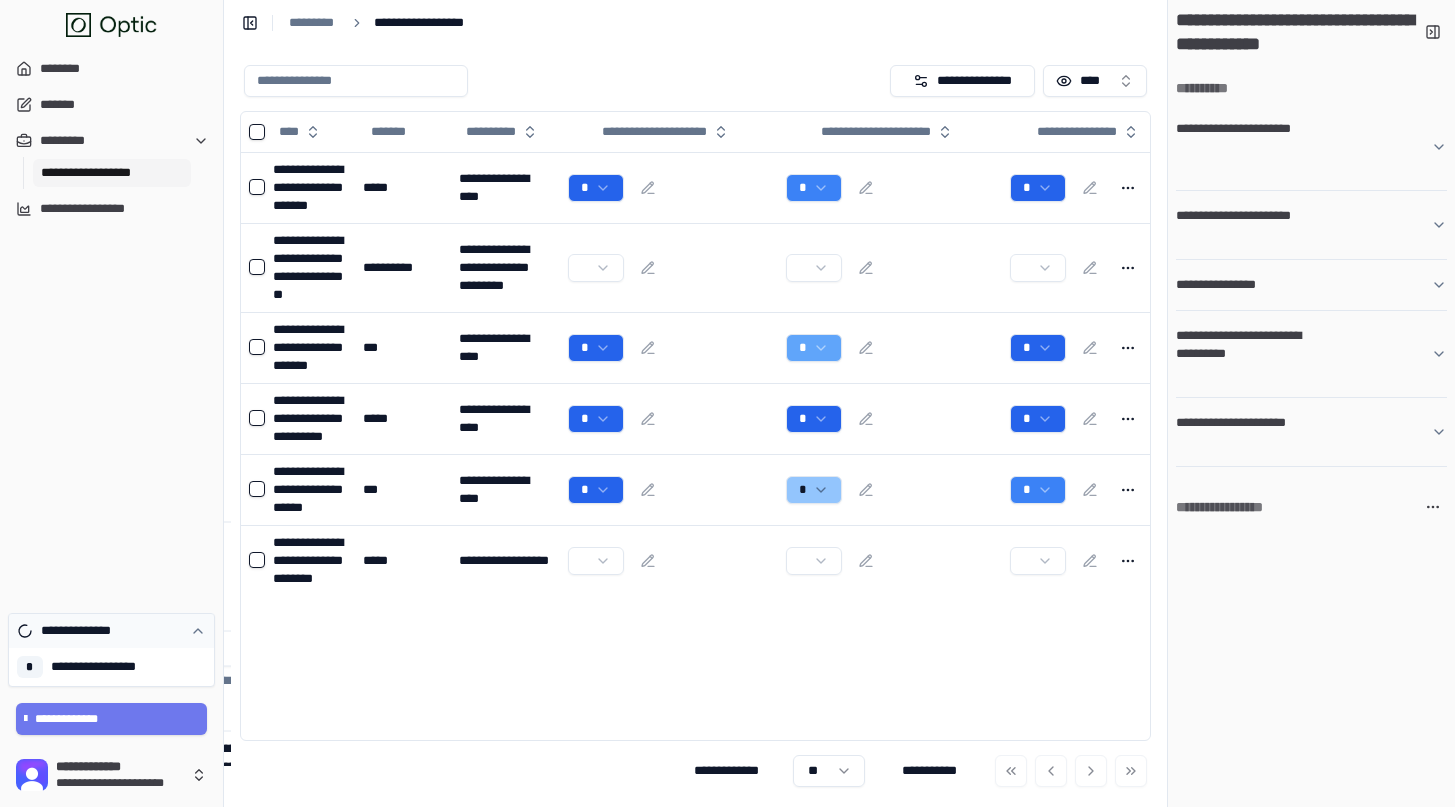 click 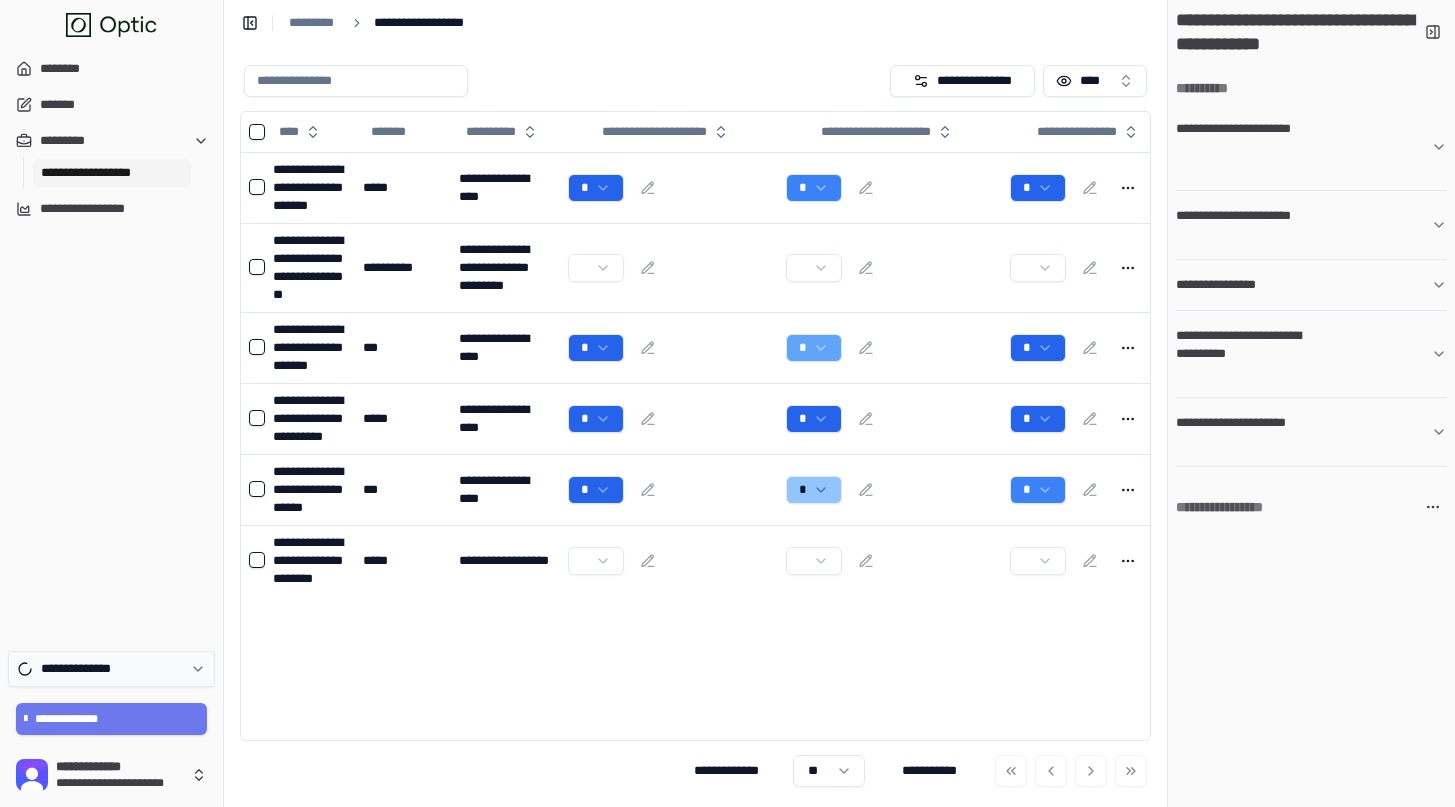 click 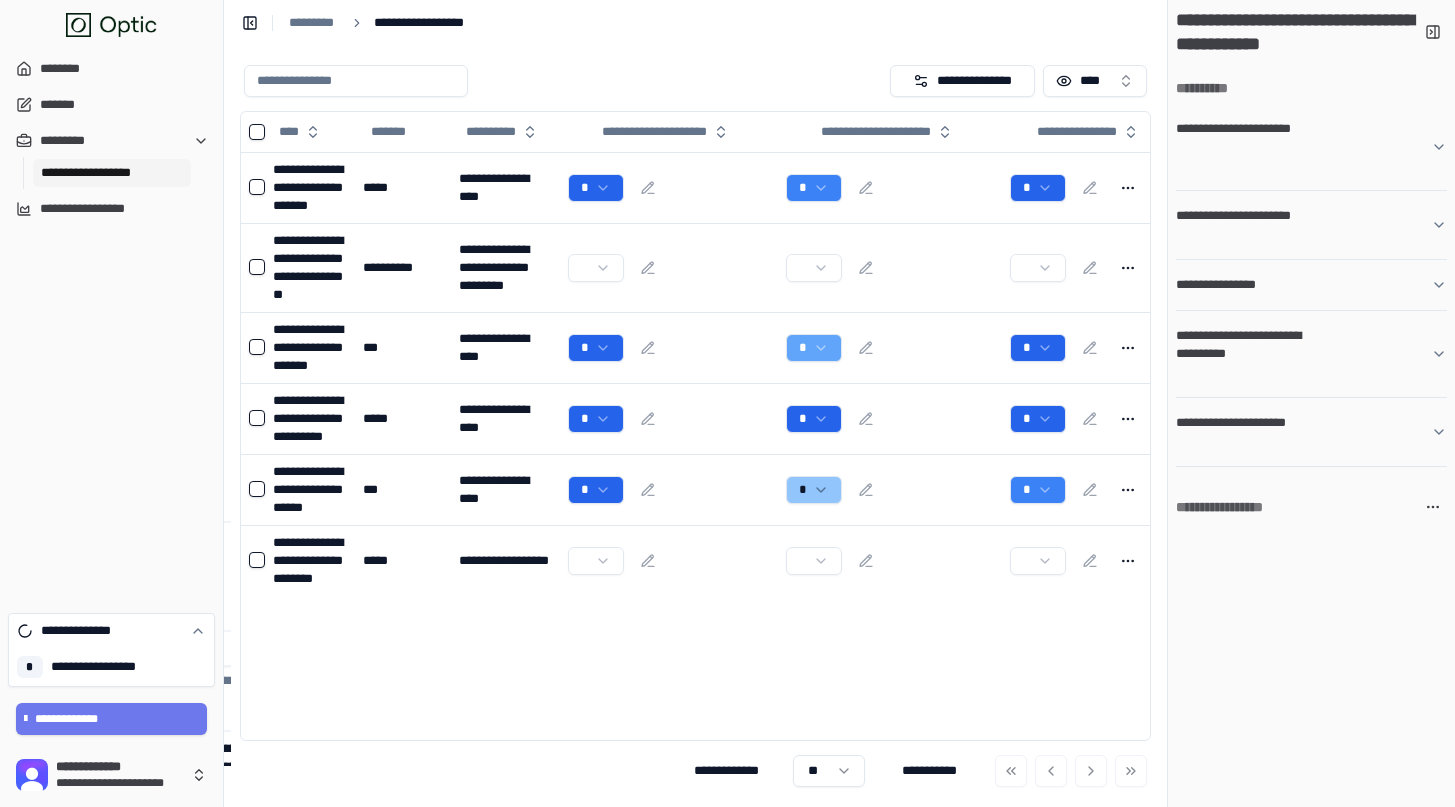 scroll, scrollTop: 2, scrollLeft: 0, axis: vertical 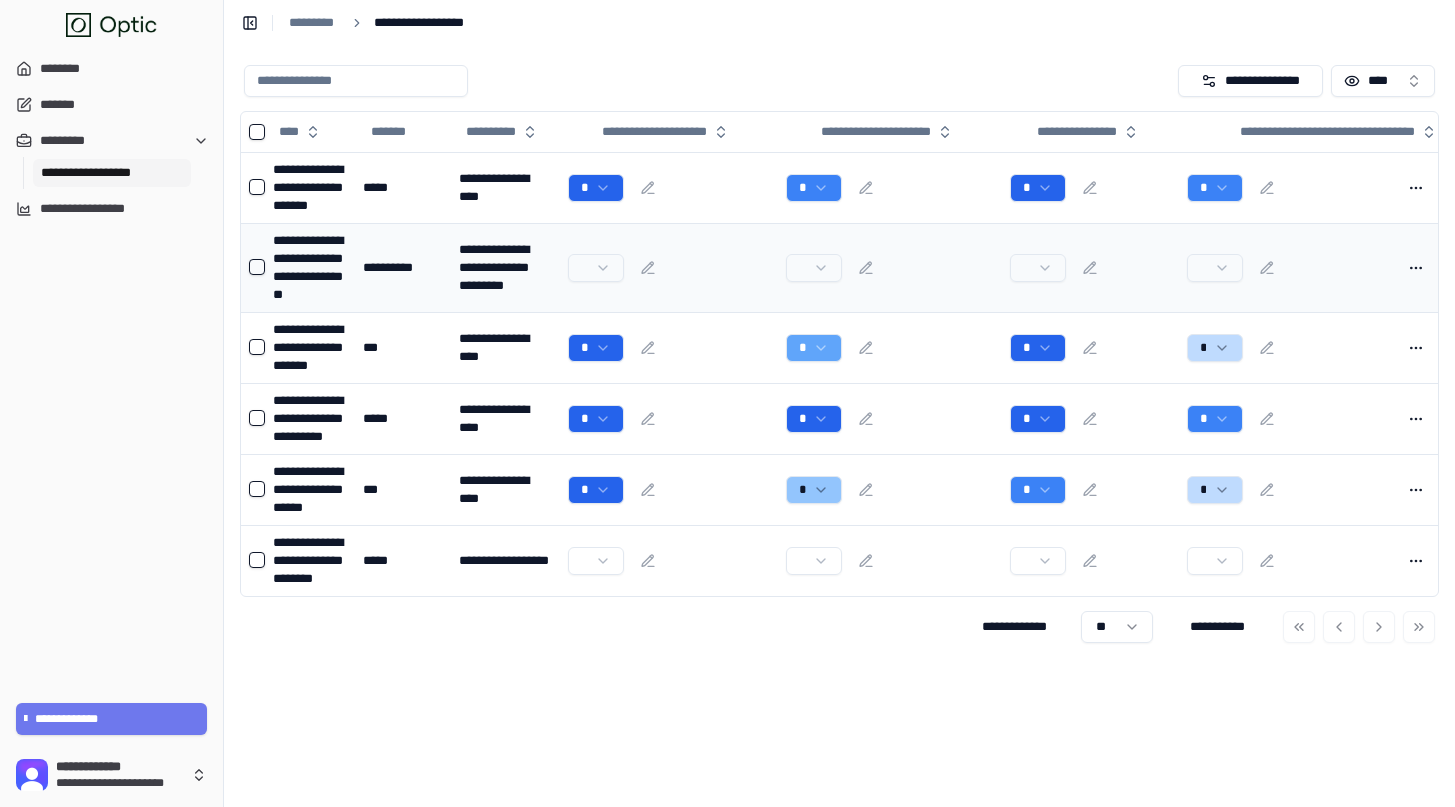 click on "**********" at bounding box center [402, 267] 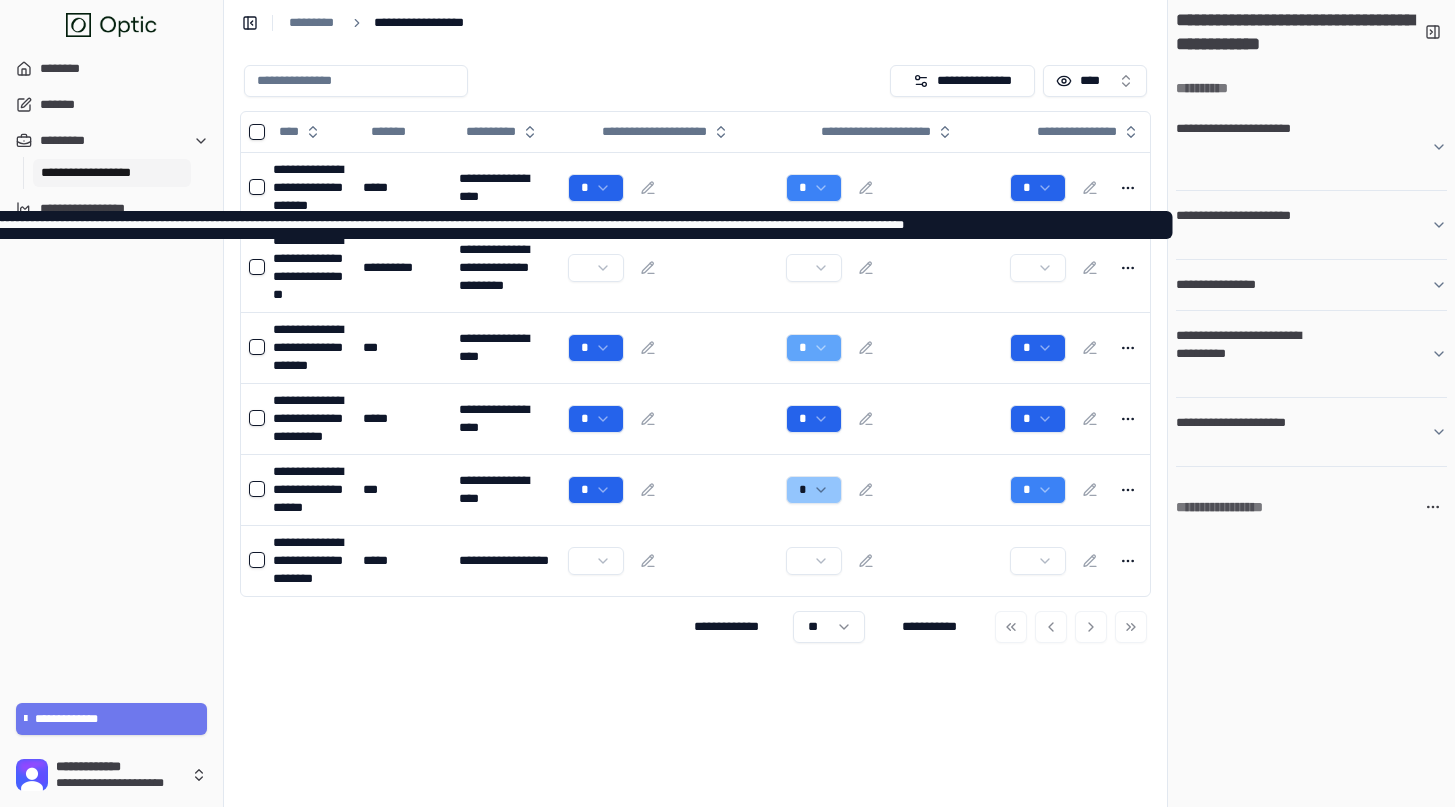 click on "**********" at bounding box center (1303, 147) 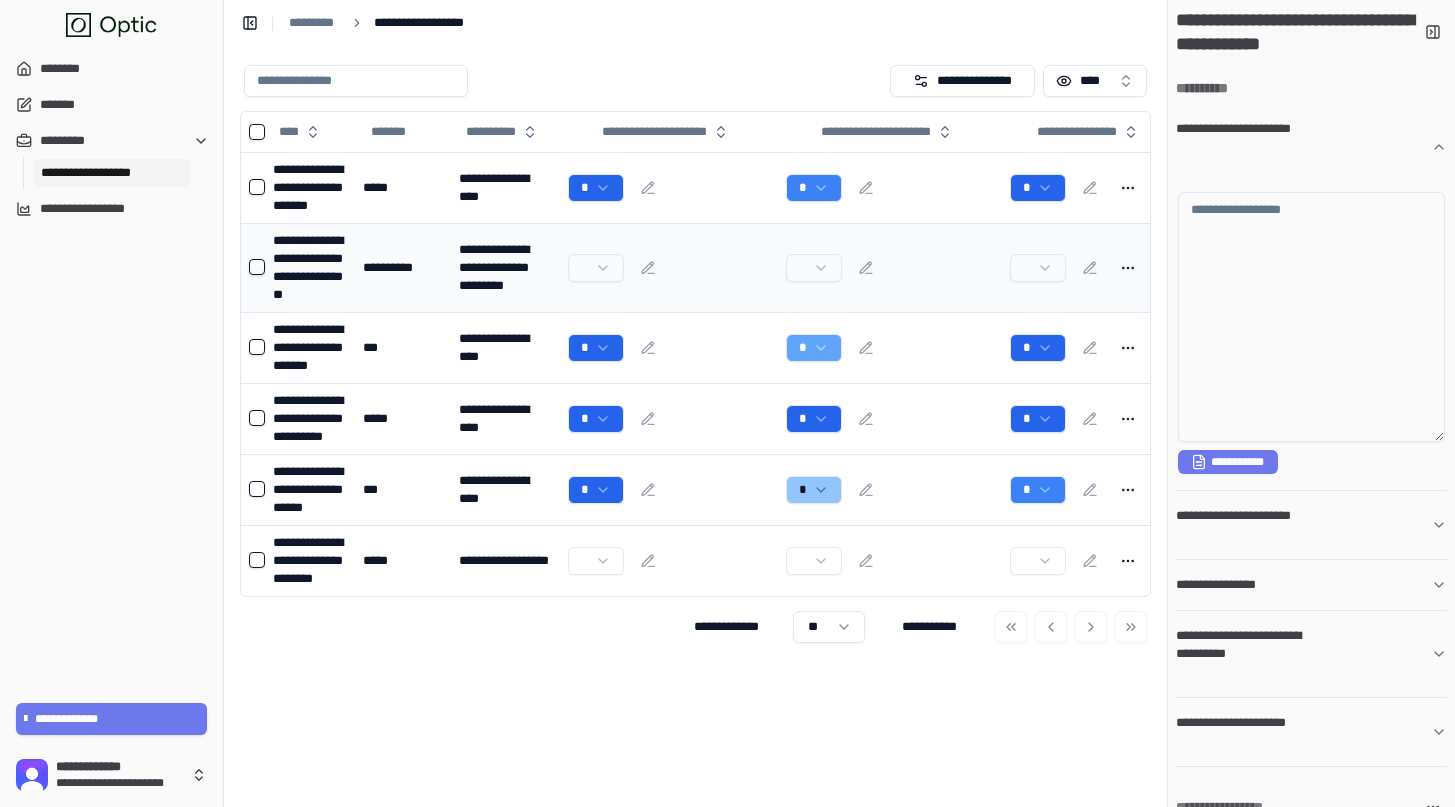 click at bounding box center (669, 268) 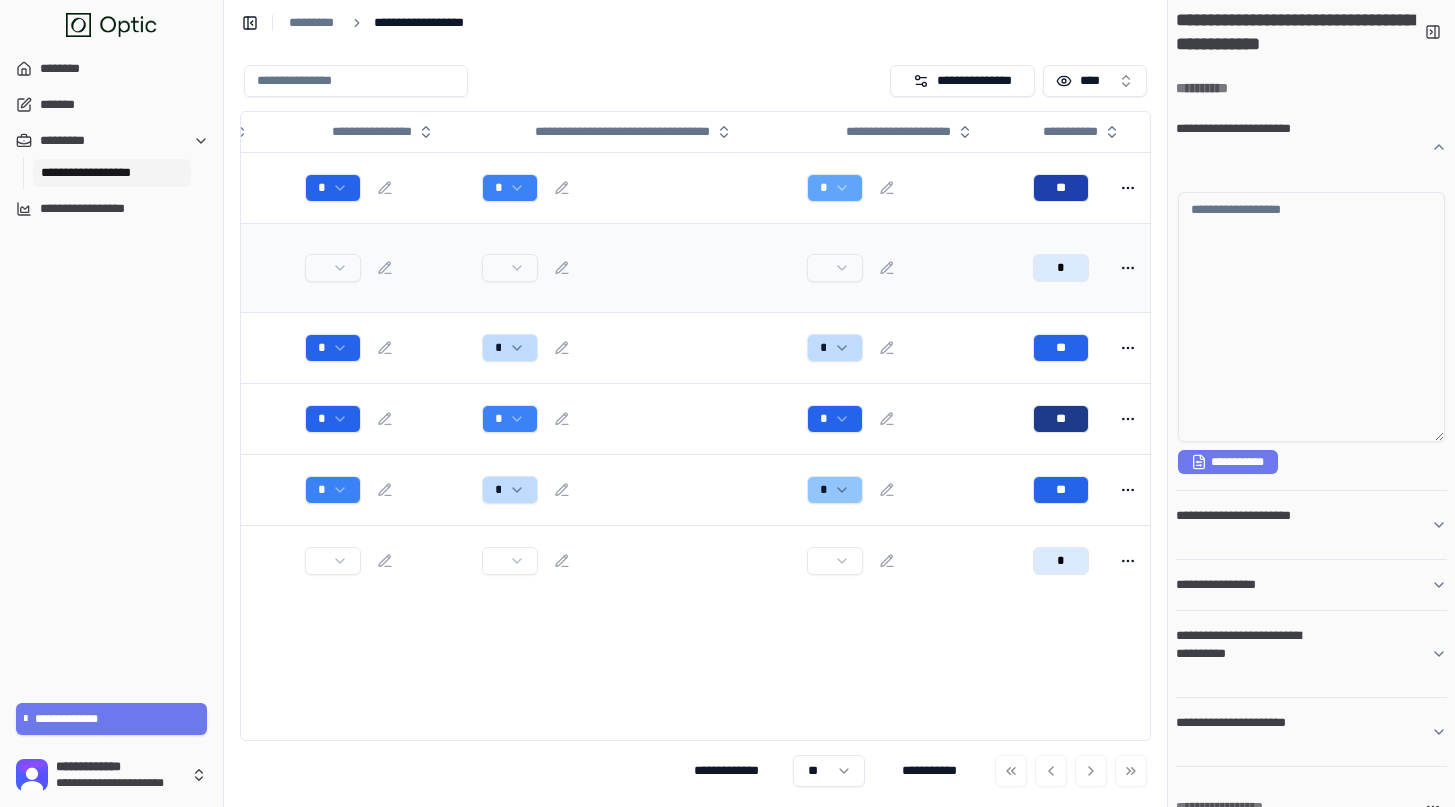 scroll, scrollTop: 0, scrollLeft: 742, axis: horizontal 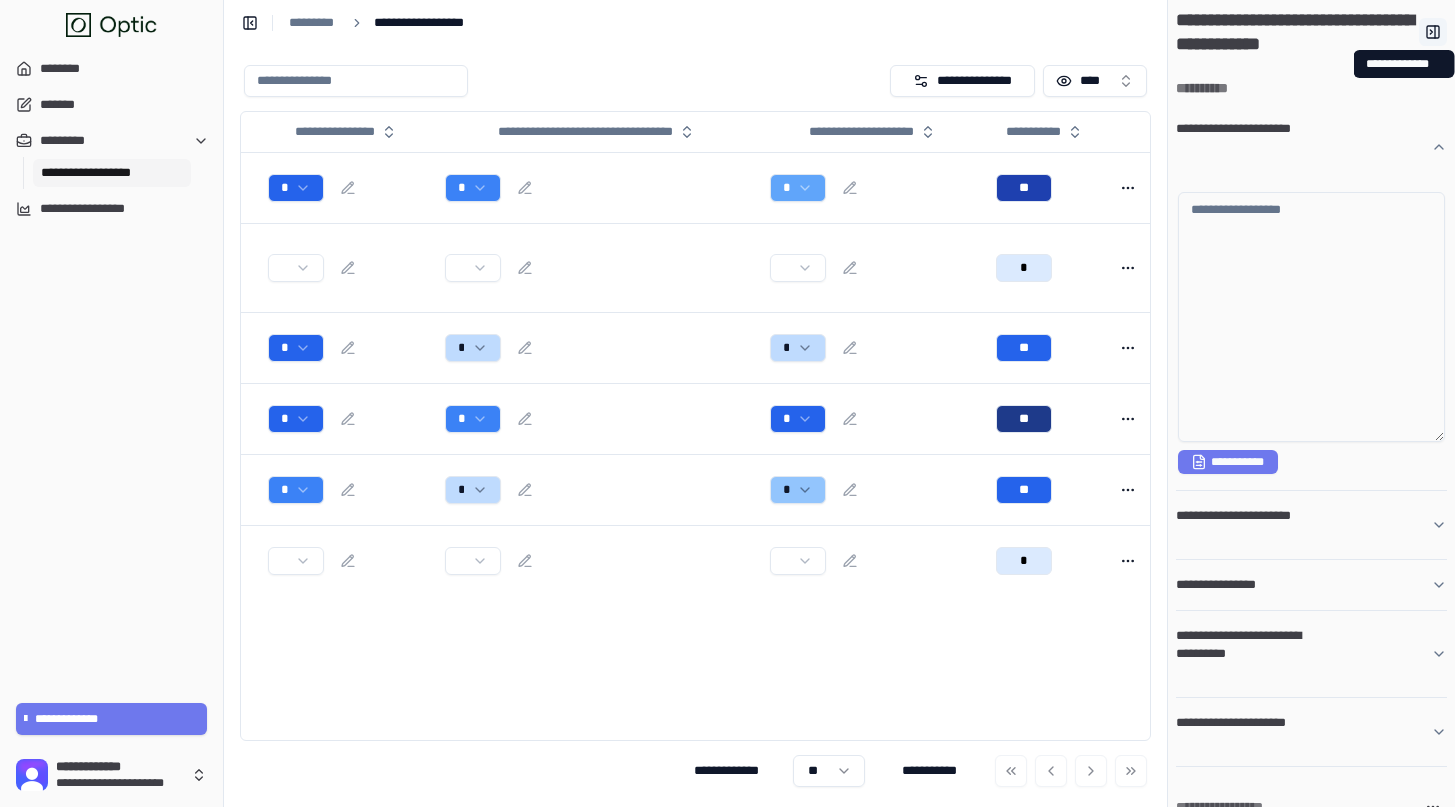 click at bounding box center (1433, 32) 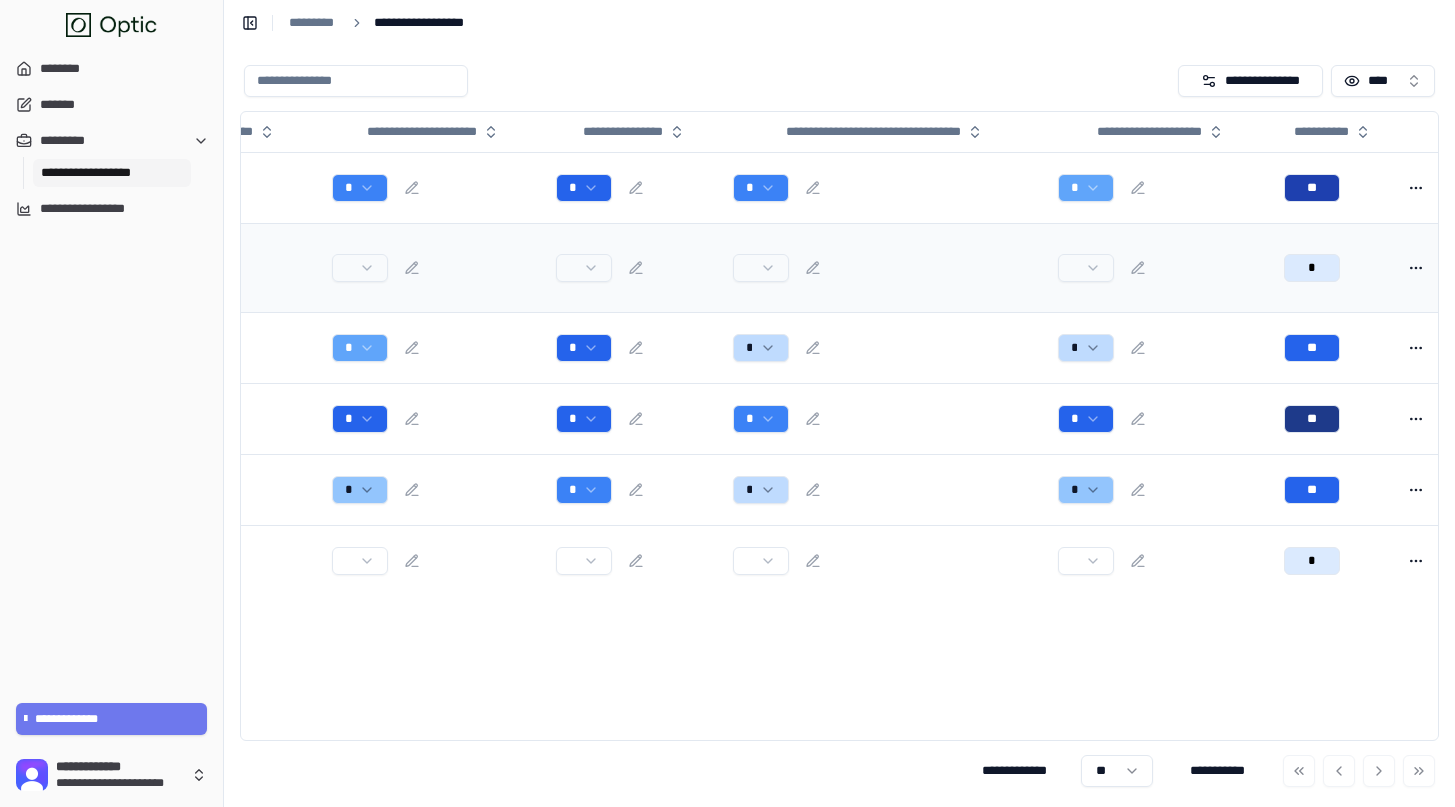 scroll, scrollTop: 0, scrollLeft: 0, axis: both 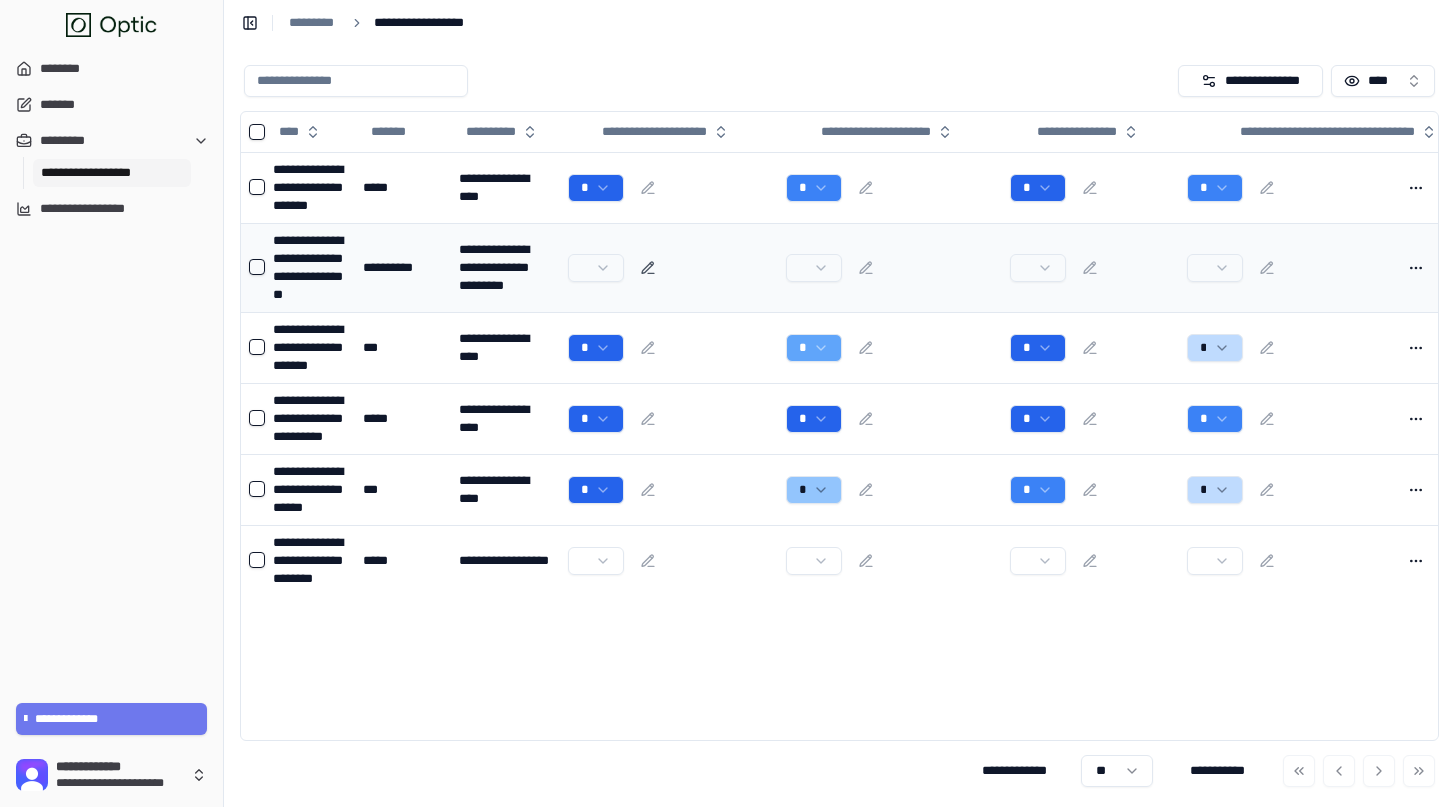 click 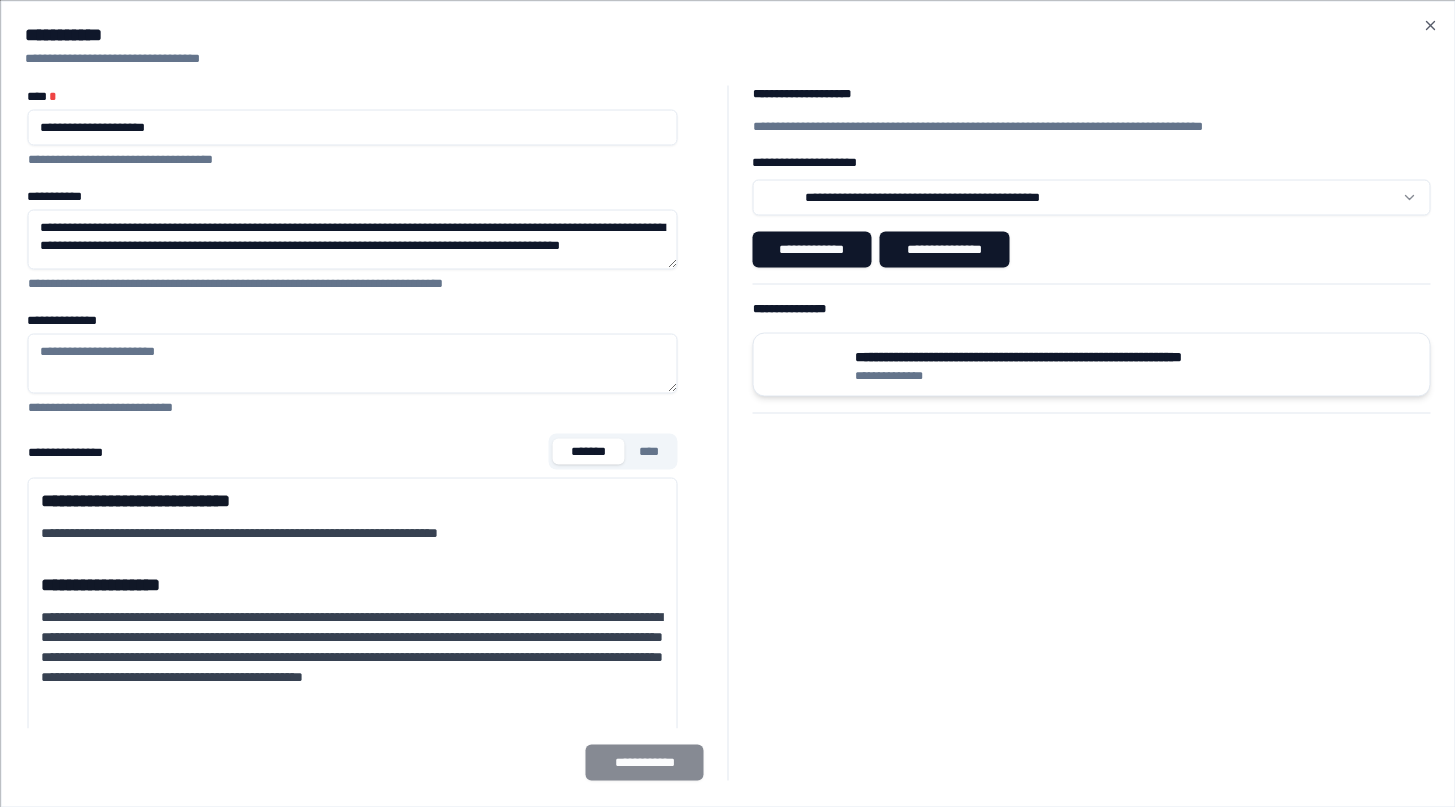 type on "**********" 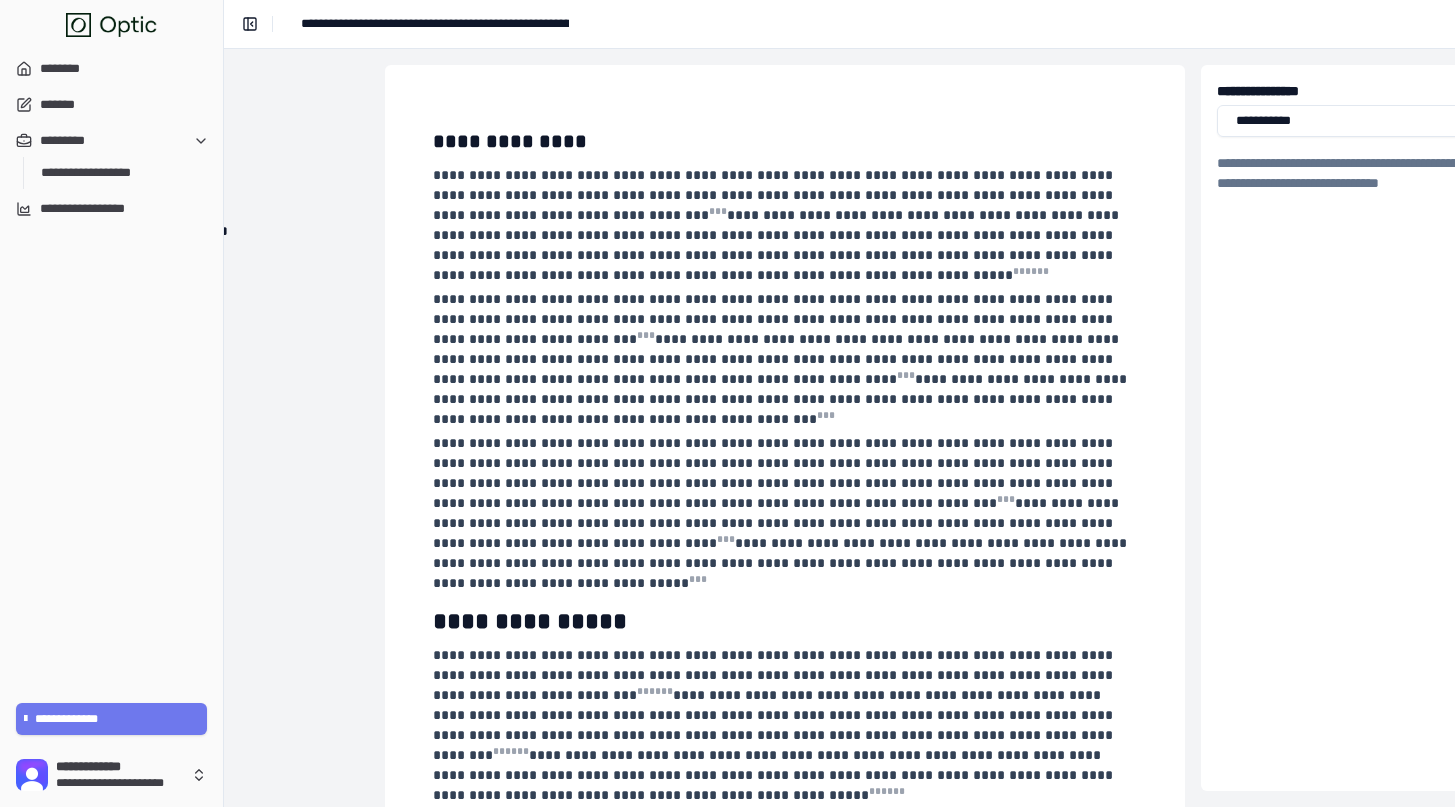 scroll, scrollTop: 0, scrollLeft: 245, axis: horizontal 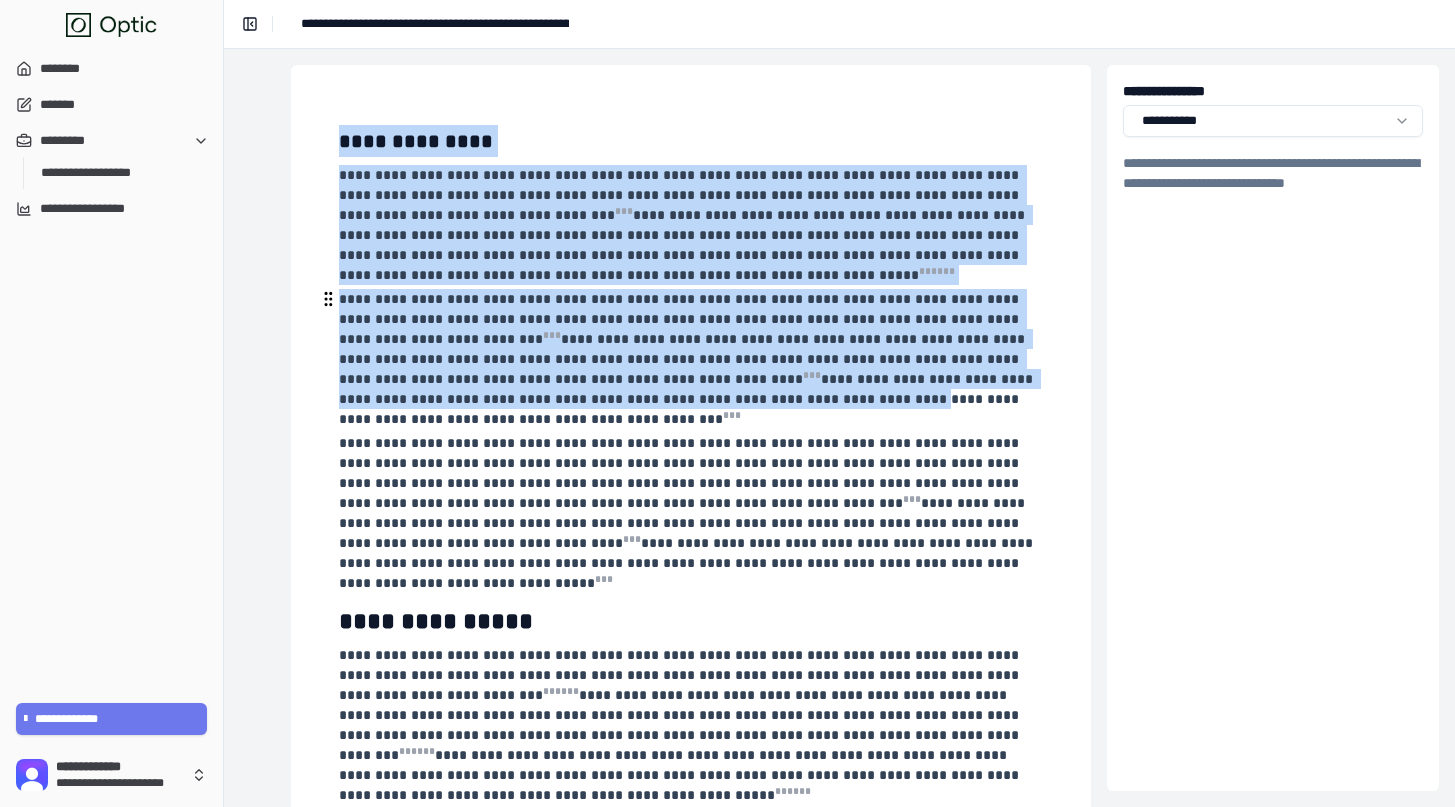 drag, startPoint x: 340, startPoint y: 140, endPoint x: 608, endPoint y: 400, distance: 373.39523 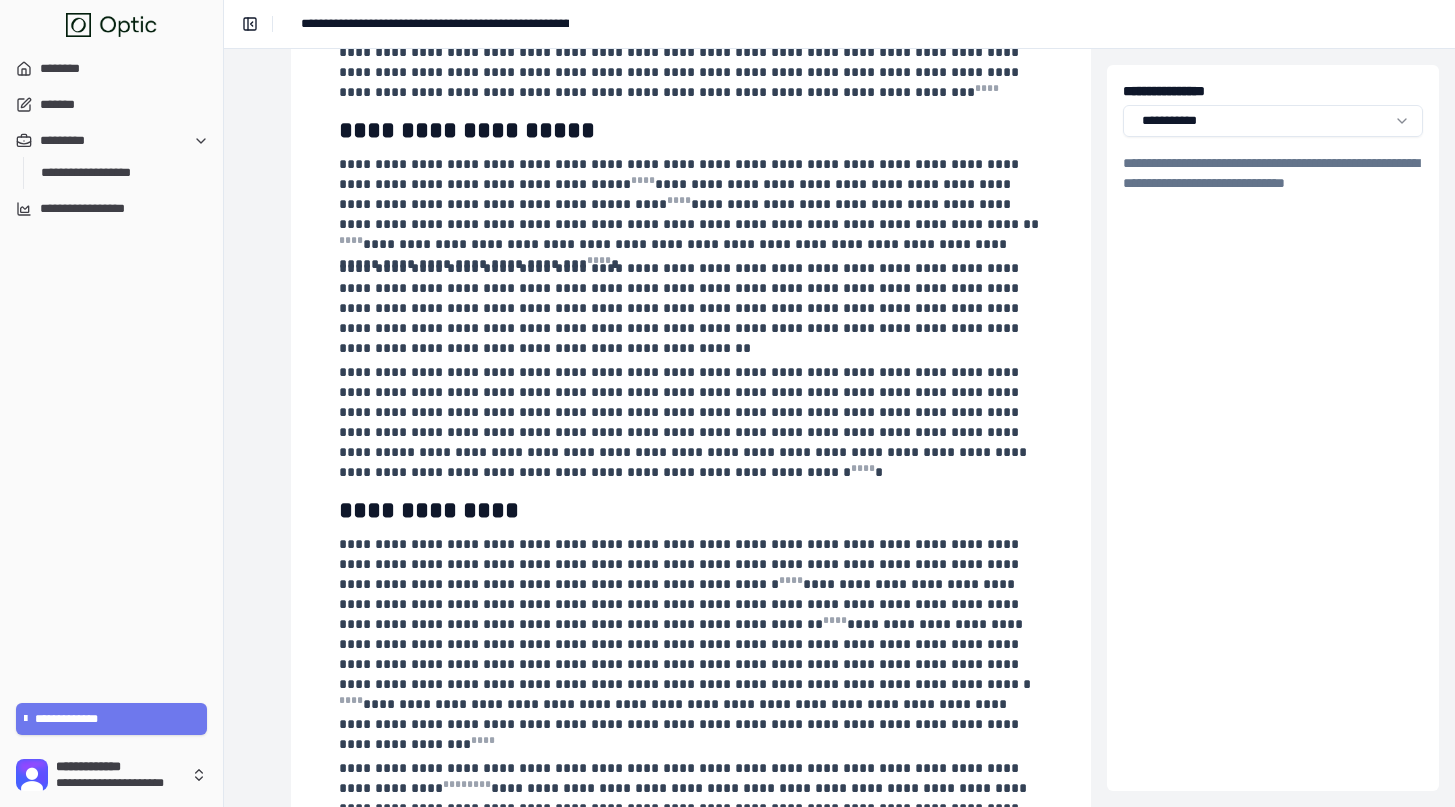 scroll, scrollTop: 1878, scrollLeft: 245, axis: both 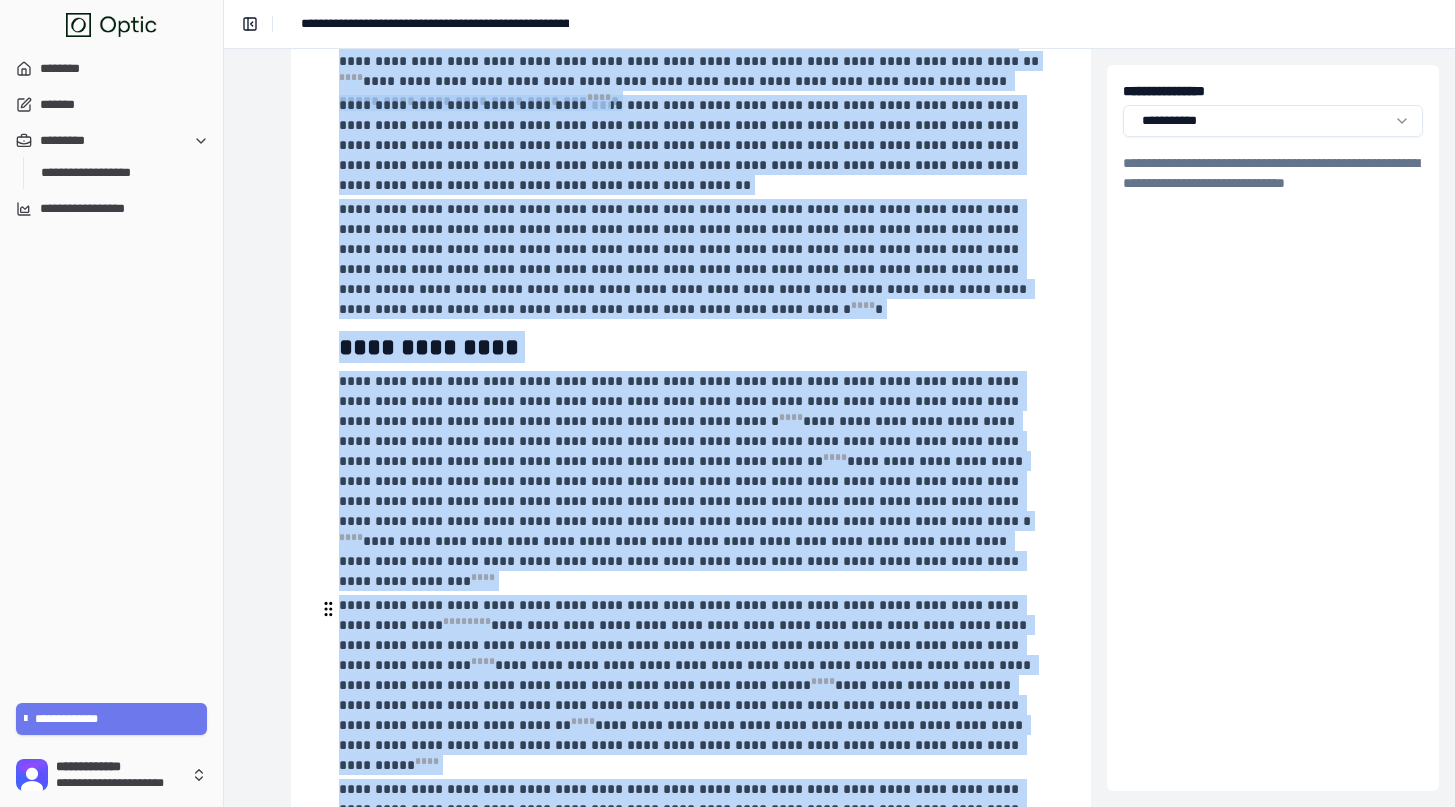 click on "**********" at bounding box center (689, 849) 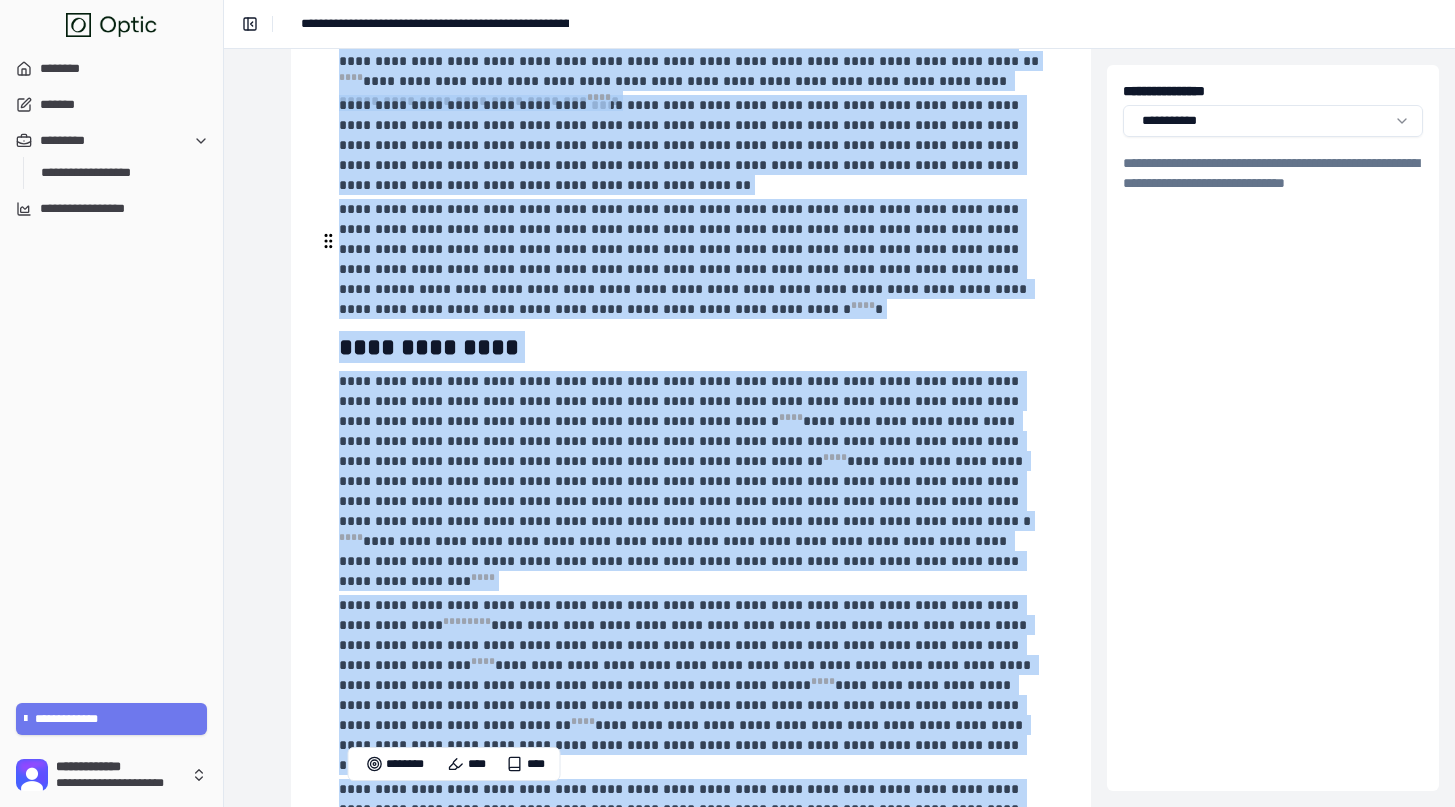 click on "**********" at bounding box center (689, 481) 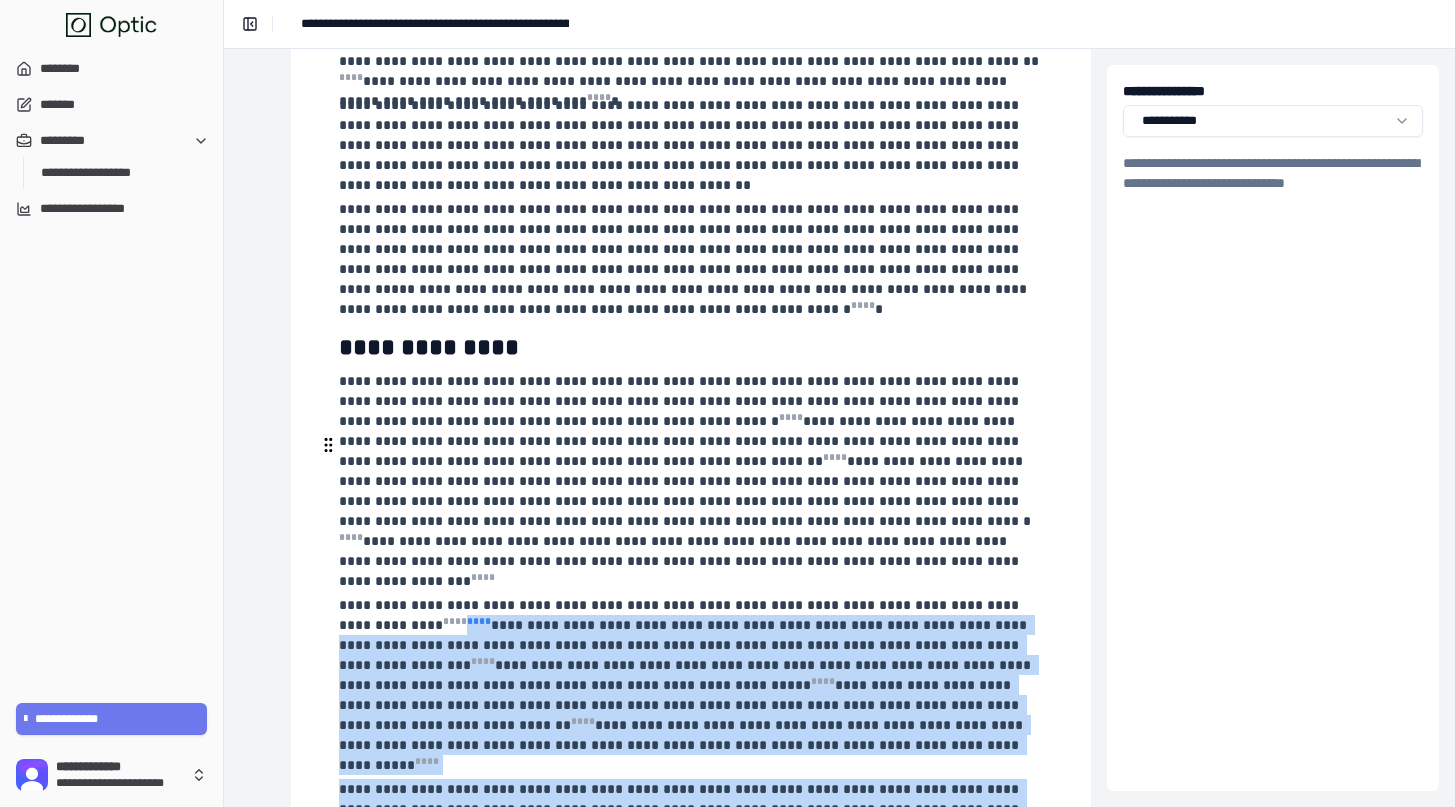 drag, startPoint x: 576, startPoint y: 732, endPoint x: 406, endPoint y: 458, distance: 322.4531 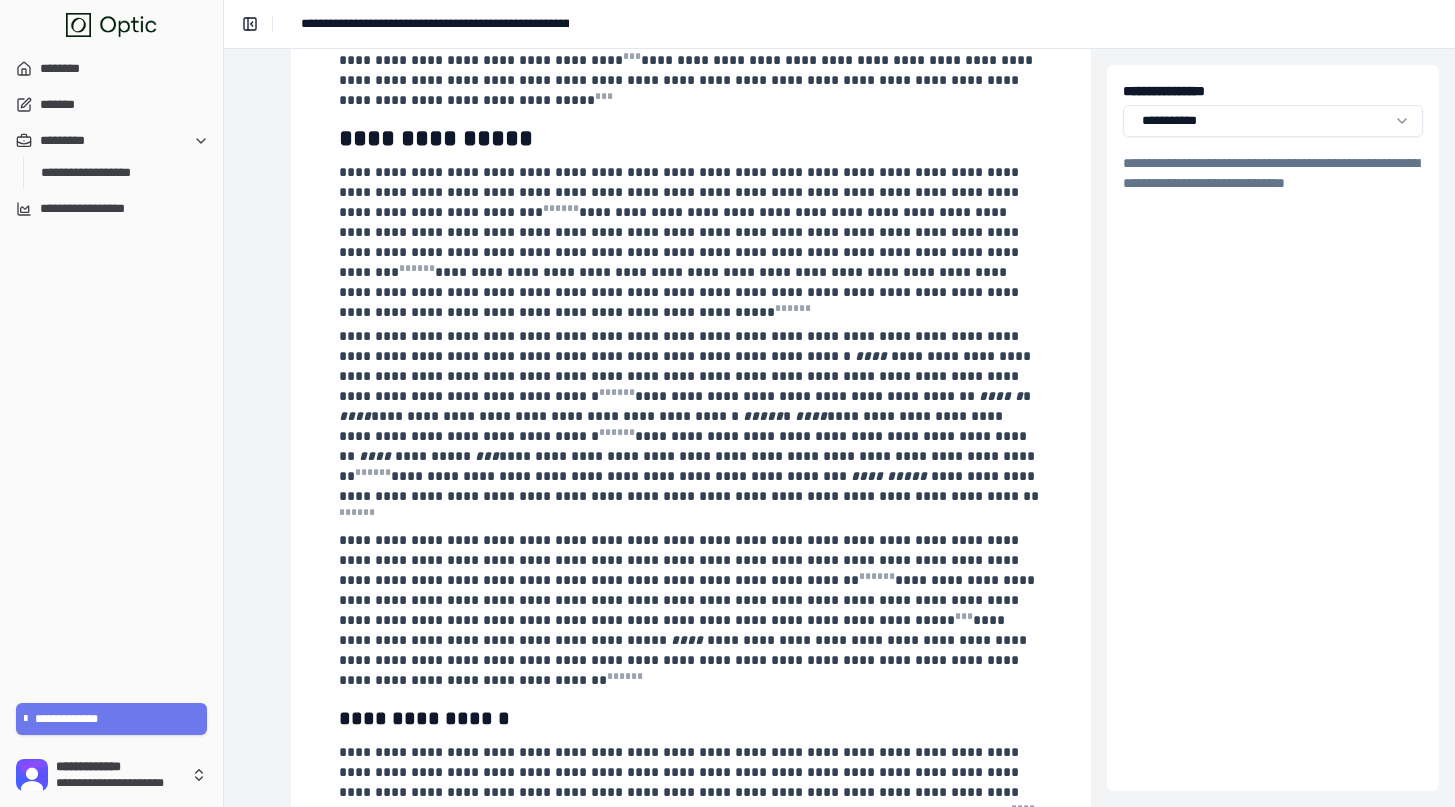 scroll, scrollTop: 0, scrollLeft: 245, axis: horizontal 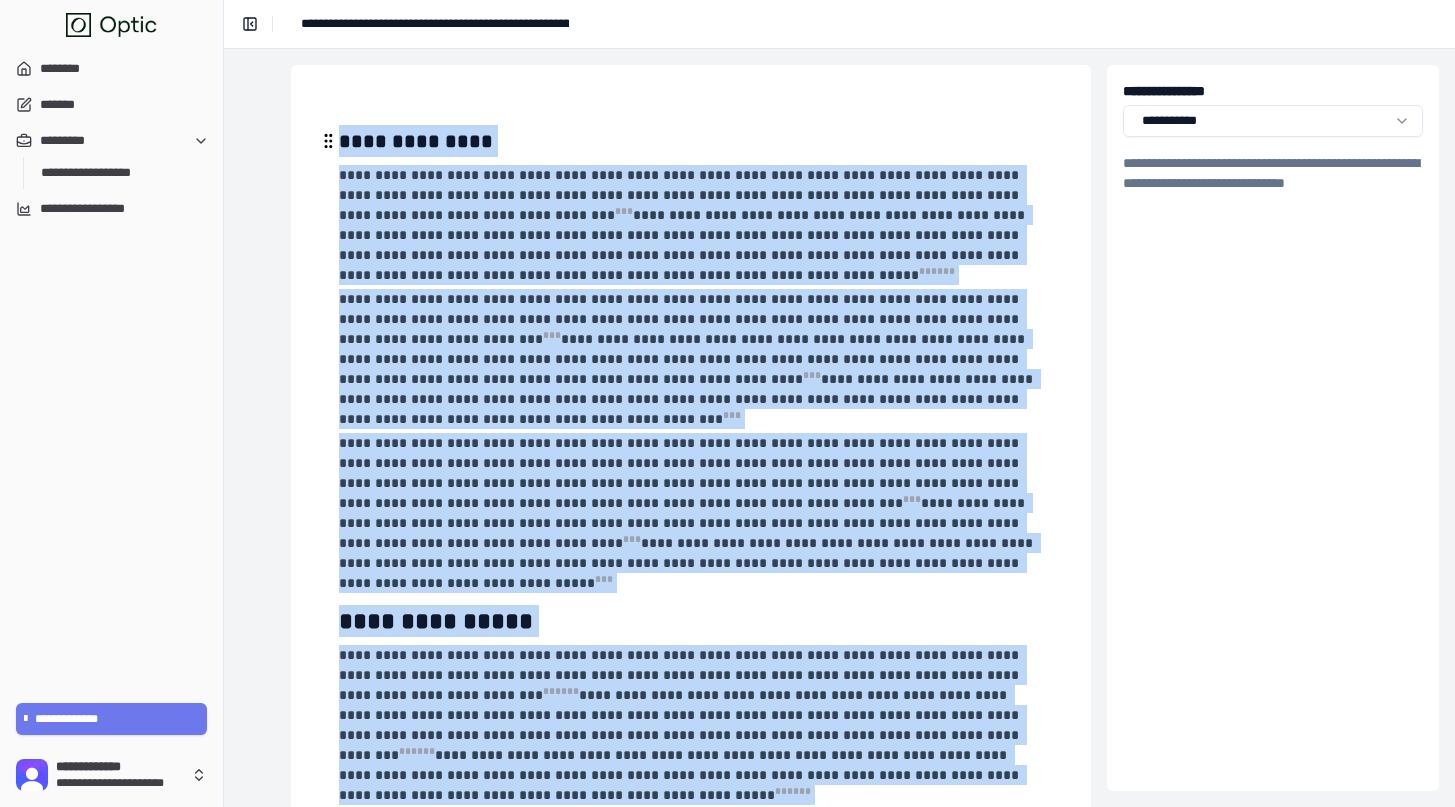 click on "**********" at bounding box center (691, 141) 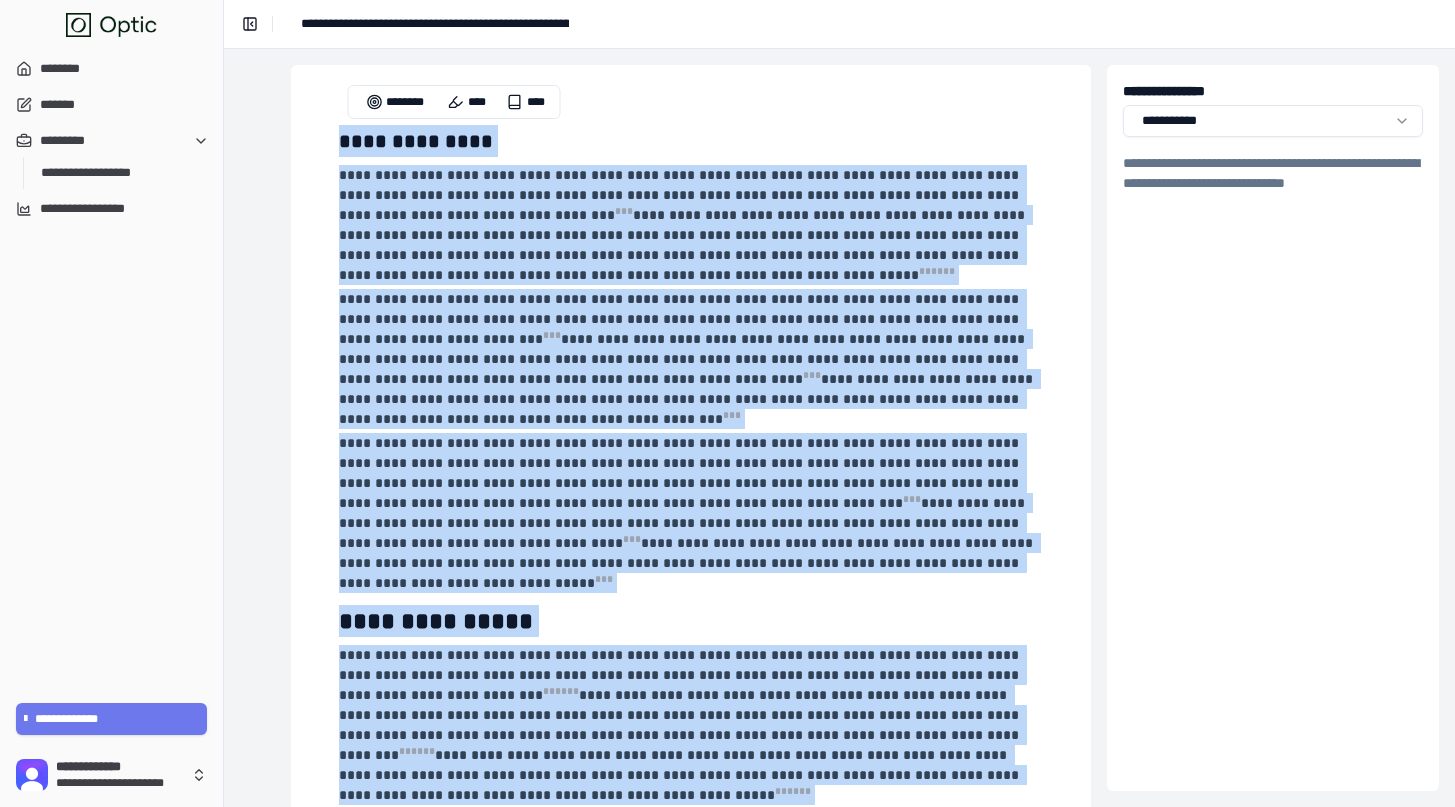 copy on "**********" 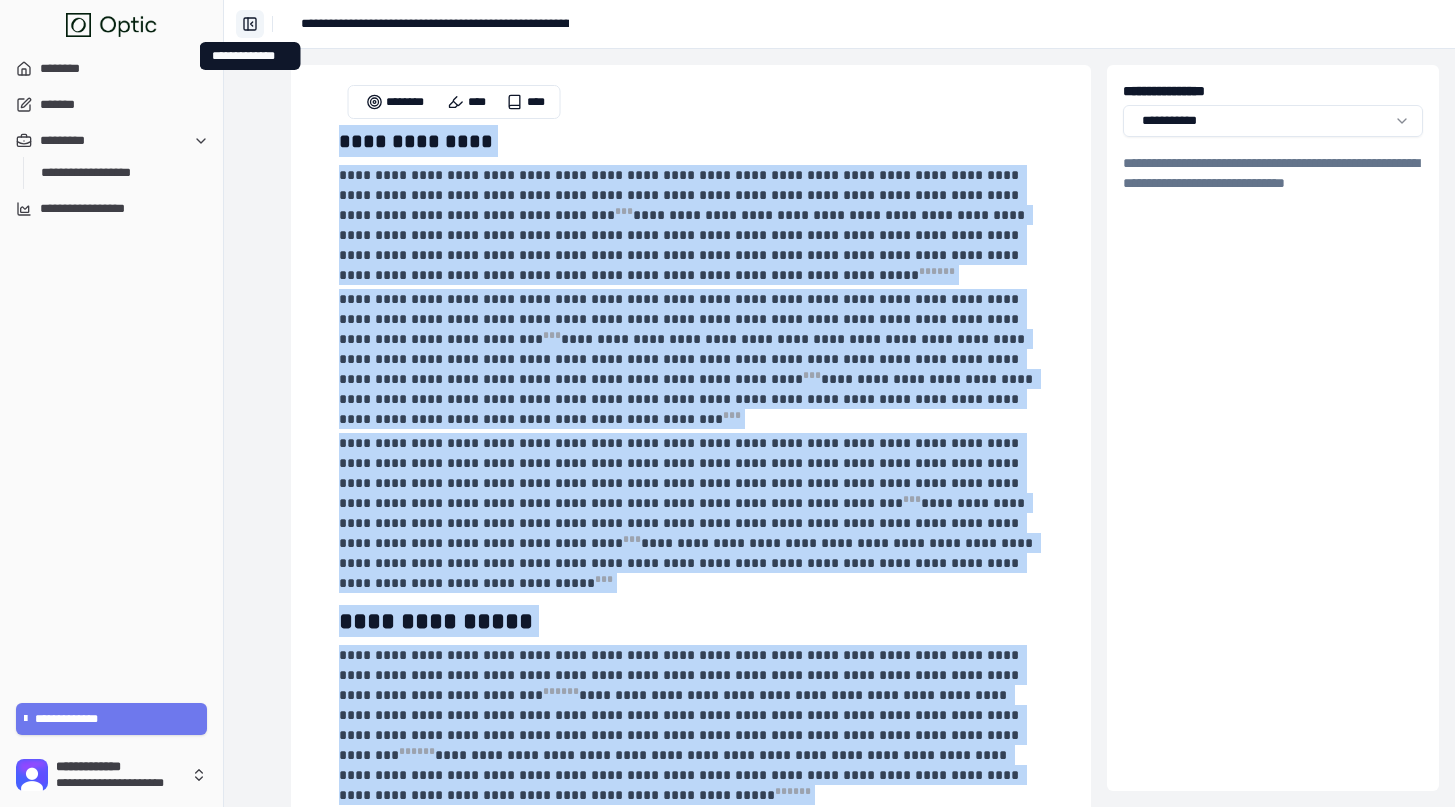 click on "**********" at bounding box center (250, 24) 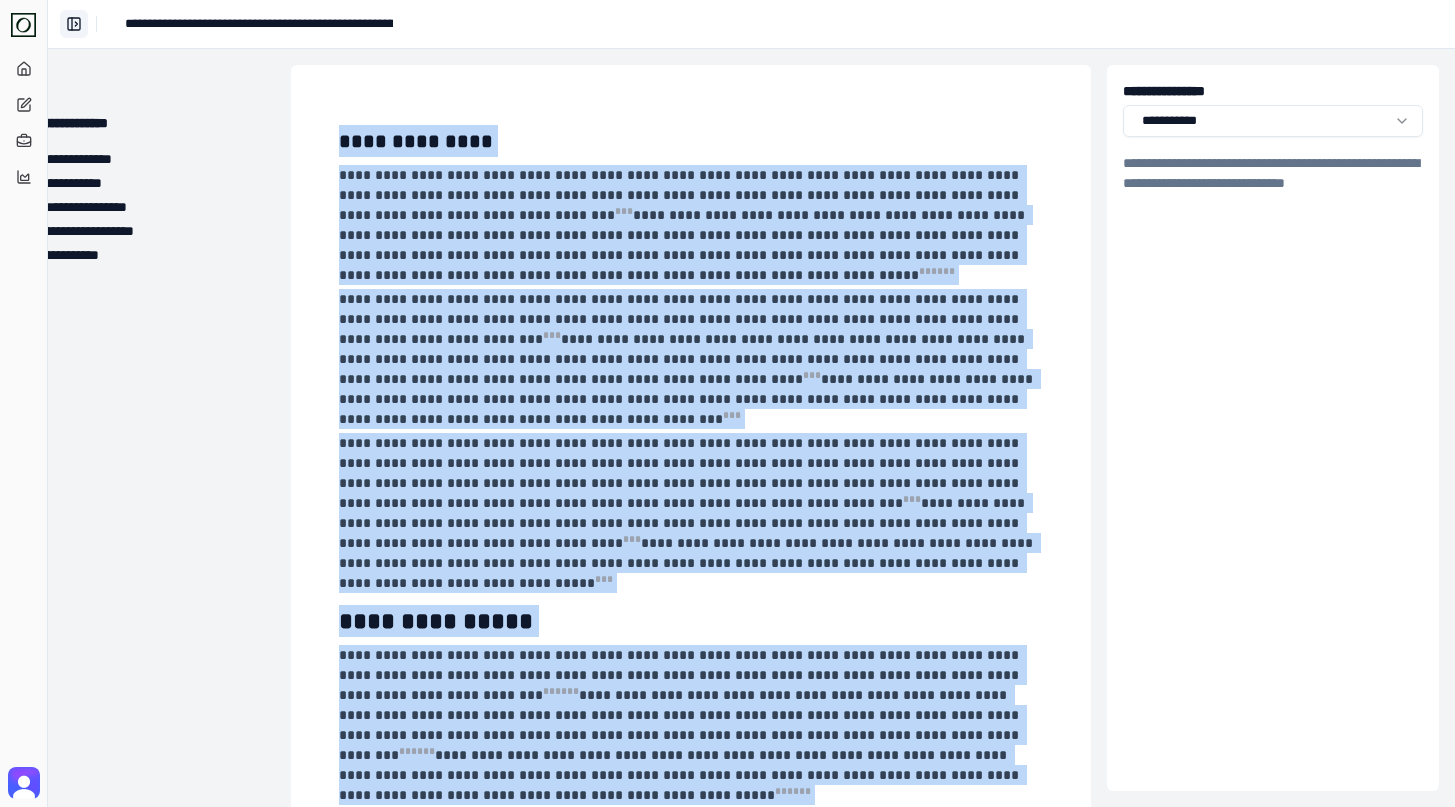 scroll, scrollTop: 0, scrollLeft: 69, axis: horizontal 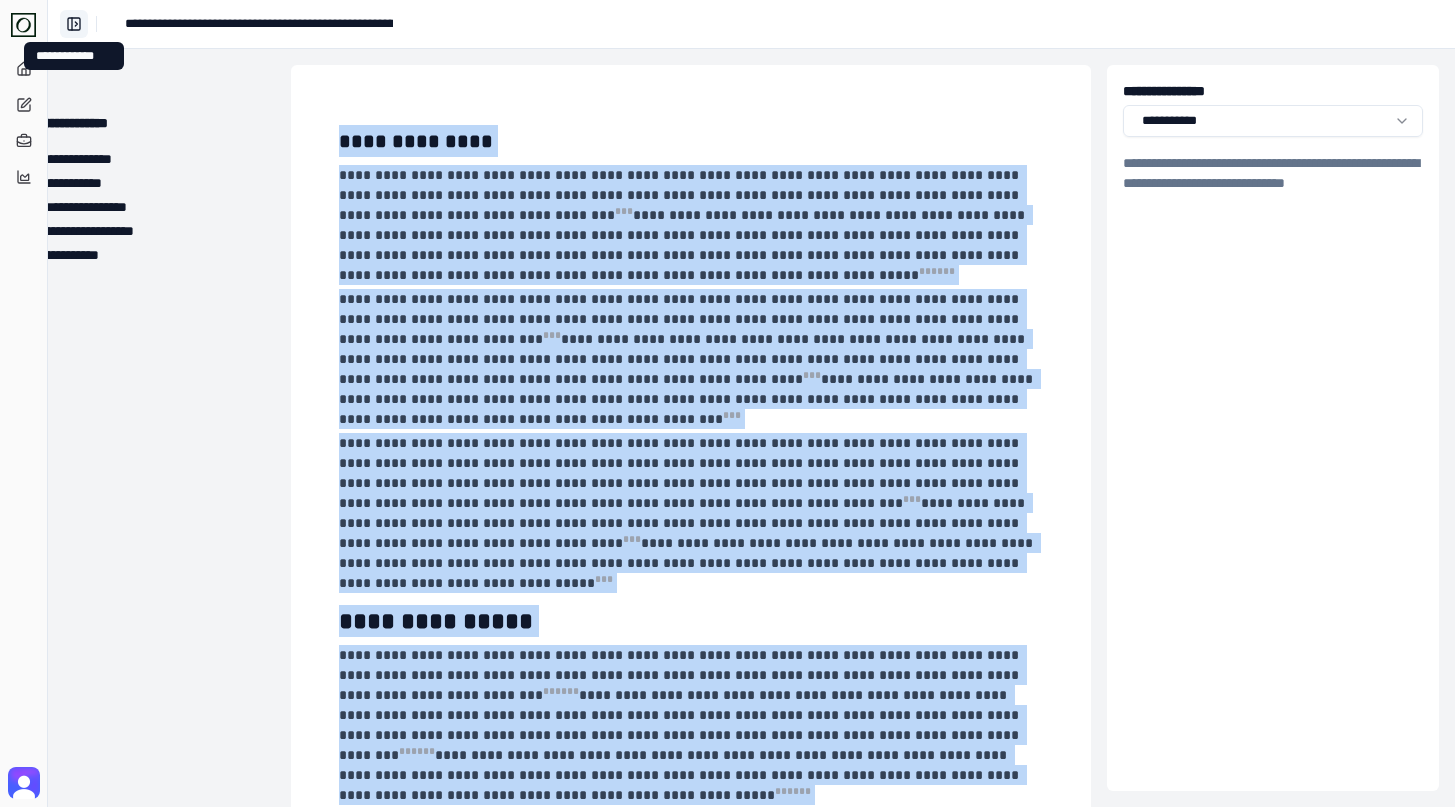 click on "**********" at bounding box center [74, 24] 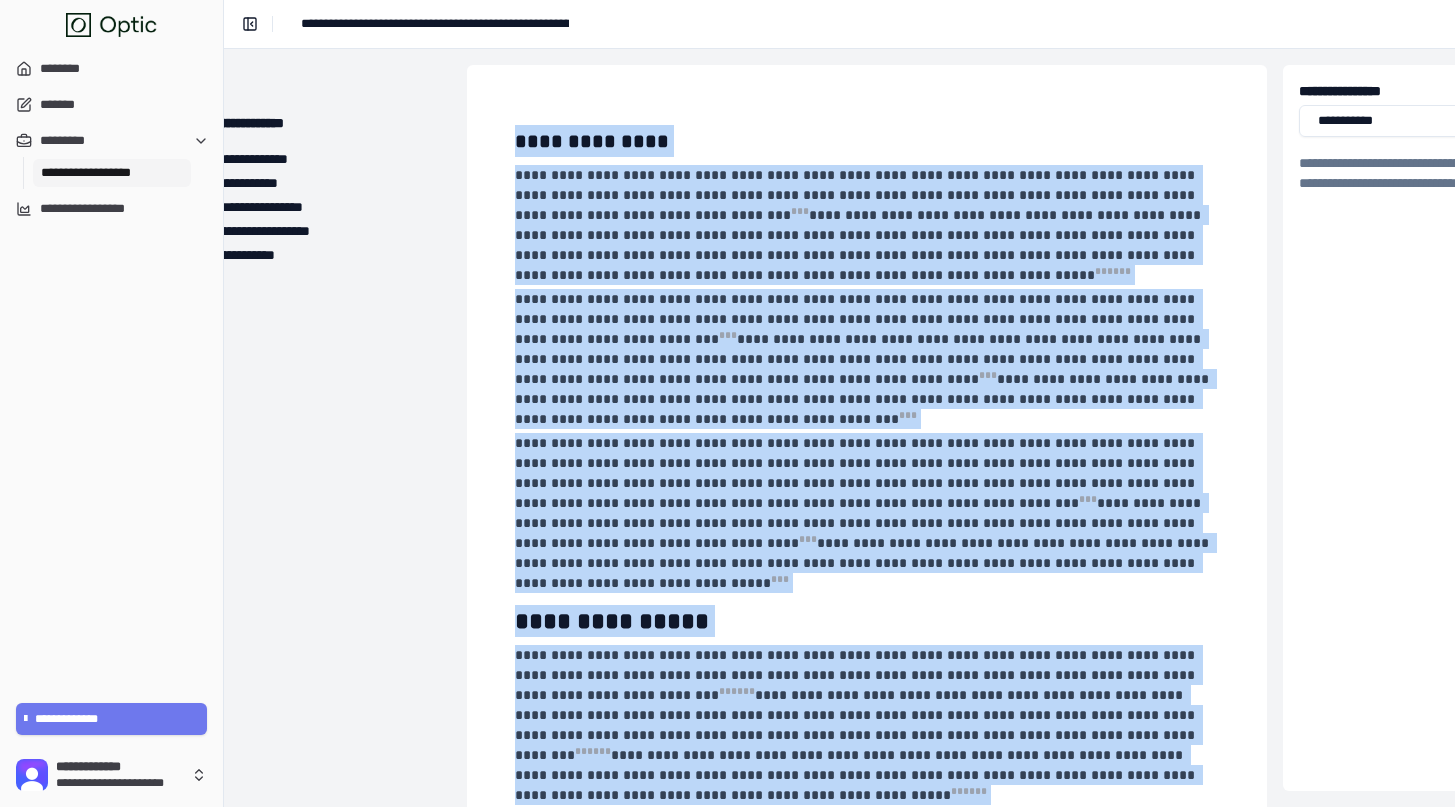 click on "**********" at bounding box center [112, 173] 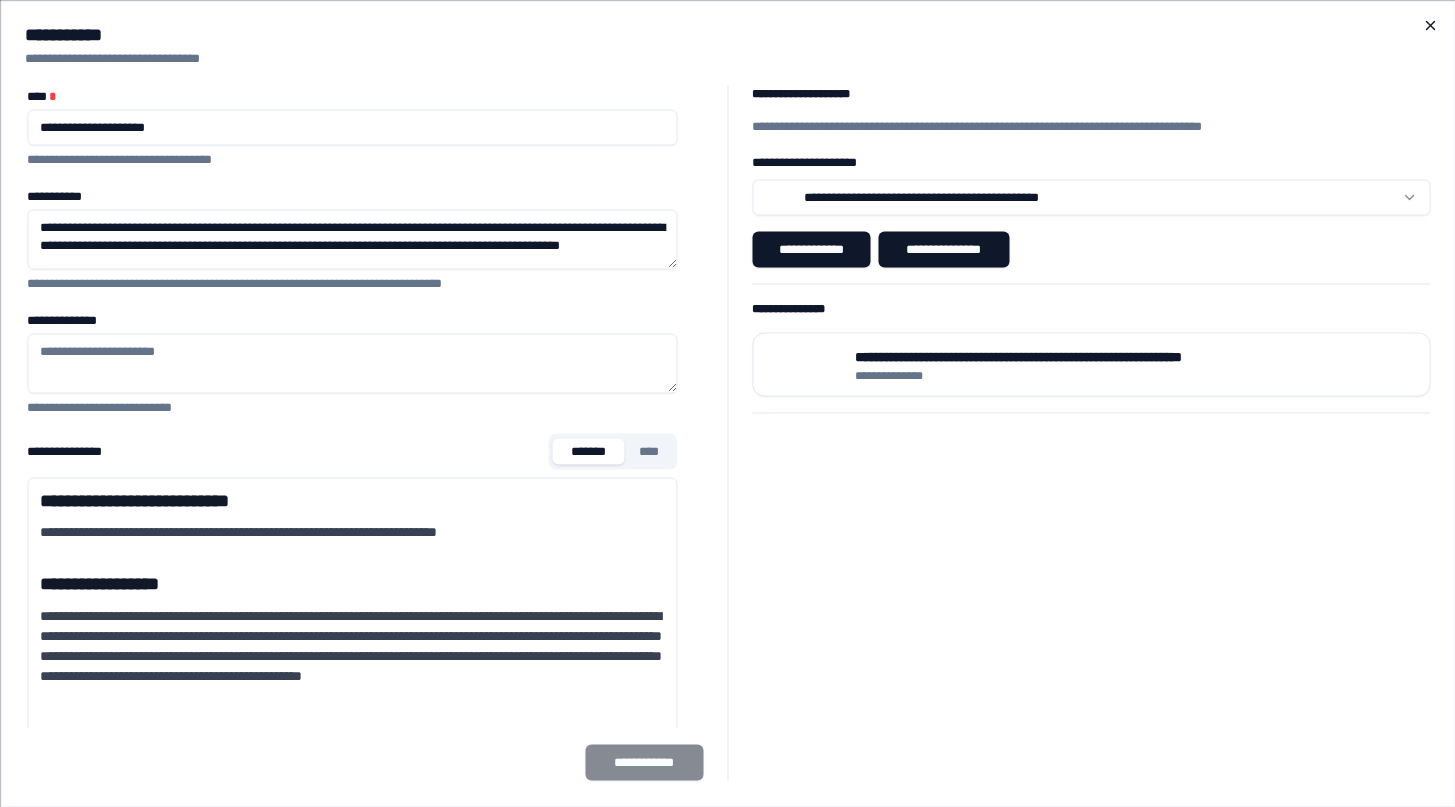 click 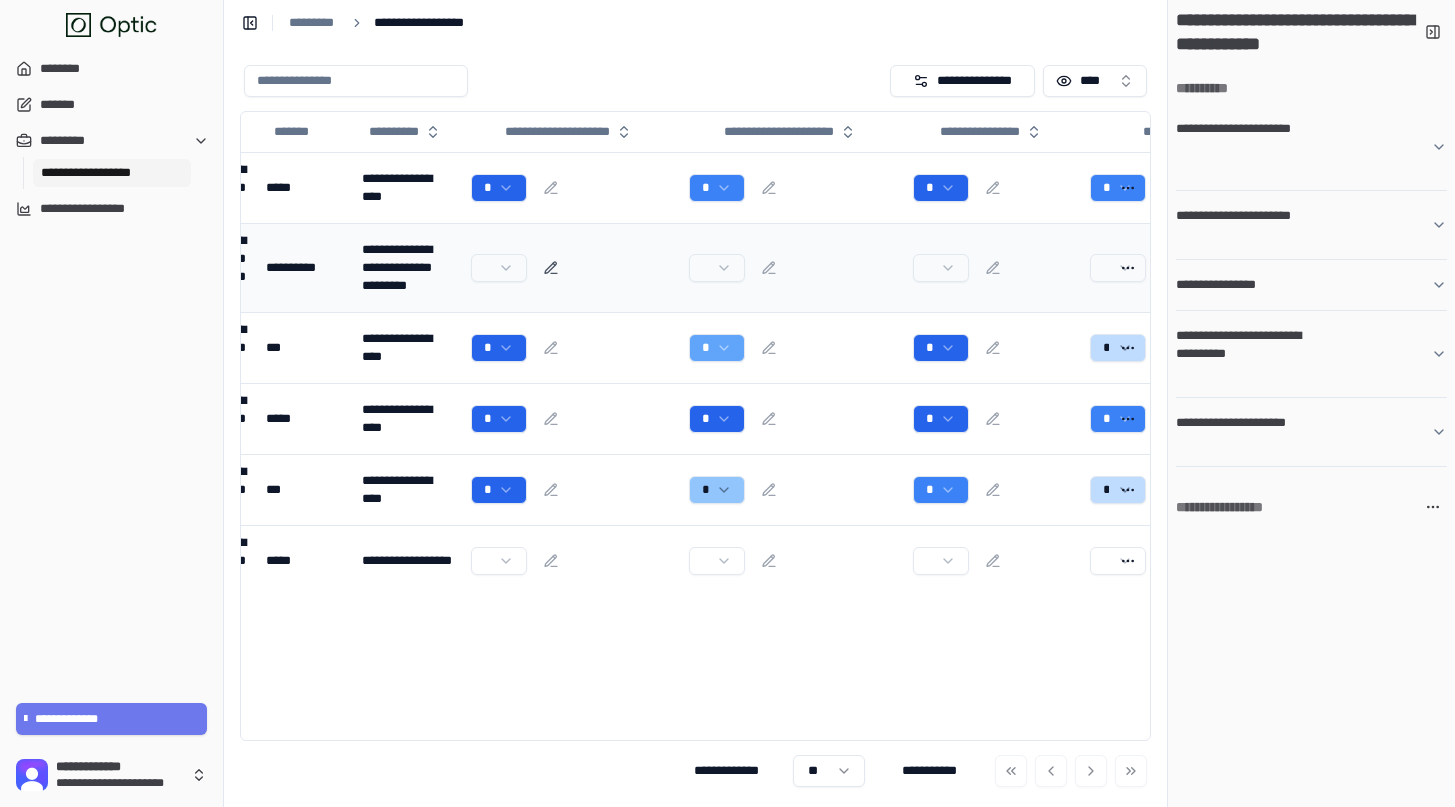 scroll, scrollTop: 0, scrollLeft: 169, axis: horizontal 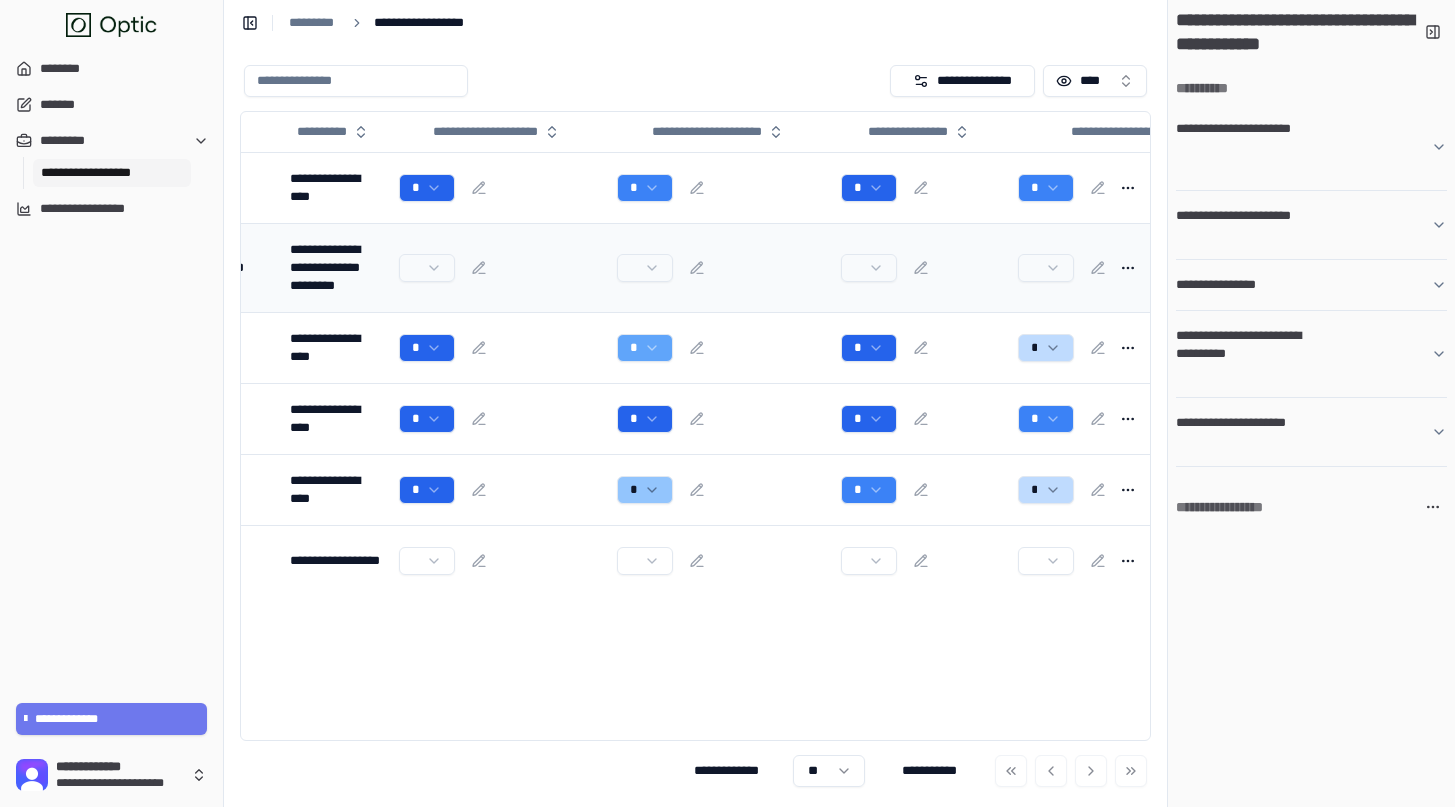 click at bounding box center (721, 267) 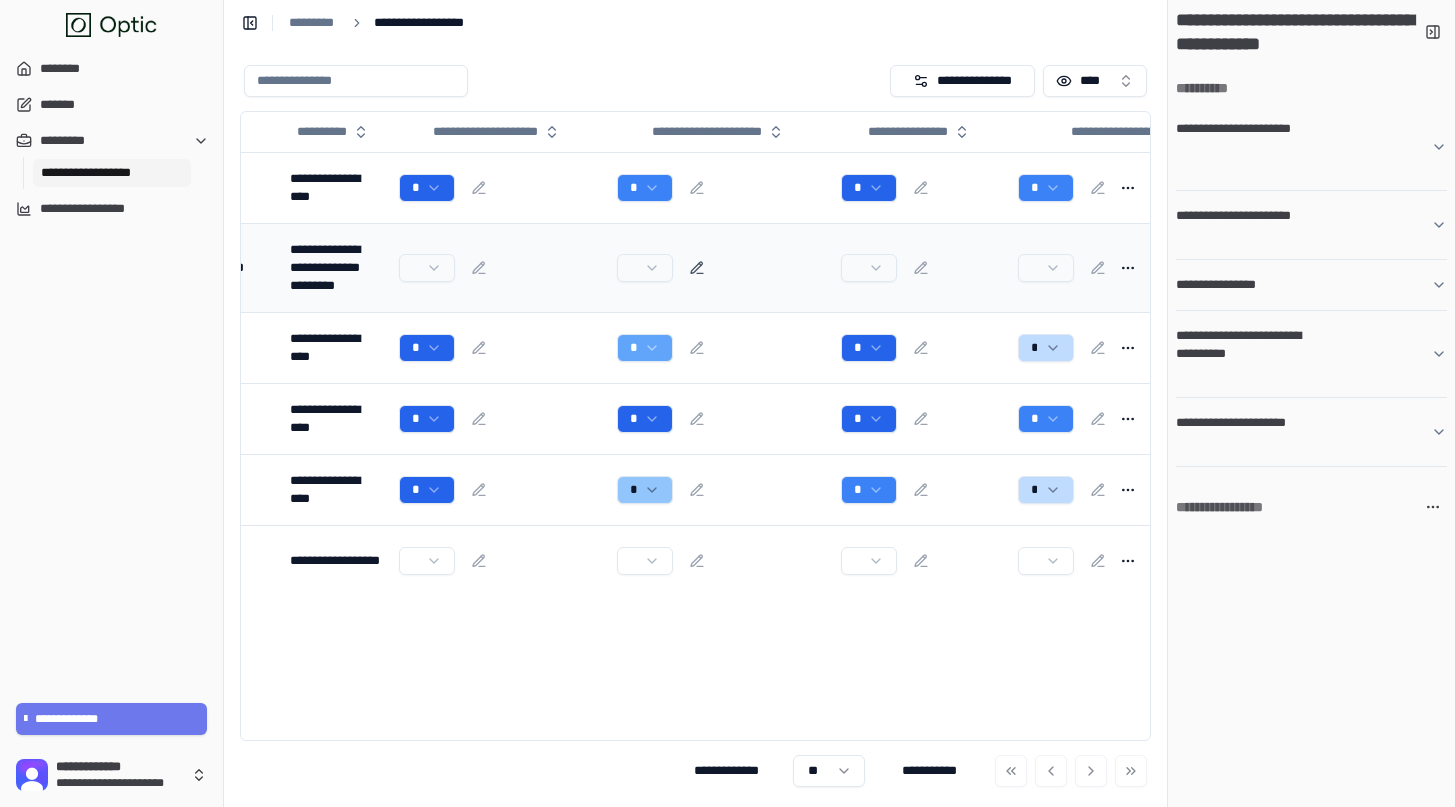 click 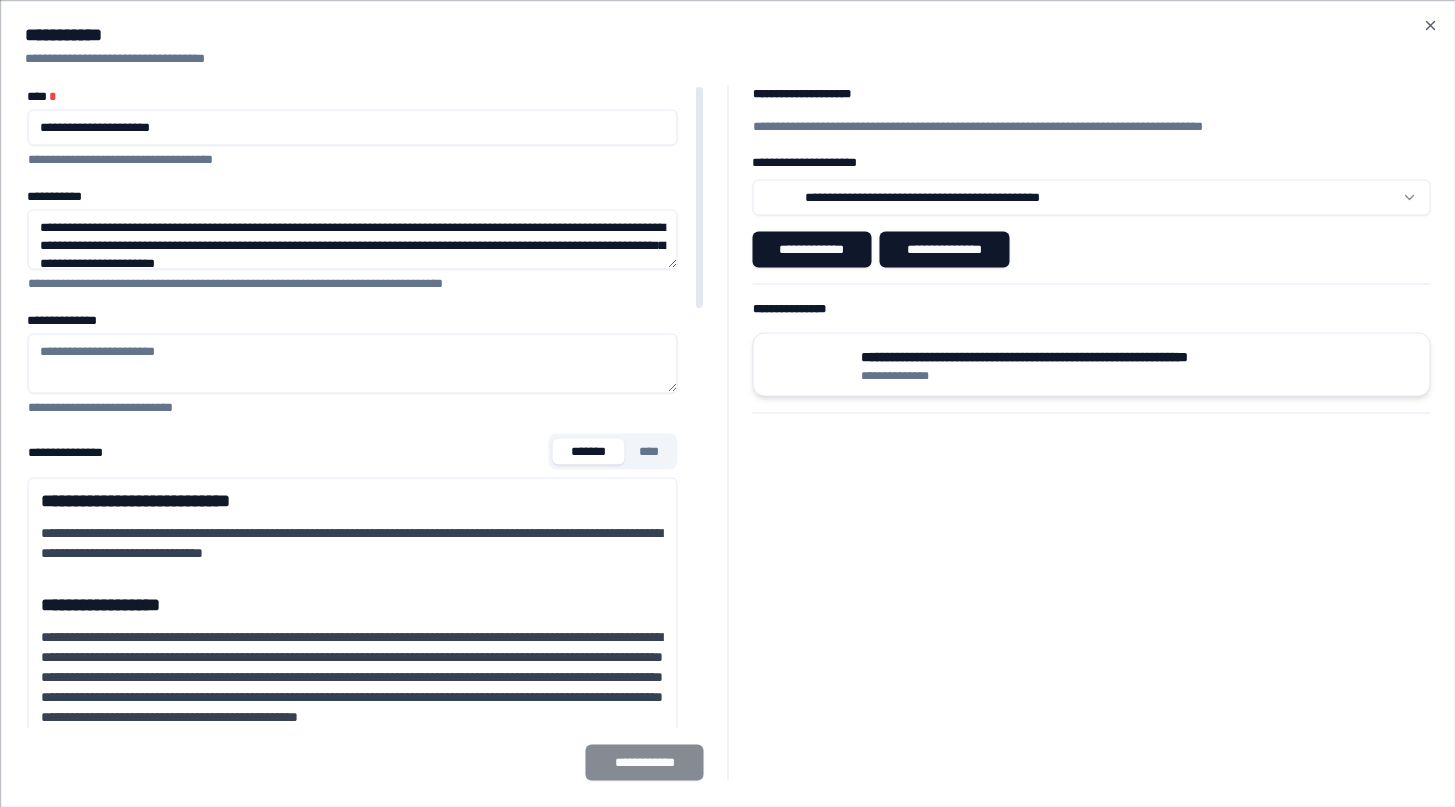 type on "**********" 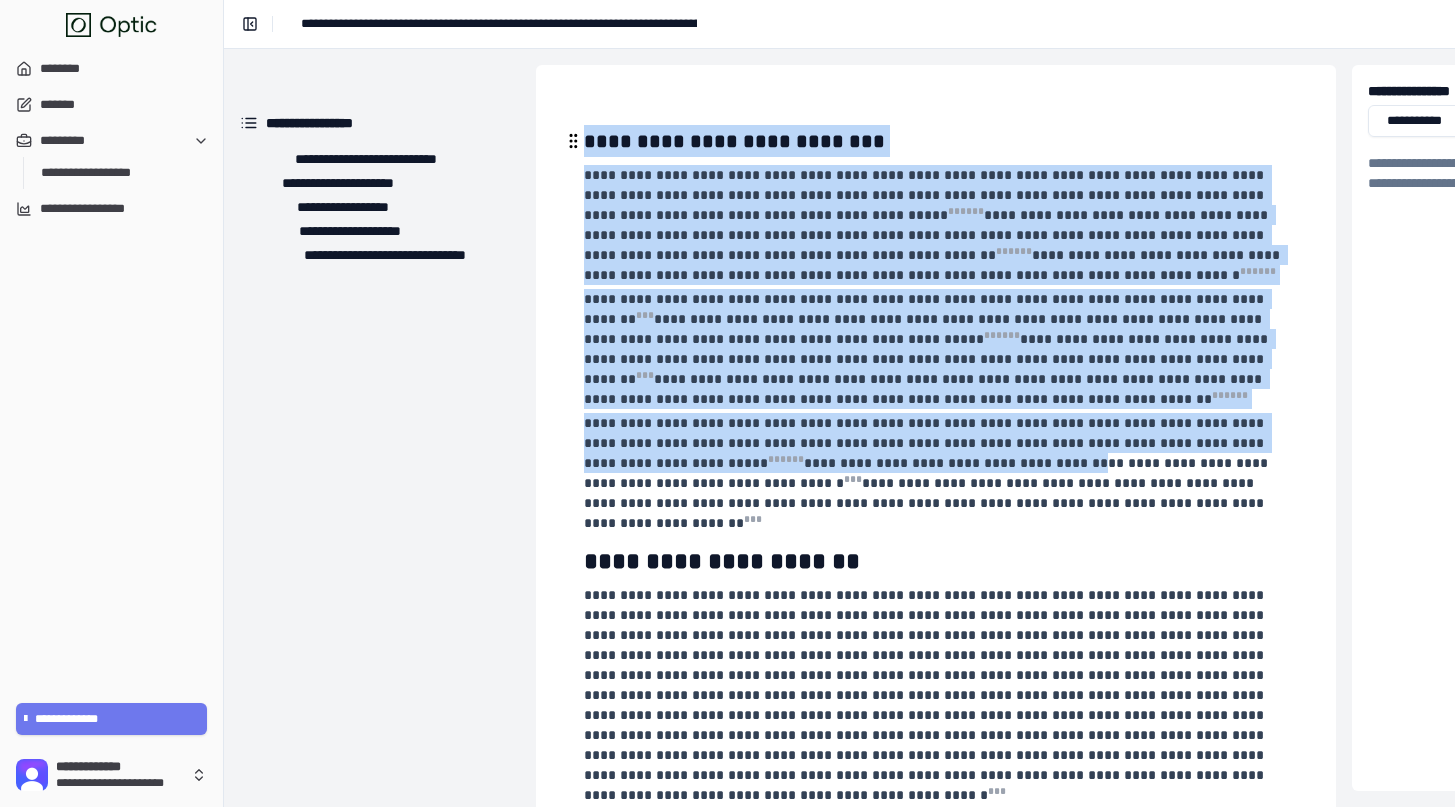 drag, startPoint x: 587, startPoint y: 142, endPoint x: 951, endPoint y: 471, distance: 490.64957 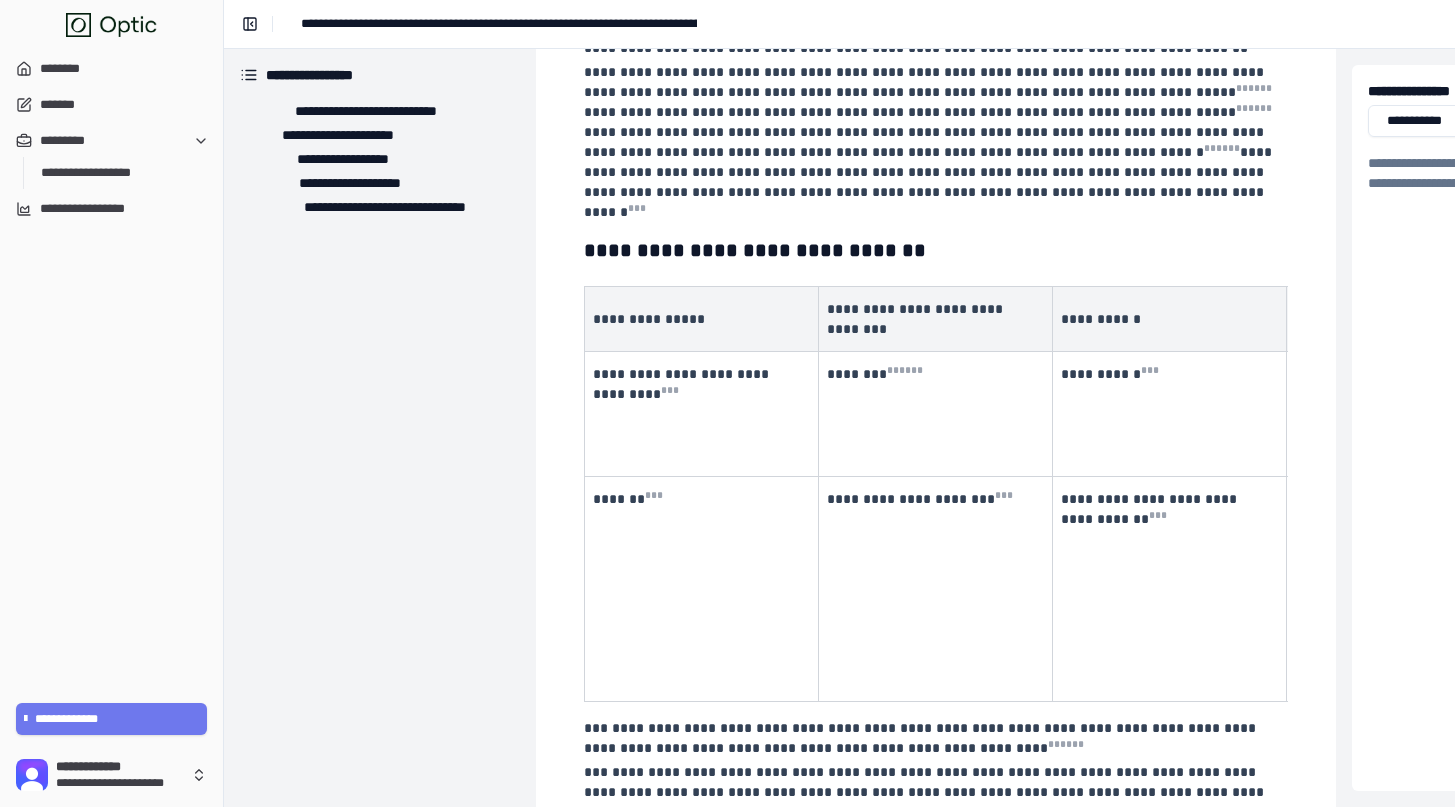 scroll, scrollTop: 1088, scrollLeft: 0, axis: vertical 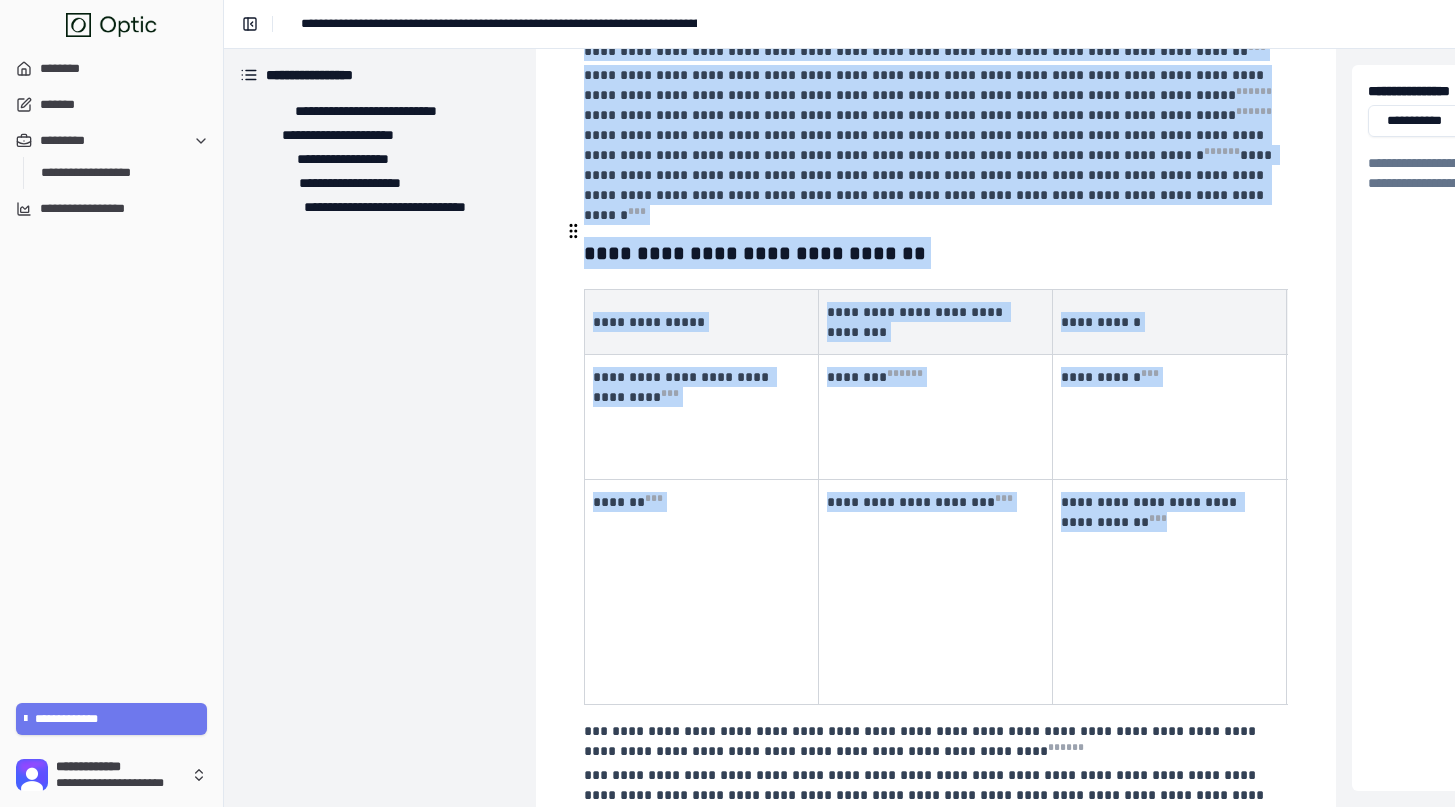 click on "**********" at bounding box center [1170, 592] 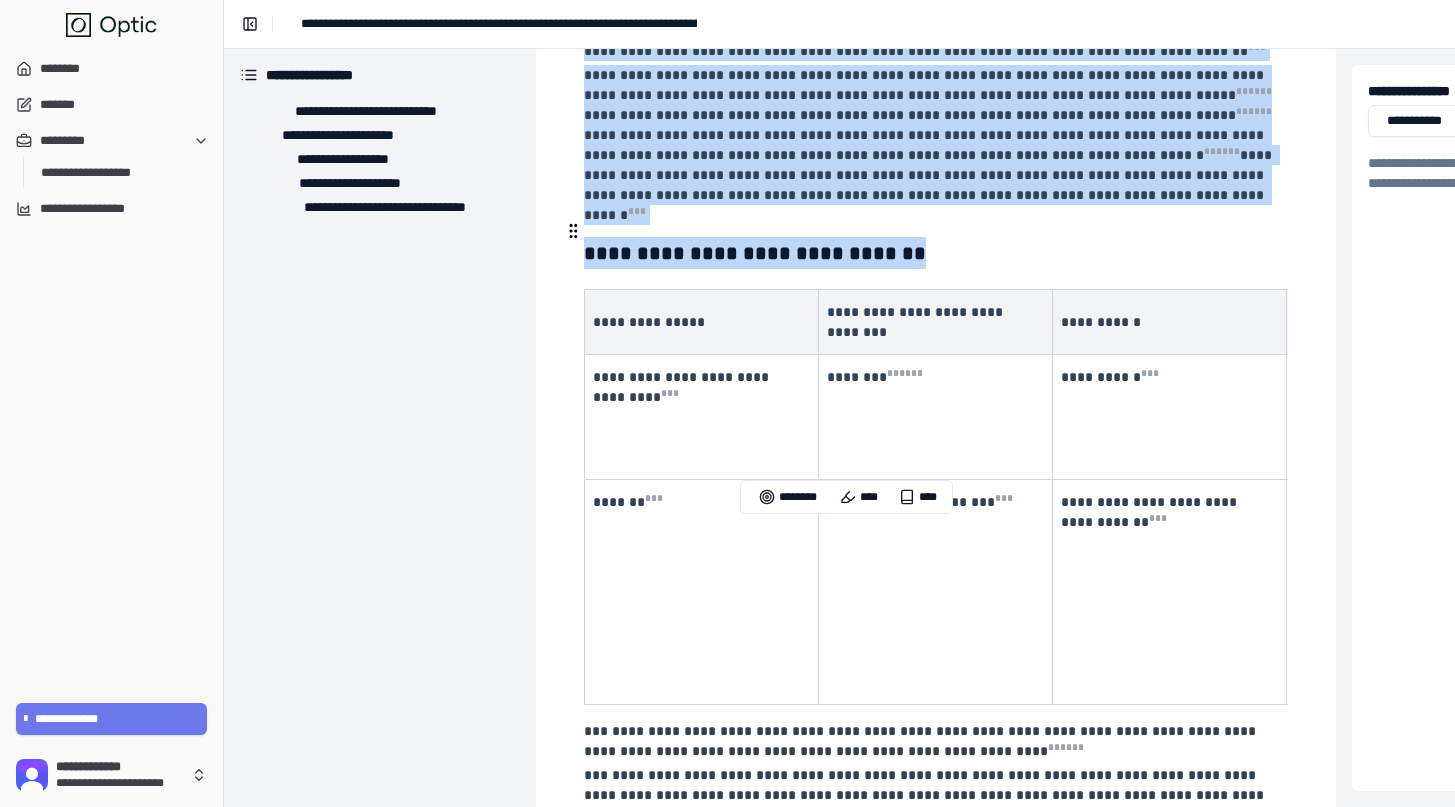 click on "**********" at bounding box center [936, 497] 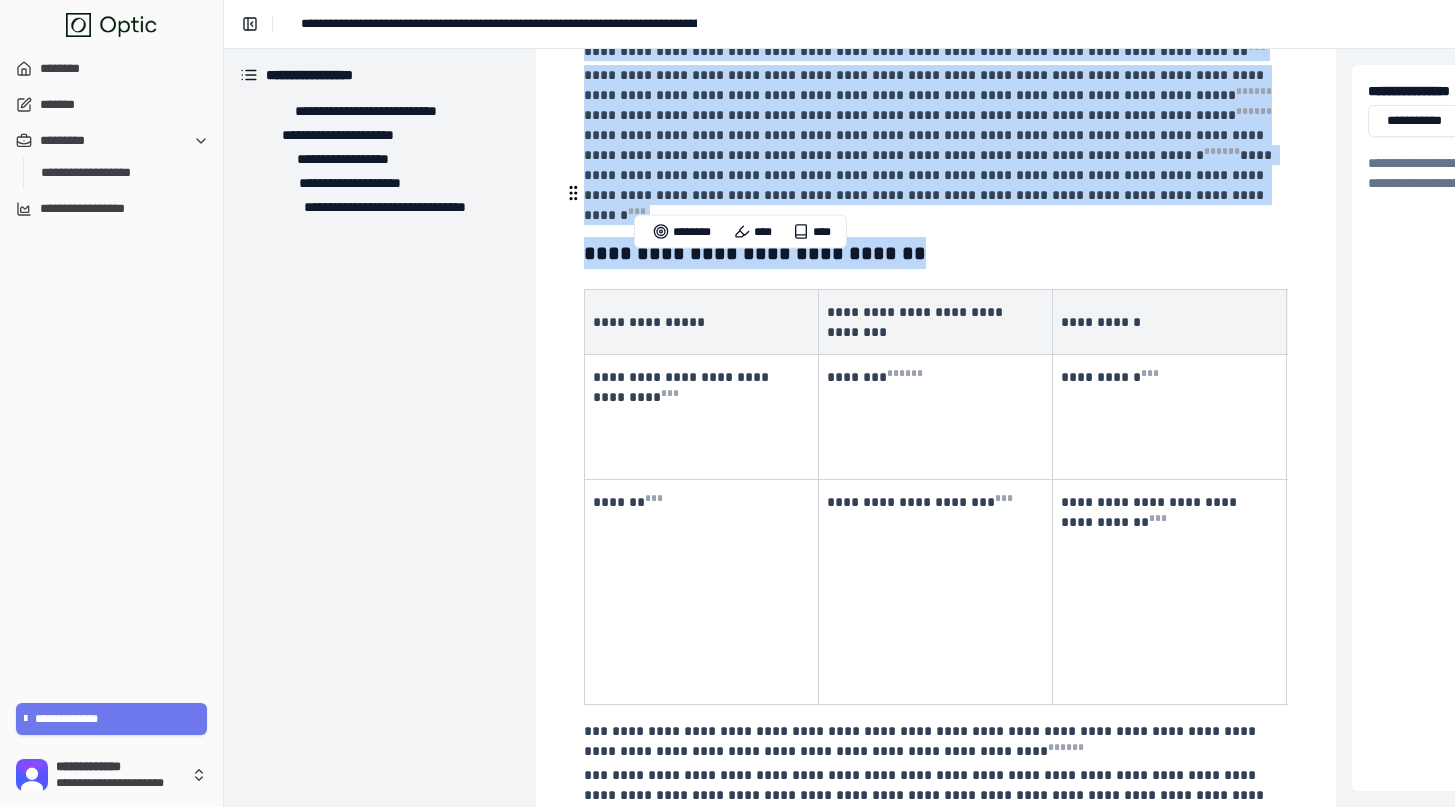 click on "**********" at bounding box center (936, 253) 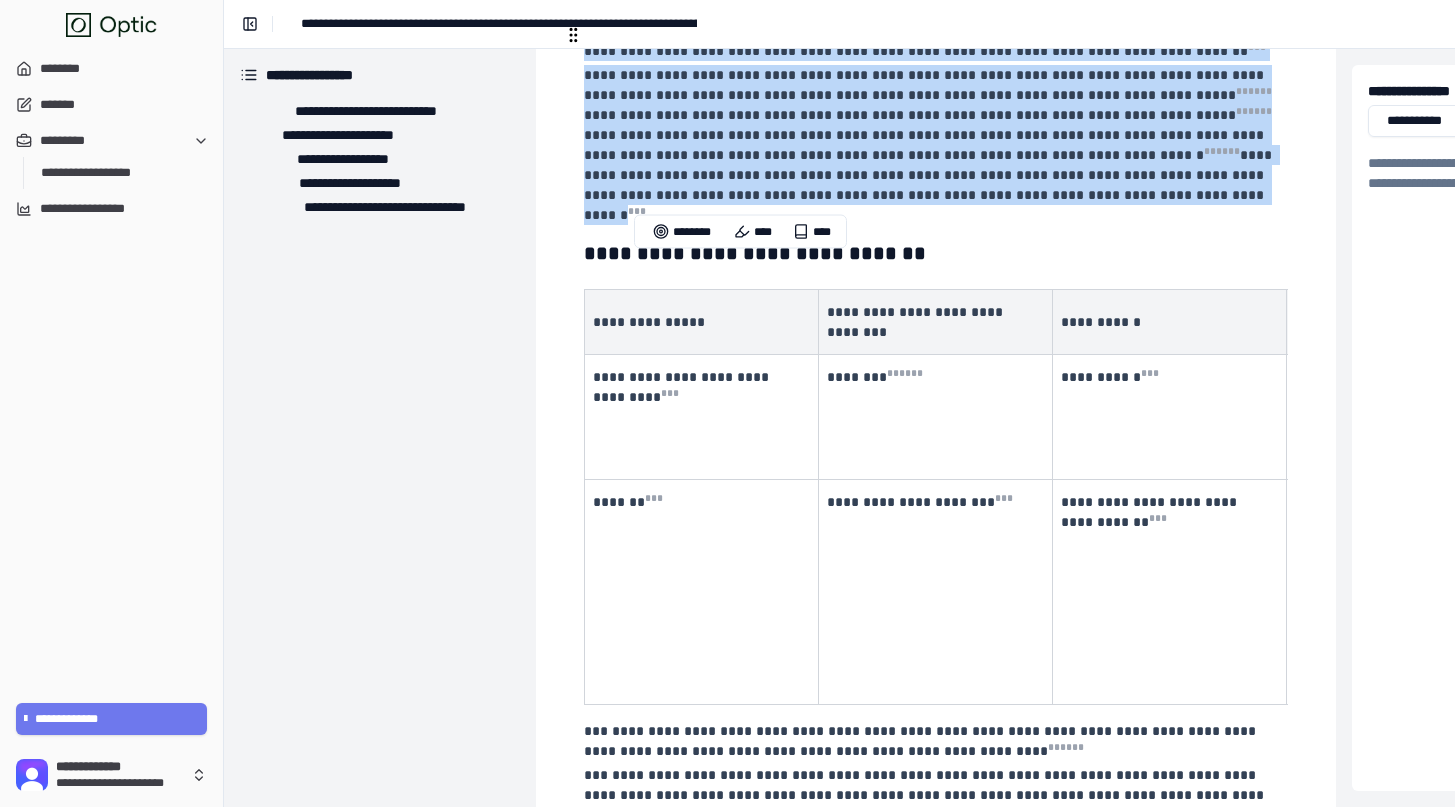 click on "**********" at bounding box center [934, 145] 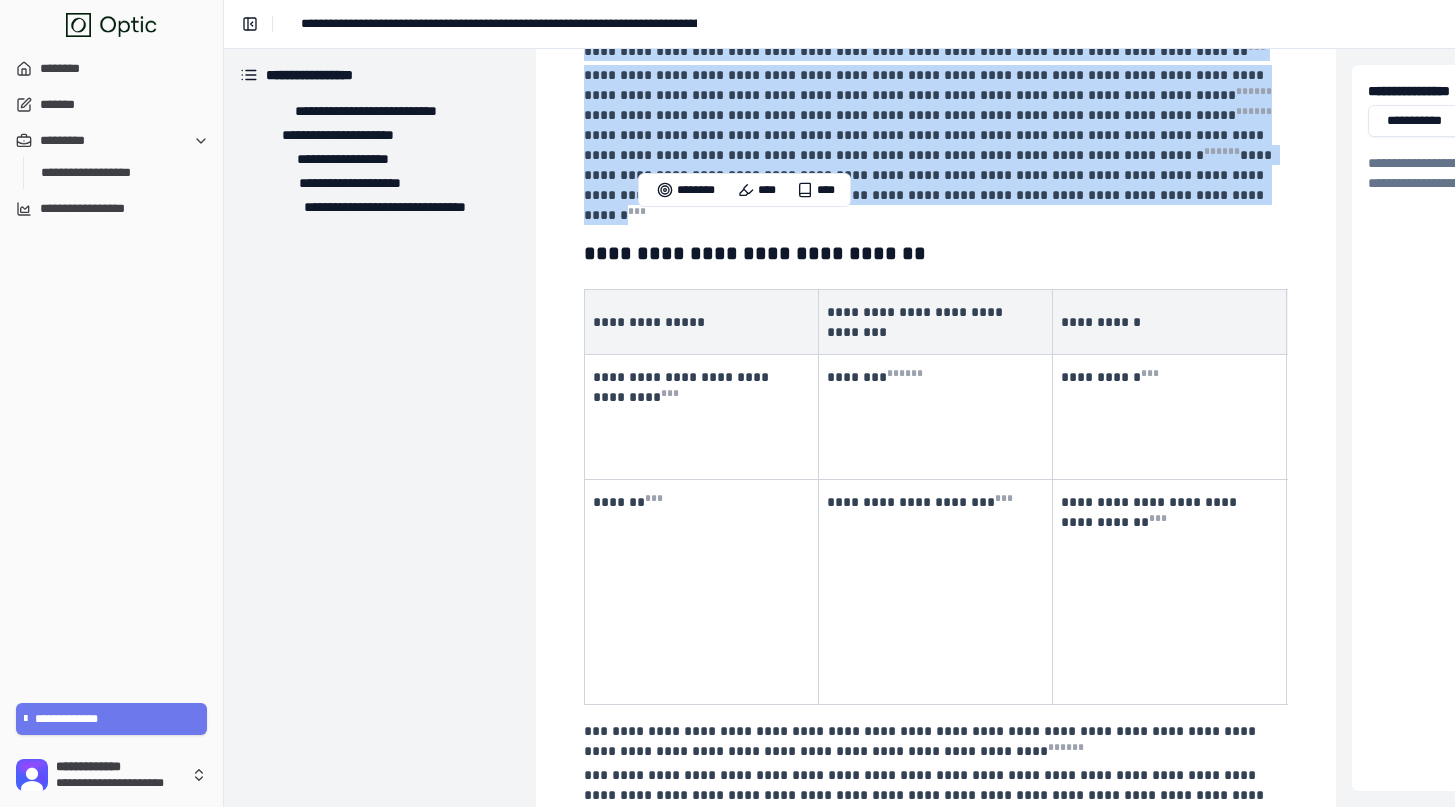 copy on "**********" 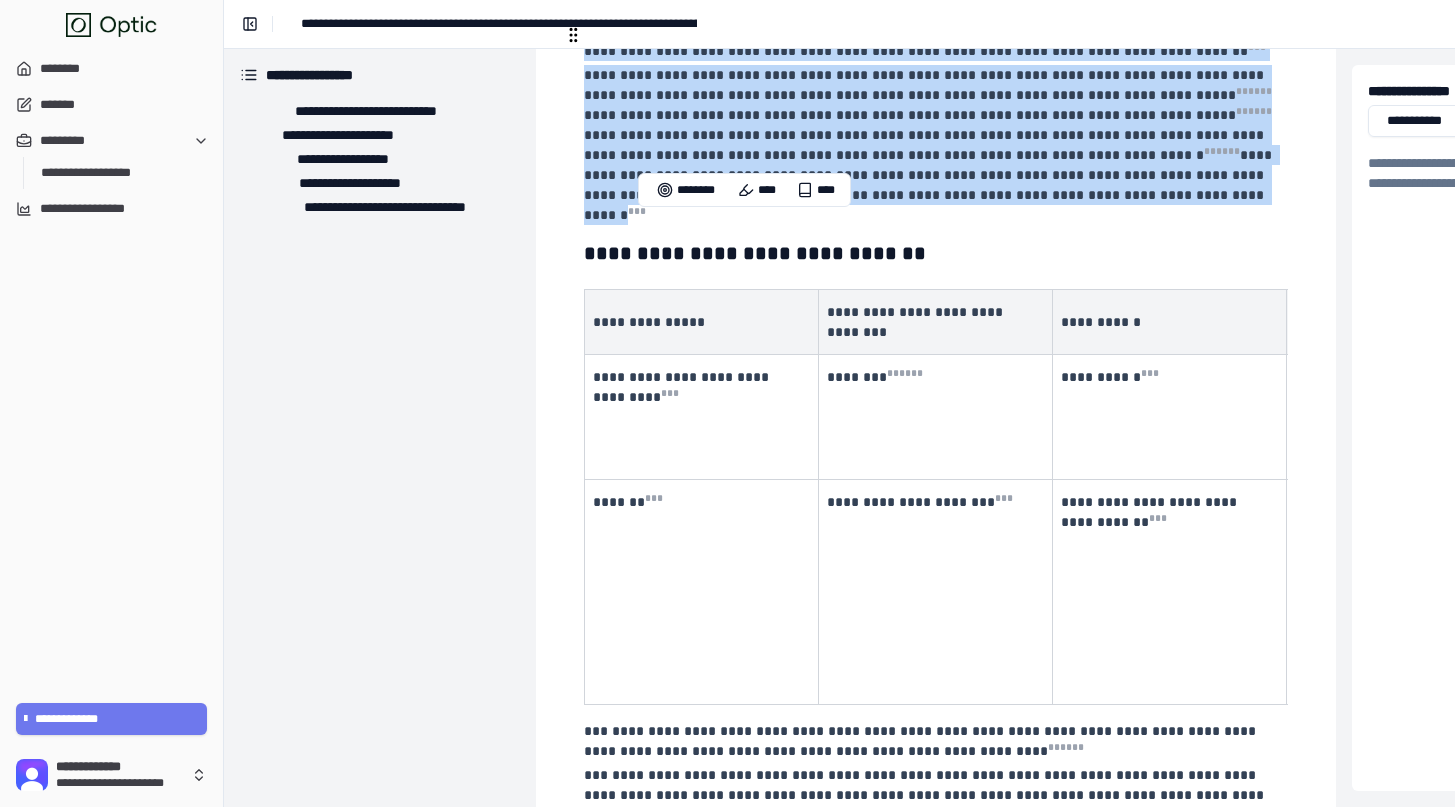 click on "**********" at bounding box center (934, 145) 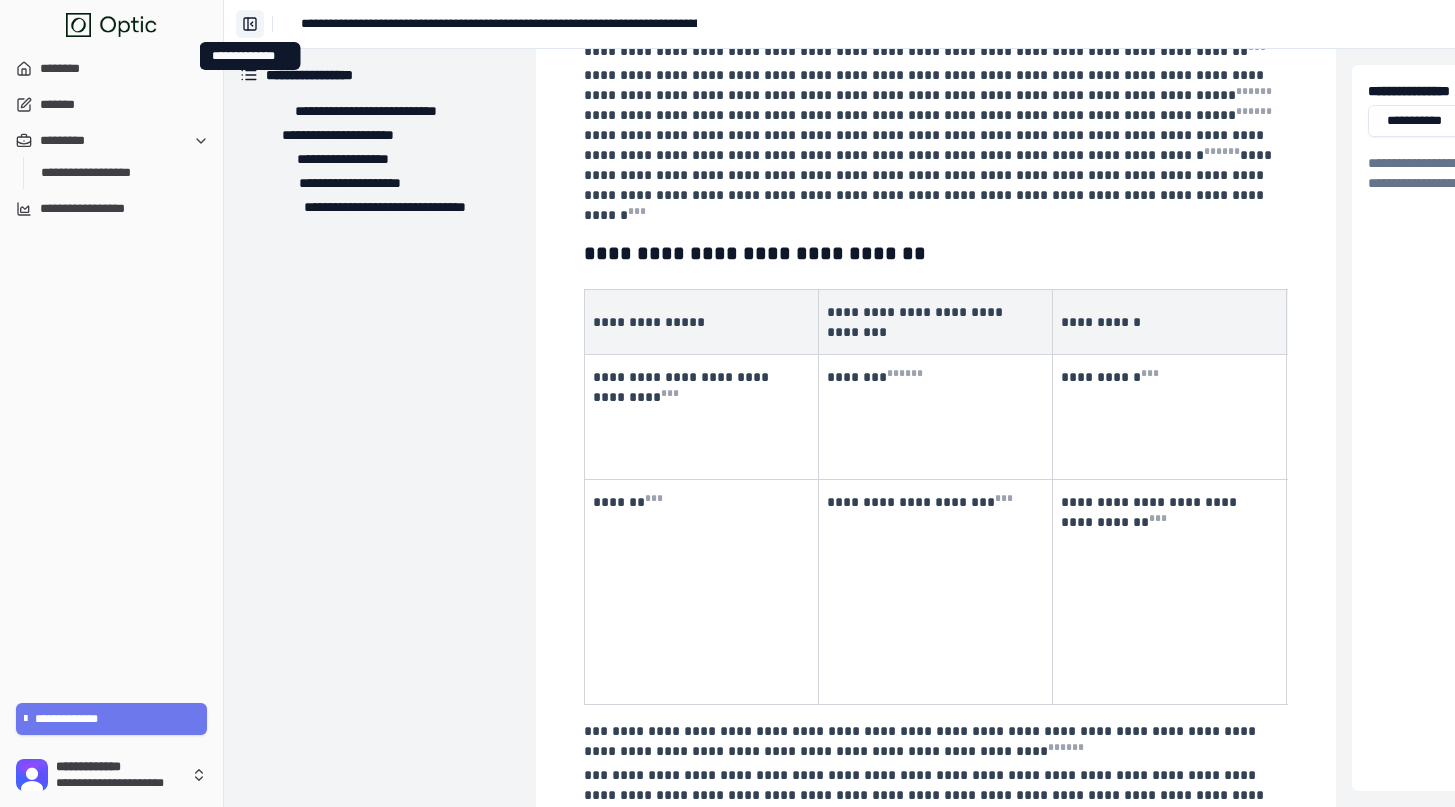 click on "**********" at bounding box center [250, 24] 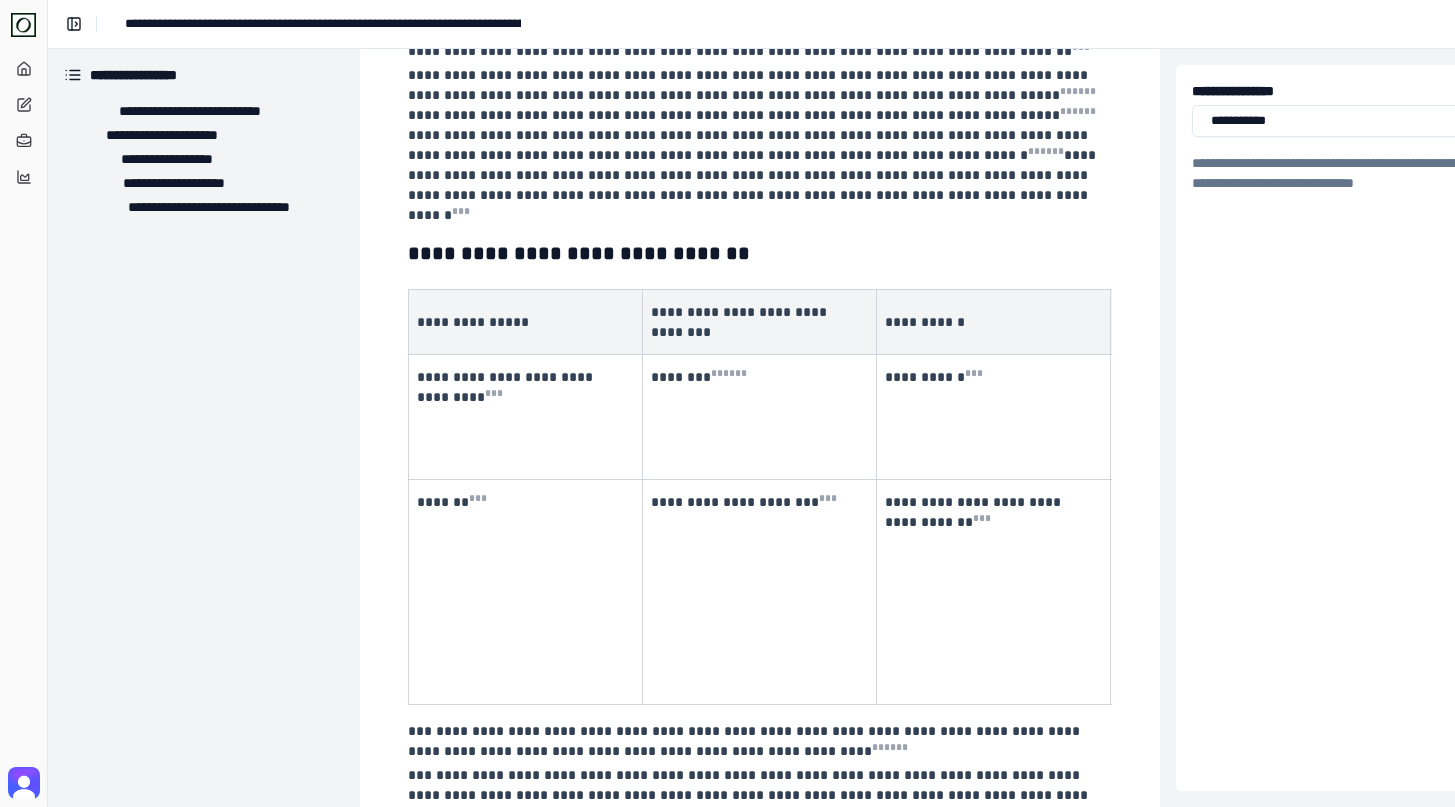 click on "**********" at bounding box center (760, 253) 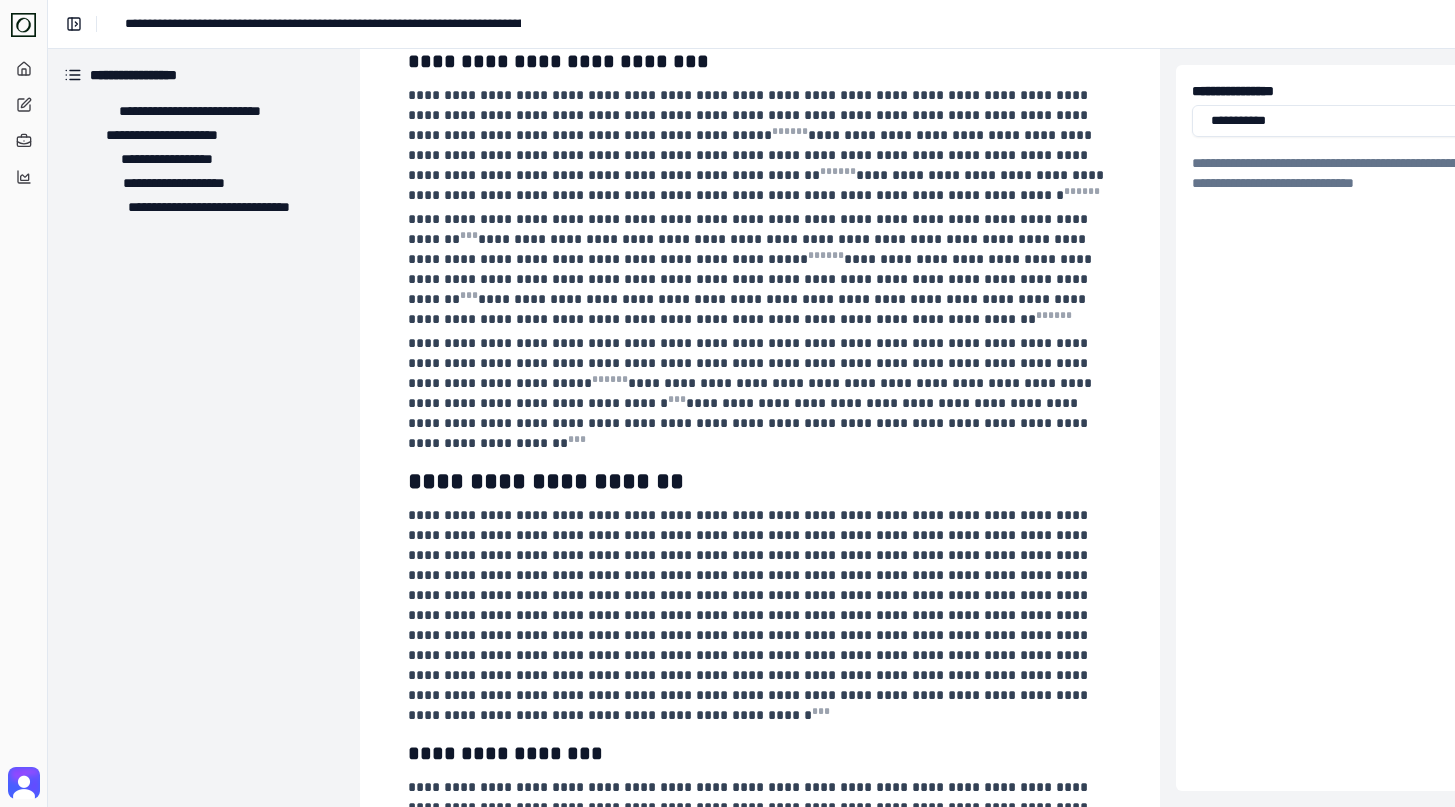 scroll, scrollTop: 0, scrollLeft: 0, axis: both 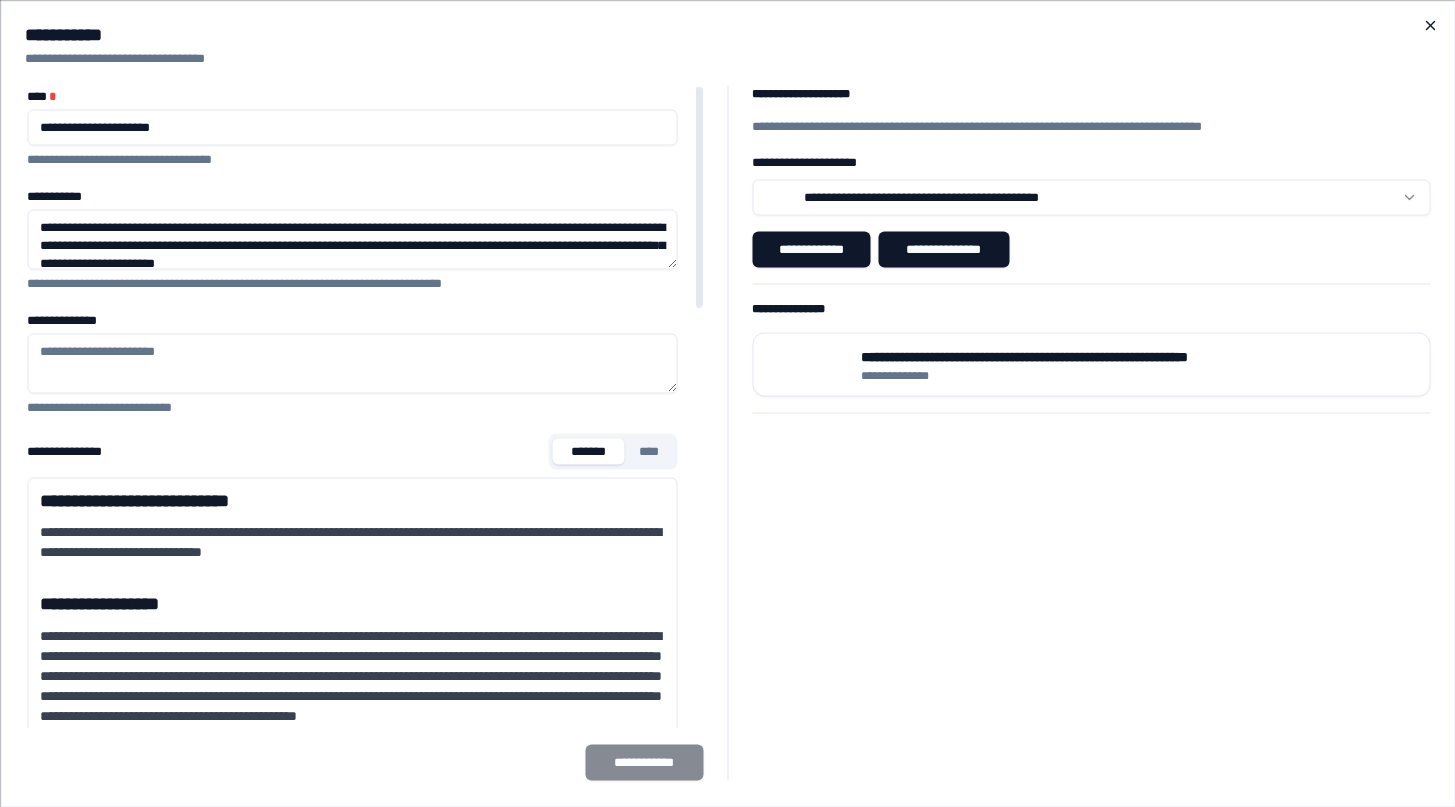 click 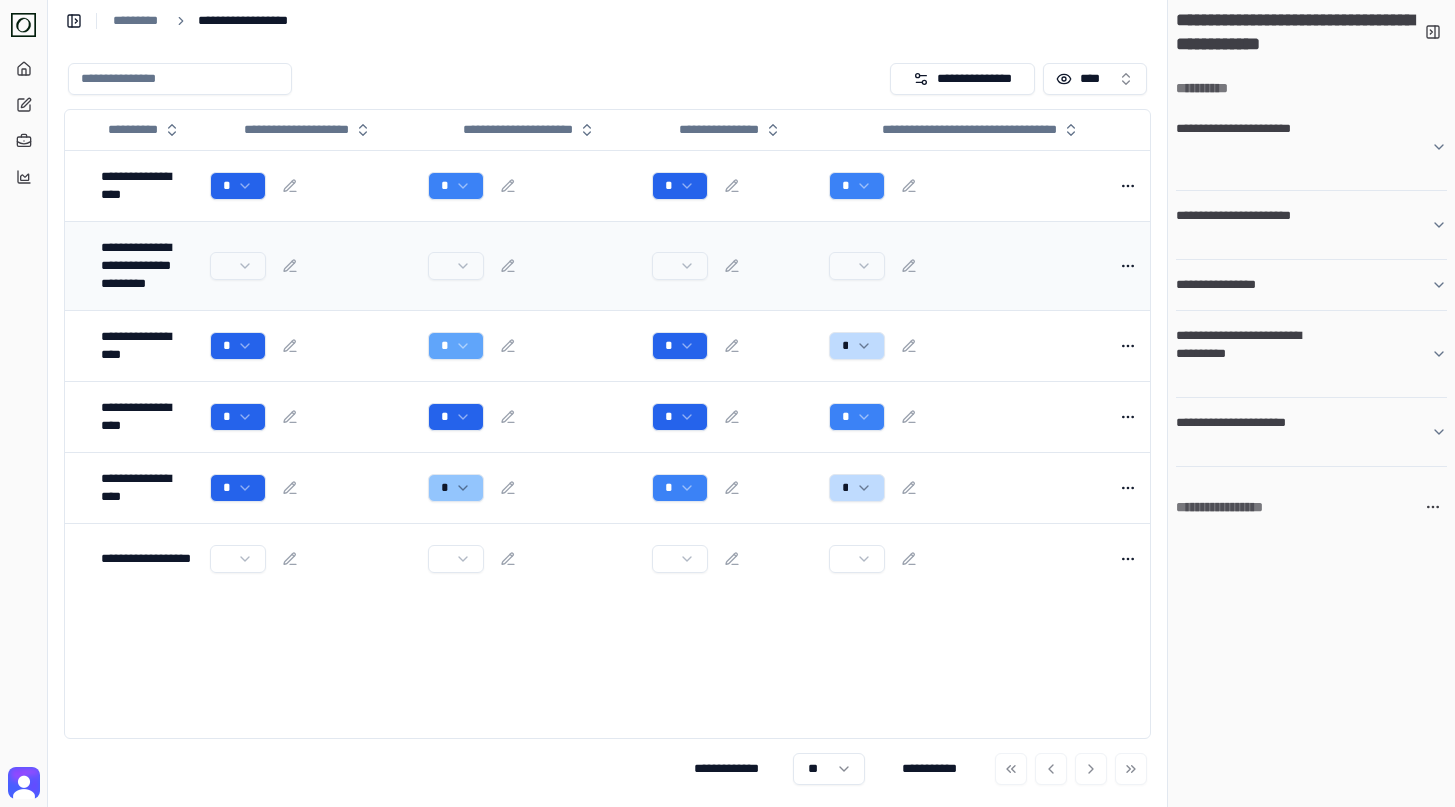 scroll, scrollTop: 0, scrollLeft: 198, axis: horizontal 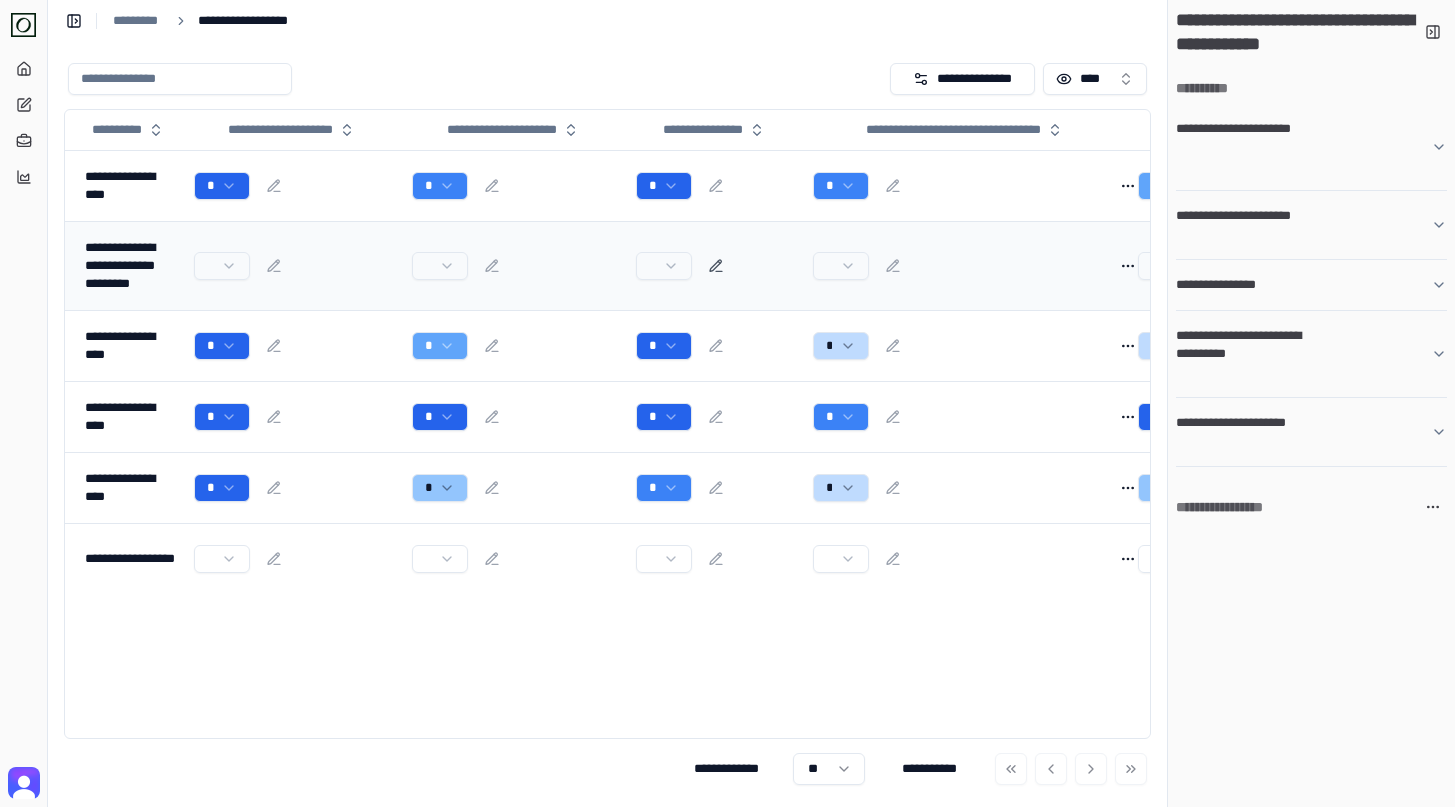 click 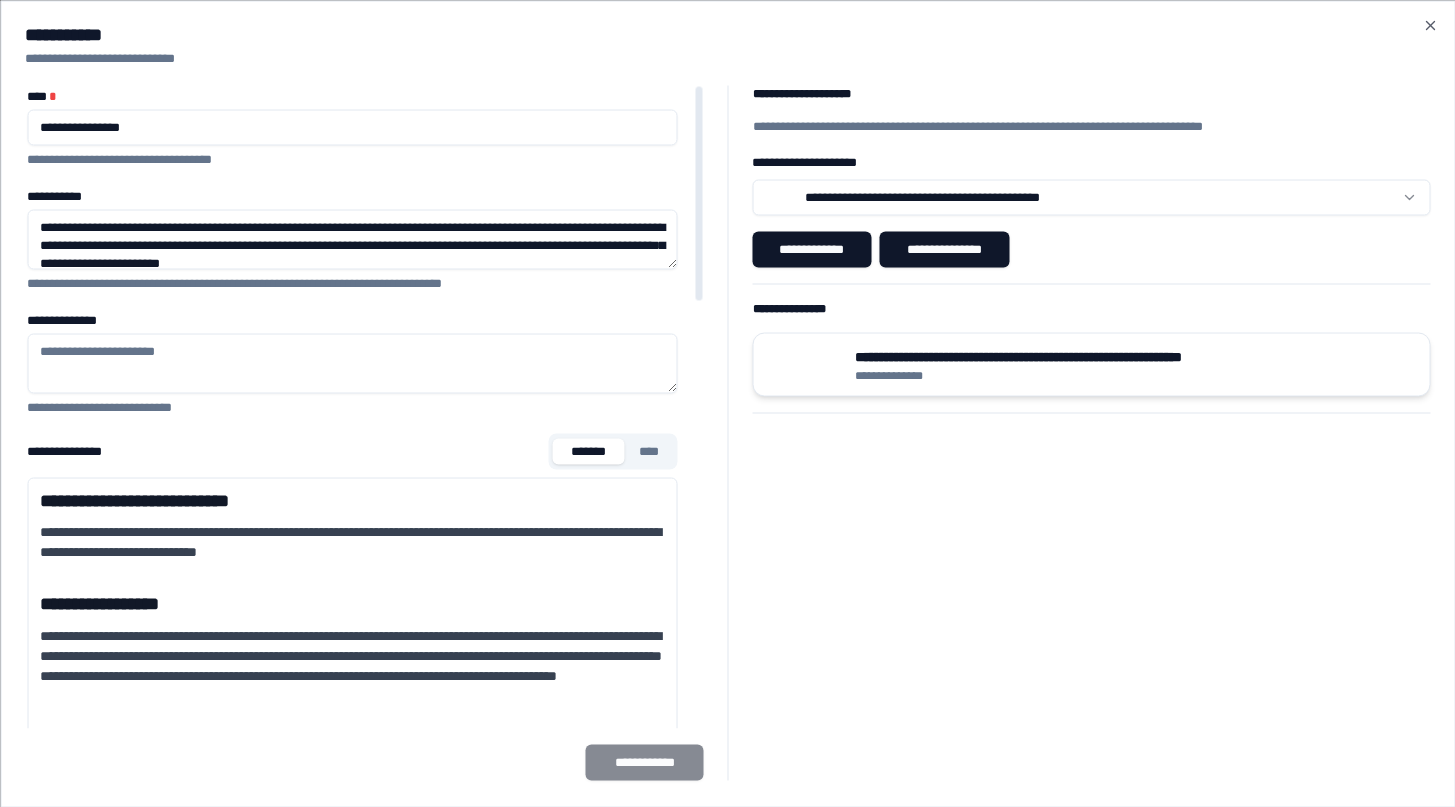 click on "**********" at bounding box center (1090, 356) 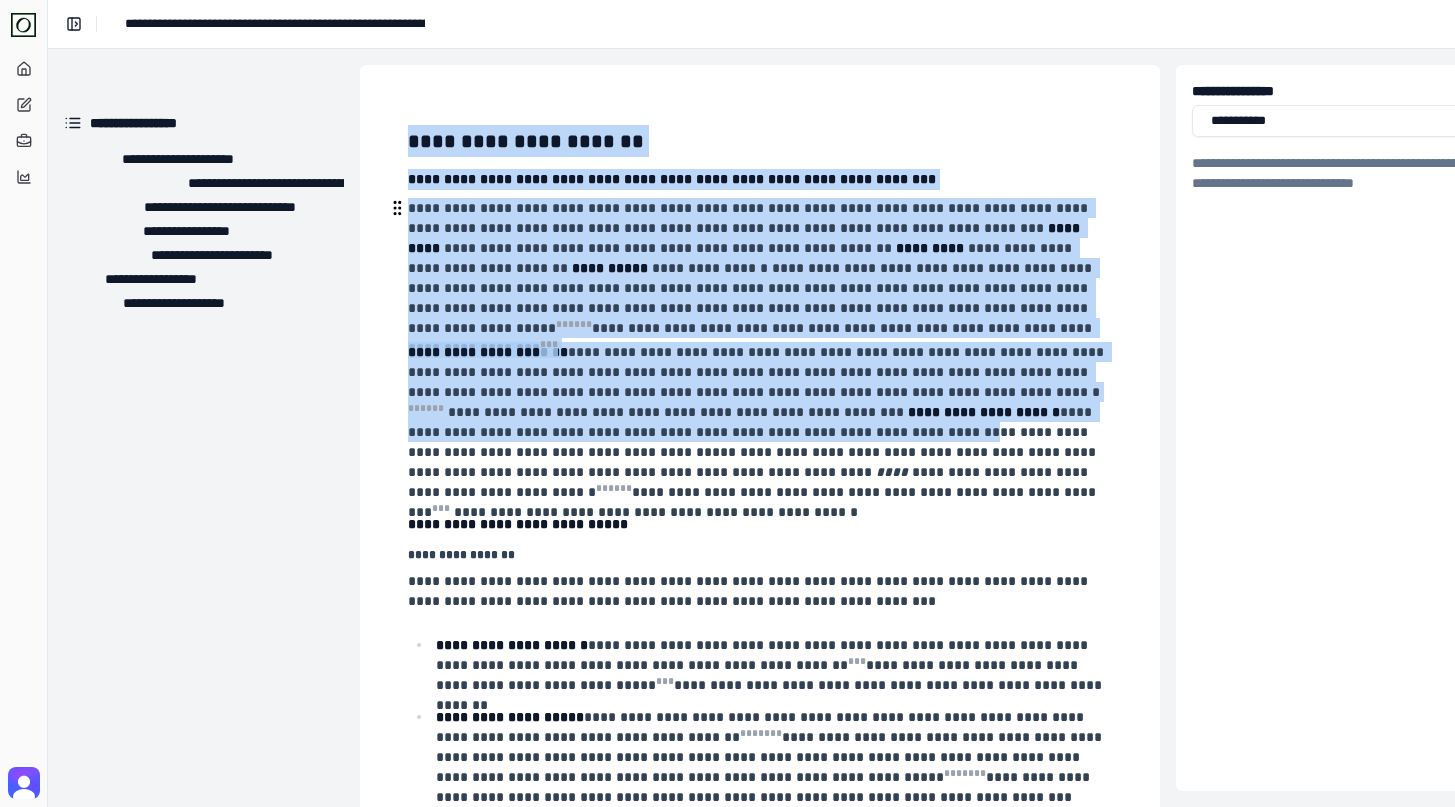 drag, startPoint x: 410, startPoint y: 143, endPoint x: 782, endPoint y: 436, distance: 473.53247 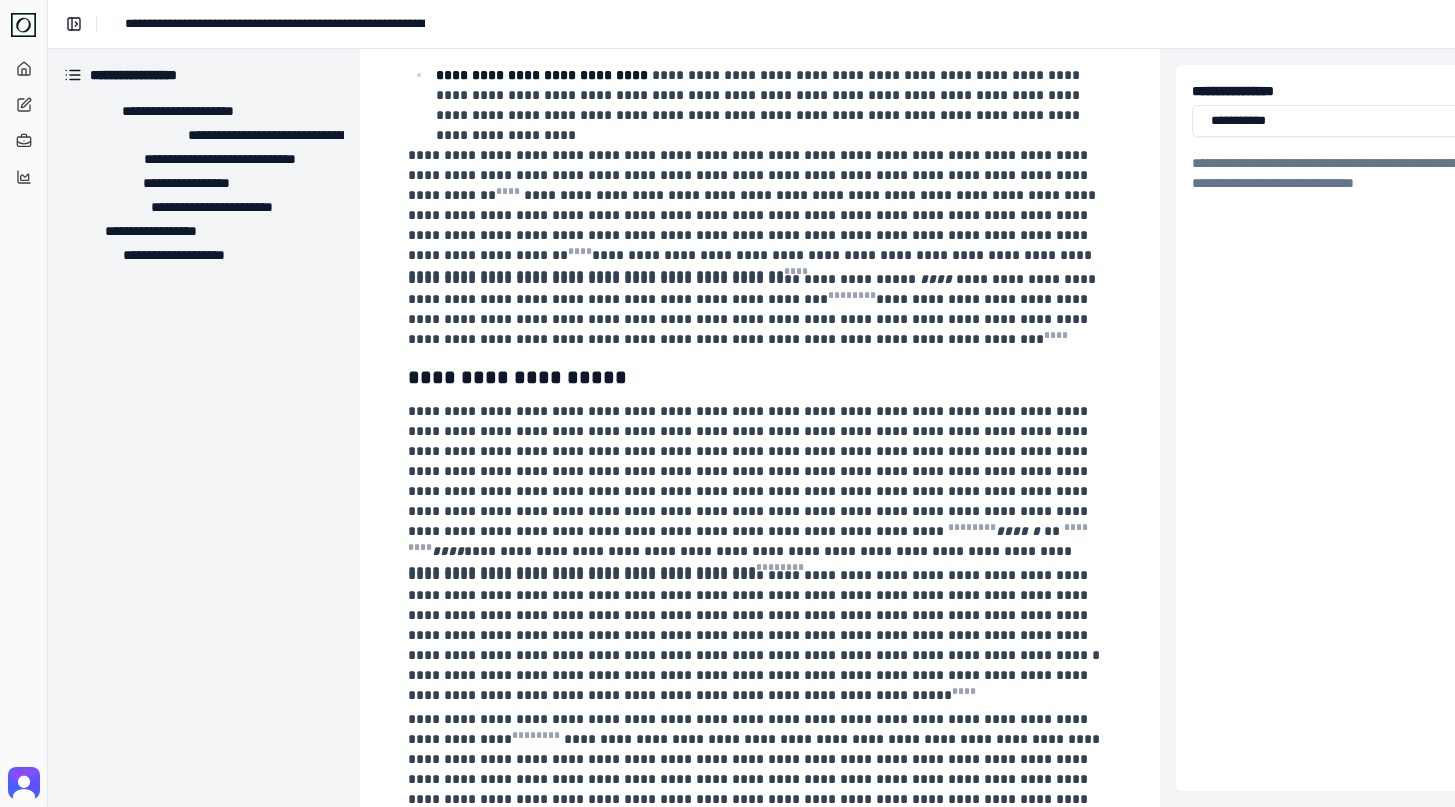 scroll, scrollTop: 1675, scrollLeft: 0, axis: vertical 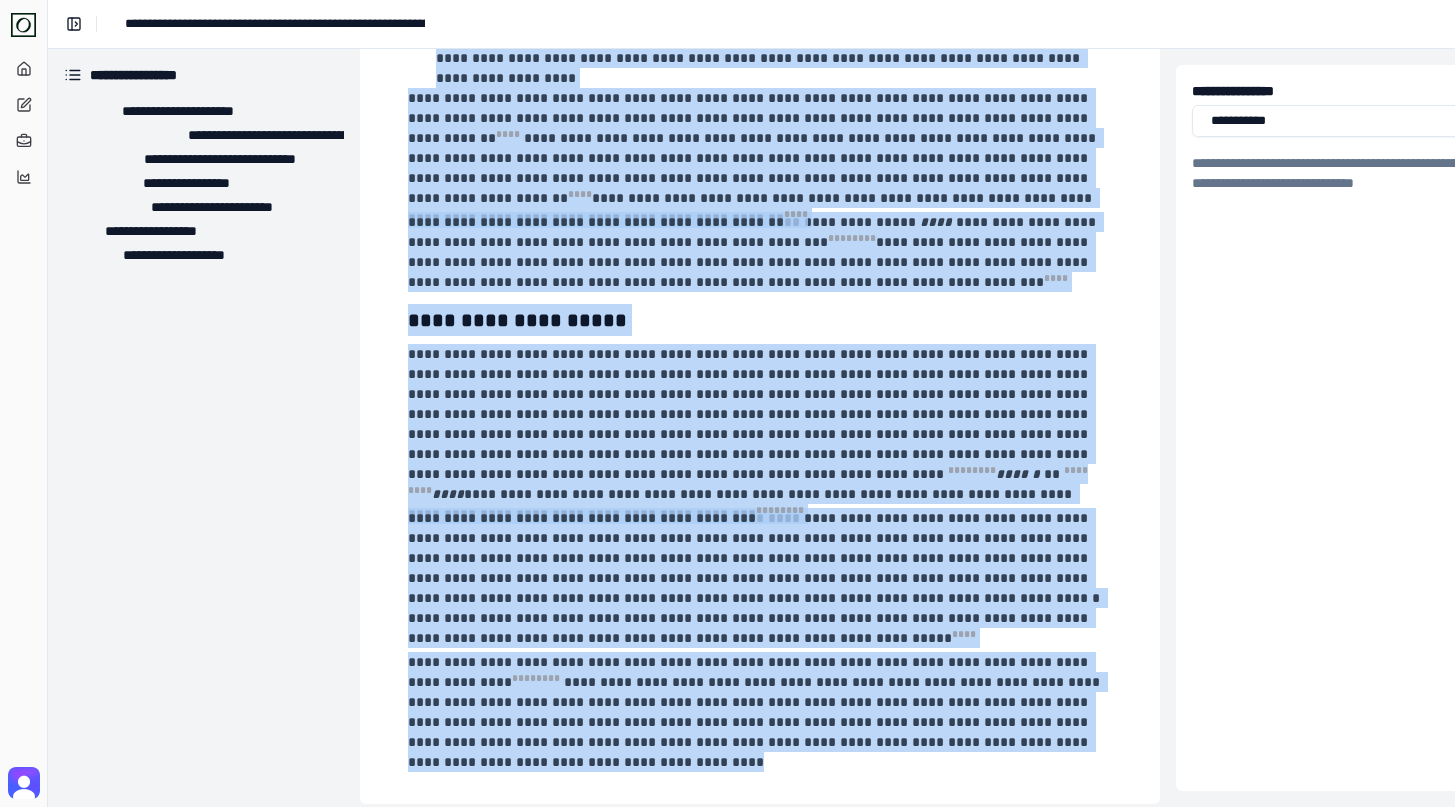 click on "**********" at bounding box center (758, 702) 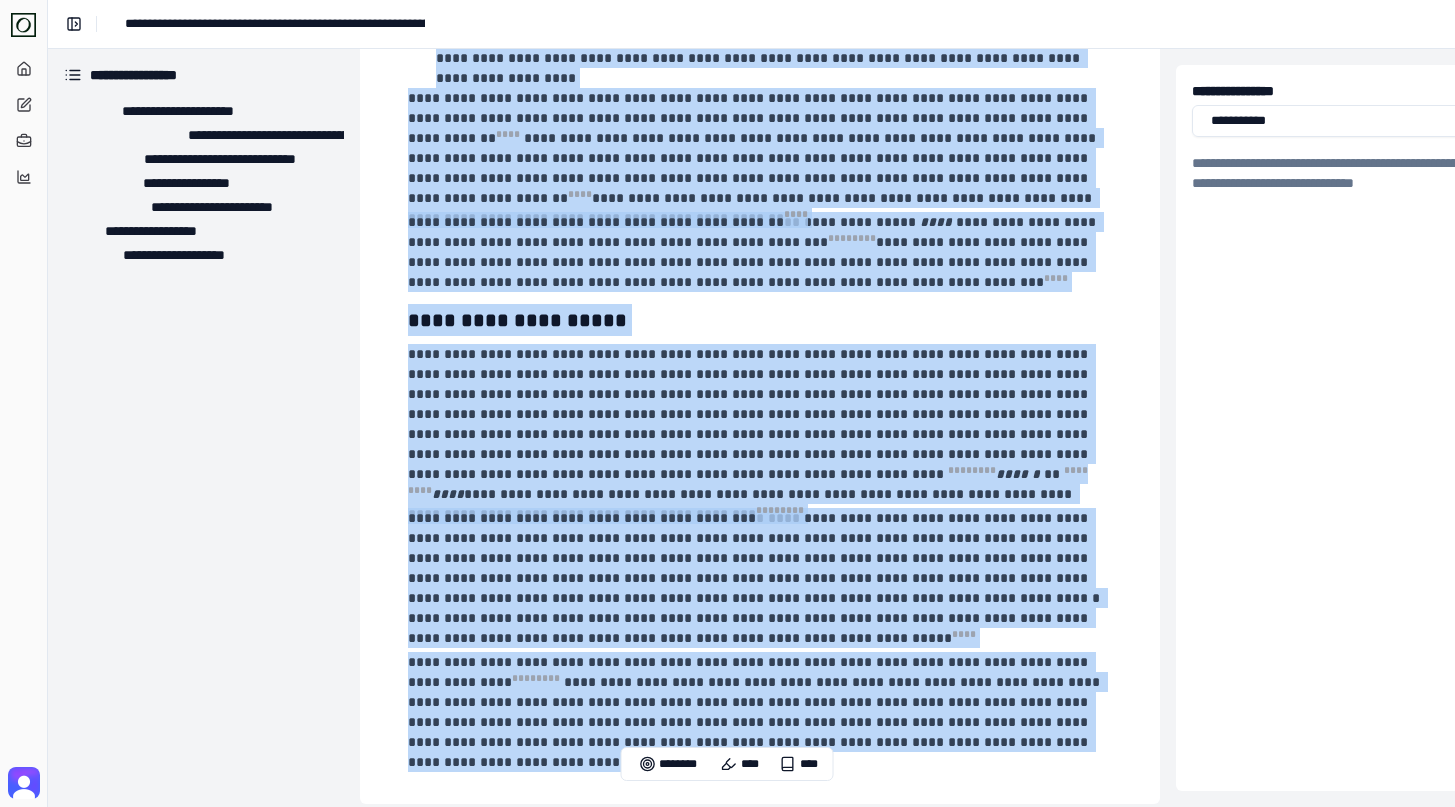 copy on "**********" 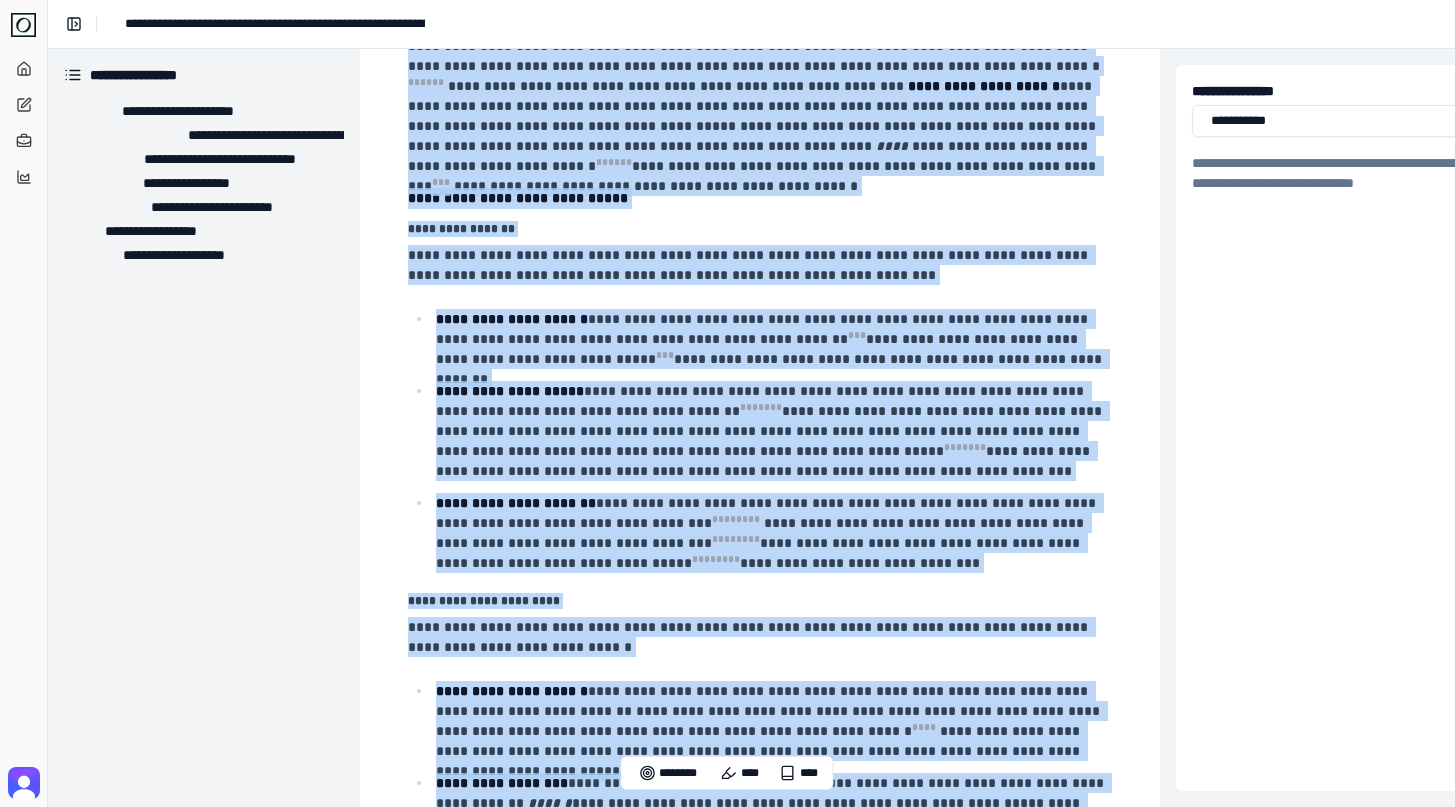 scroll, scrollTop: 0, scrollLeft: 0, axis: both 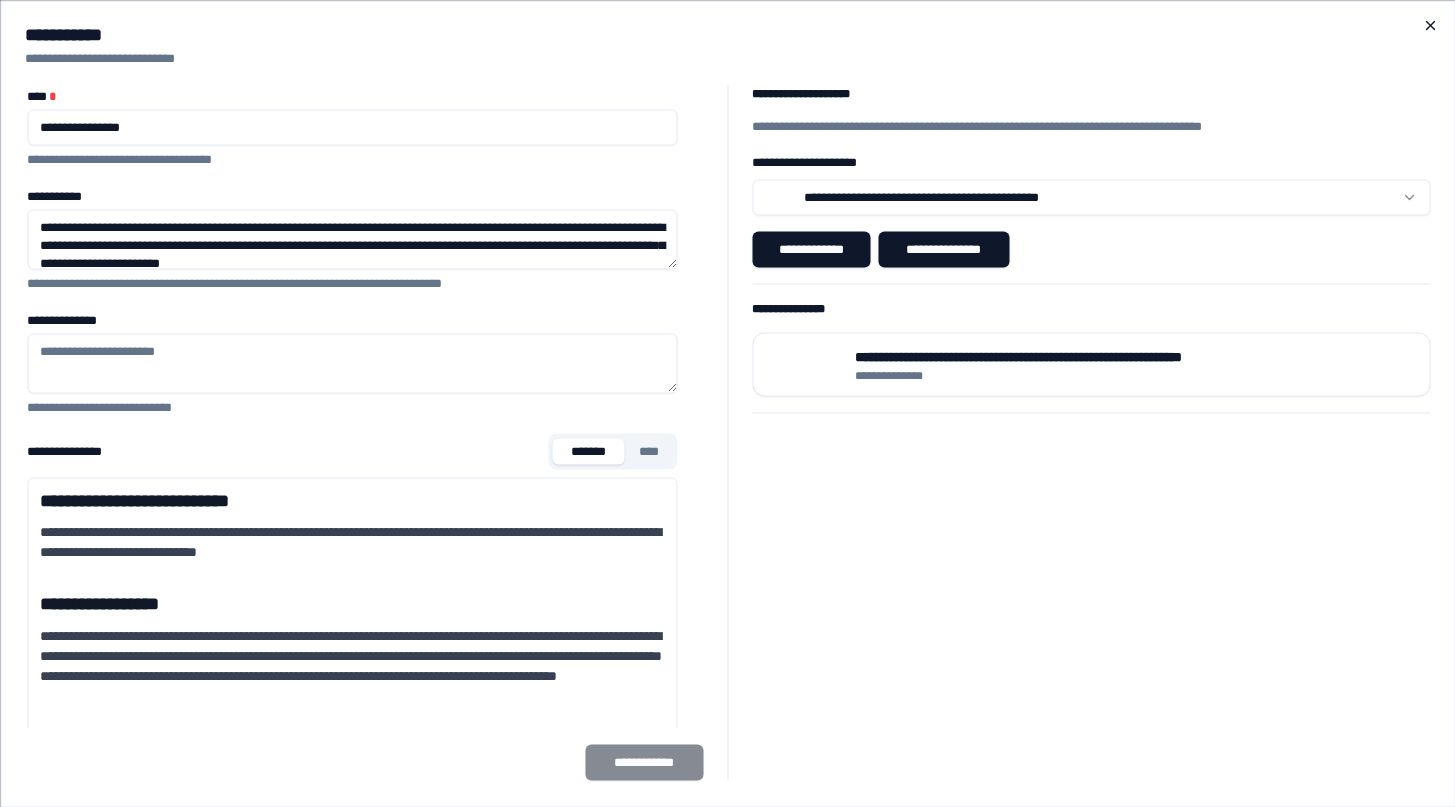 click 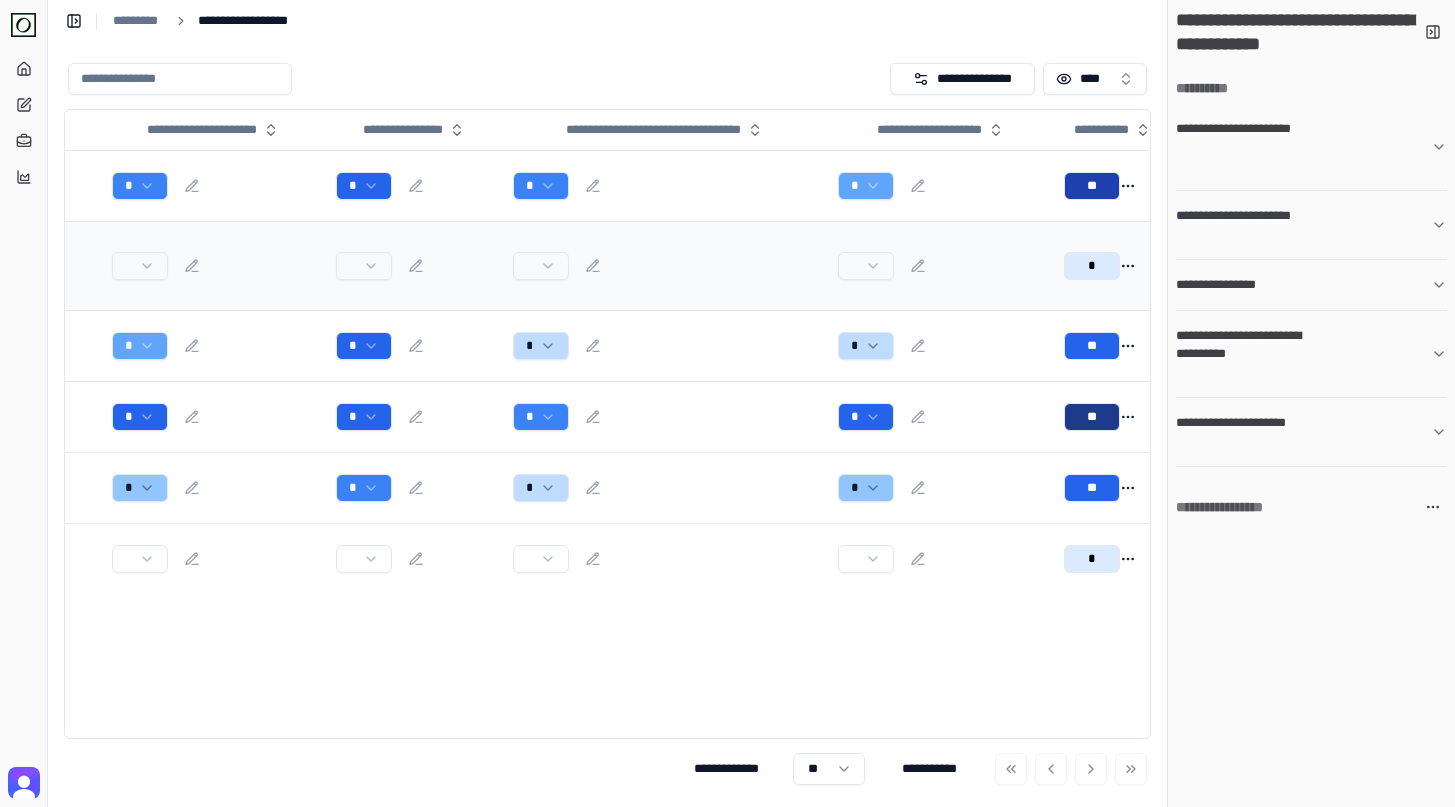 scroll, scrollTop: 0, scrollLeft: 500, axis: horizontal 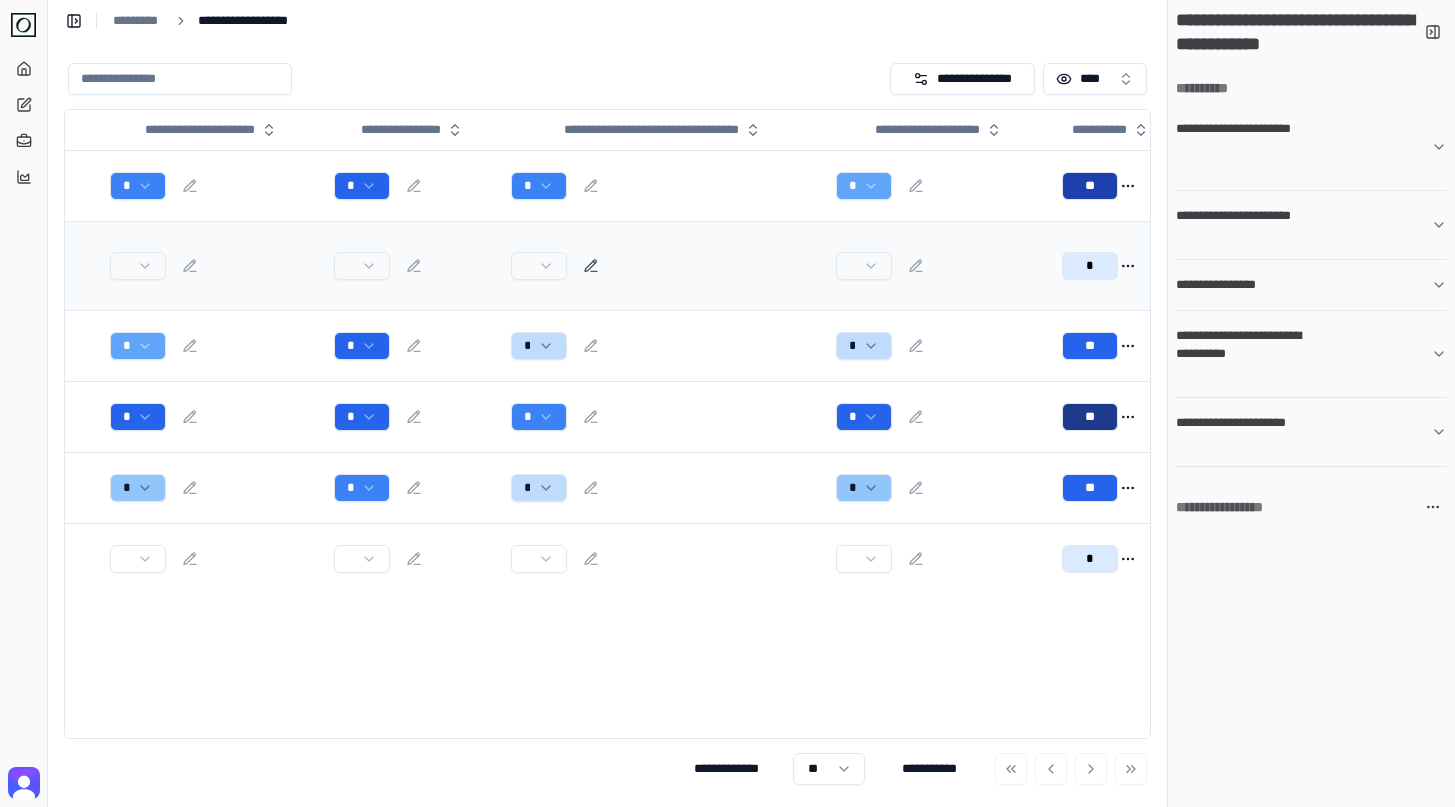 click 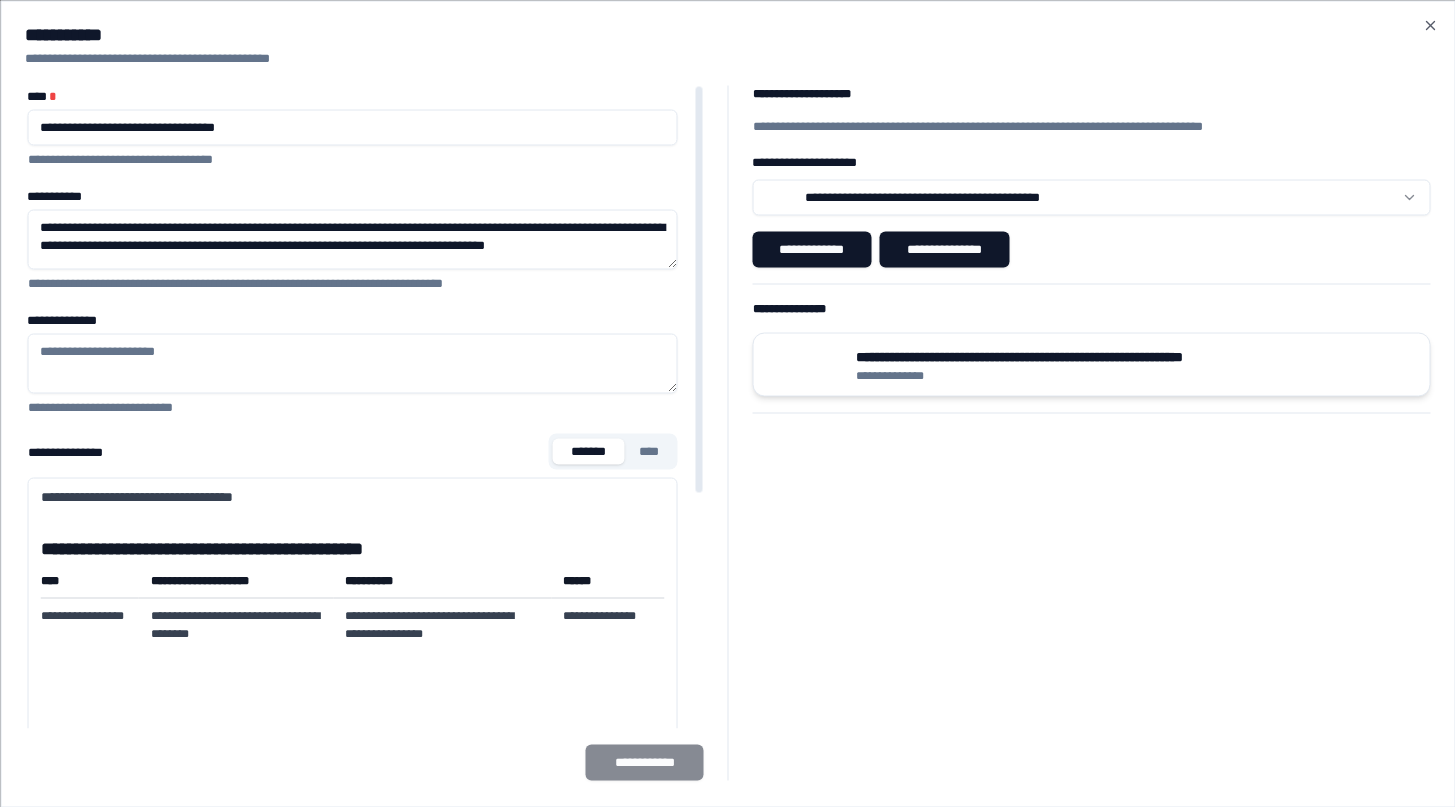 click on "**********" at bounding box center [1091, 356] 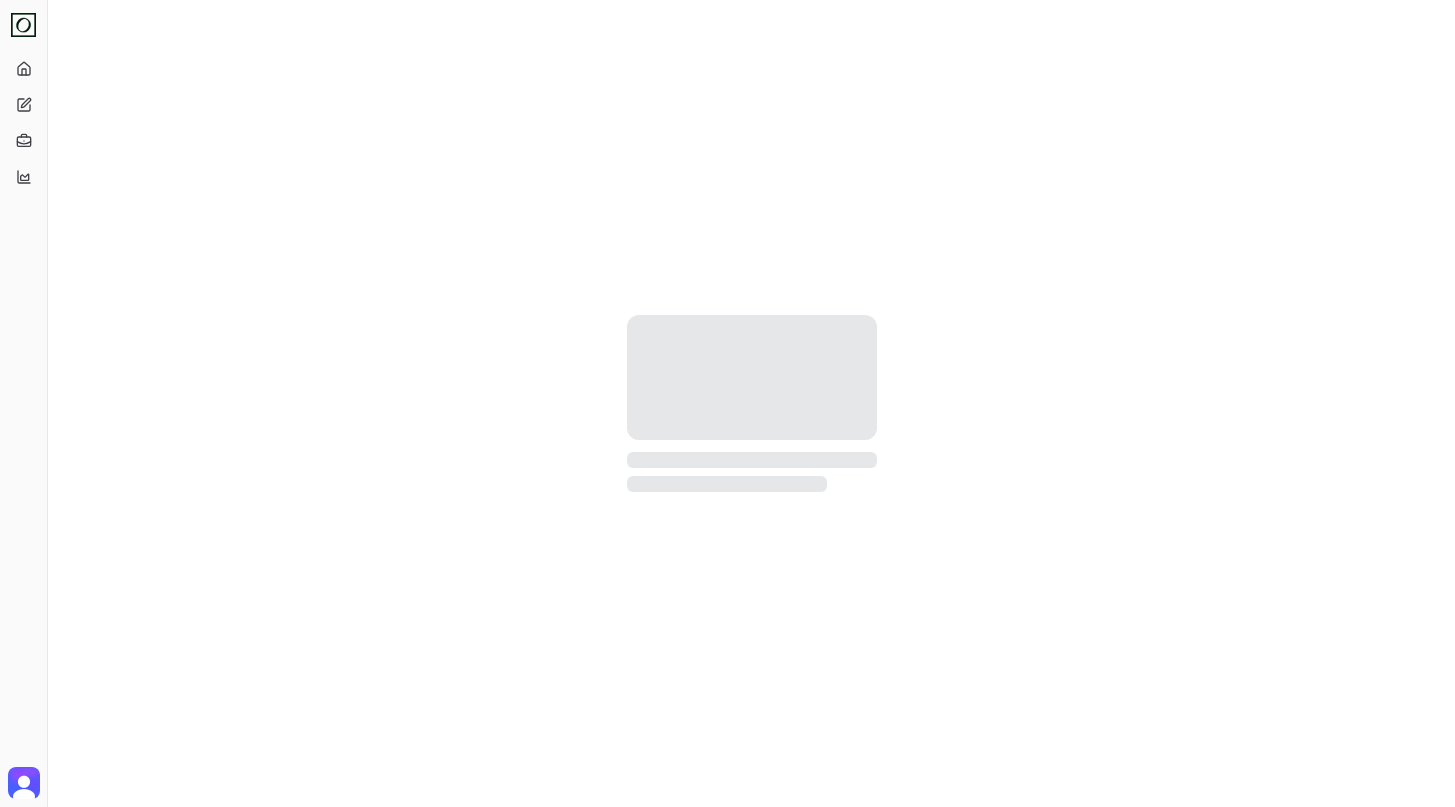 scroll, scrollTop: 0, scrollLeft: 0, axis: both 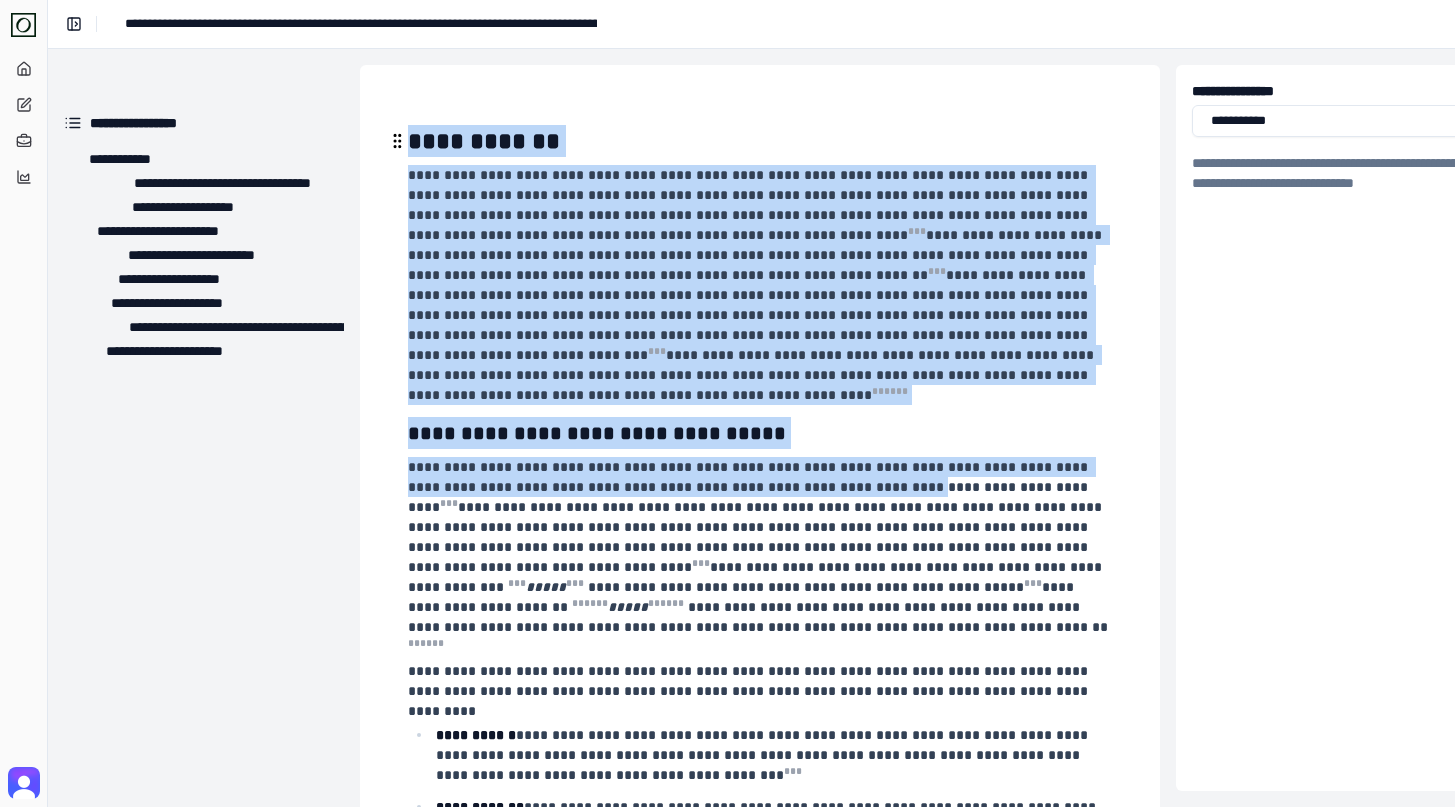 drag, startPoint x: 408, startPoint y: 138, endPoint x: 775, endPoint y: 465, distance: 491.54654 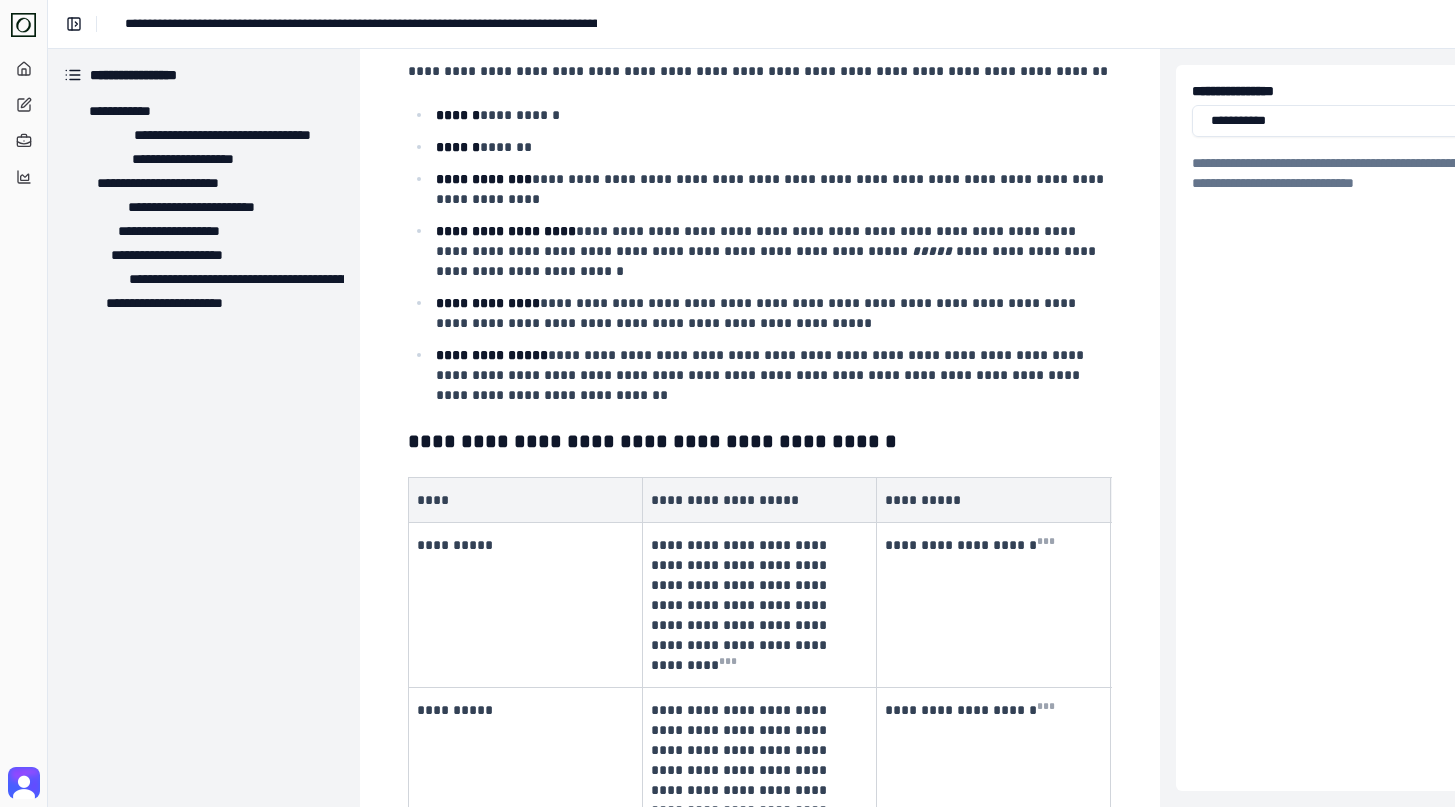 scroll, scrollTop: 2557, scrollLeft: 0, axis: vertical 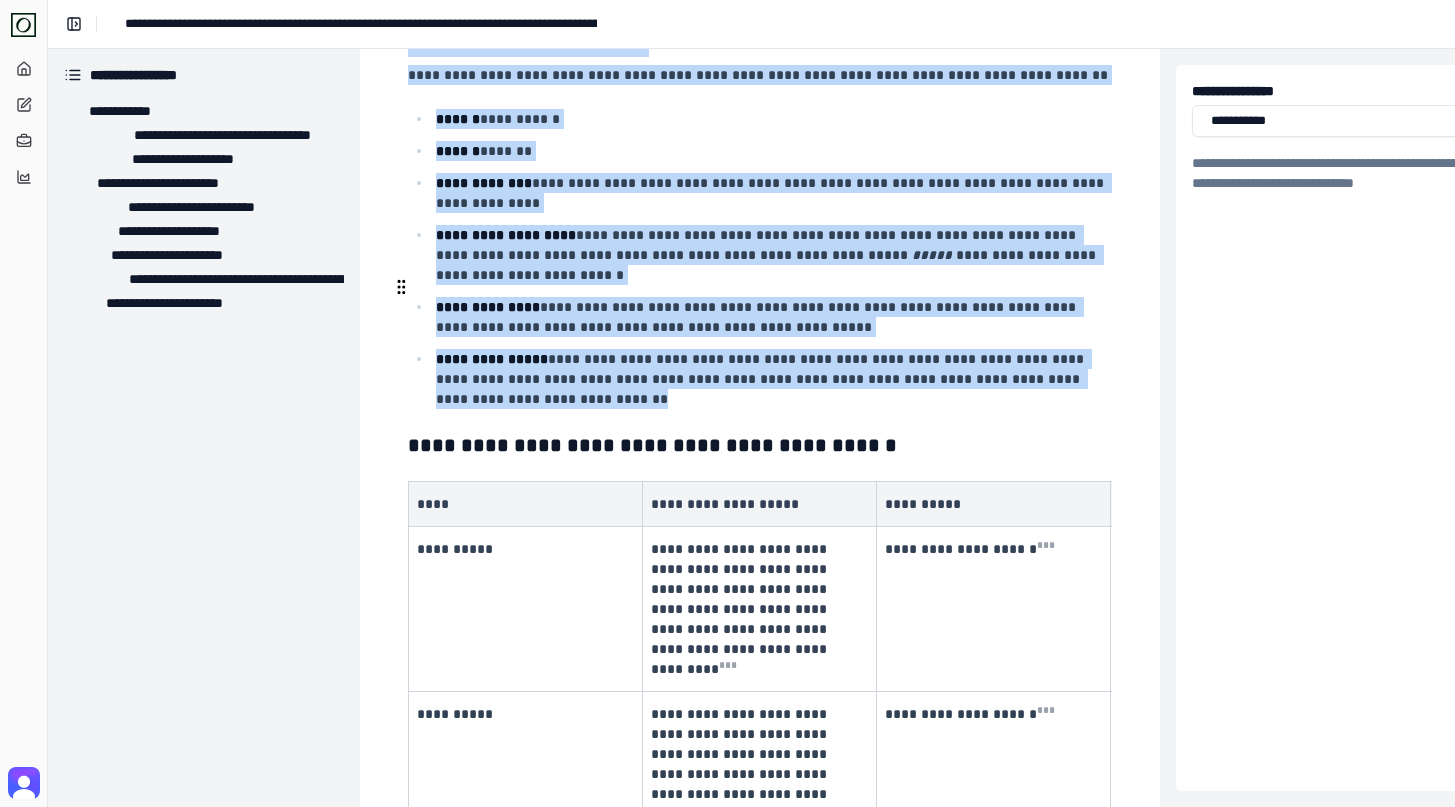 click on "**********" at bounding box center (772, 379) 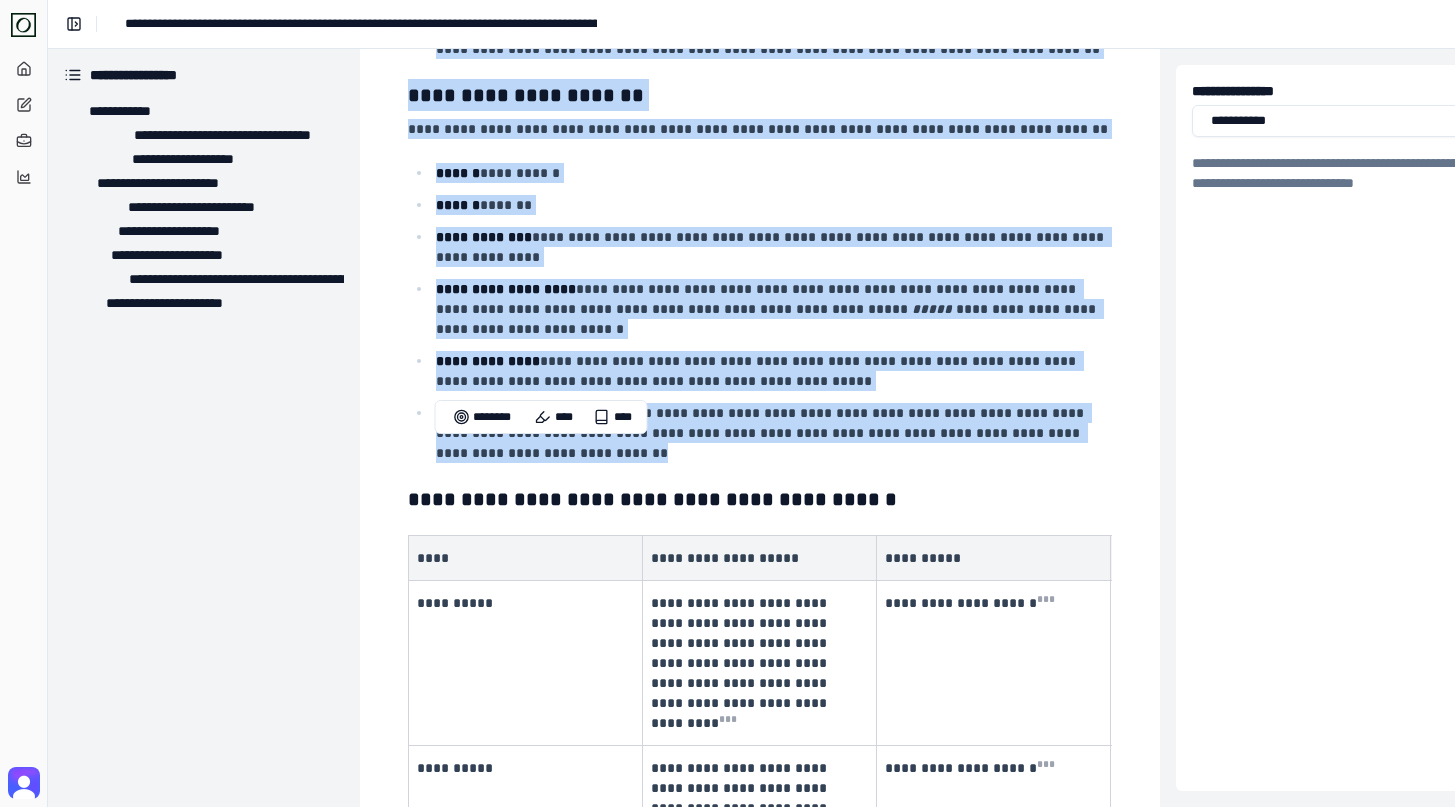scroll, scrollTop: 2505, scrollLeft: 0, axis: vertical 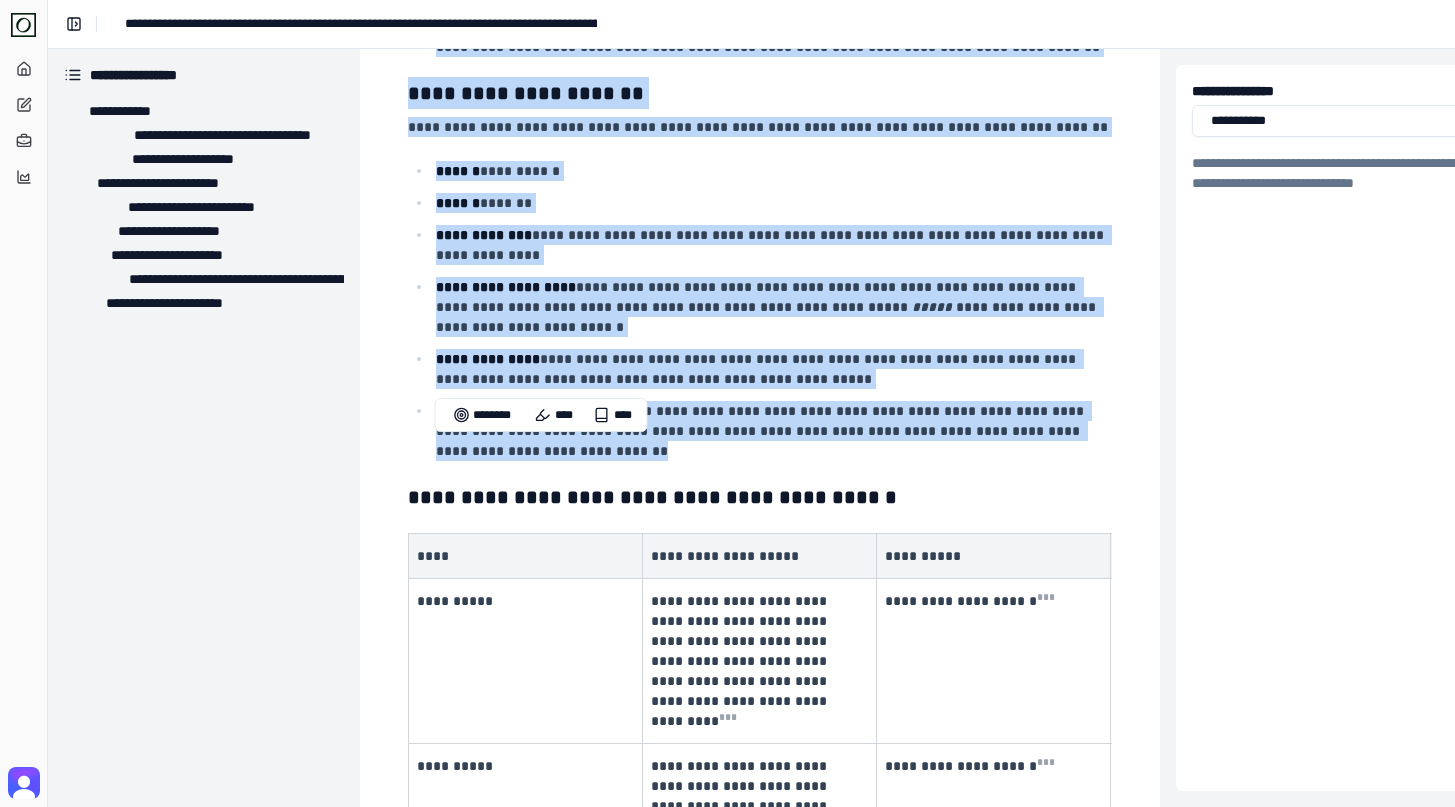 copy on "**********" 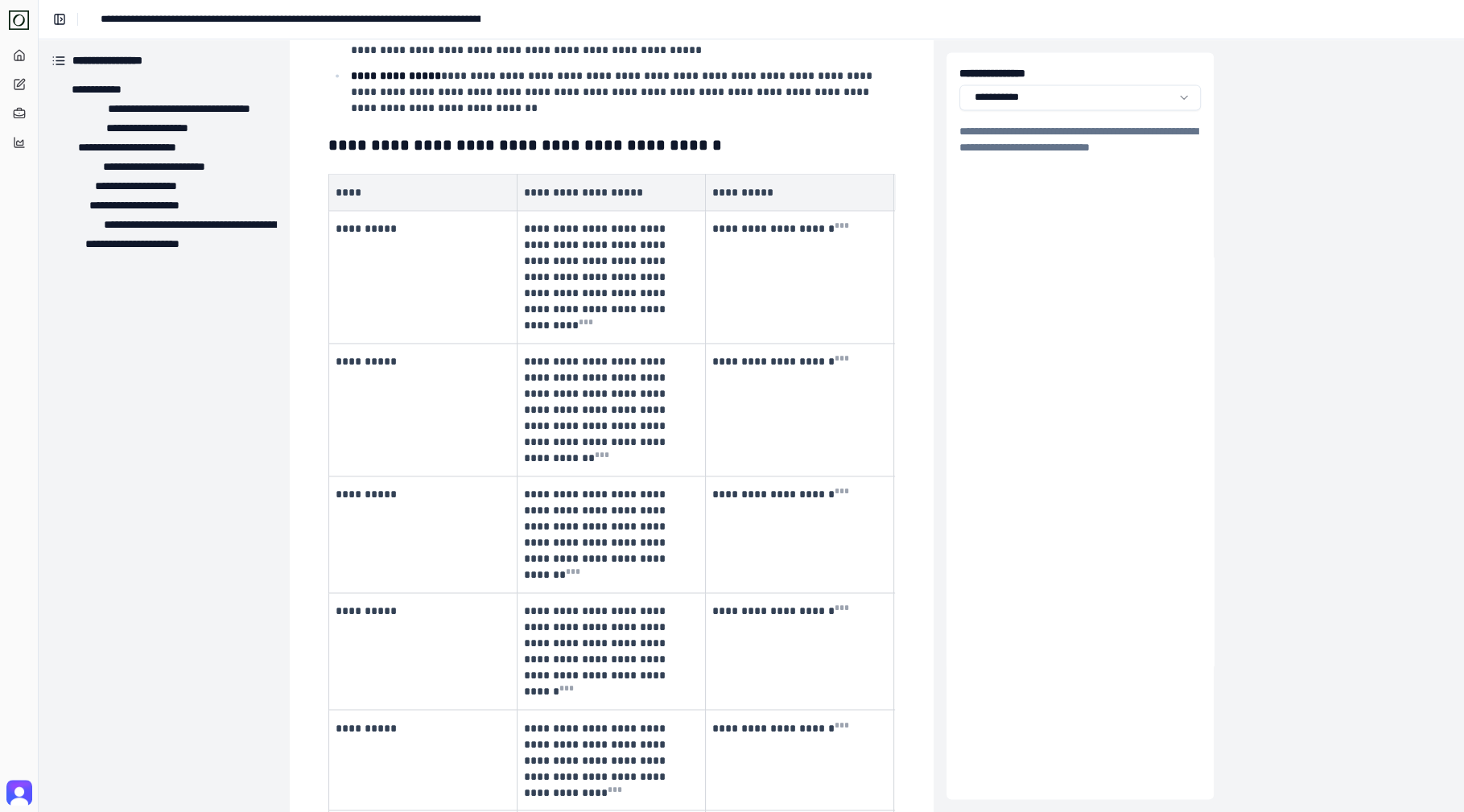click on "**********" at bounding box center (1080, 426) 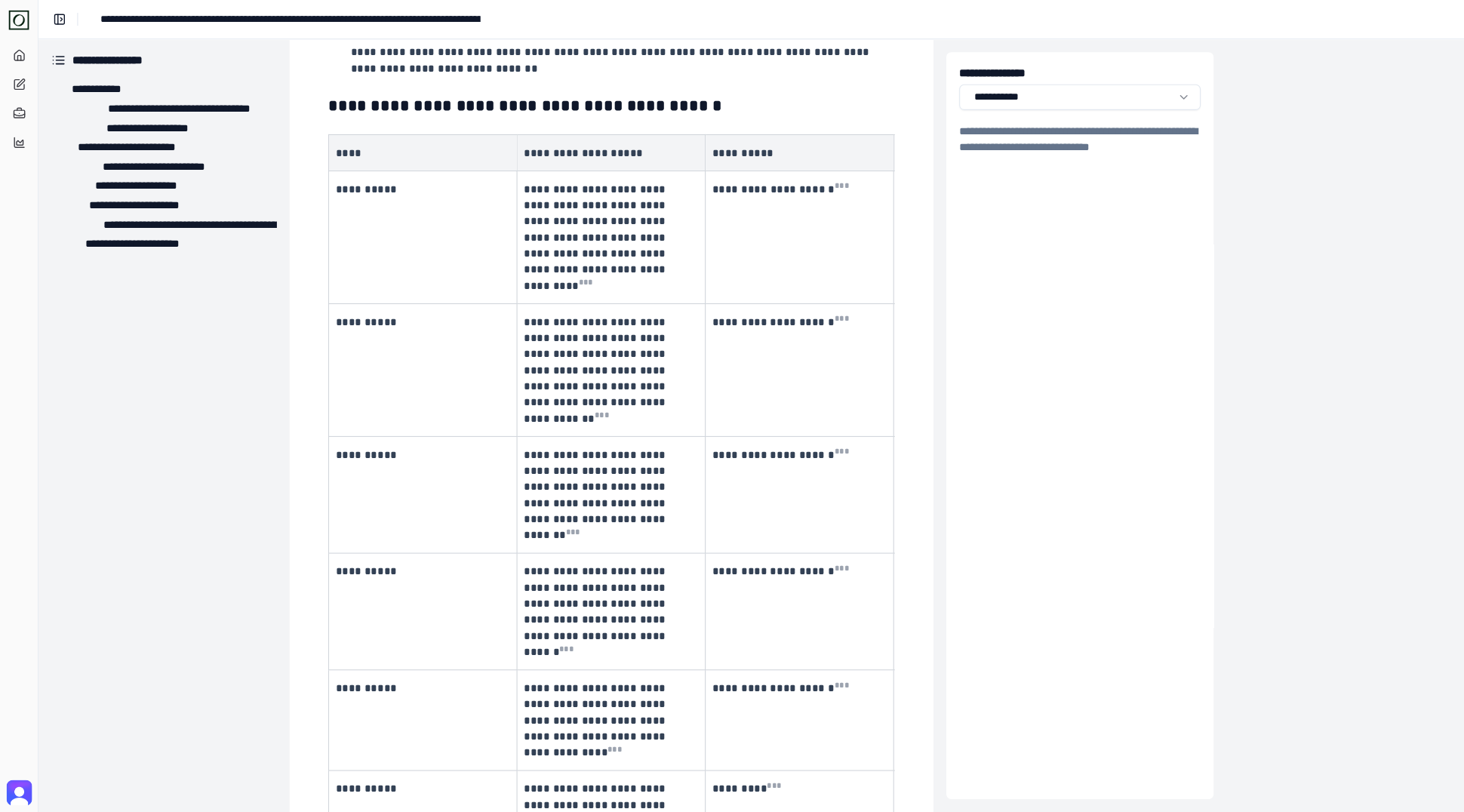 scroll, scrollTop: 2164, scrollLeft: 0, axis: vertical 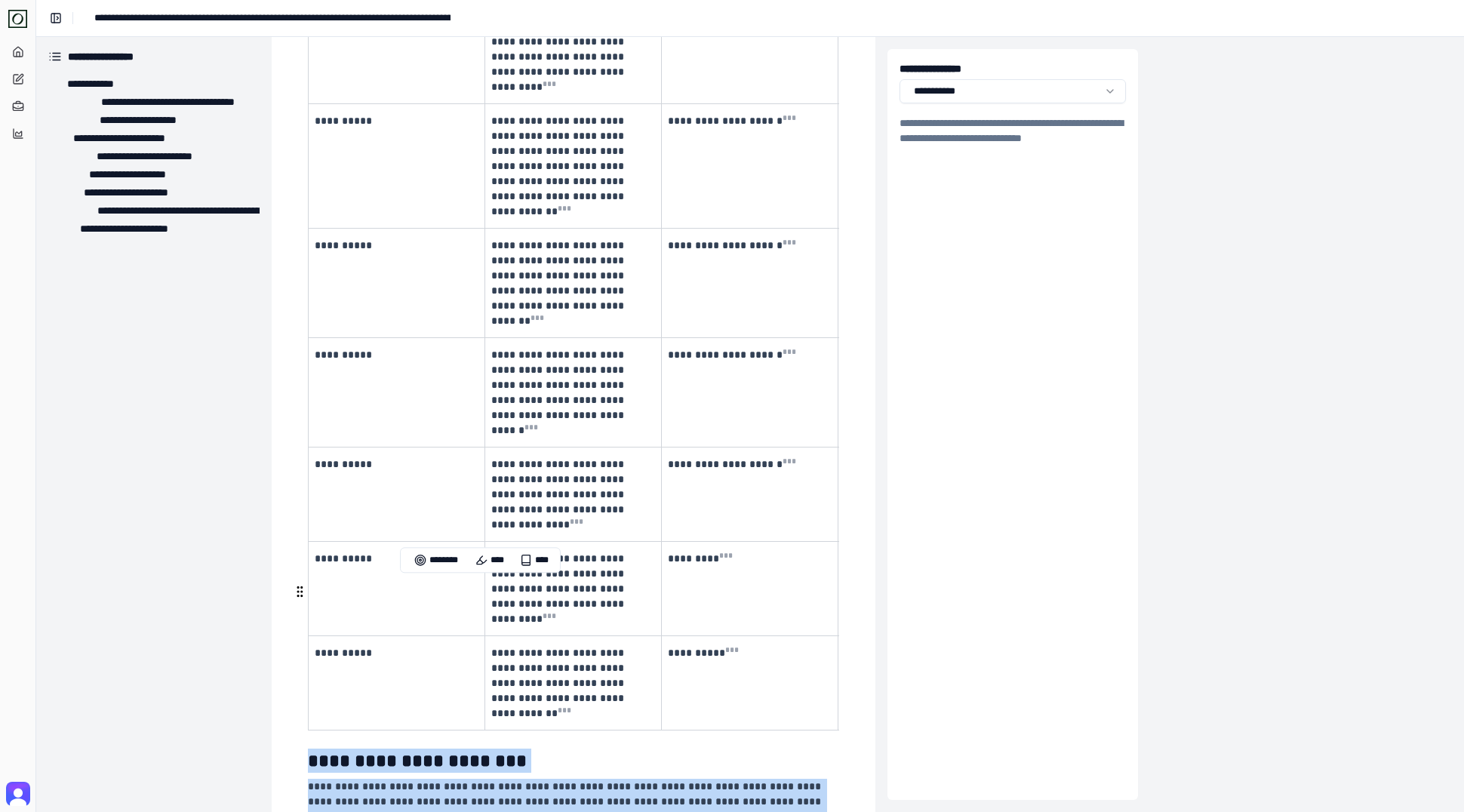 drag, startPoint x: 676, startPoint y: 757, endPoint x: 310, endPoint y: 592, distance: 401.47354 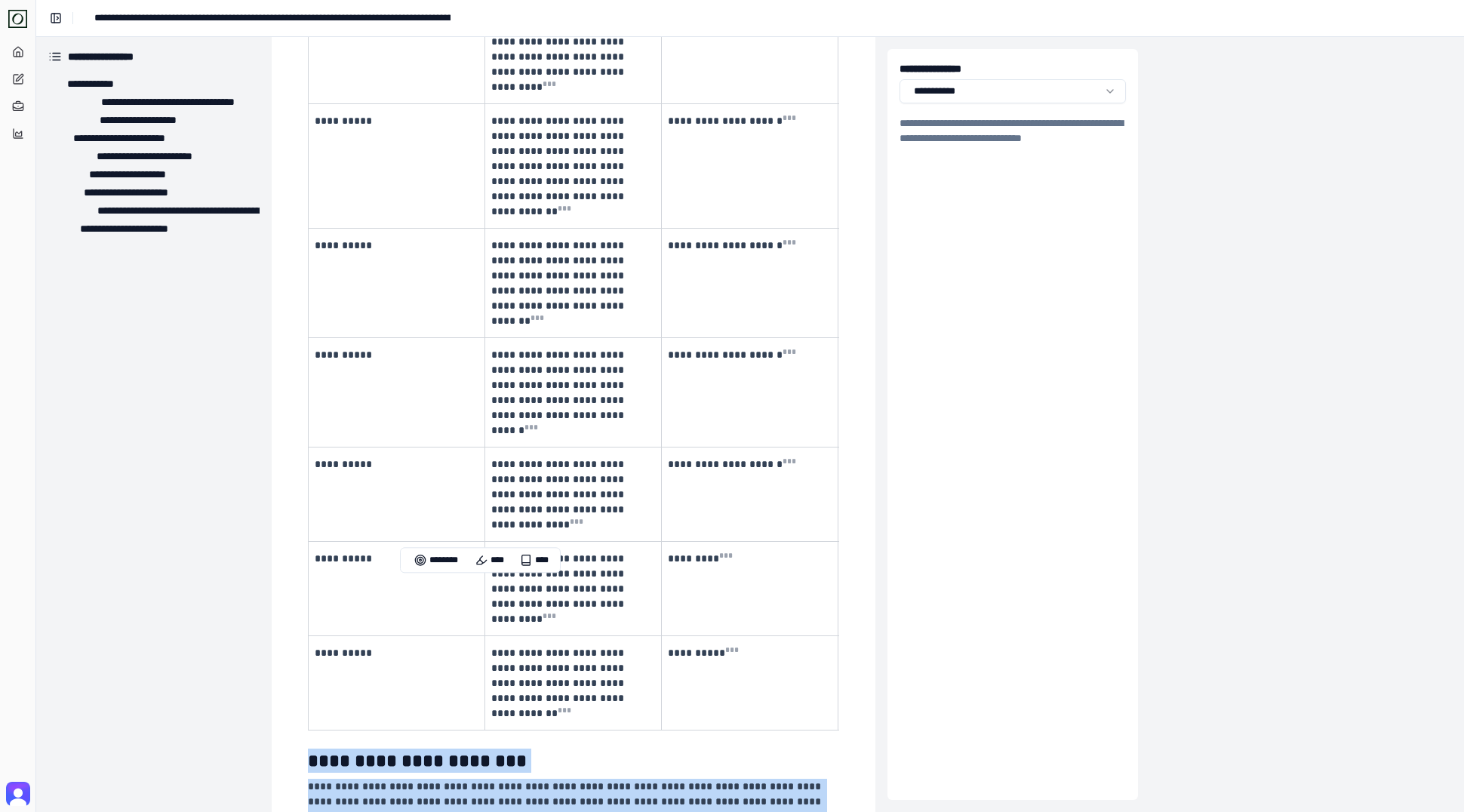 copy on "**********" 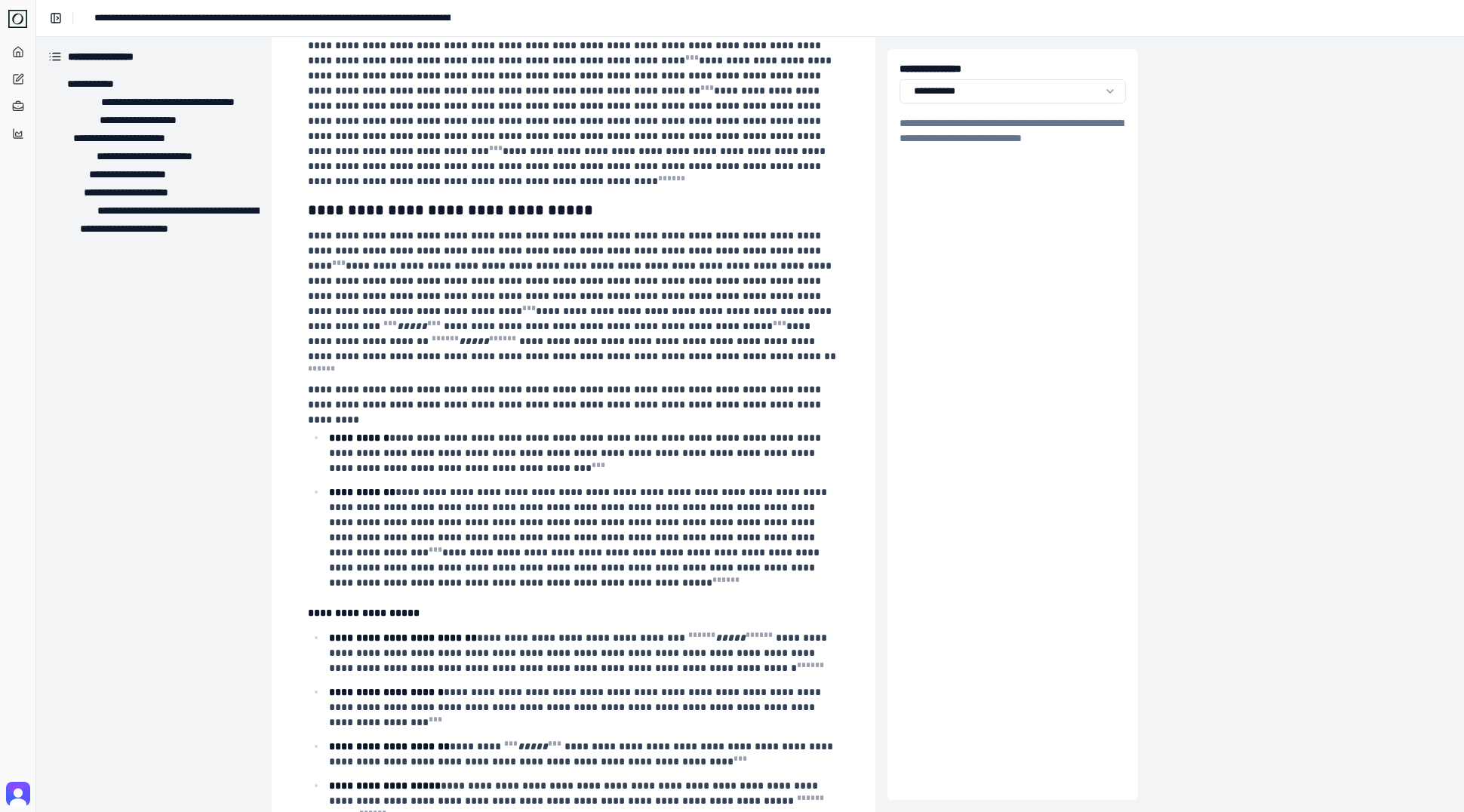 scroll, scrollTop: 0, scrollLeft: 0, axis: both 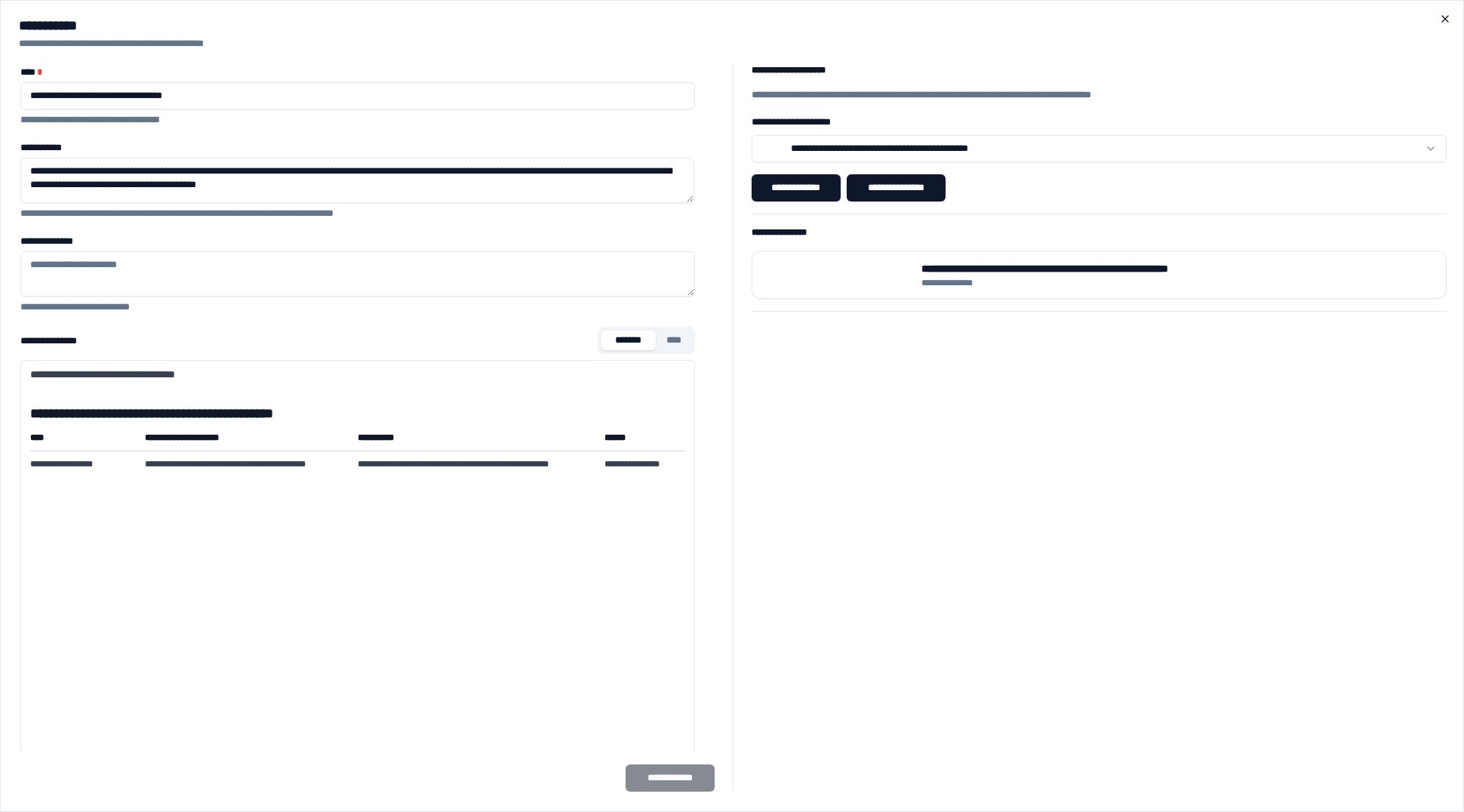 click 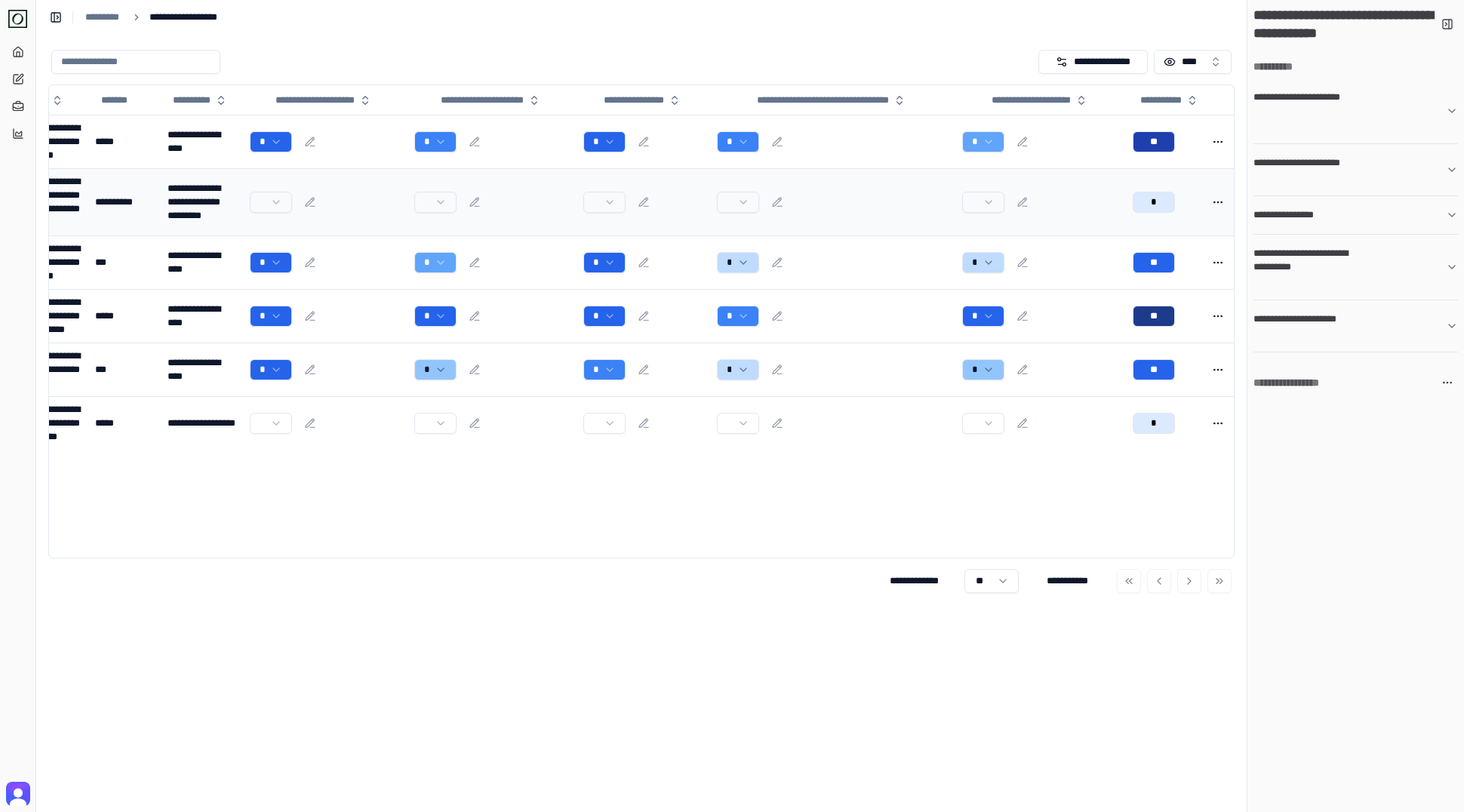 scroll, scrollTop: 0, scrollLeft: 60, axis: horizontal 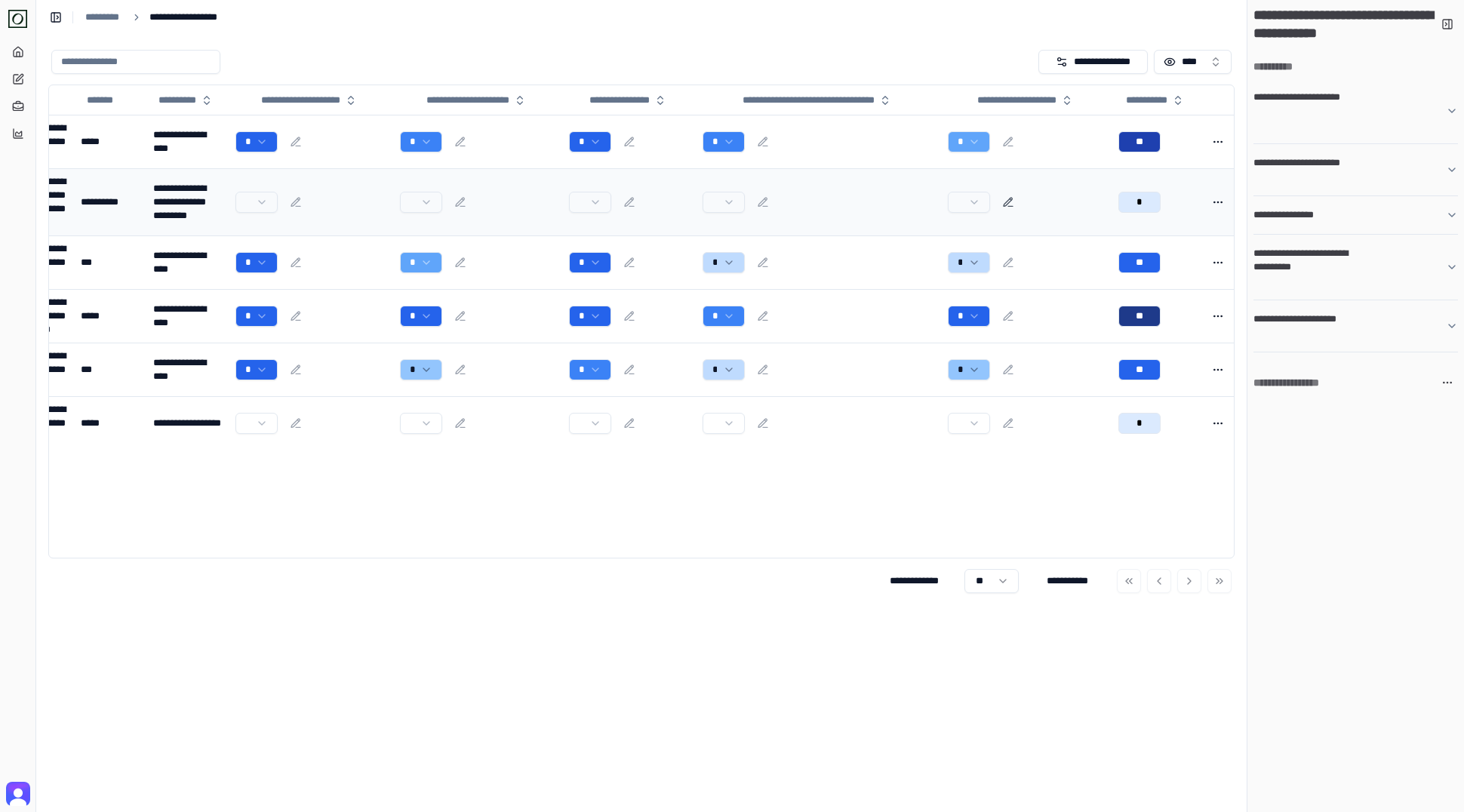 click 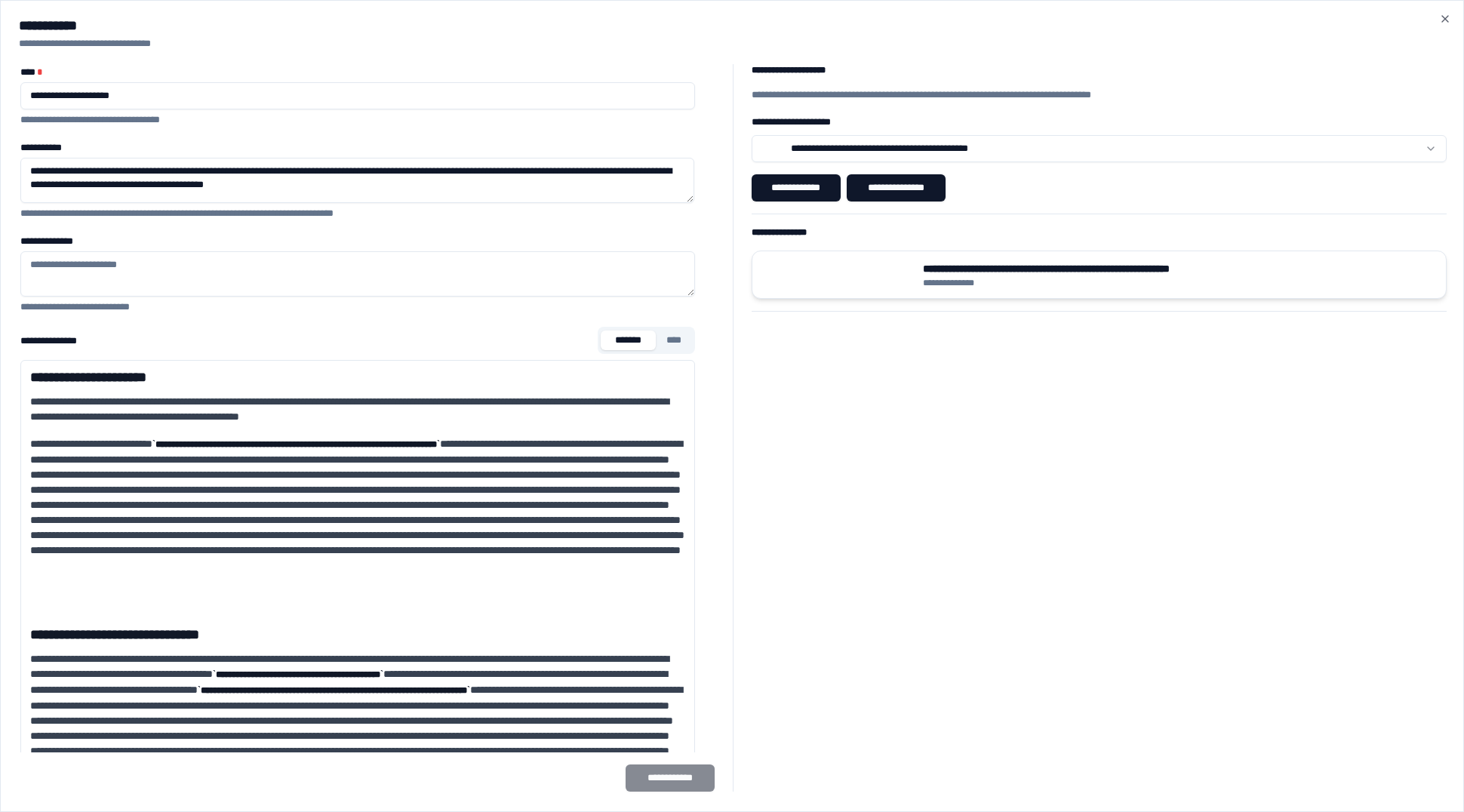type on "**********" 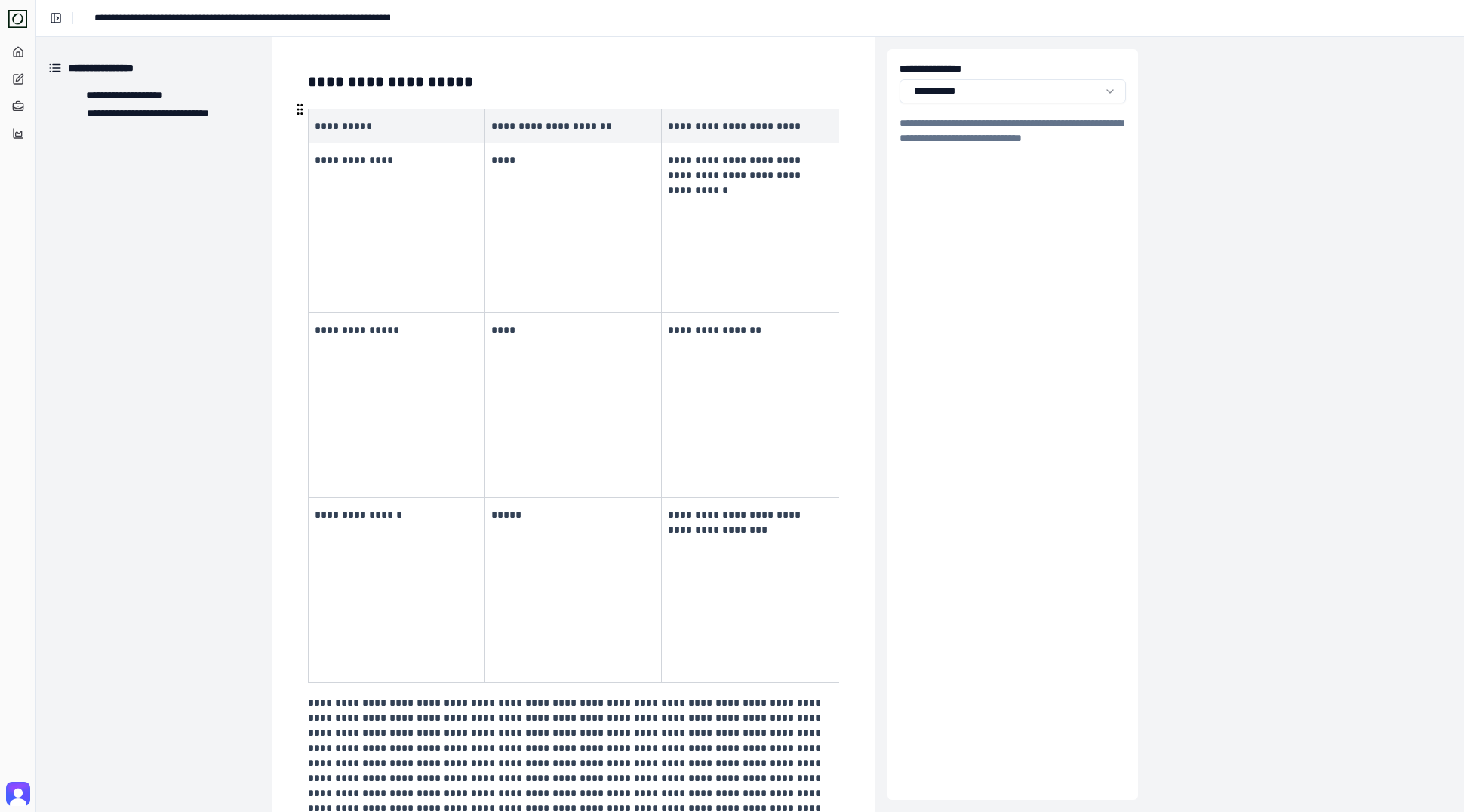 scroll, scrollTop: 40, scrollLeft: 0, axis: vertical 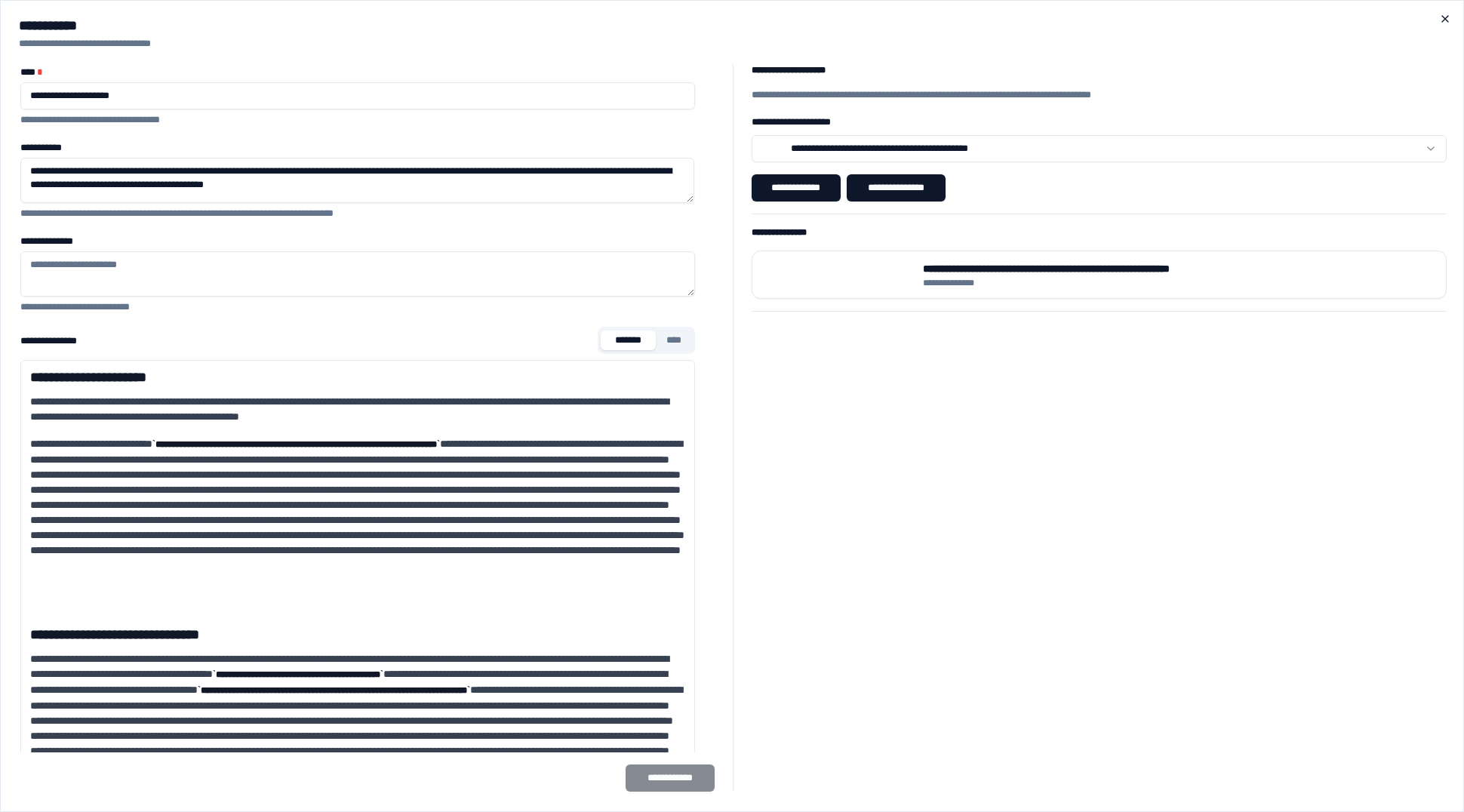 click 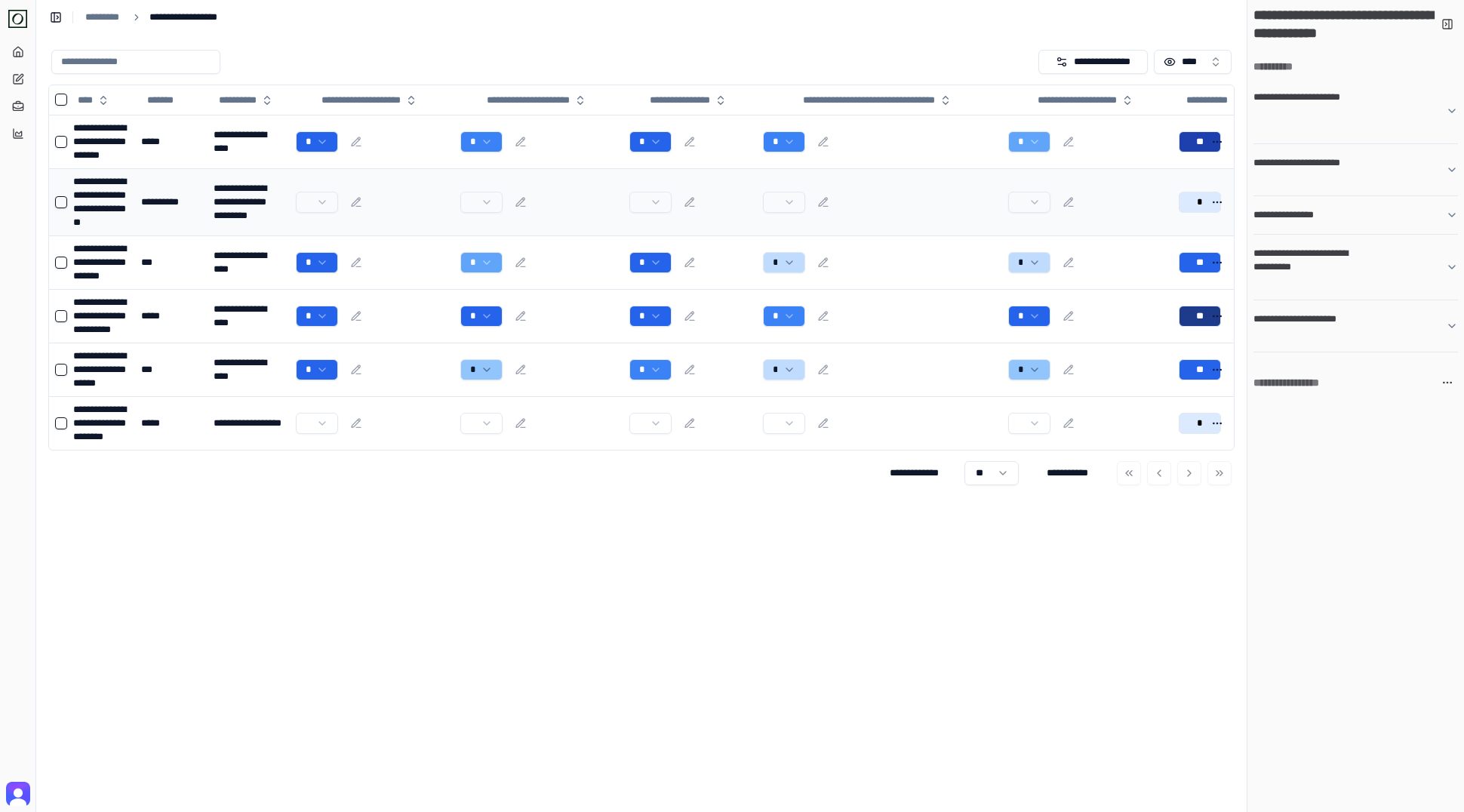 click at bounding box center (690, 202) 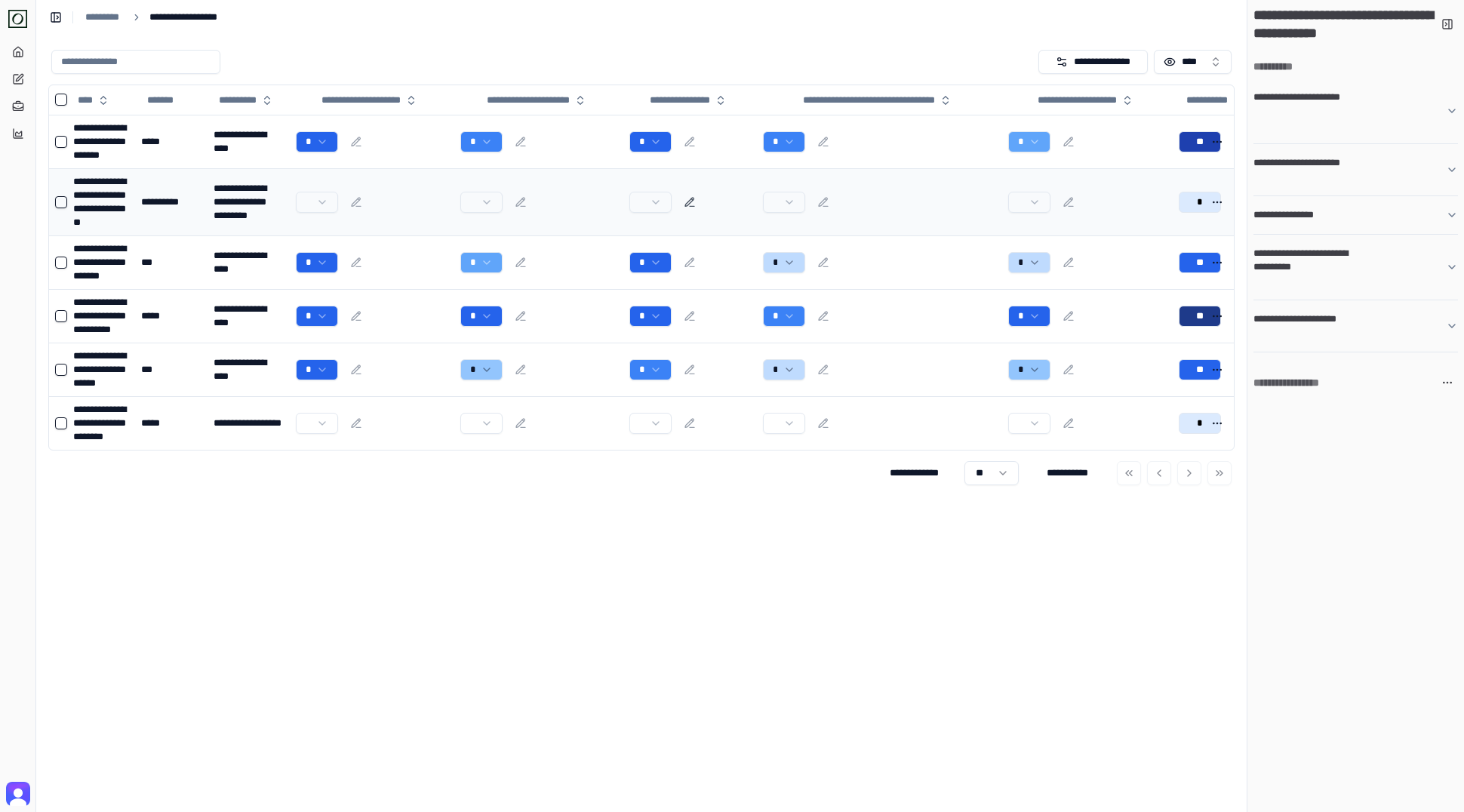 click 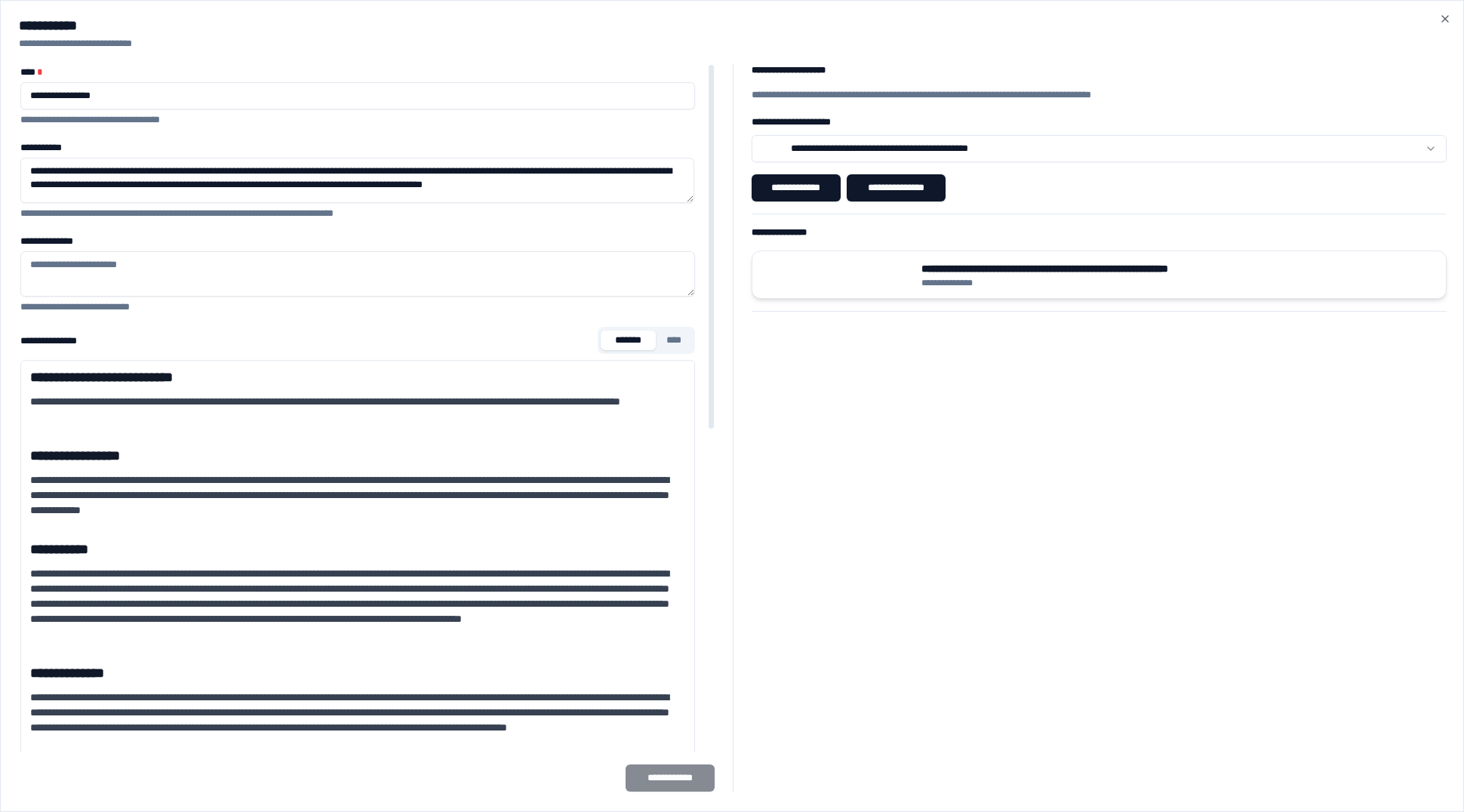 click on "**********" at bounding box center [1099, 283] 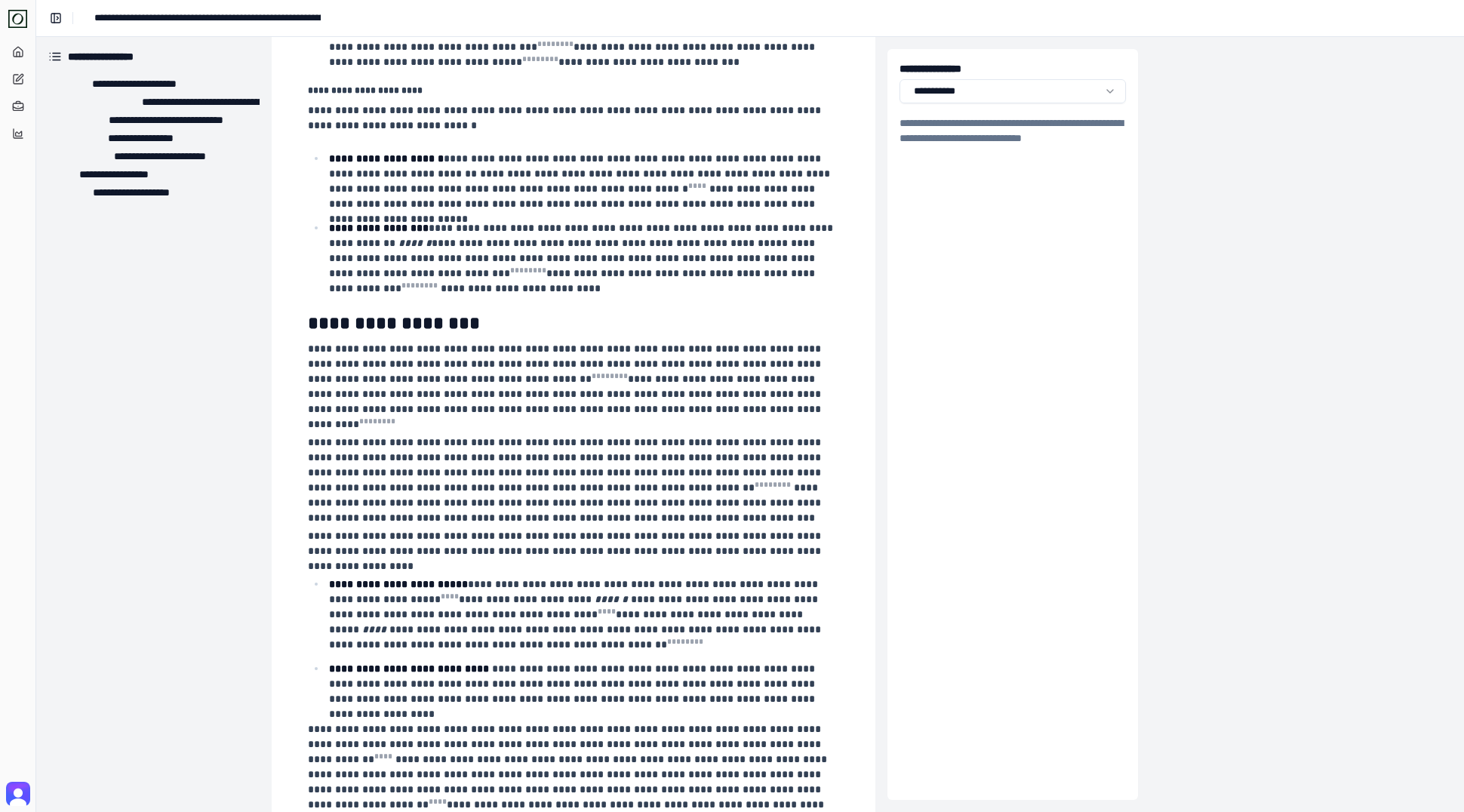 scroll, scrollTop: 0, scrollLeft: 0, axis: both 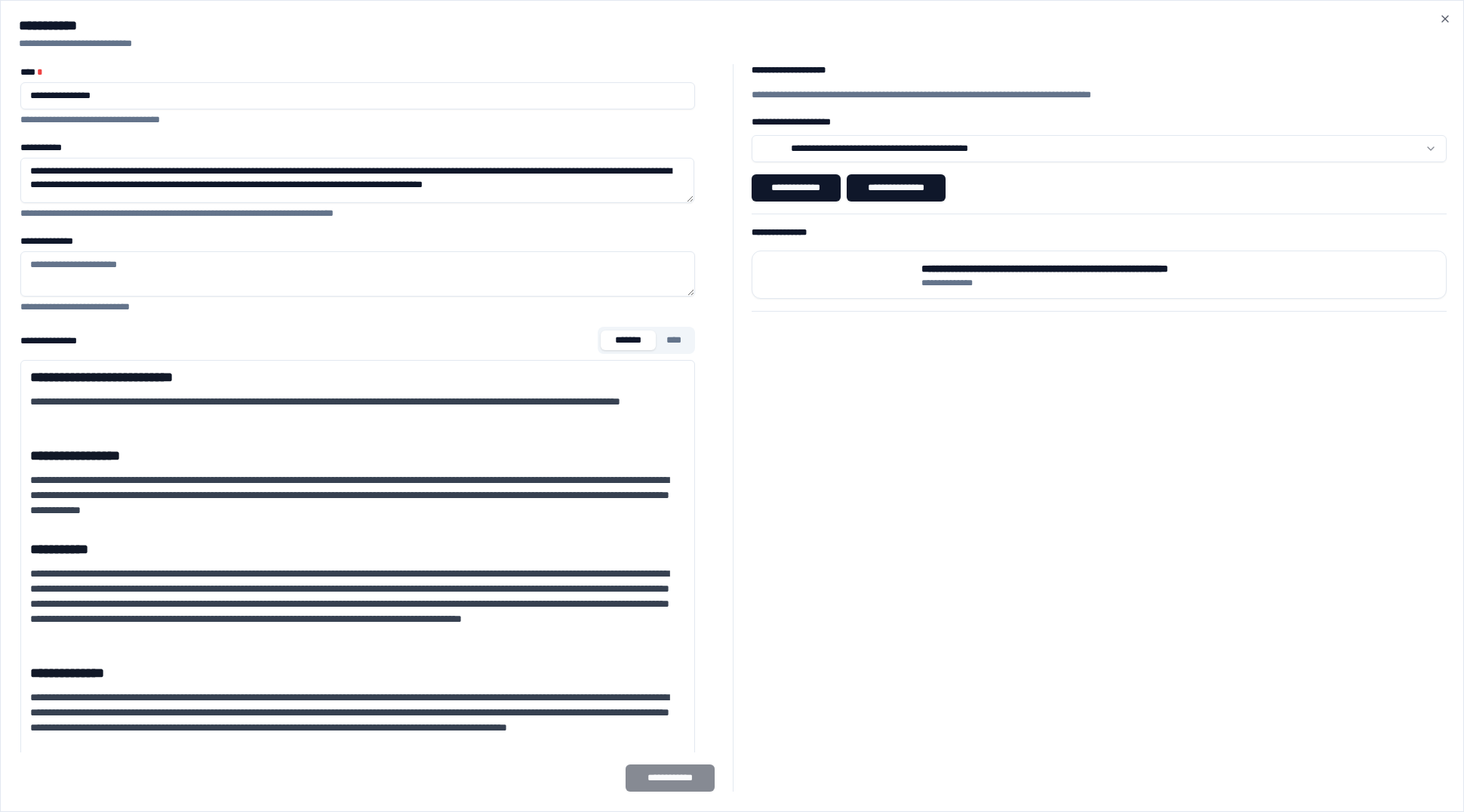 click on "**********" at bounding box center (732, 406) 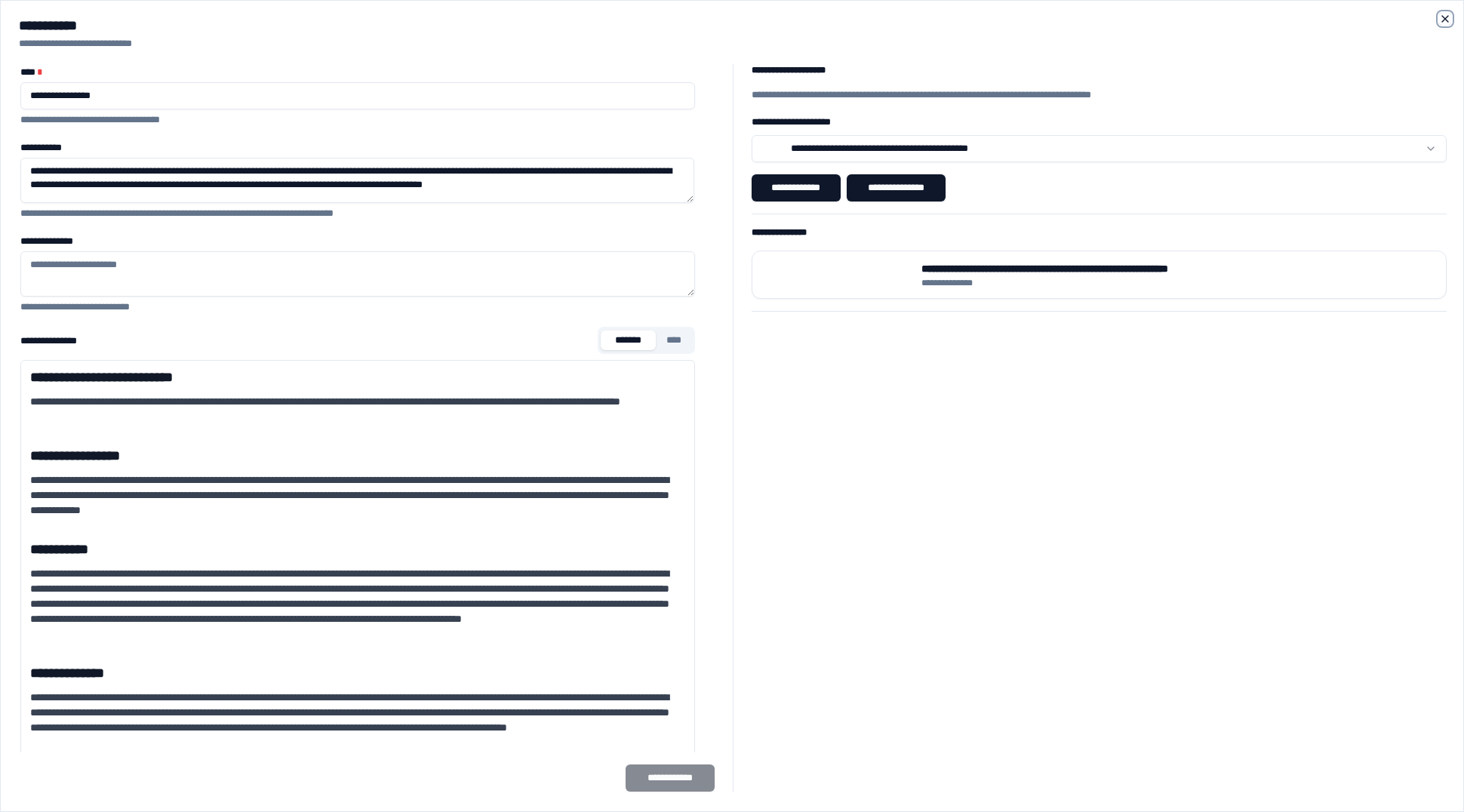 click 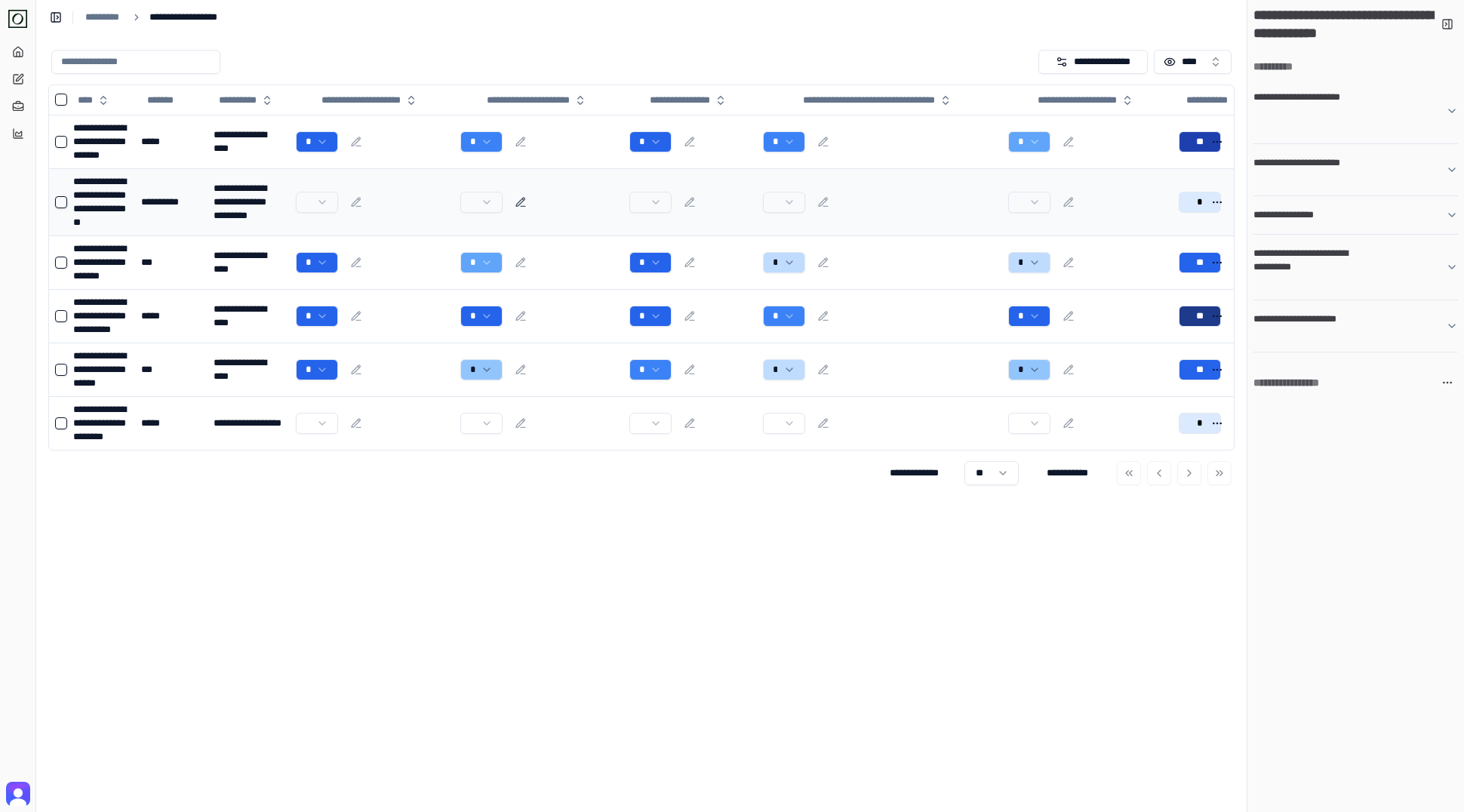 click 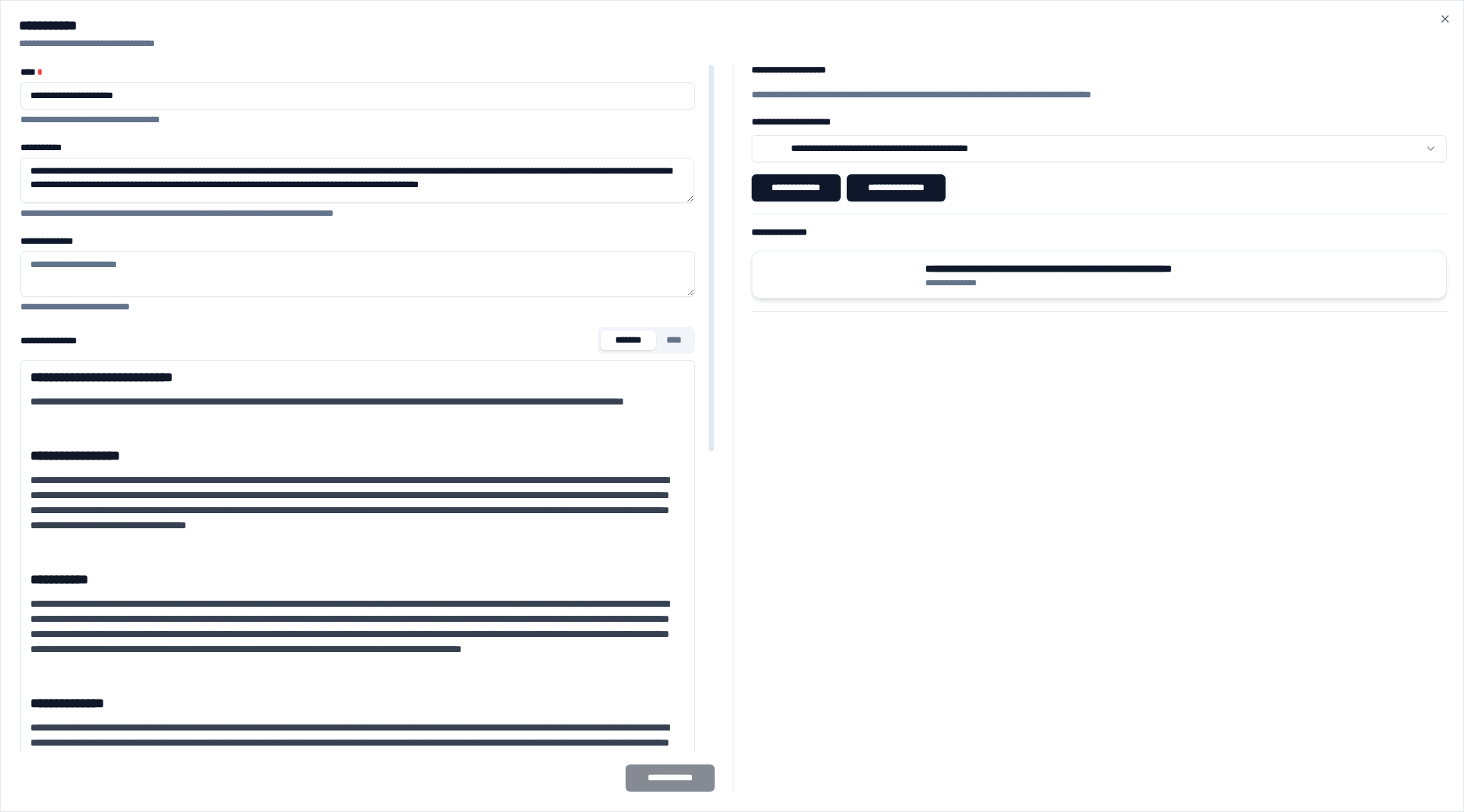 type on "**********" 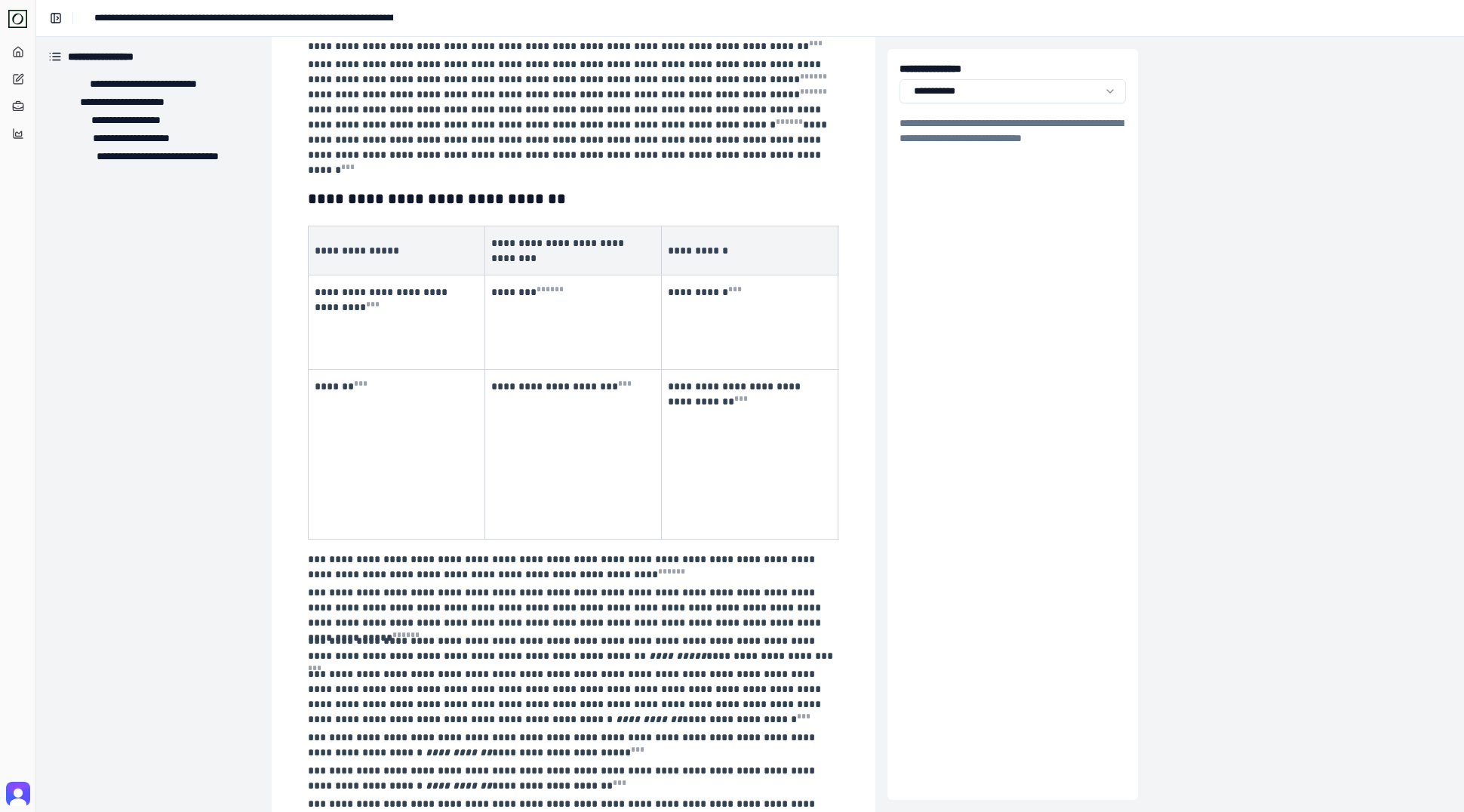 scroll, scrollTop: 790, scrollLeft: 0, axis: vertical 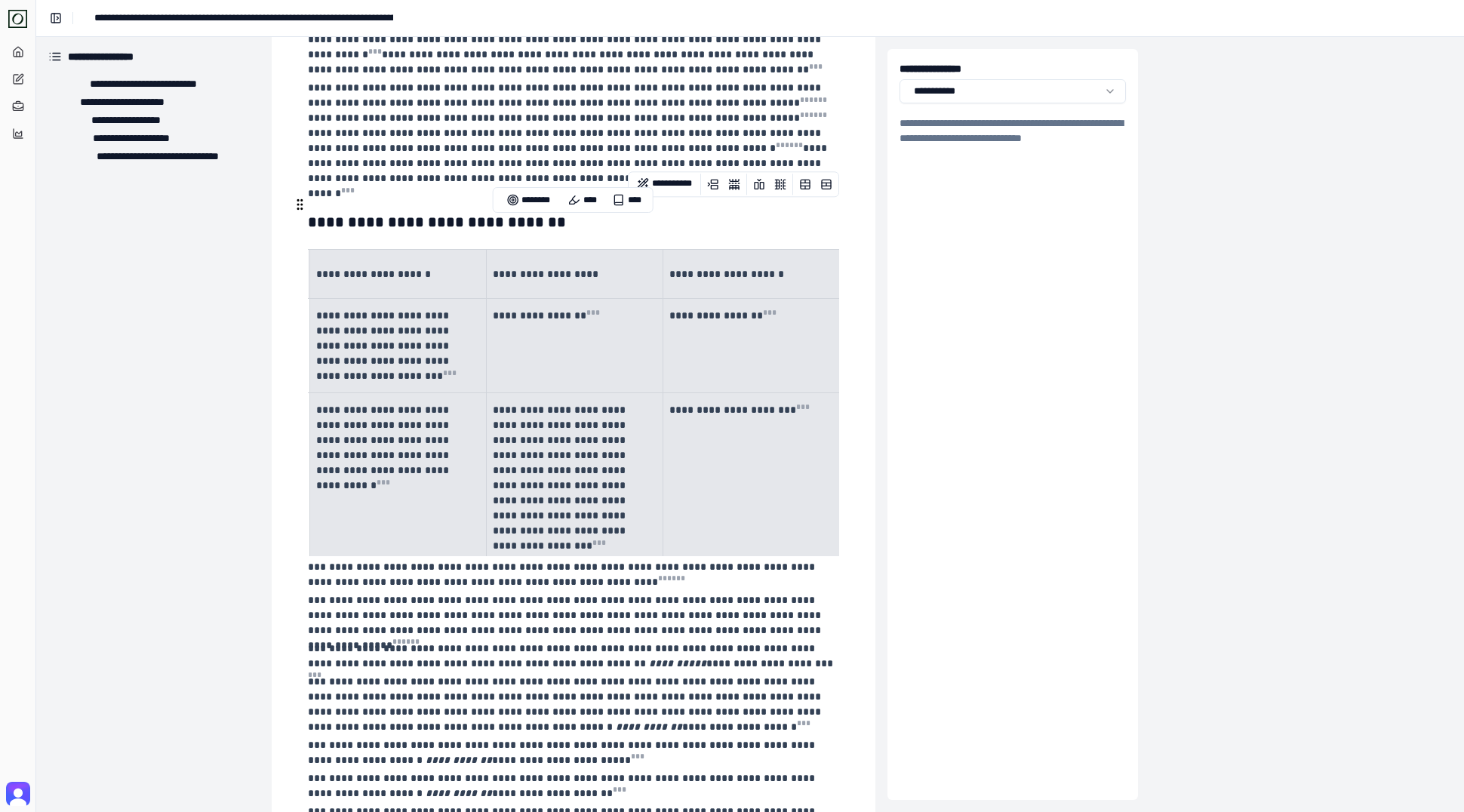 drag, startPoint x: 790, startPoint y: 494, endPoint x: 411, endPoint y: 234, distance: 459.60962 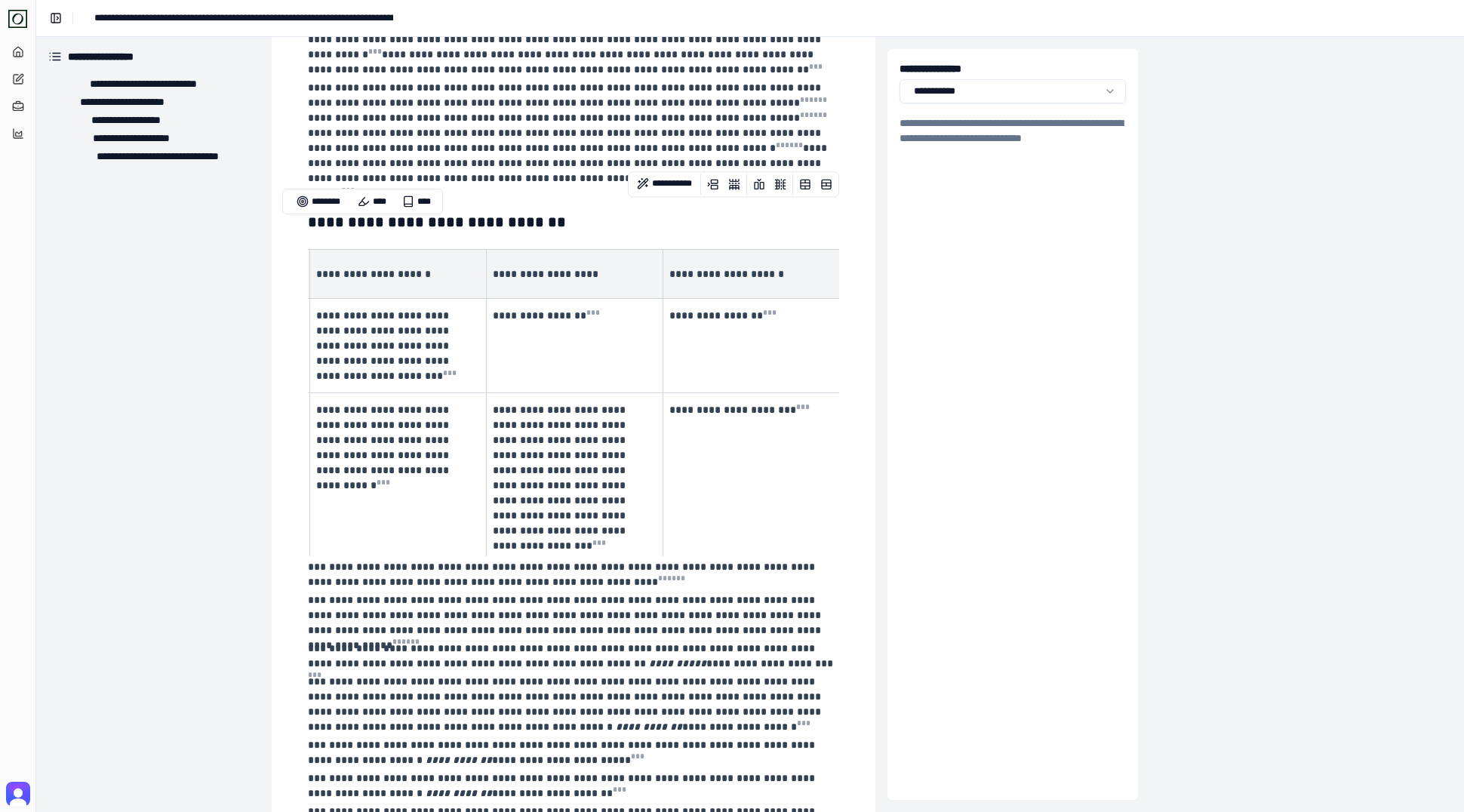 click on "**********" at bounding box center [752, 478] 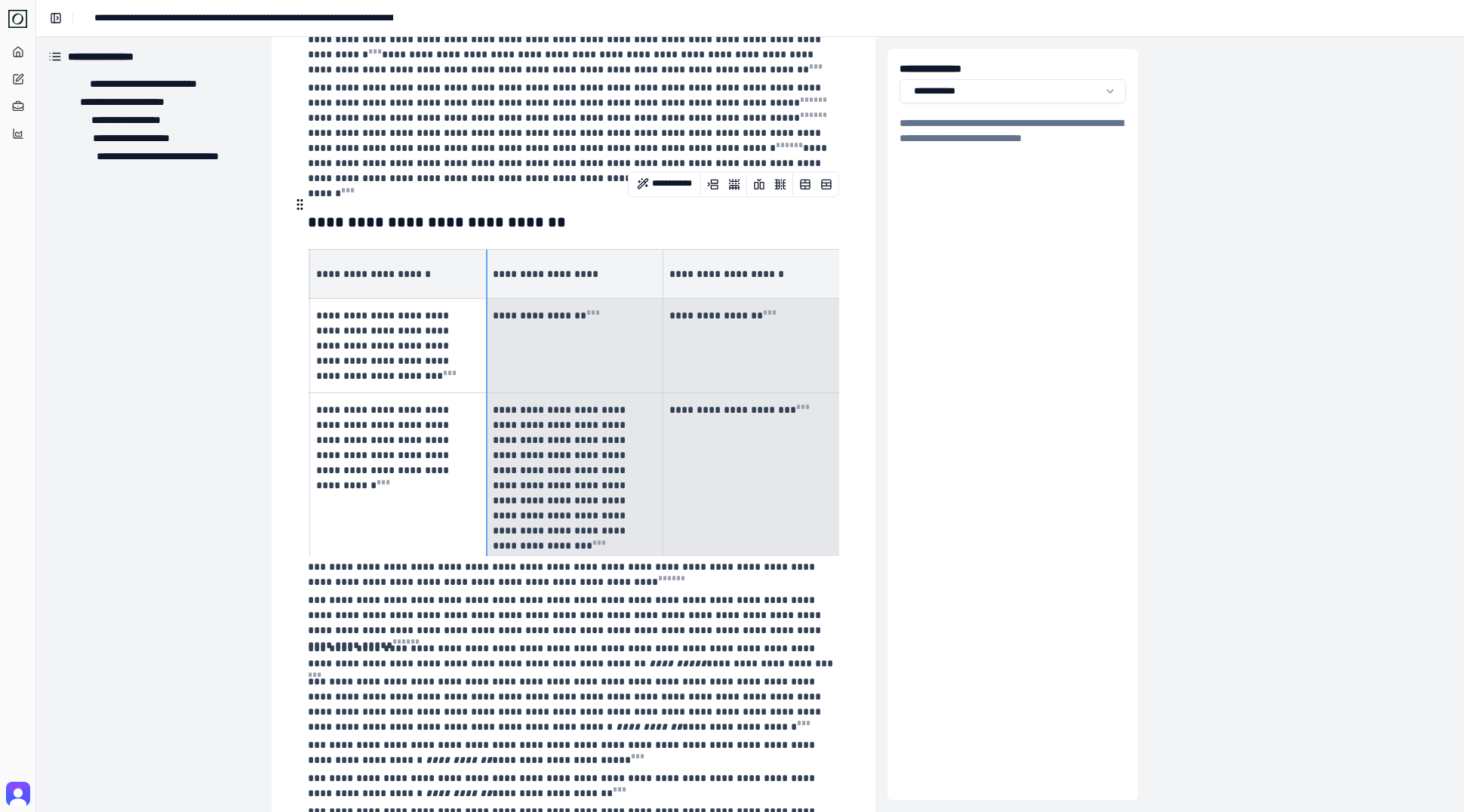 drag, startPoint x: 779, startPoint y: 494, endPoint x: 487, endPoint y: 314, distance: 343.02187 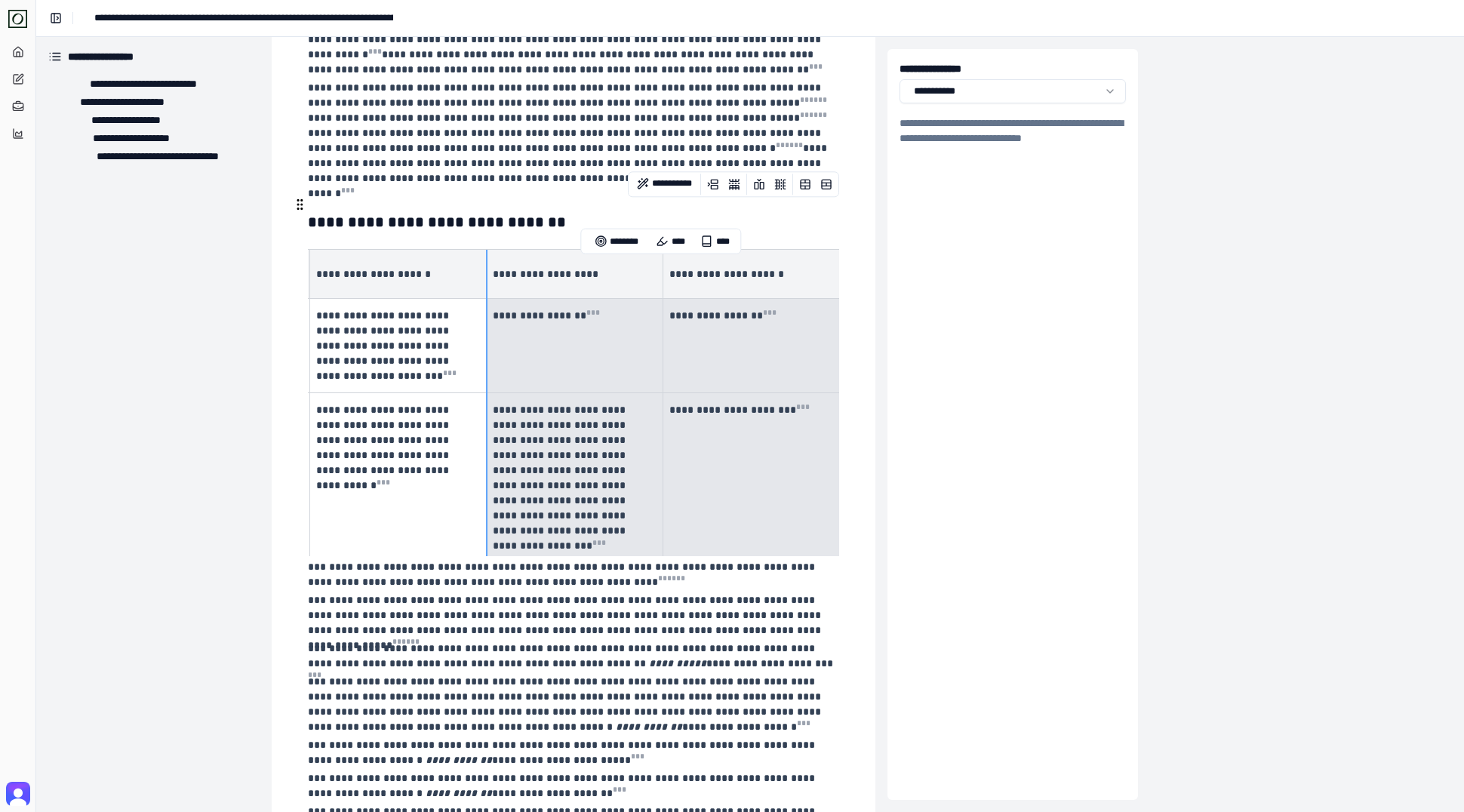 click on "**********" at bounding box center (575, 346) 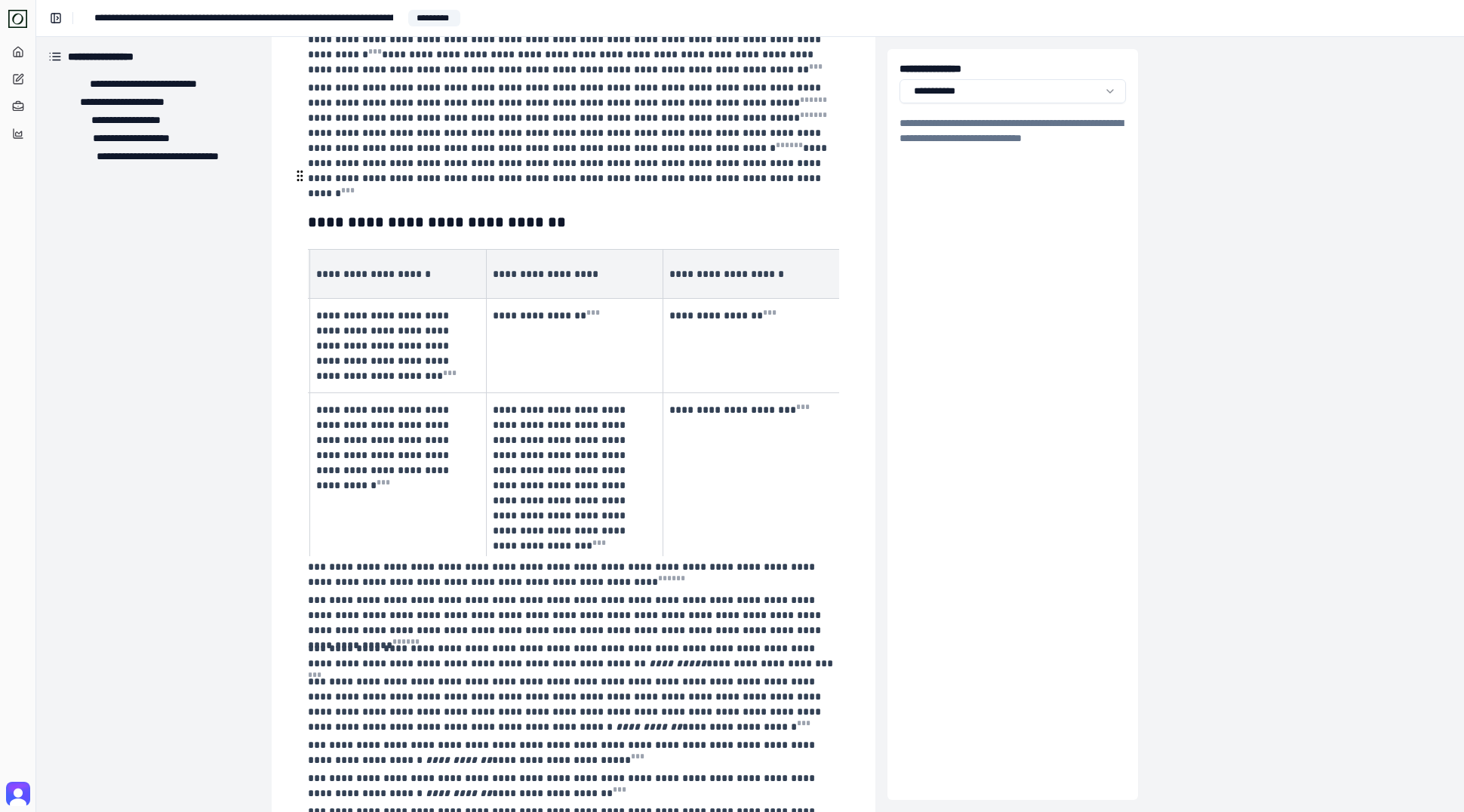 click on "**********" at bounding box center (574, 222) 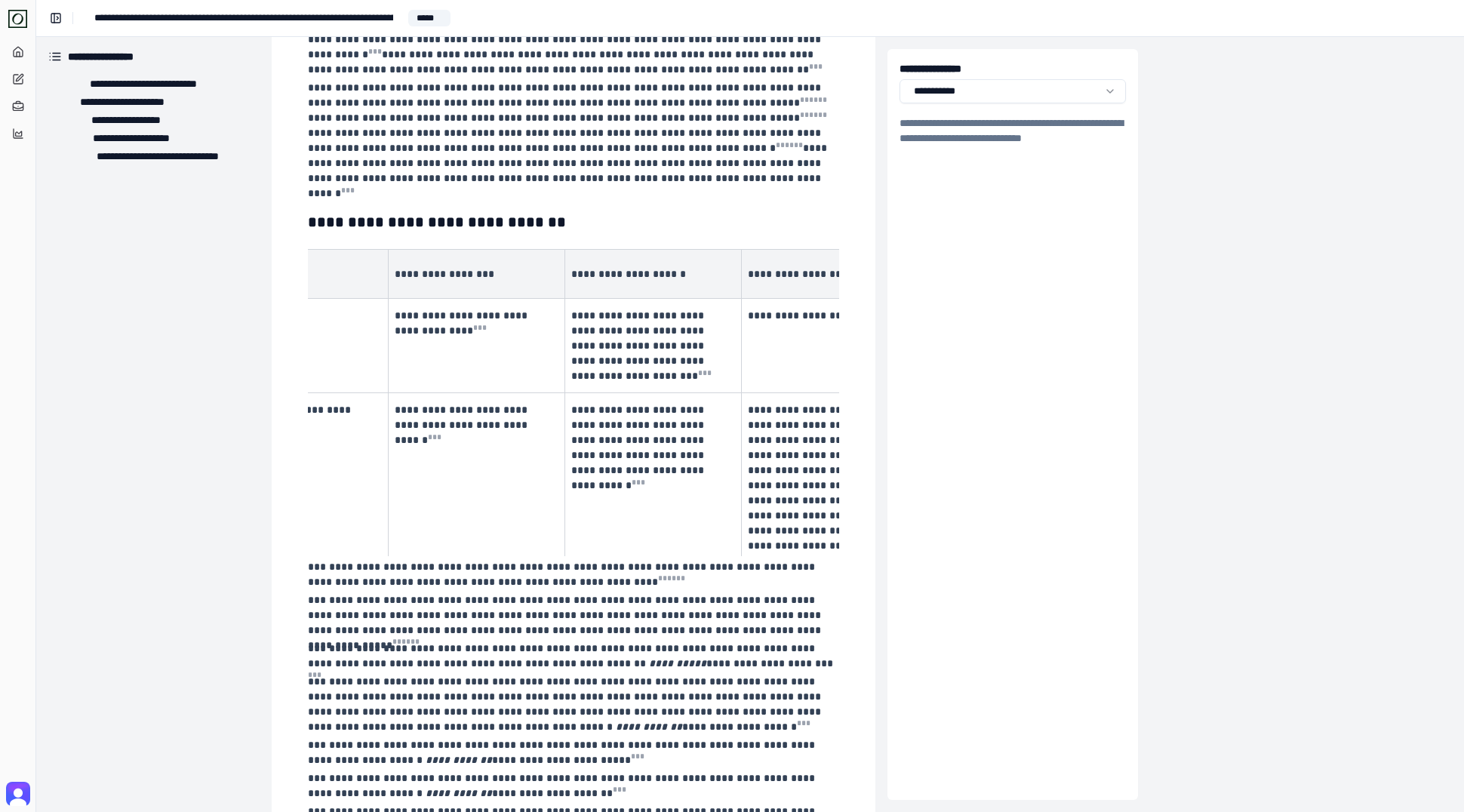 scroll, scrollTop: 0, scrollLeft: 0, axis: both 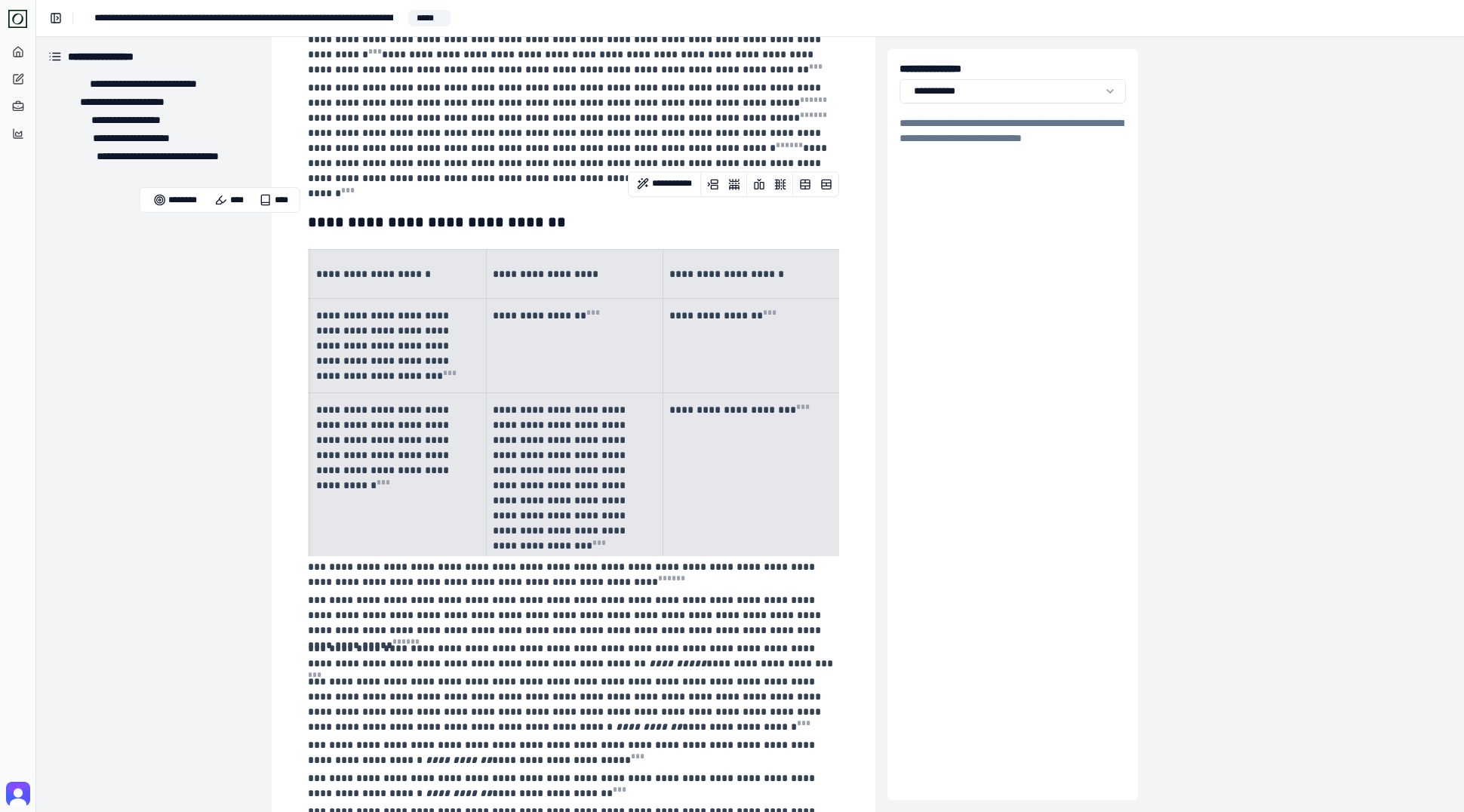 drag, startPoint x: 314, startPoint y: 230, endPoint x: 825, endPoint y: 469, distance: 564.1294 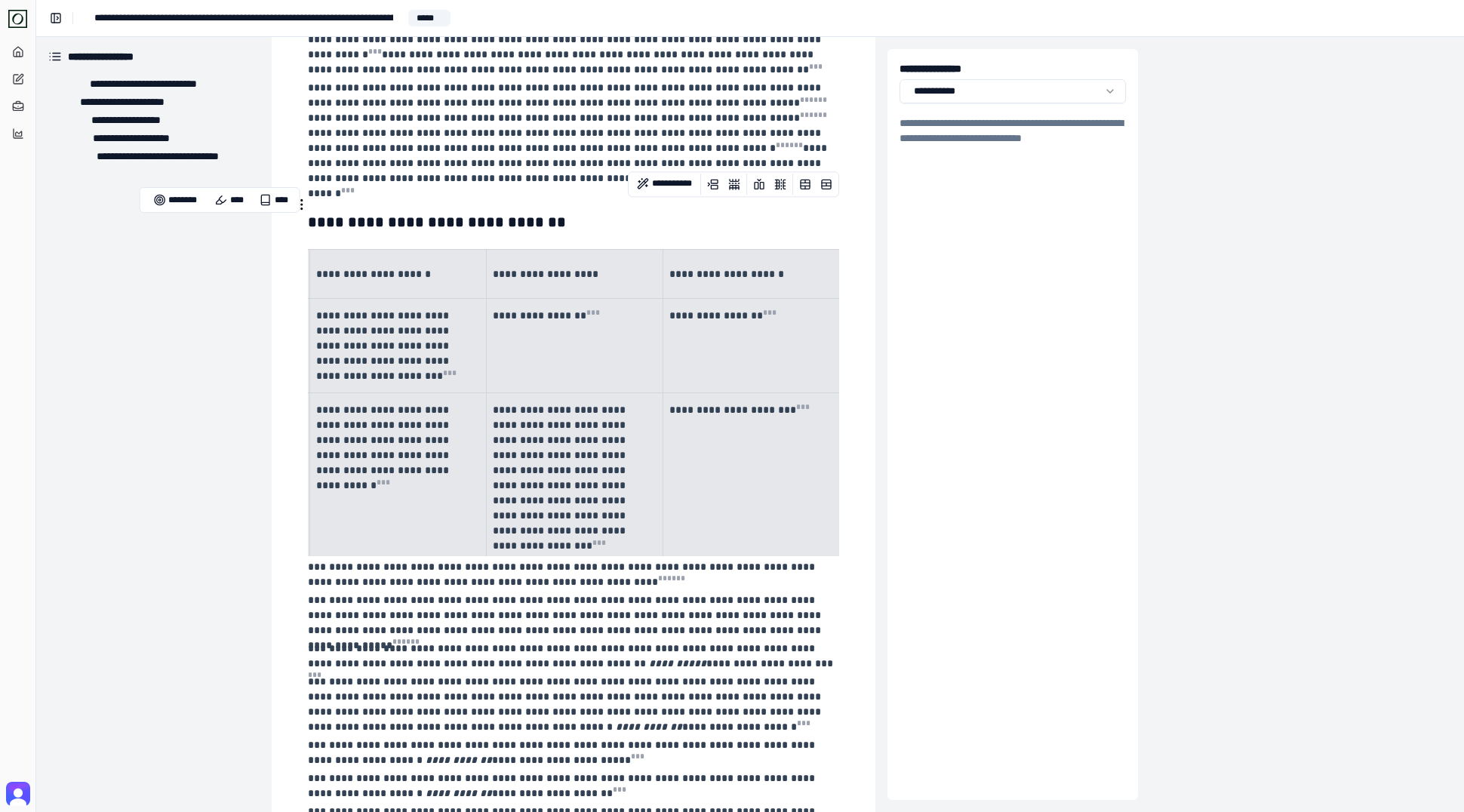 click on "**********" at bounding box center (575, 346) 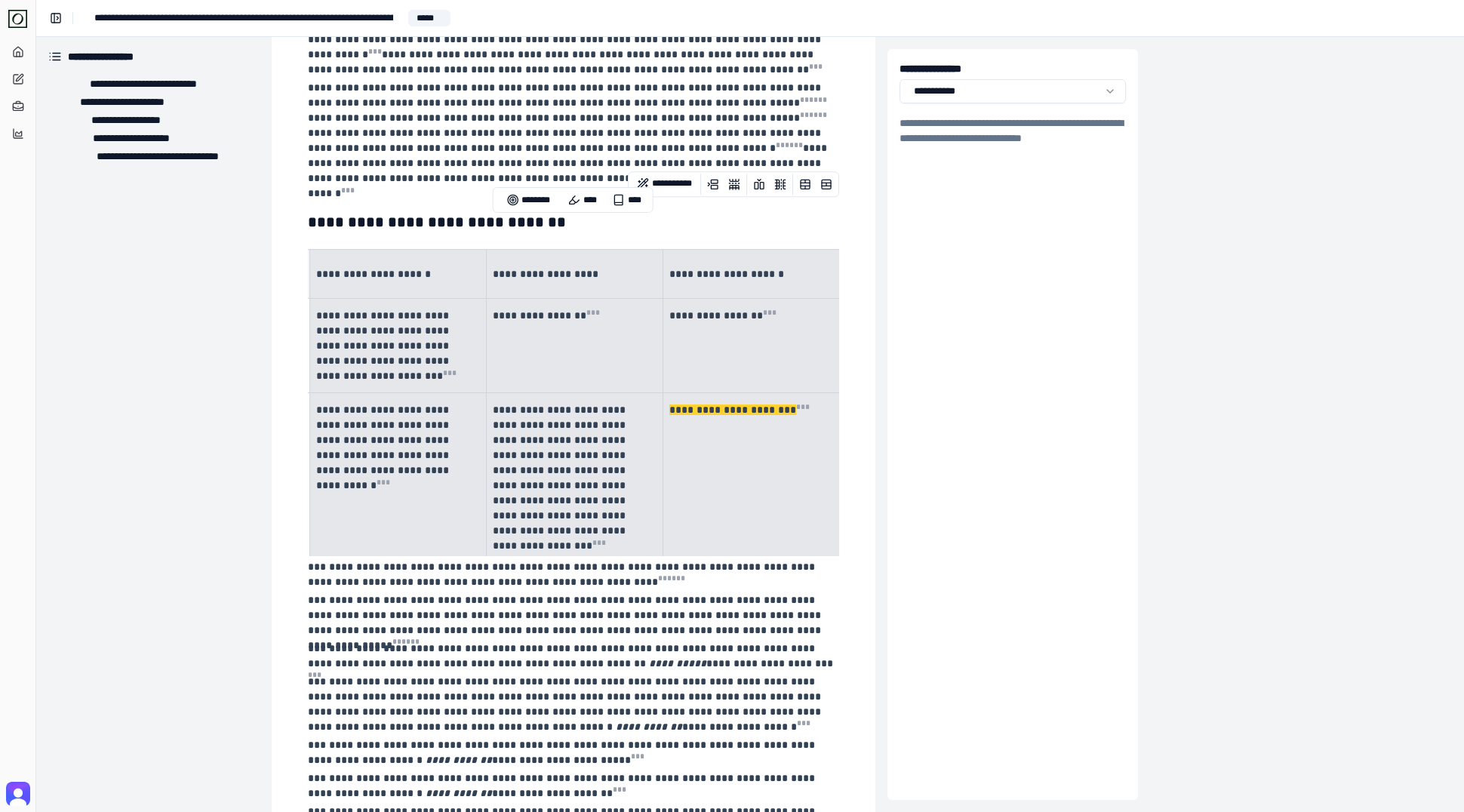 drag, startPoint x: 315, startPoint y: 229, endPoint x: 799, endPoint y: 364, distance: 502.47487 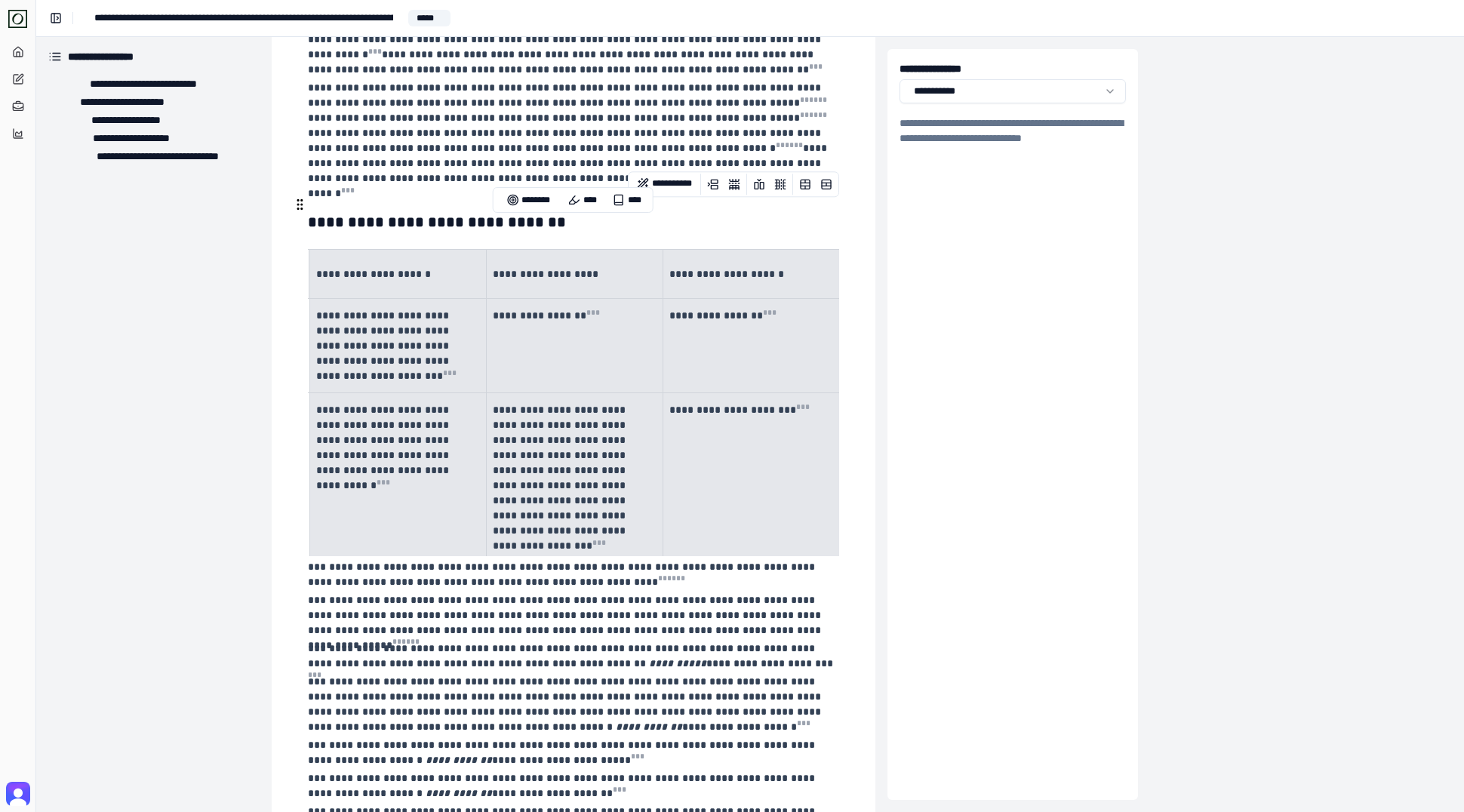 scroll, scrollTop: 0, scrollLeft: 0, axis: both 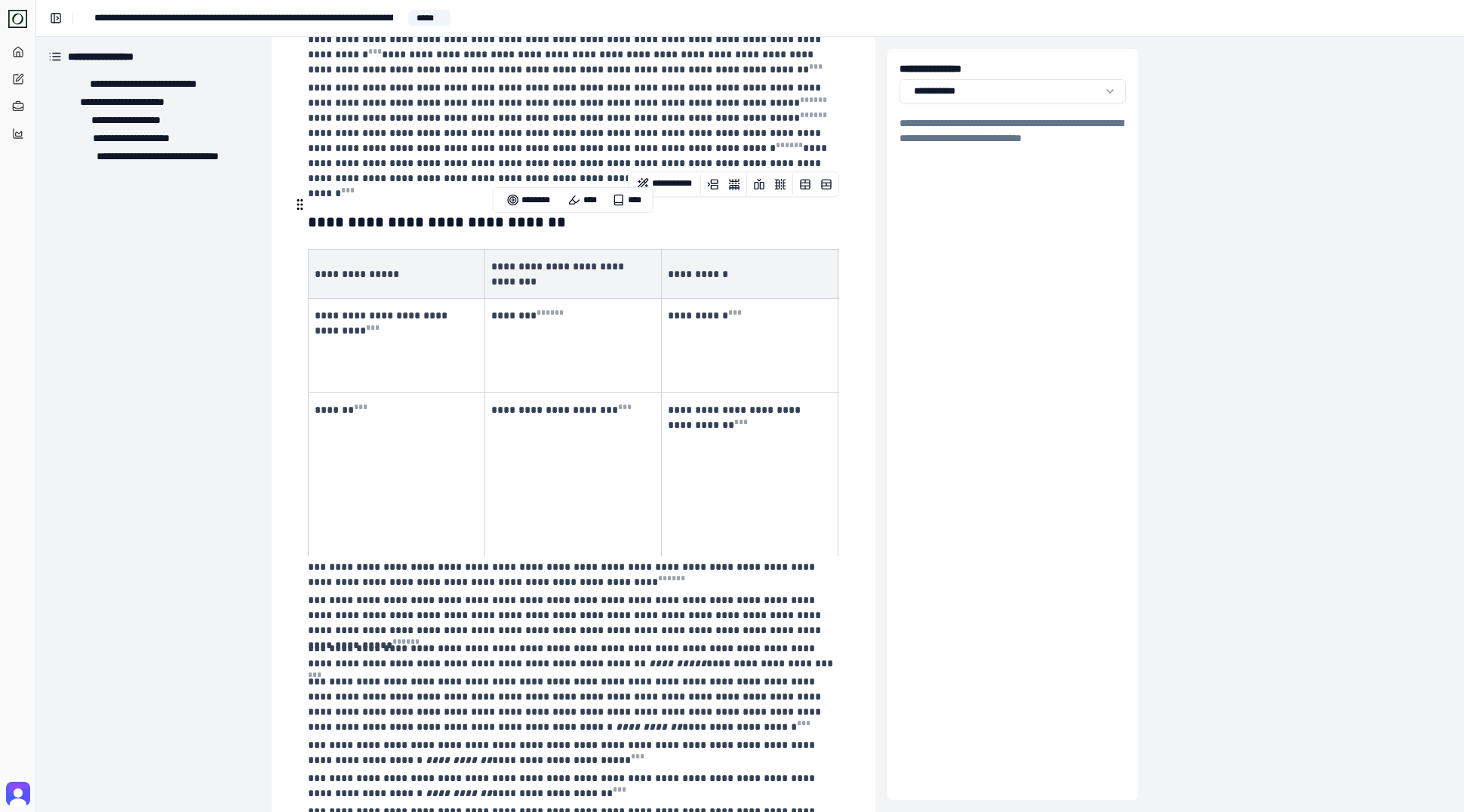 click on "**********" at bounding box center (395, 274) 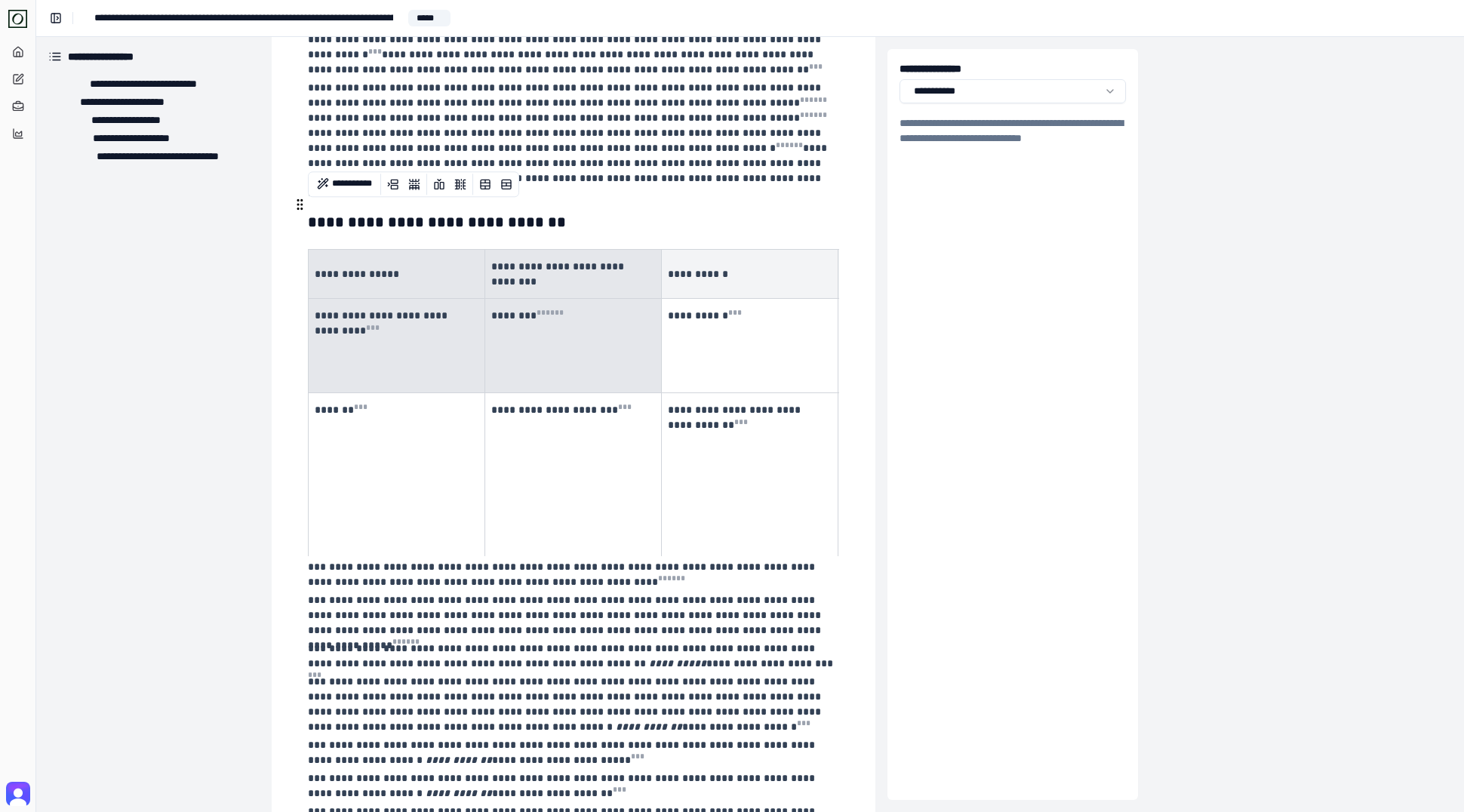 drag, startPoint x: 315, startPoint y: 229, endPoint x: 645, endPoint y: 386, distance: 365.44357 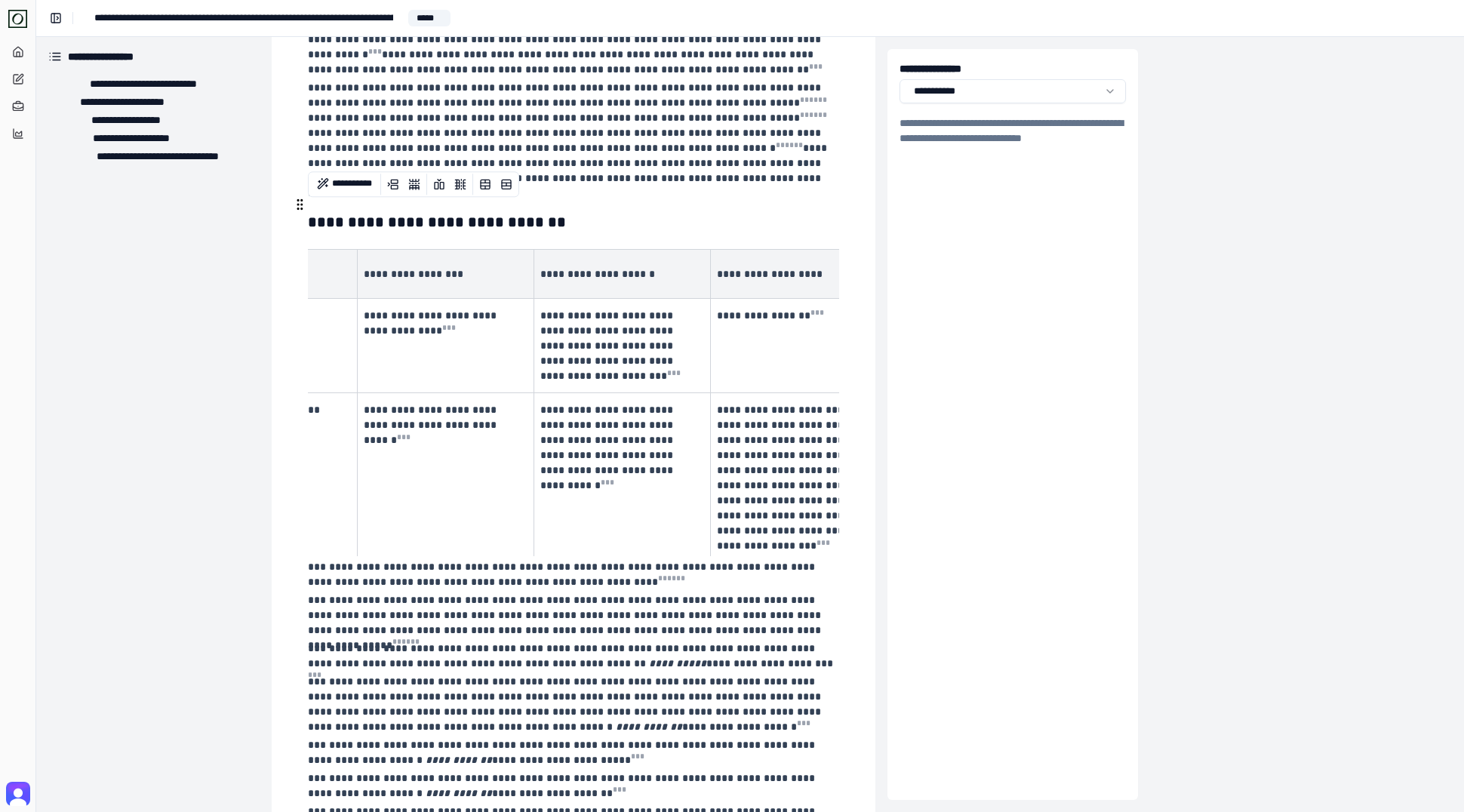 scroll, scrollTop: 0, scrollLeft: 705, axis: horizontal 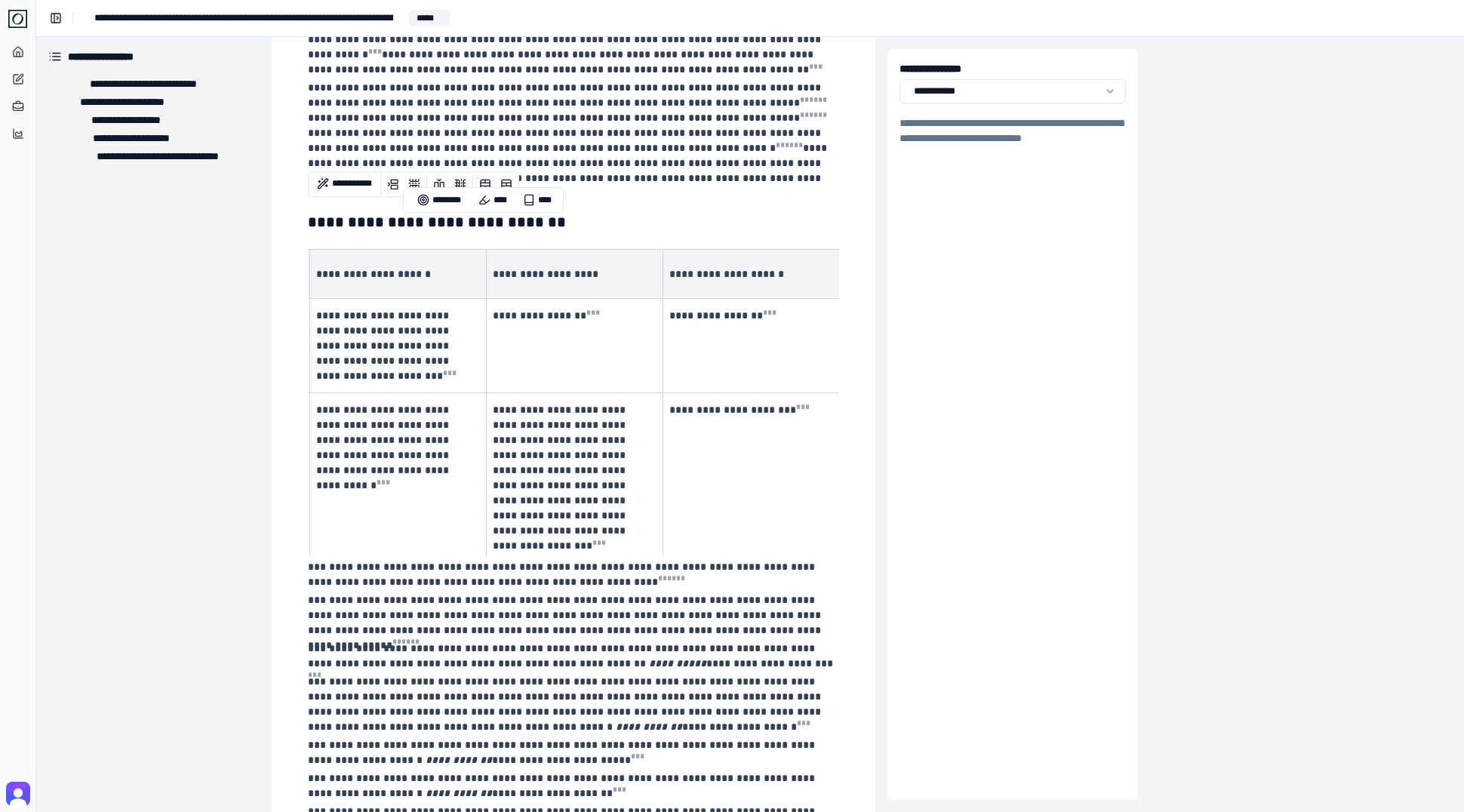click on "**********" at bounding box center [752, 478] 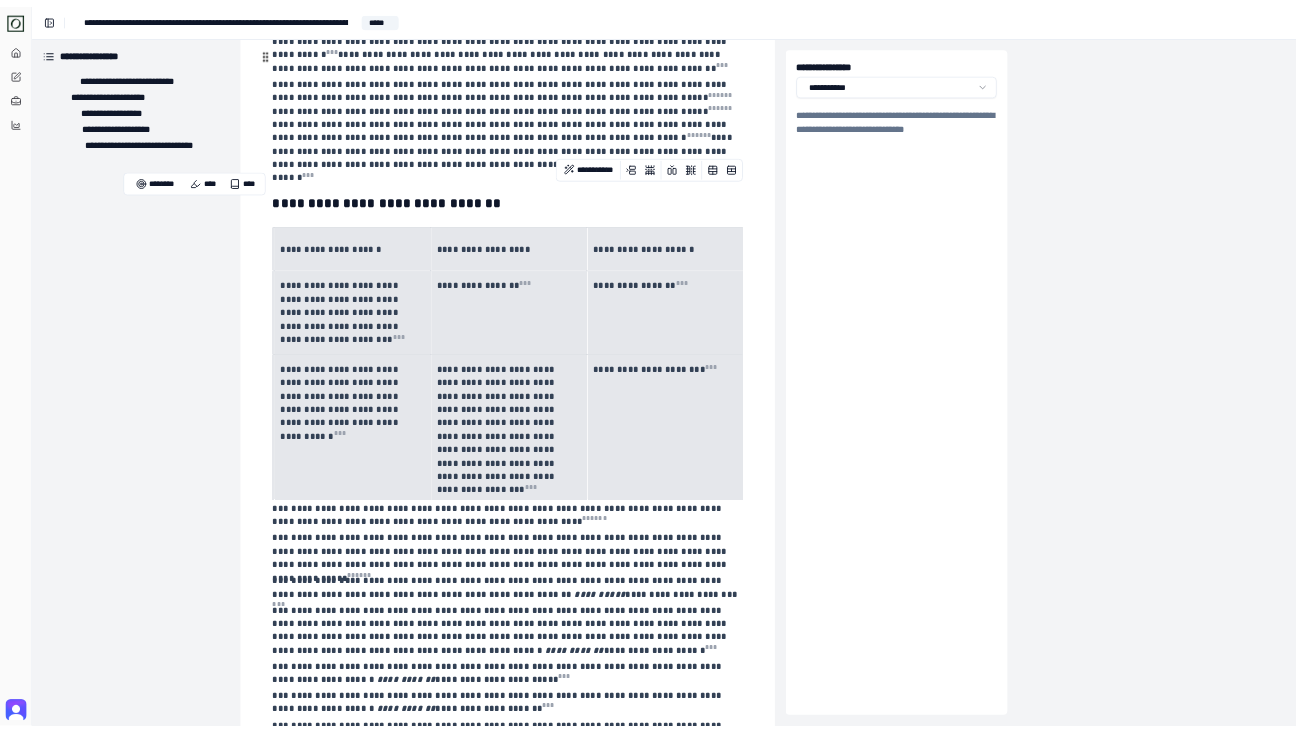 scroll, scrollTop: 0, scrollLeft: 0, axis: both 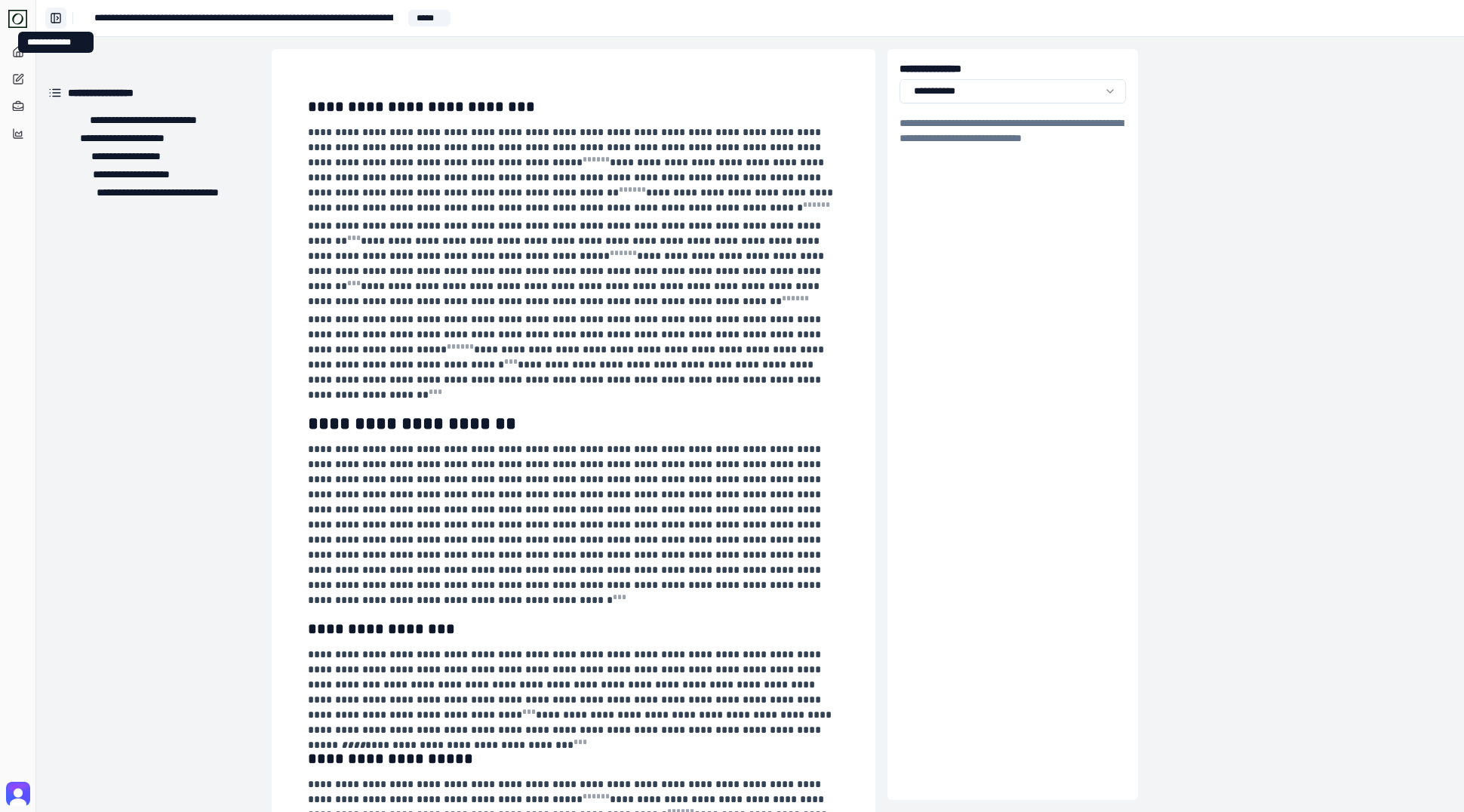 click on "**********" at bounding box center (56, 18) 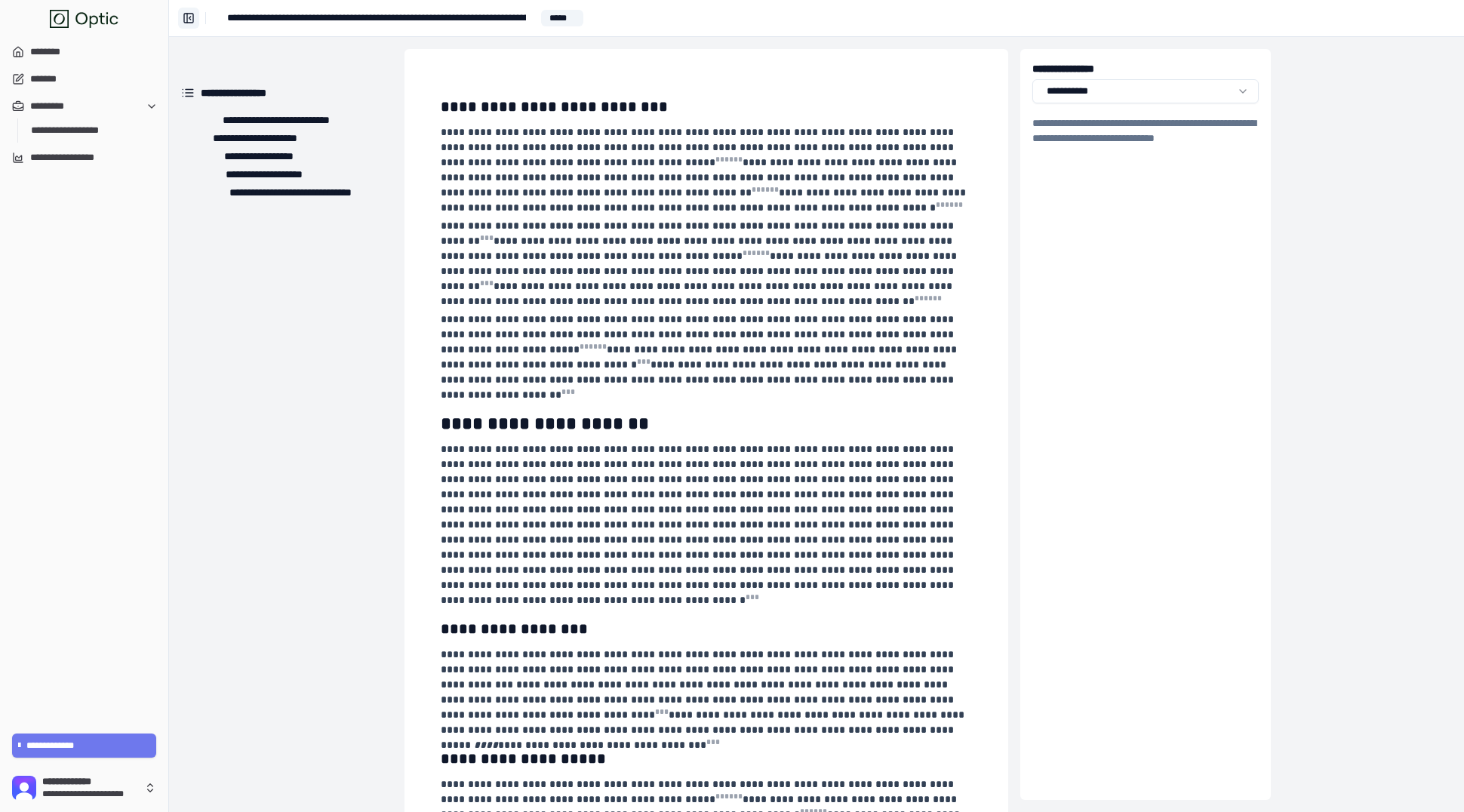 click at bounding box center (59, 19) 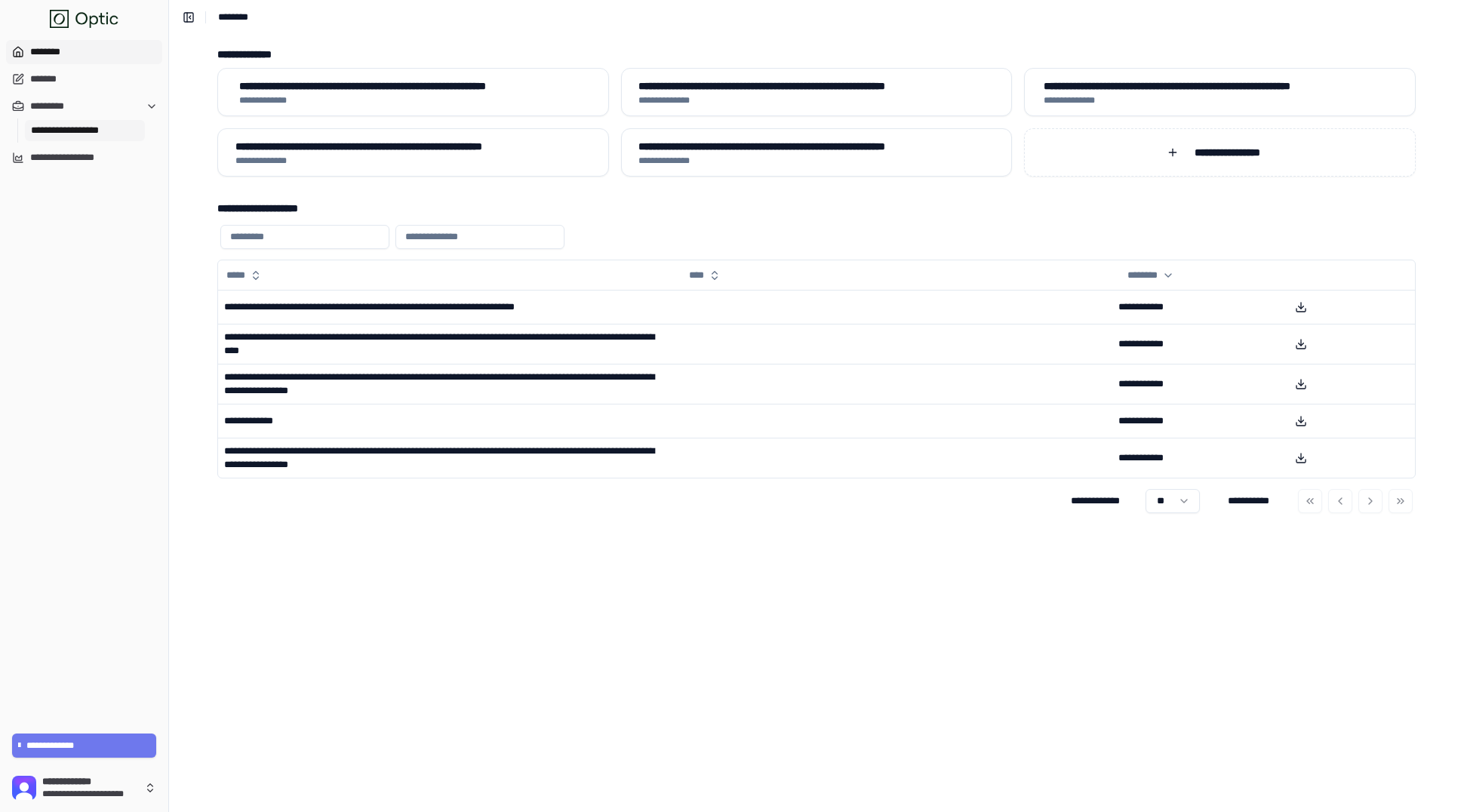 click on "**********" at bounding box center (85, 131) 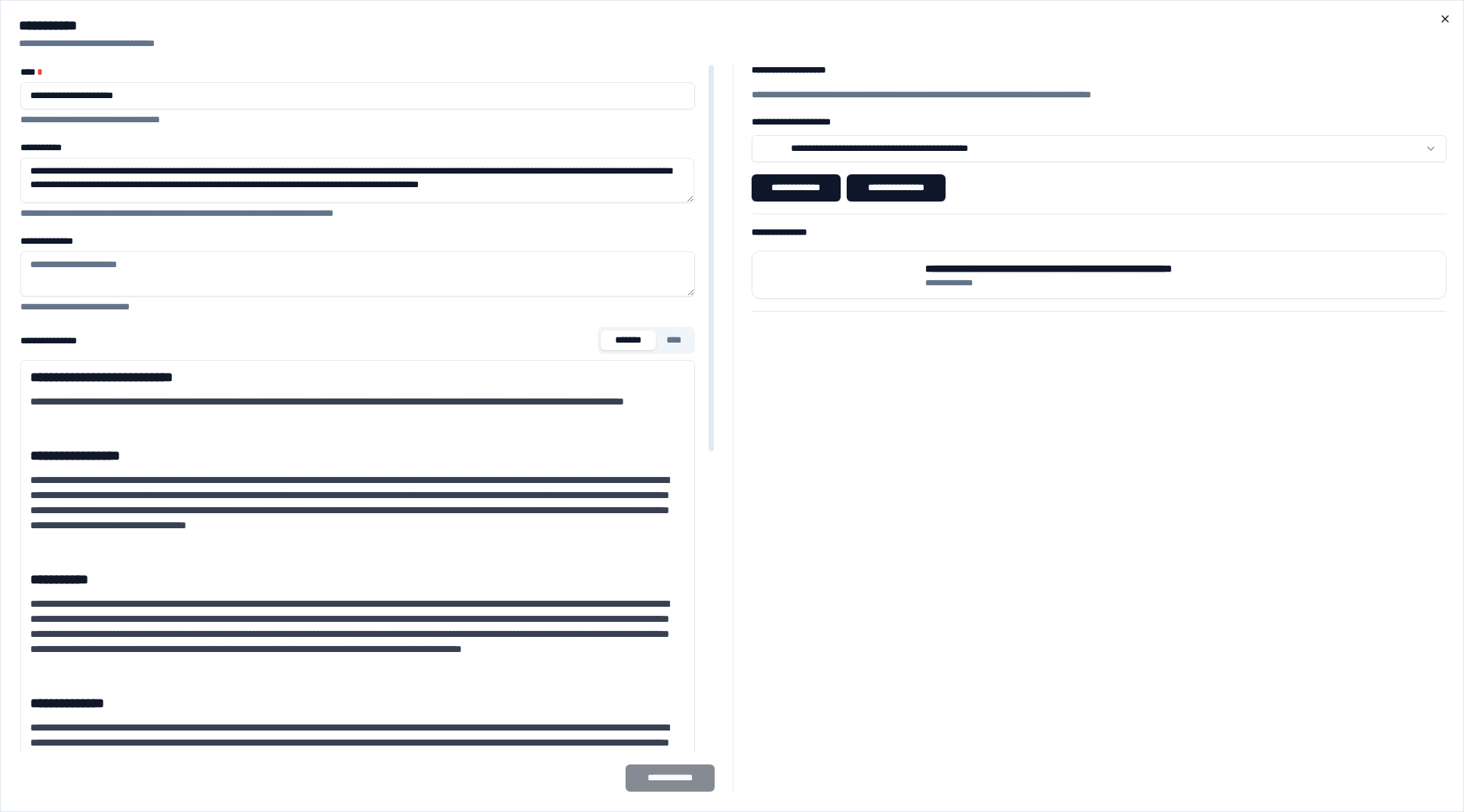 click 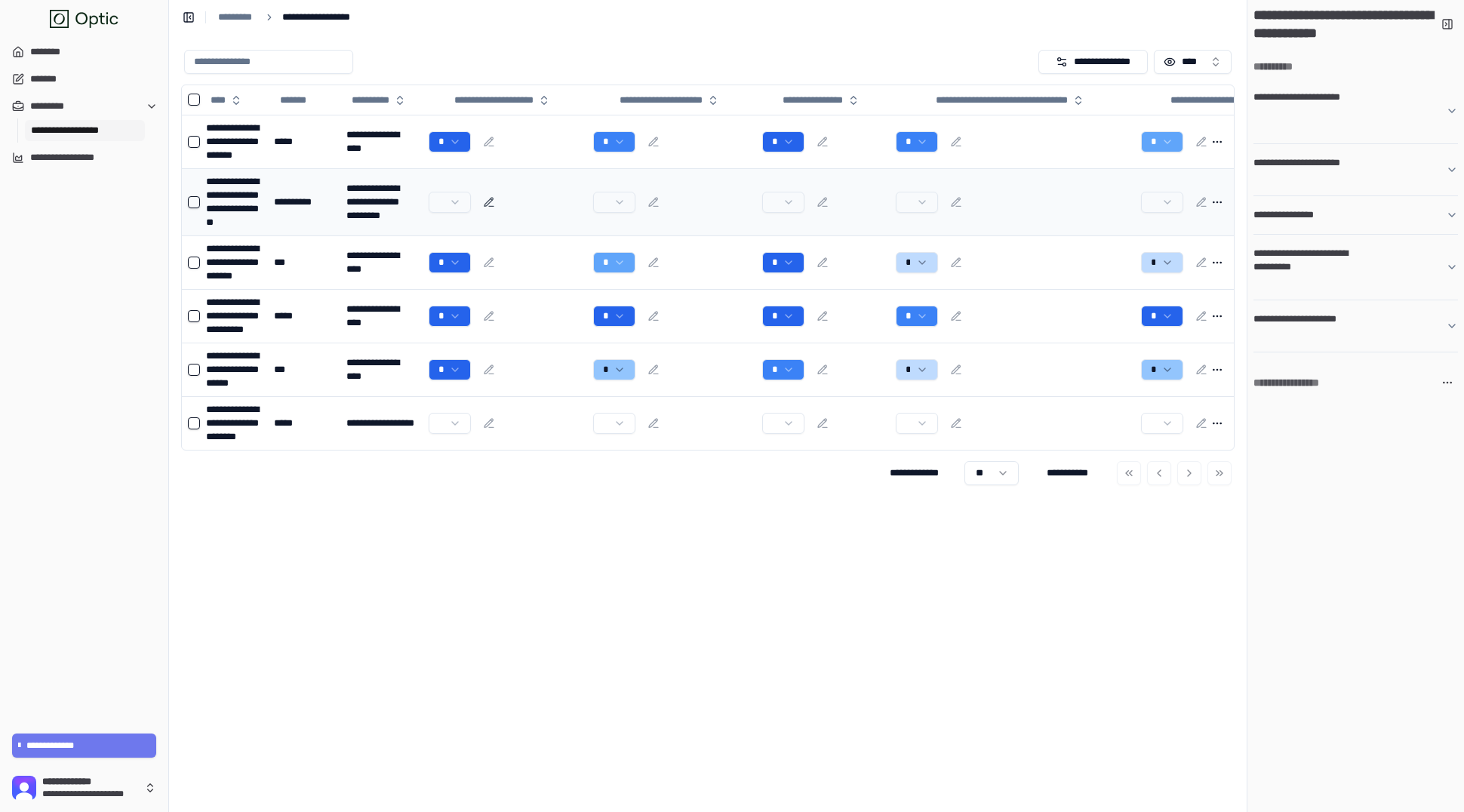 click 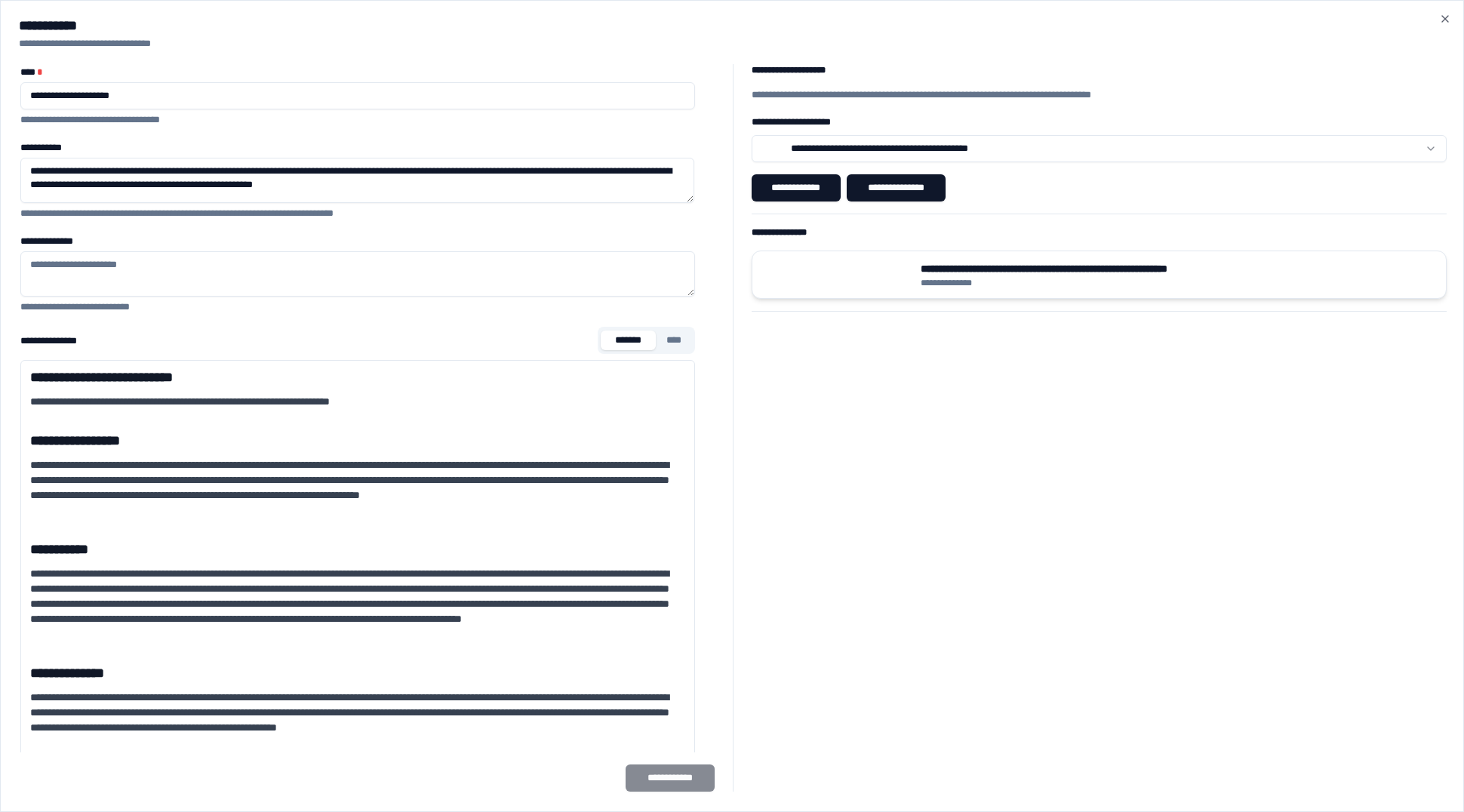 type on "**********" 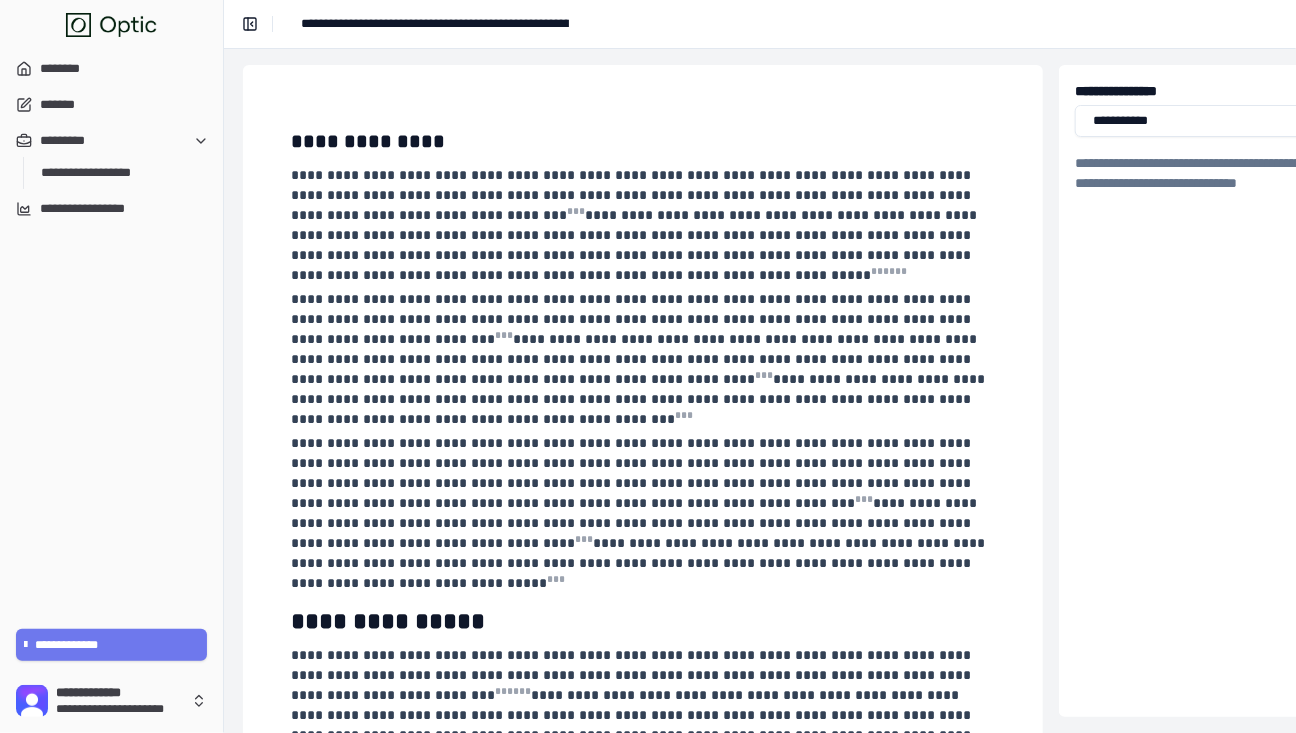scroll, scrollTop: 0, scrollLeft: 289, axis: horizontal 